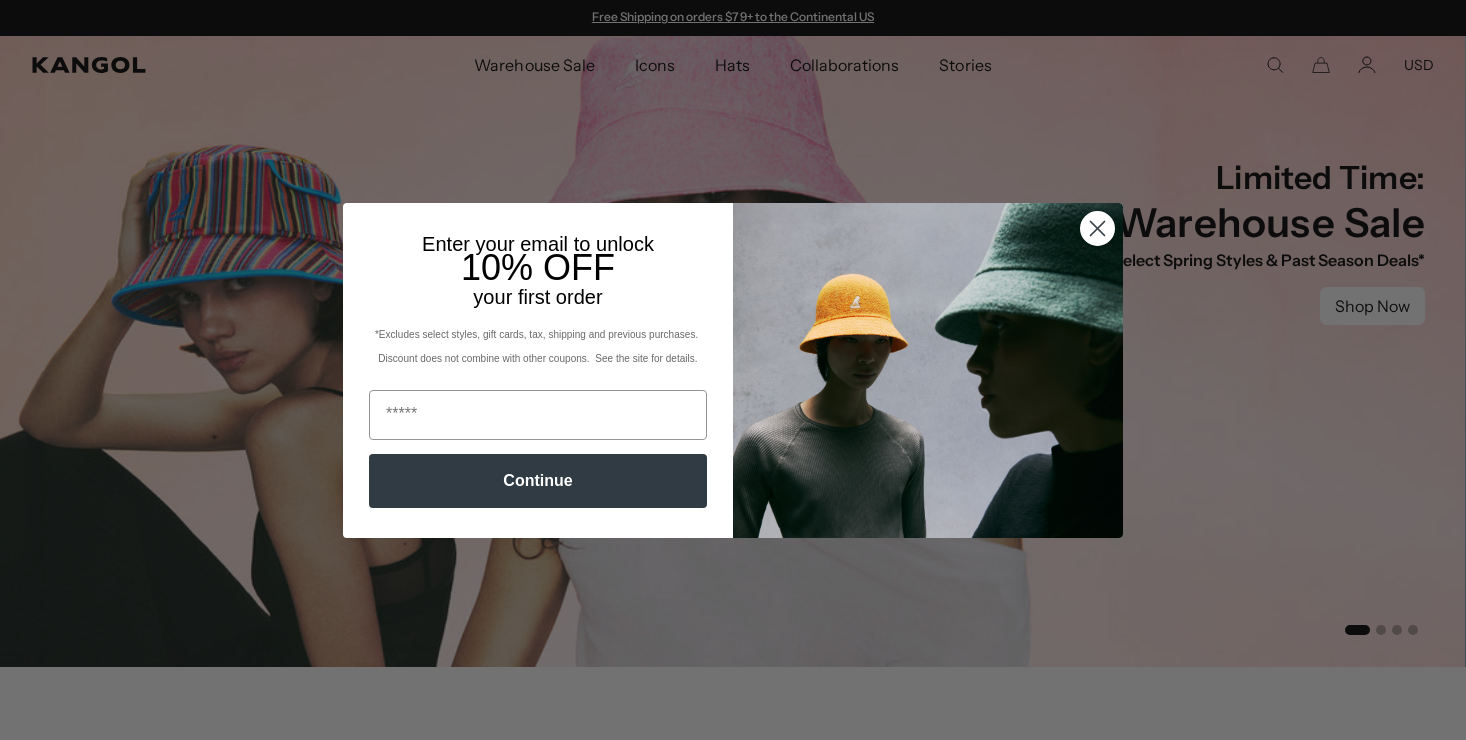 scroll, scrollTop: 0, scrollLeft: 0, axis: both 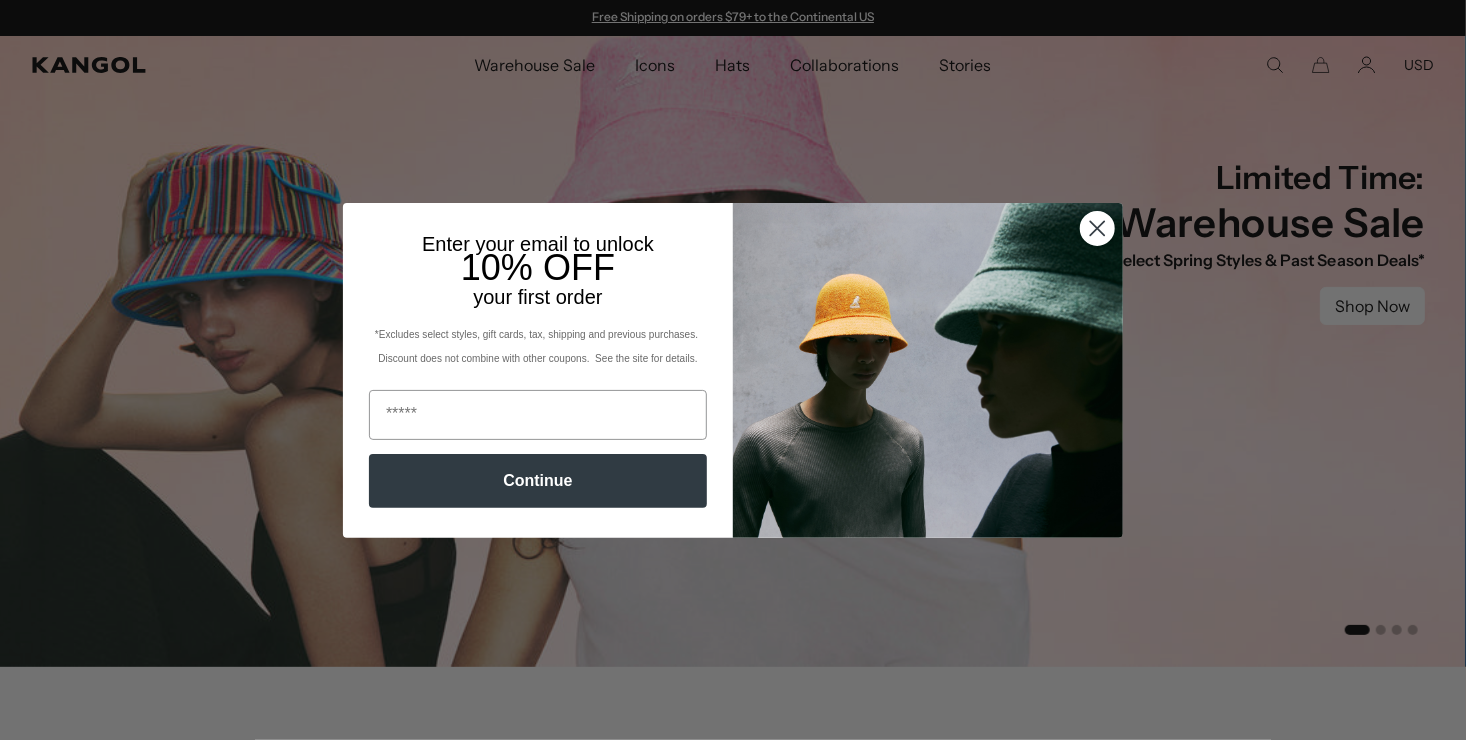 click 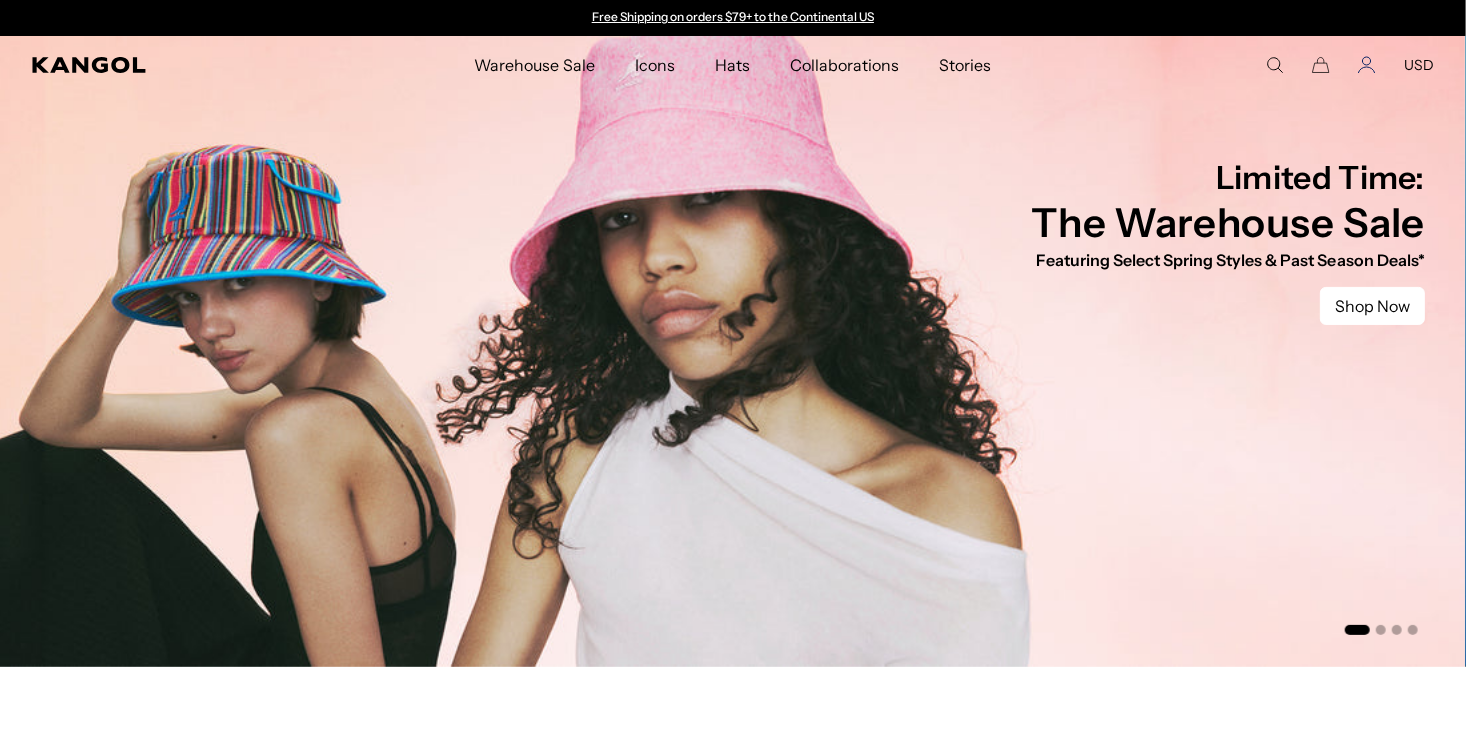 click 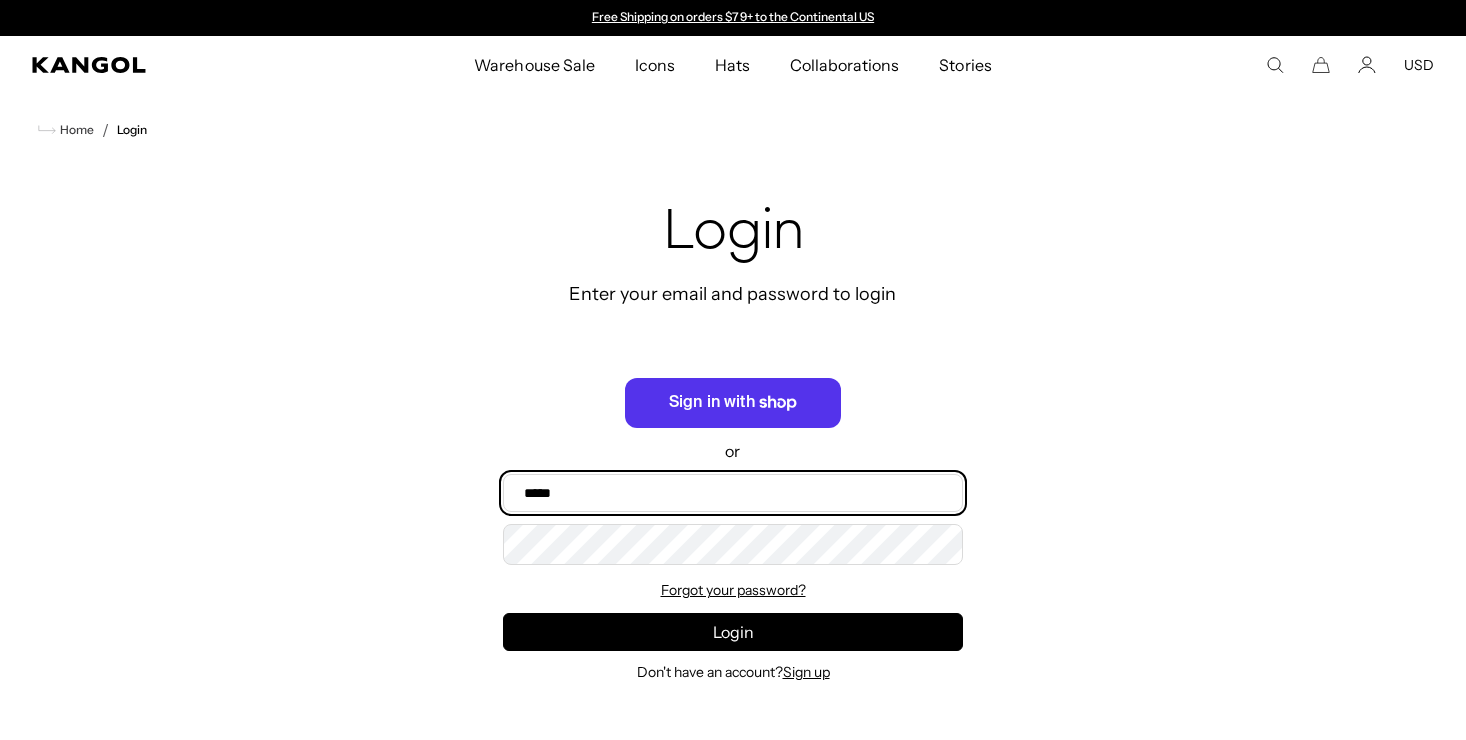 type on "**********" 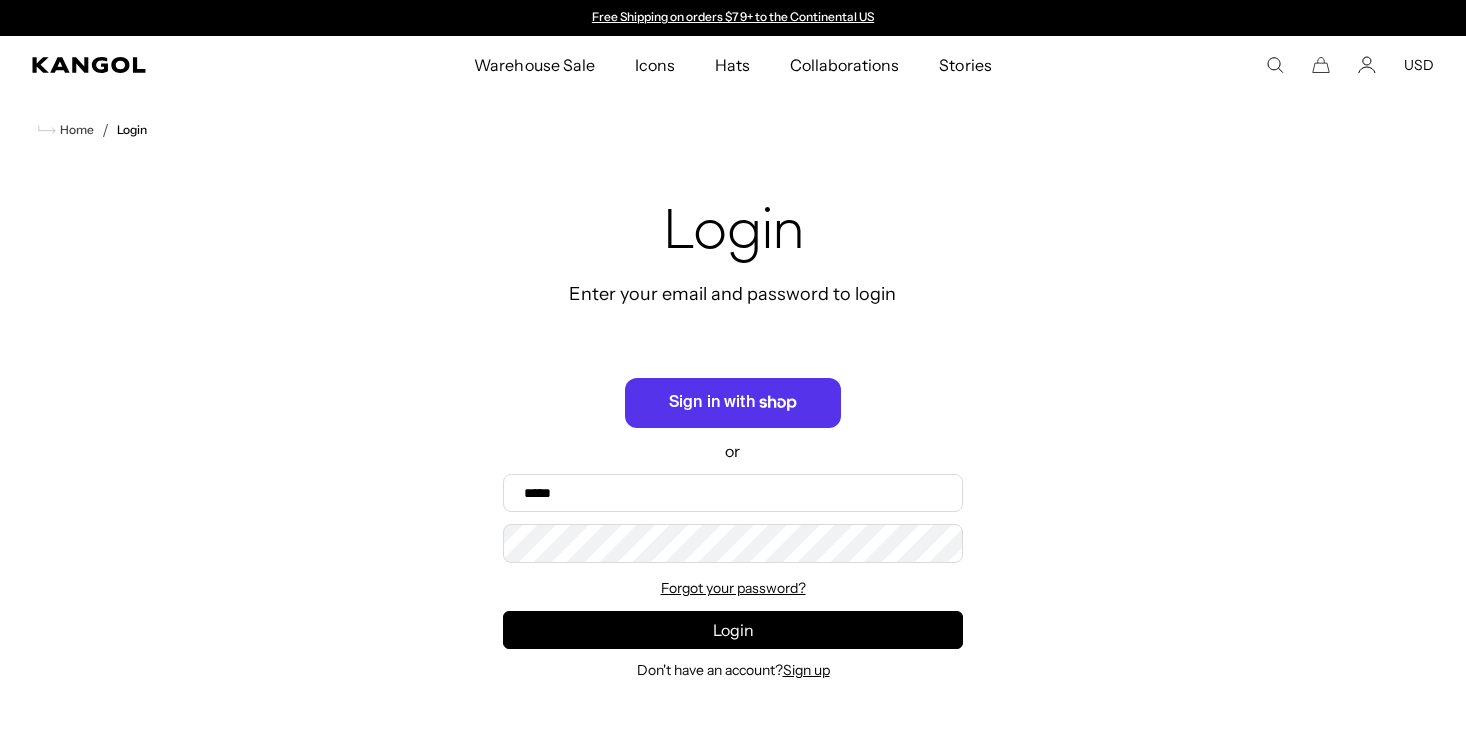 scroll, scrollTop: 0, scrollLeft: 0, axis: both 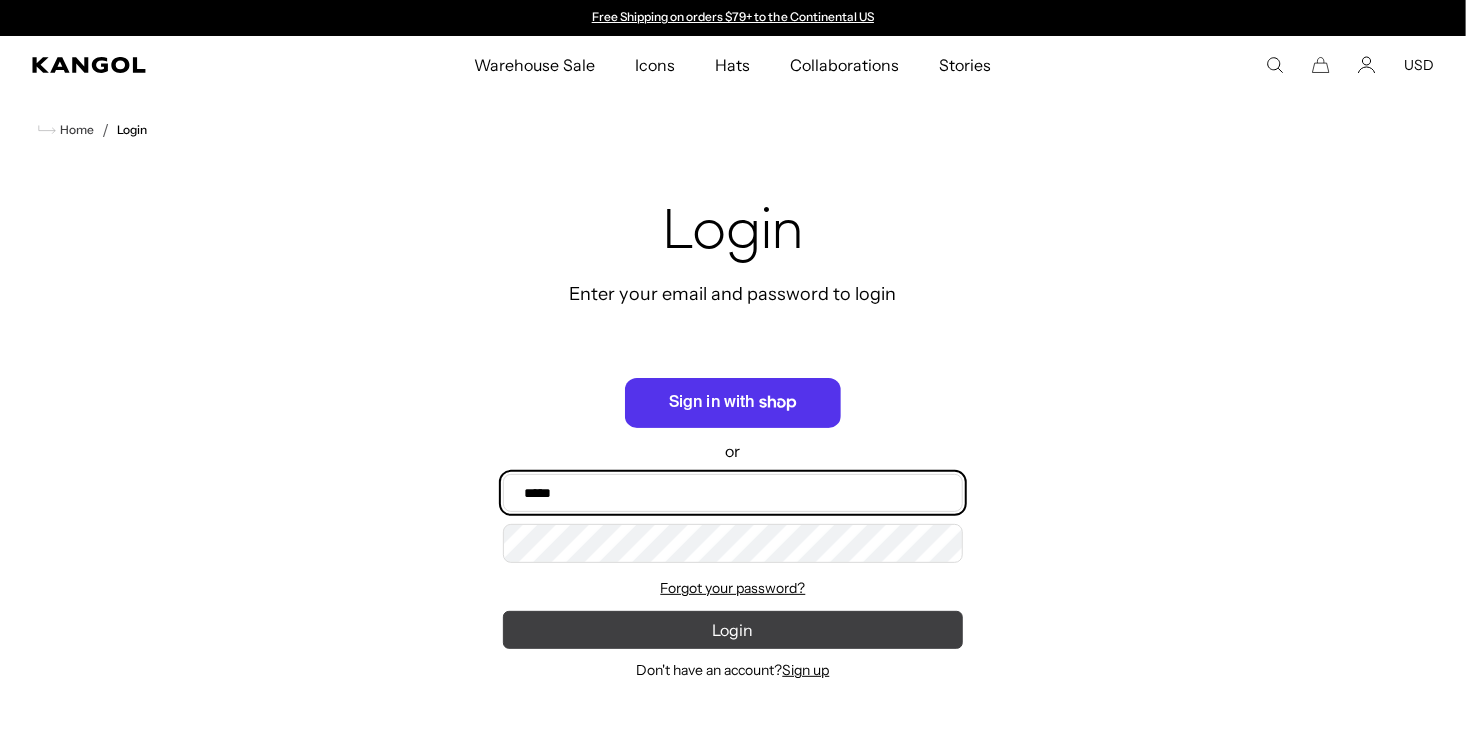 type on "**********" 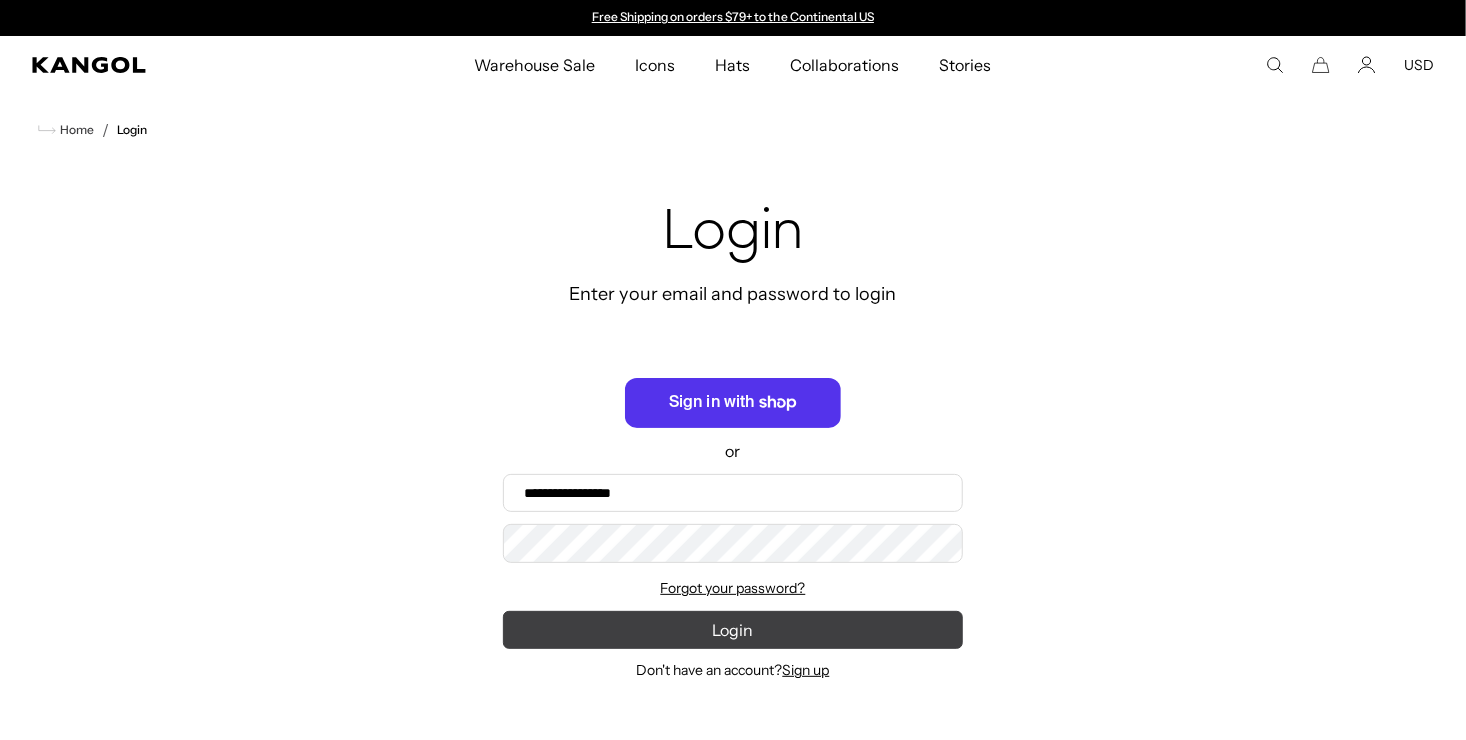 click on "Login" at bounding box center [733, 630] 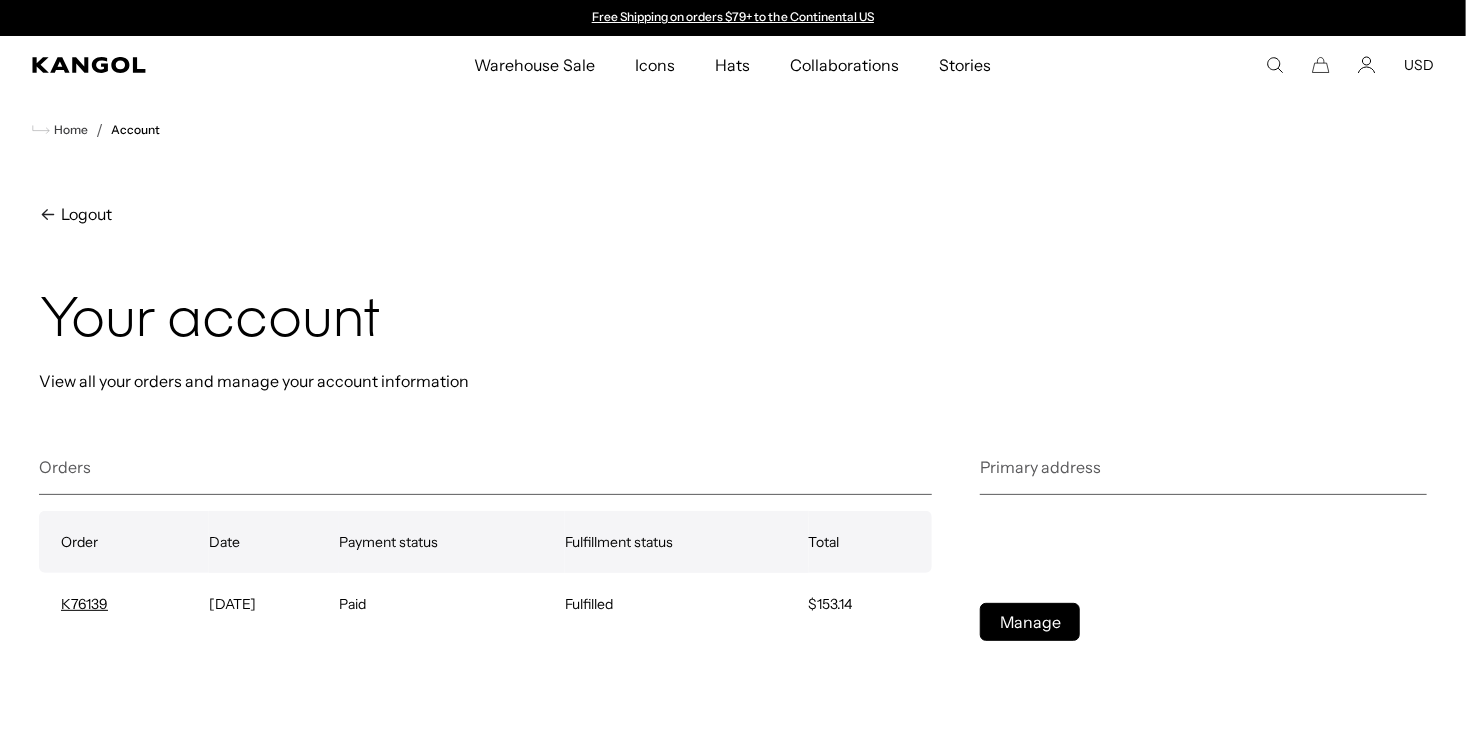 scroll, scrollTop: 0, scrollLeft: 0, axis: both 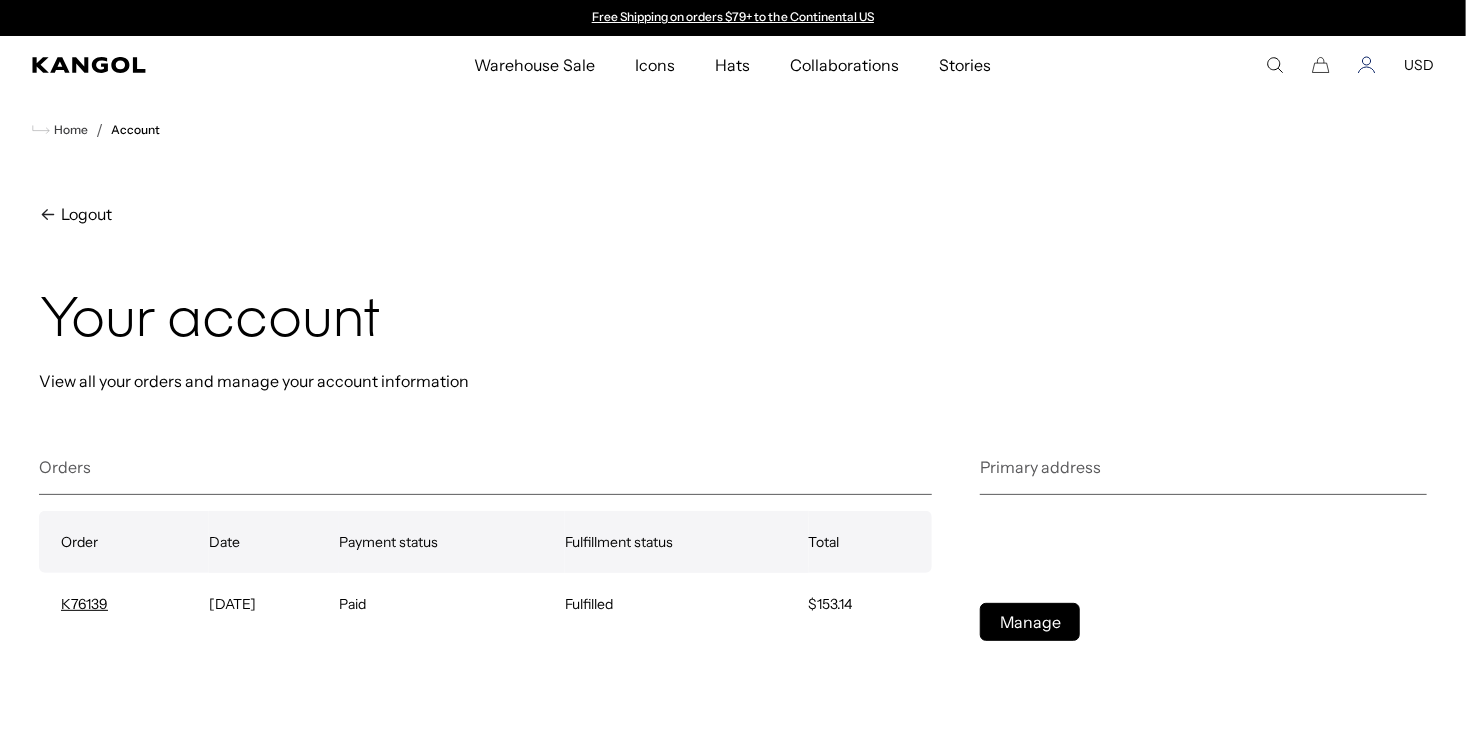 click 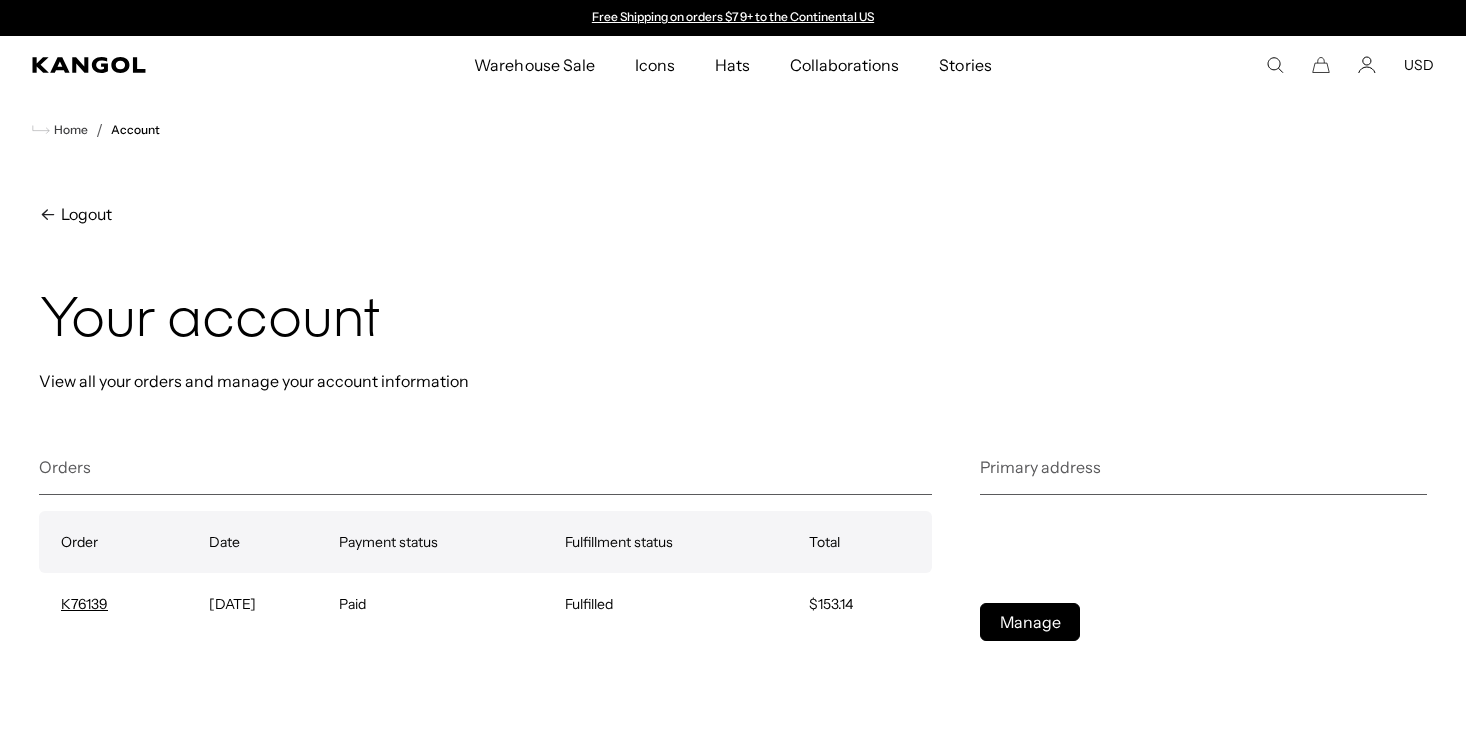 scroll, scrollTop: 0, scrollLeft: 0, axis: both 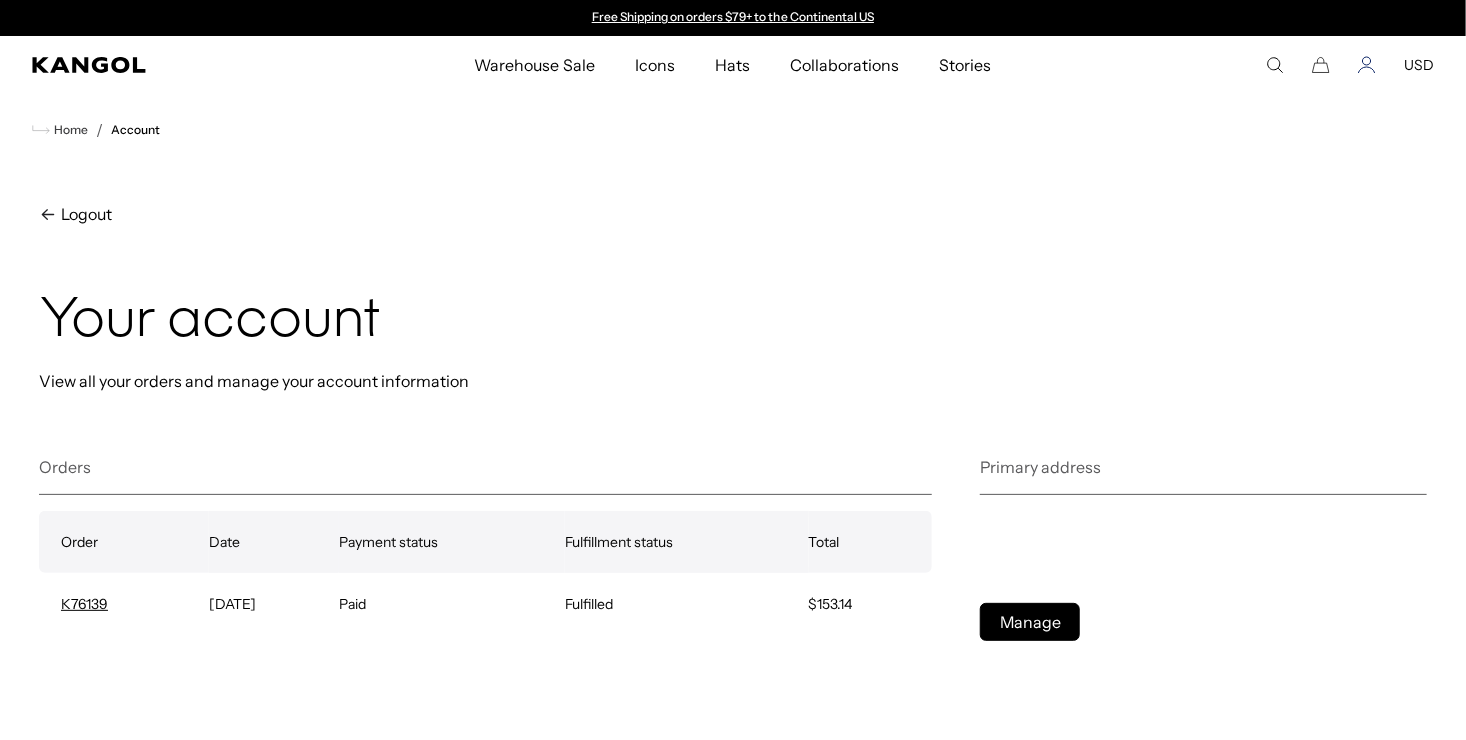 click 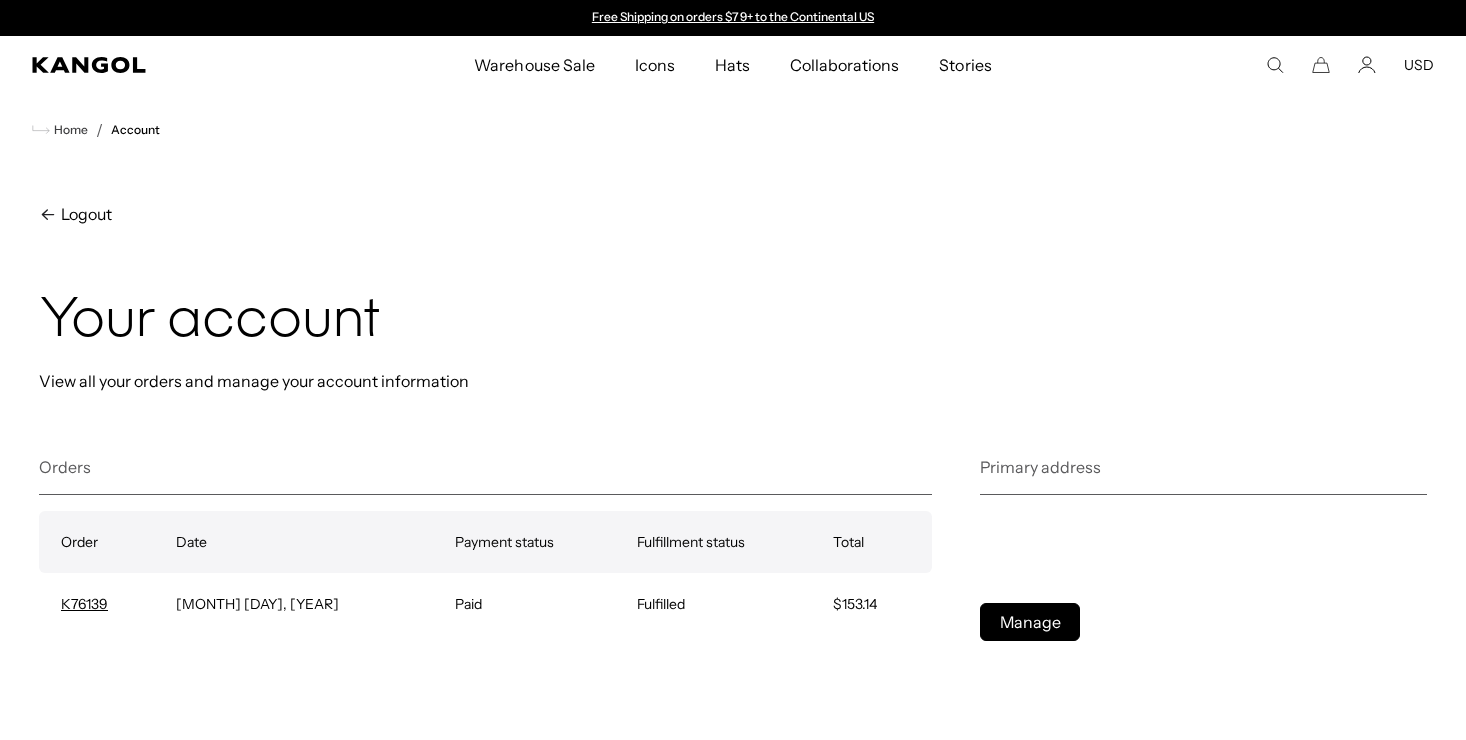 scroll, scrollTop: 0, scrollLeft: 0, axis: both 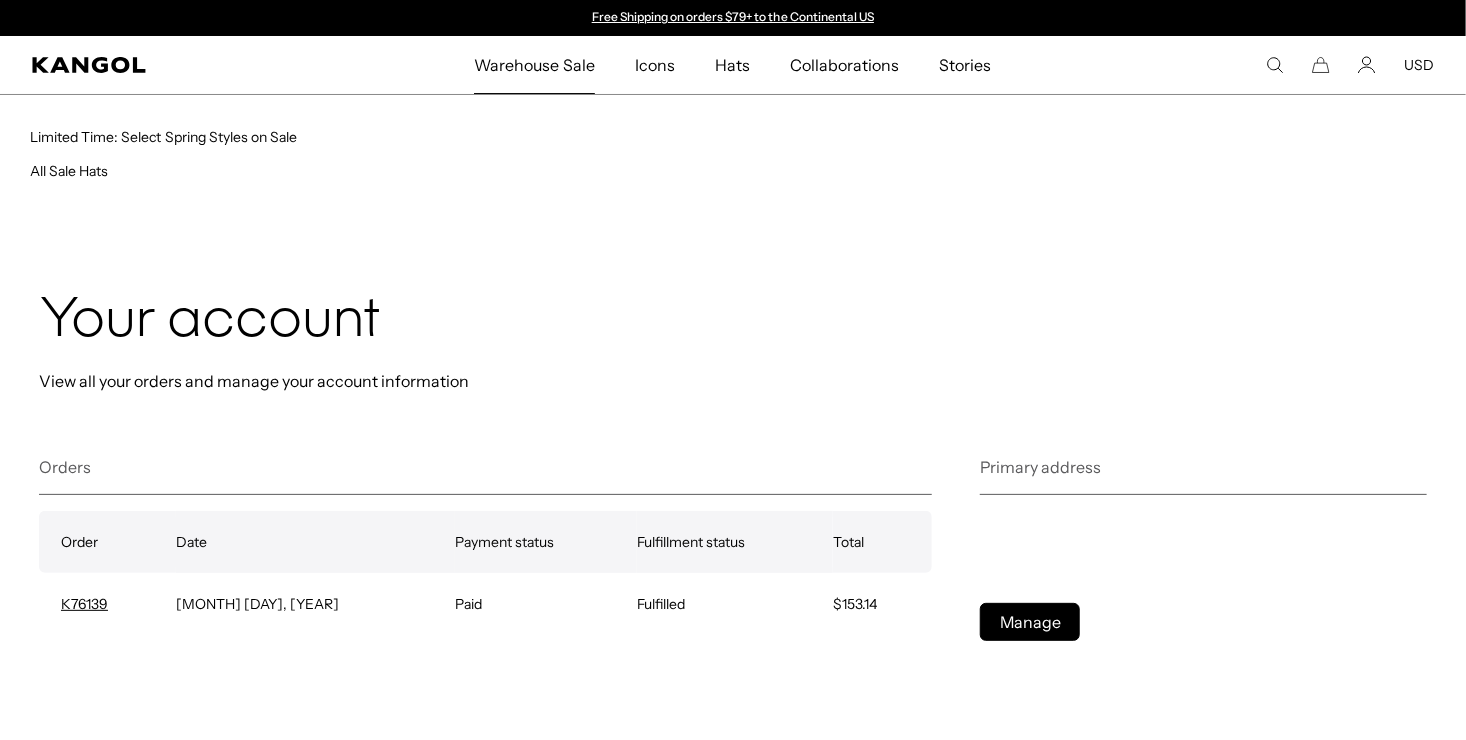 click on "Warehouse Sale" at bounding box center (534, 65) 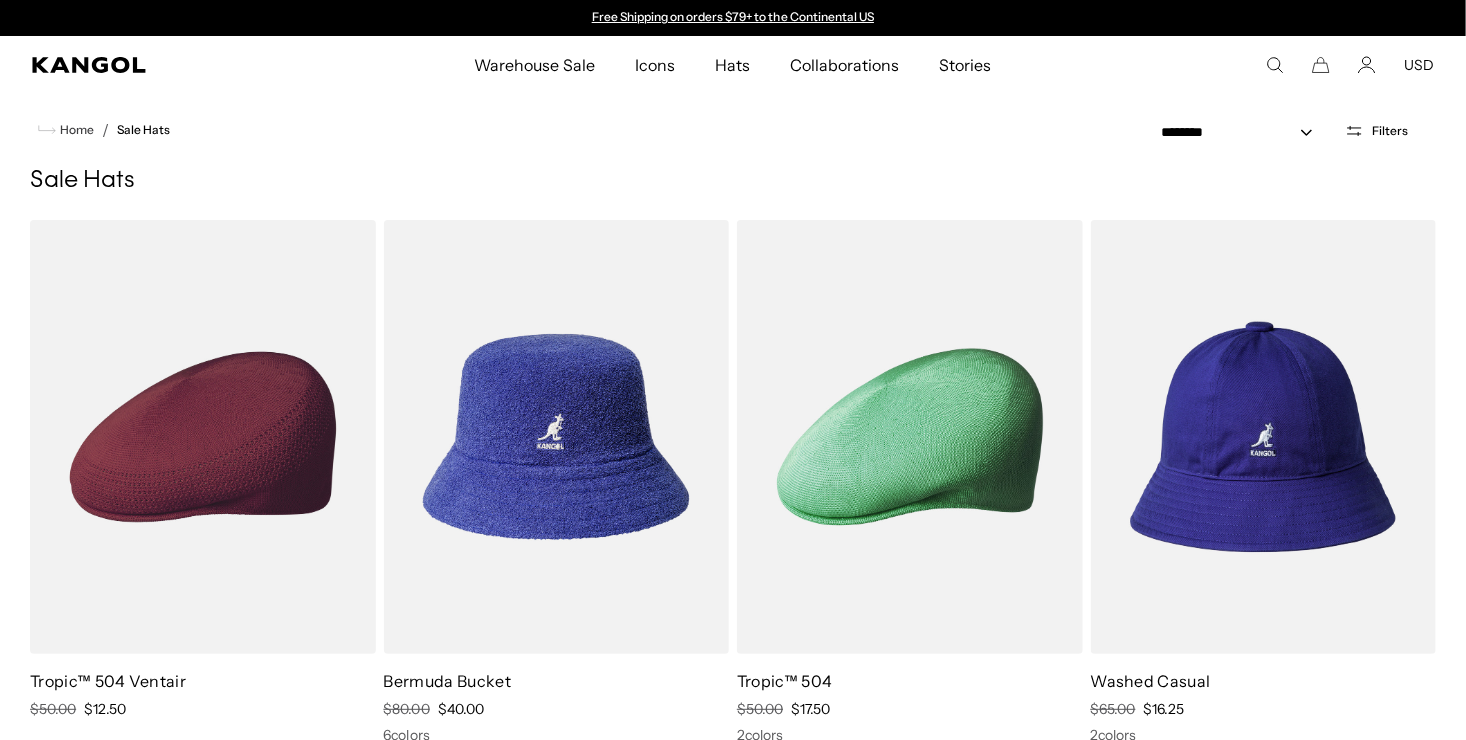 scroll, scrollTop: 0, scrollLeft: 0, axis: both 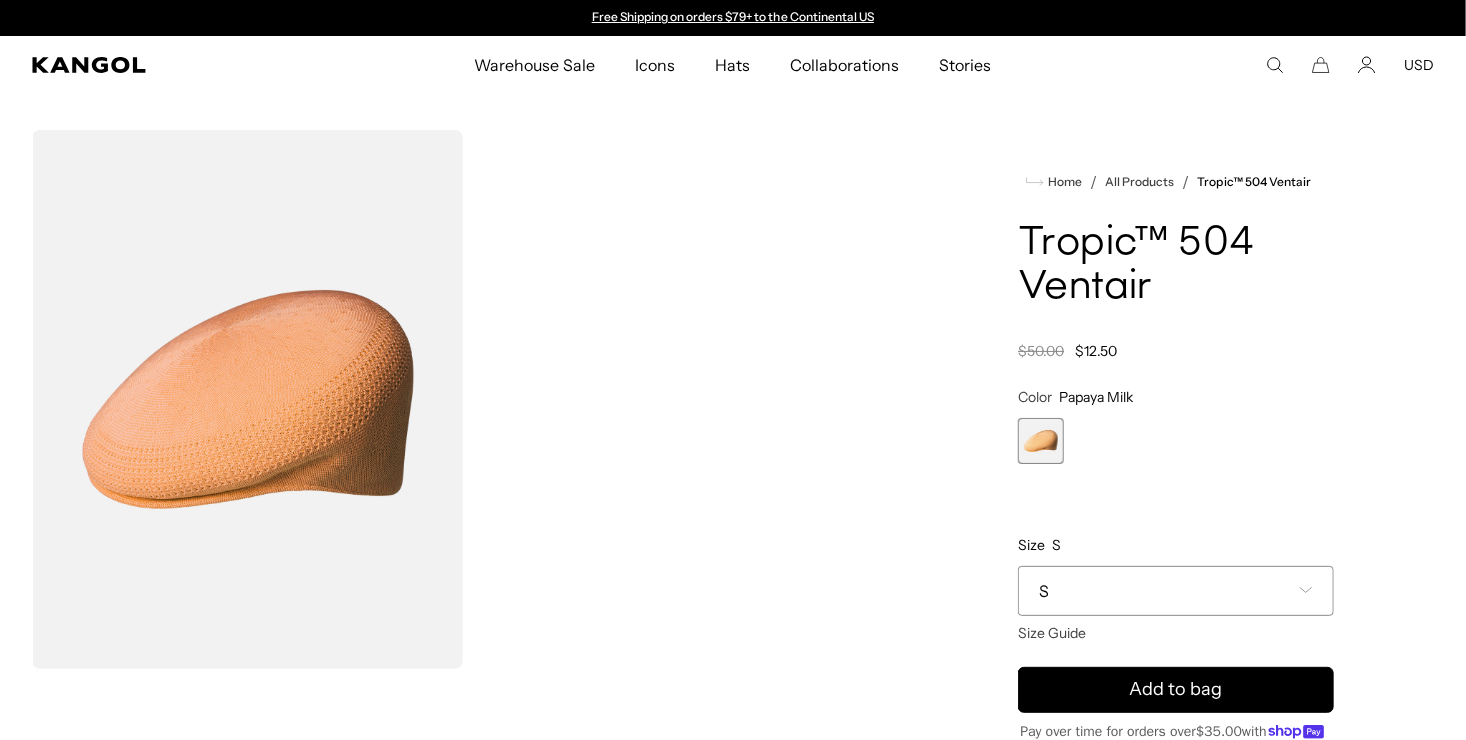 click on "S" at bounding box center [1176, 591] 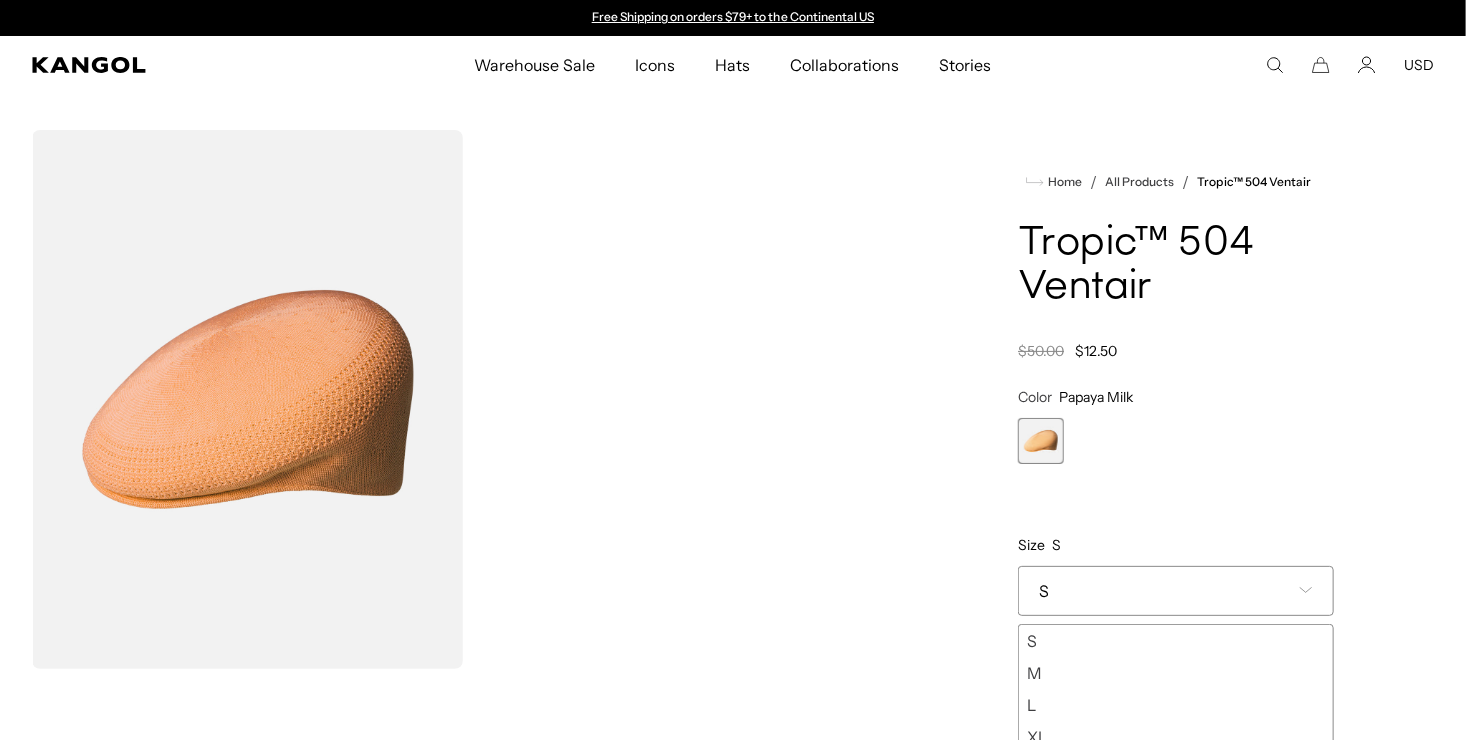 click on "L" at bounding box center (1176, 705) 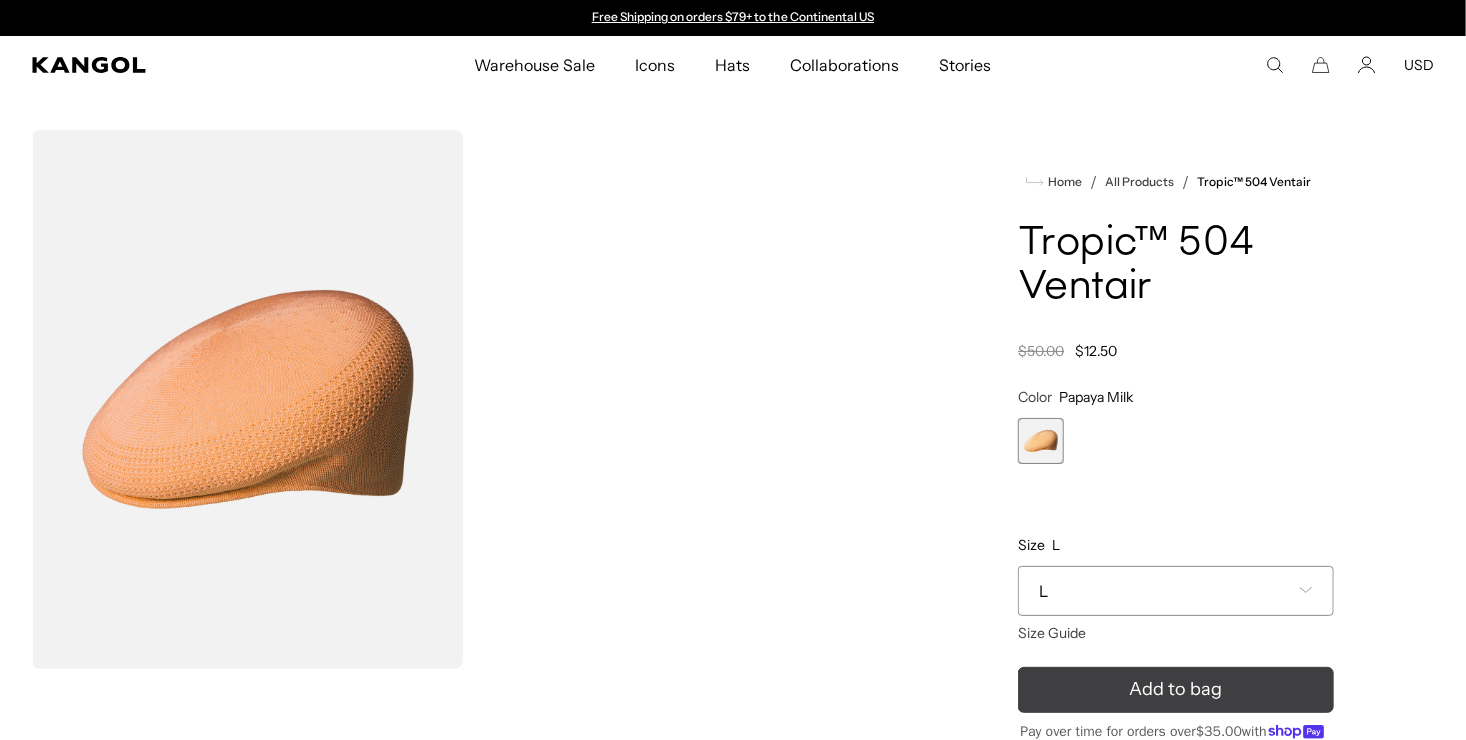 click on "Add to bag" at bounding box center [1176, 689] 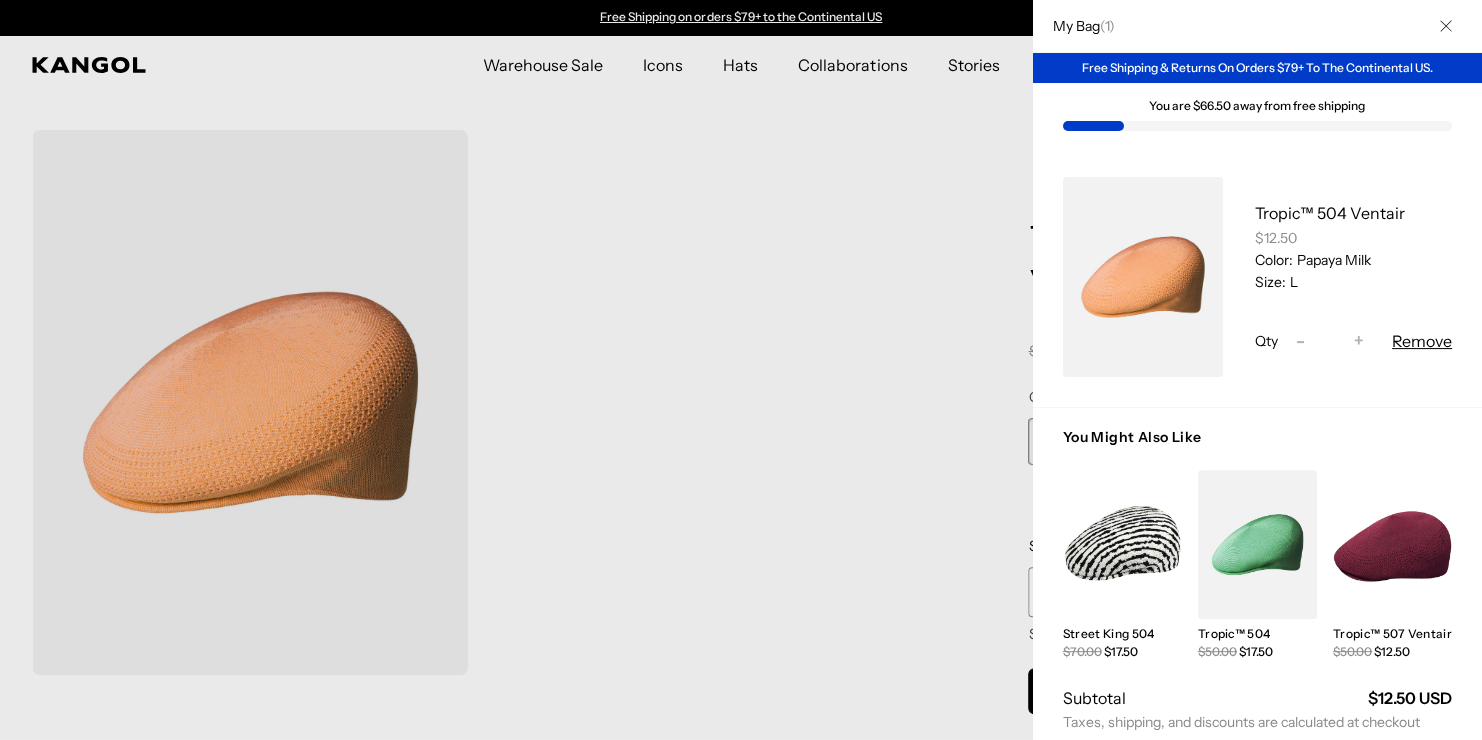 click at bounding box center [741, 370] 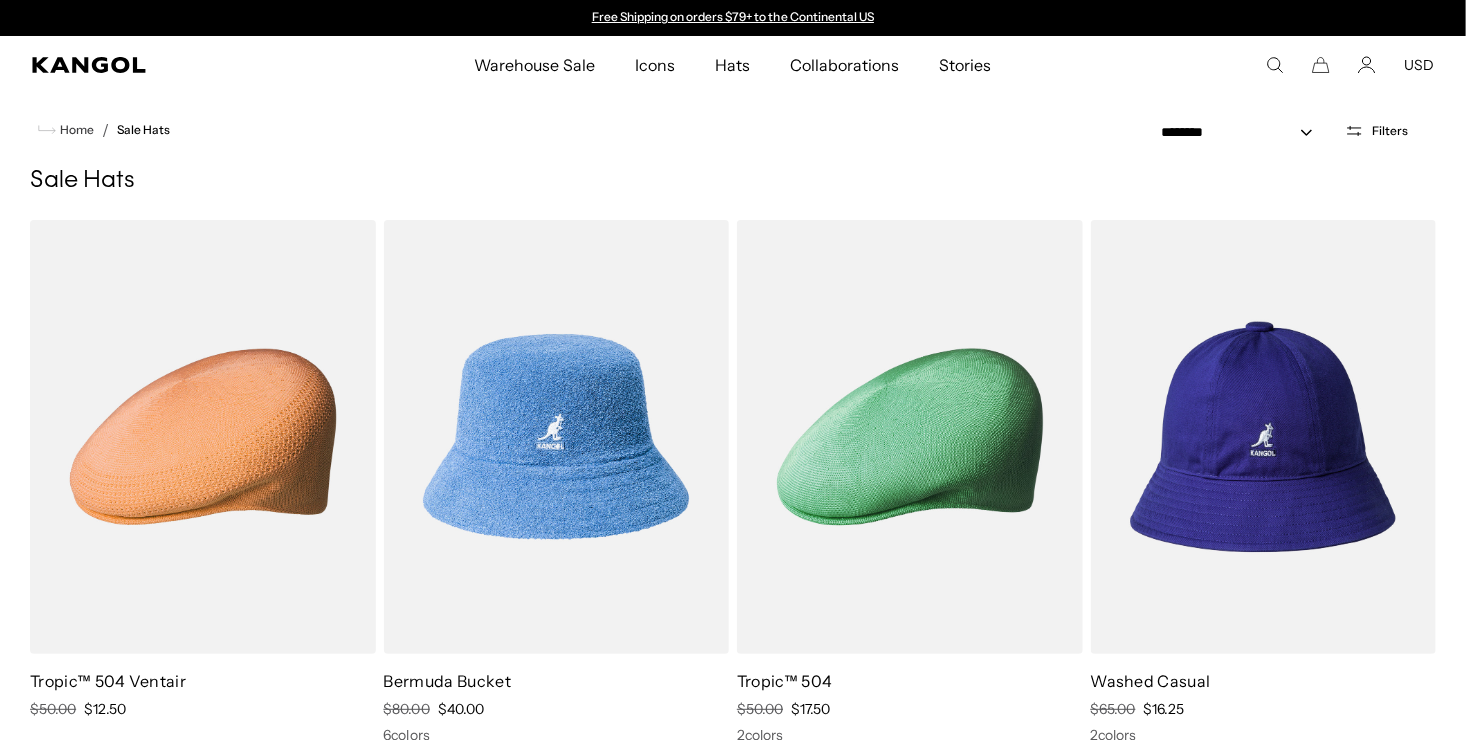 scroll, scrollTop: 0, scrollLeft: 0, axis: both 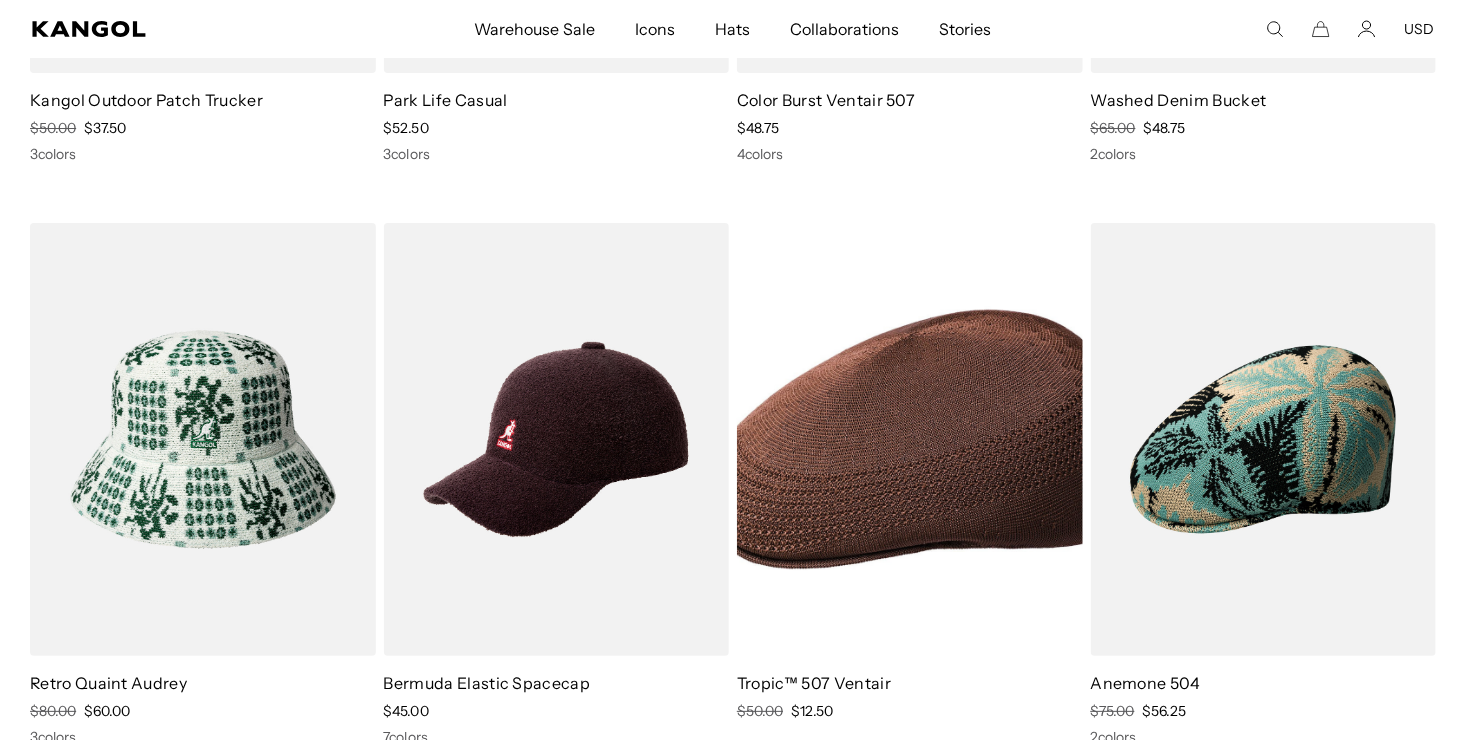 click at bounding box center (910, 440) 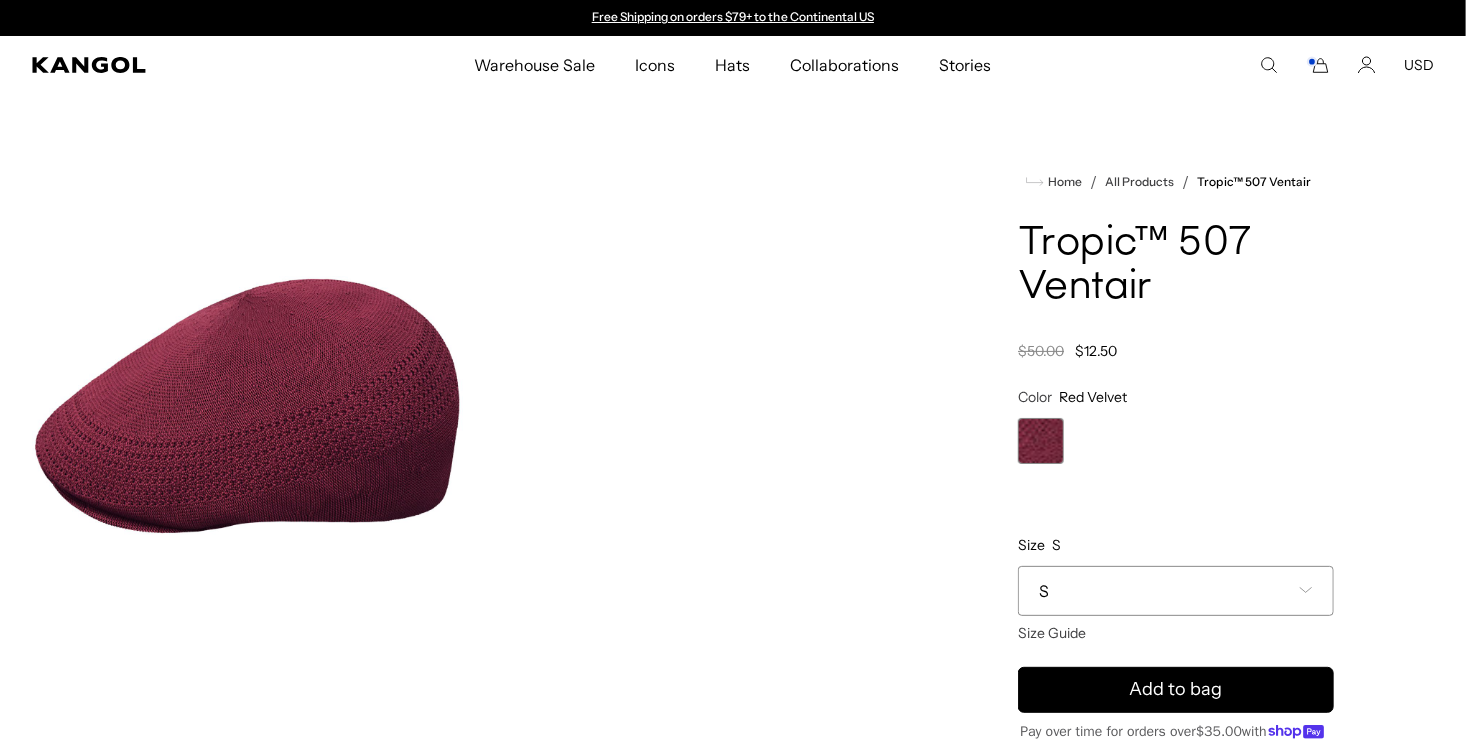 scroll, scrollTop: 0, scrollLeft: 0, axis: both 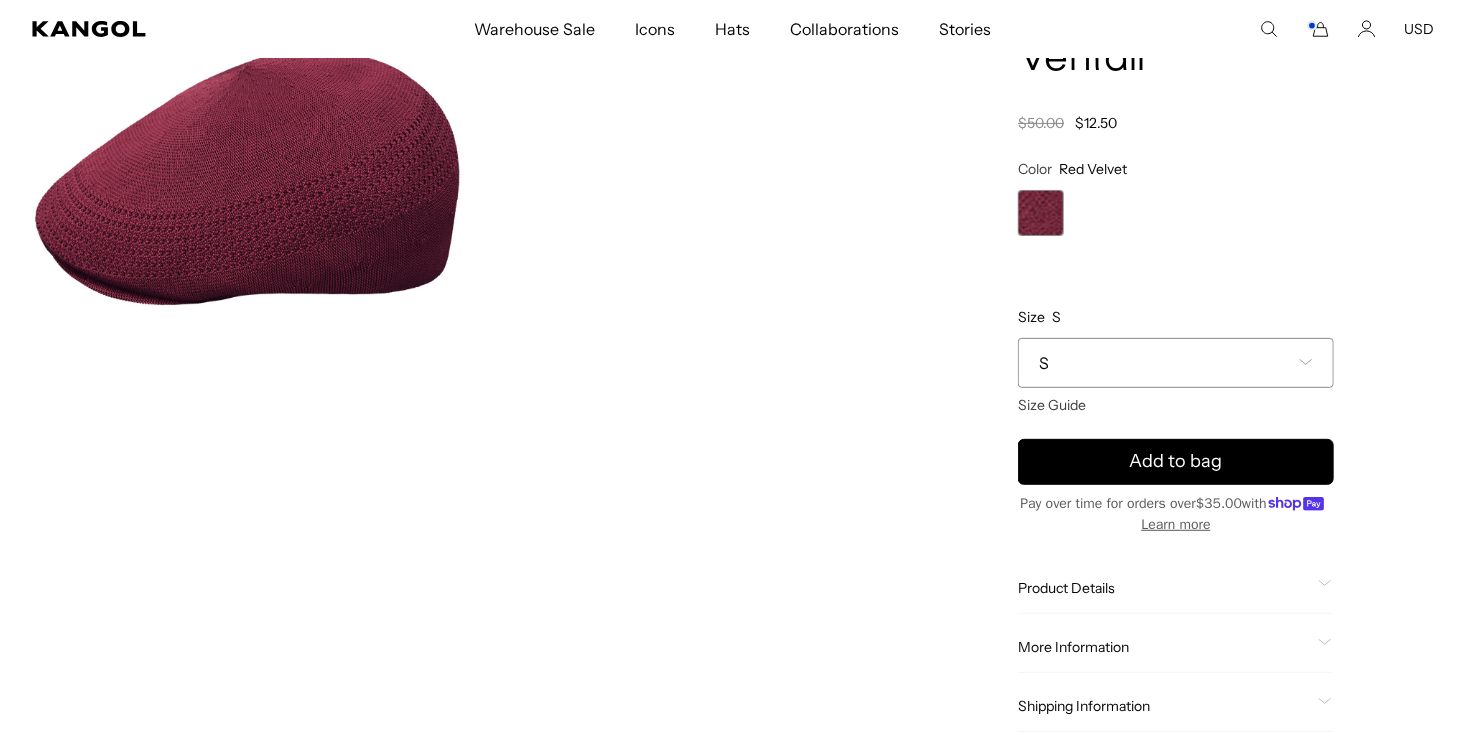 click on "S" at bounding box center [1176, 363] 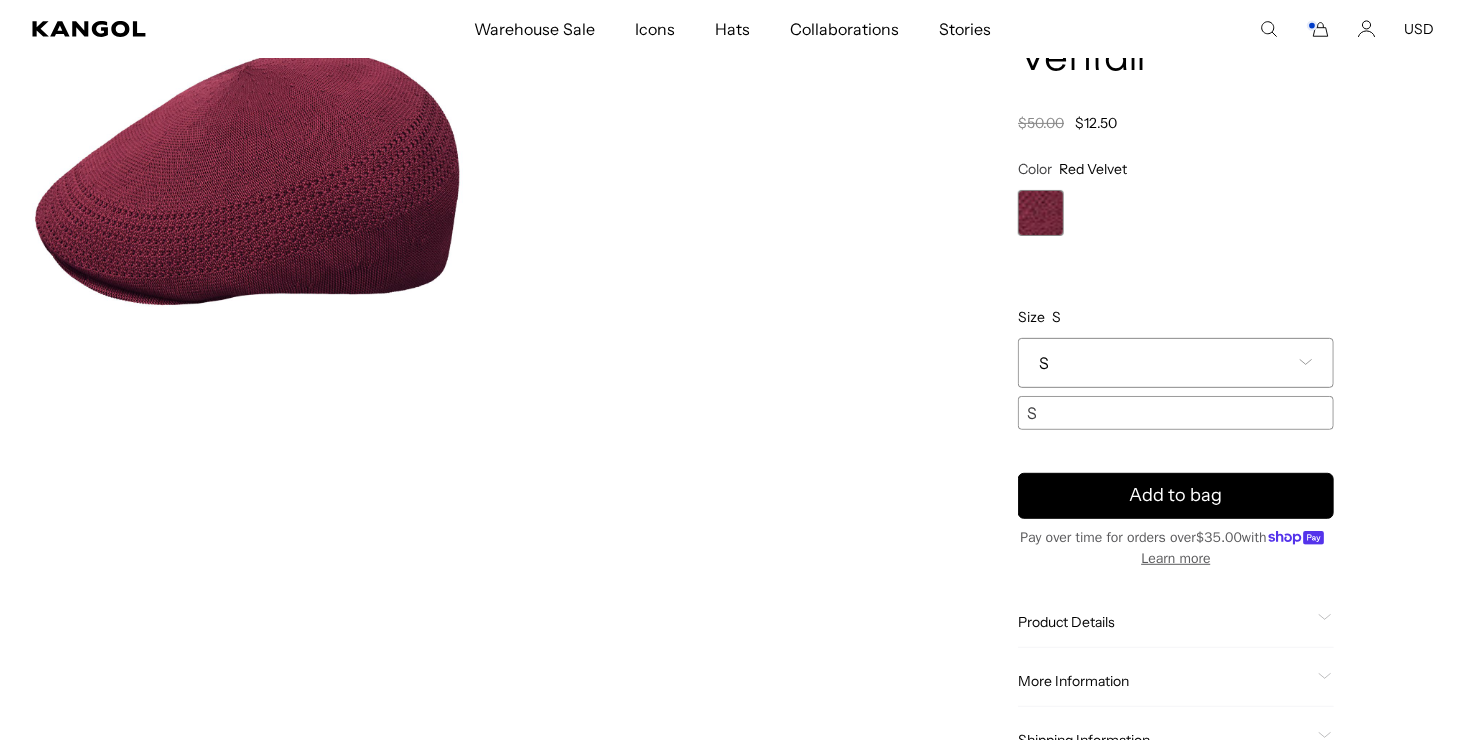 click on "S" at bounding box center (1176, 363) 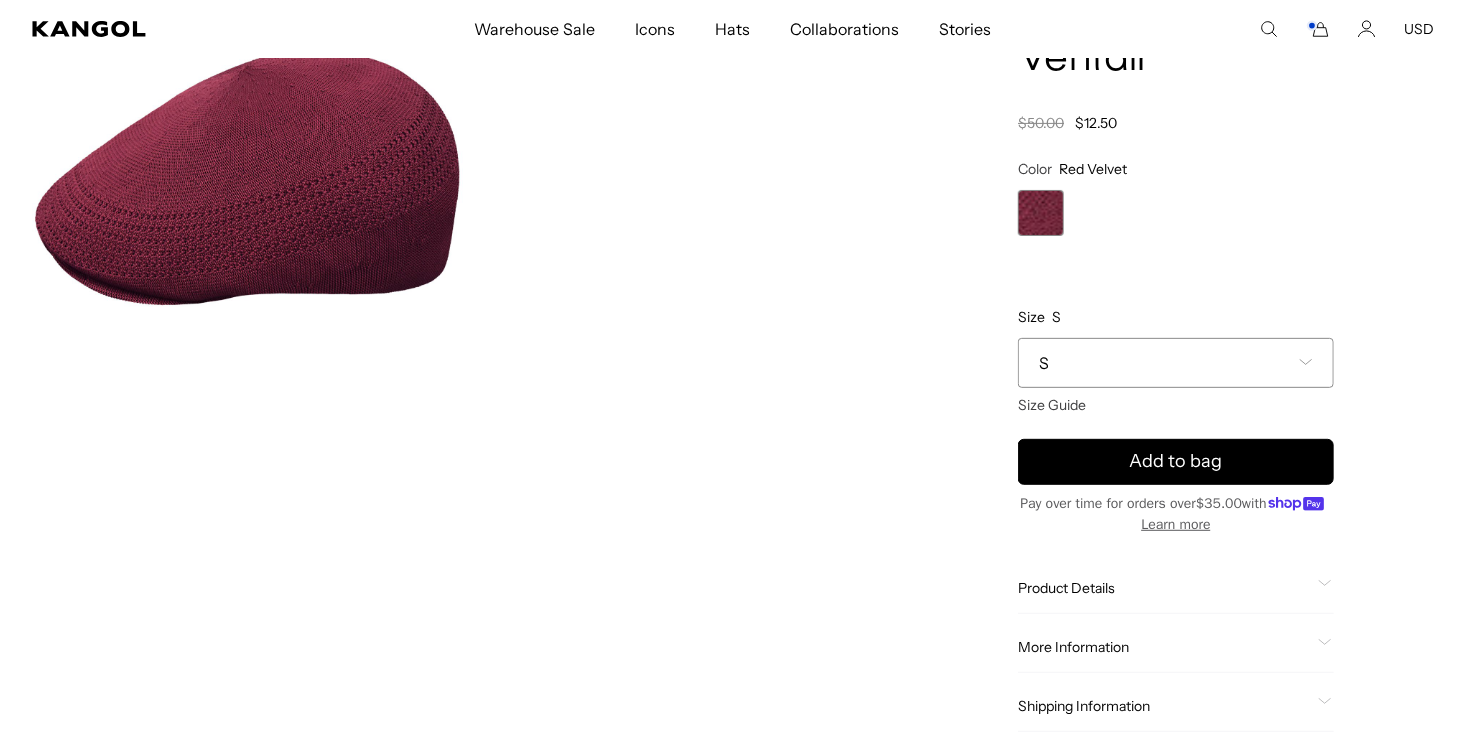 click on "S" at bounding box center [1176, 363] 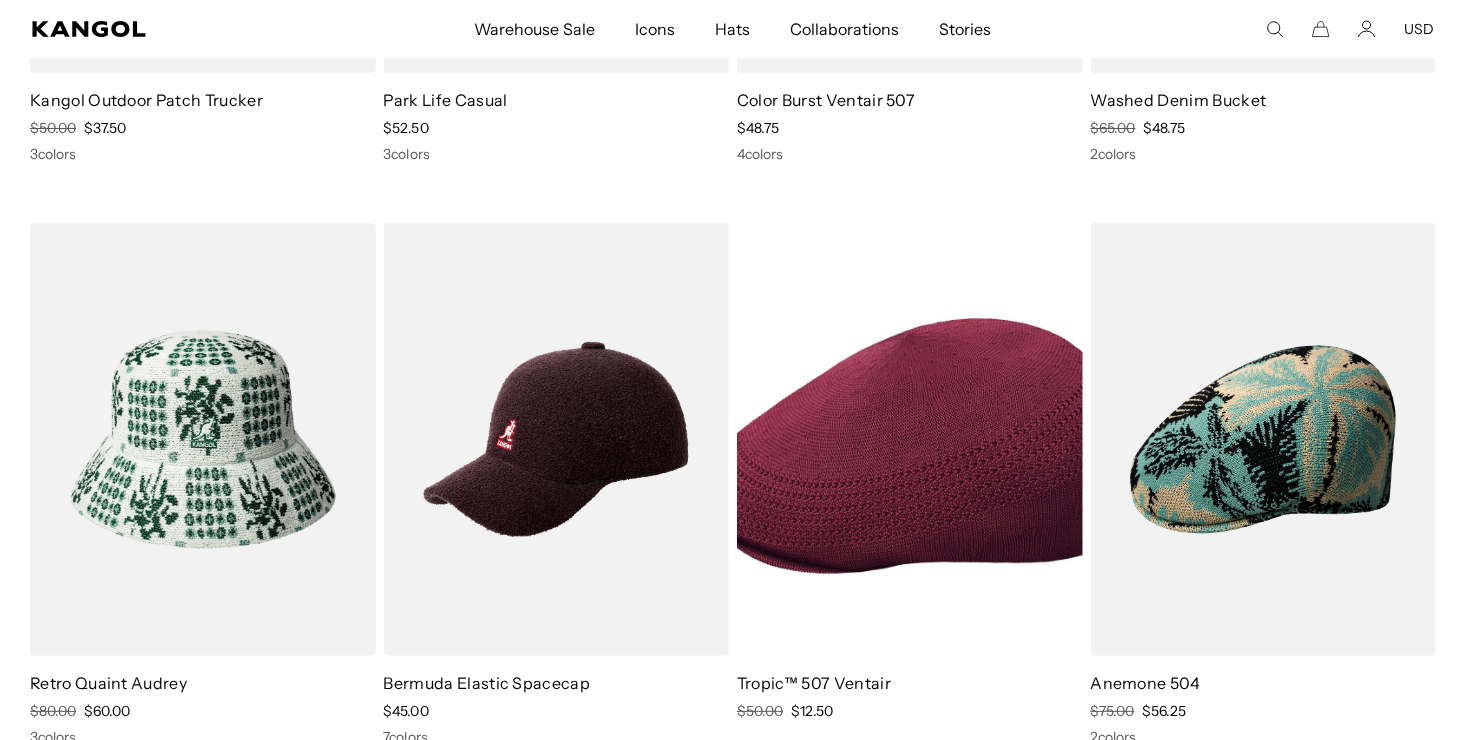 scroll, scrollTop: 0, scrollLeft: 0, axis: both 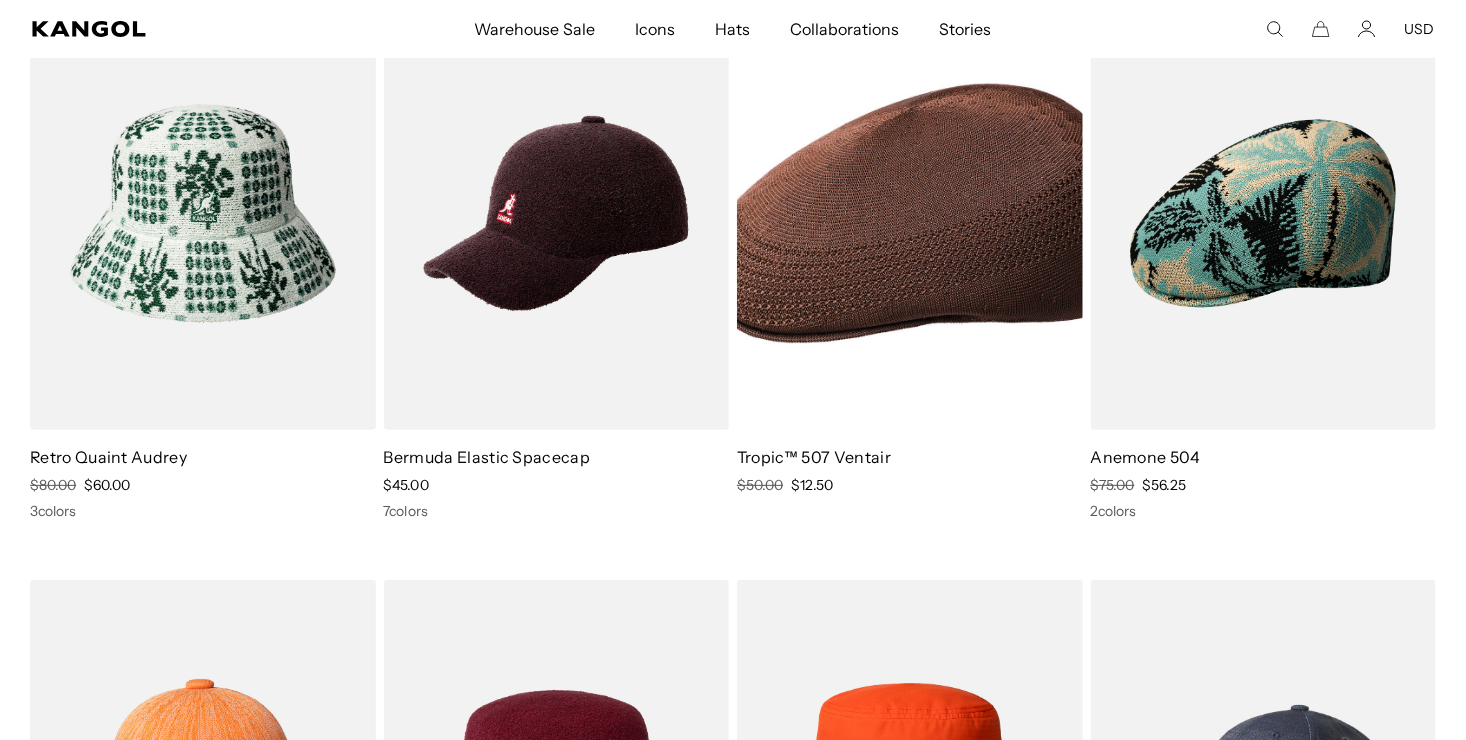 click at bounding box center [910, 214] 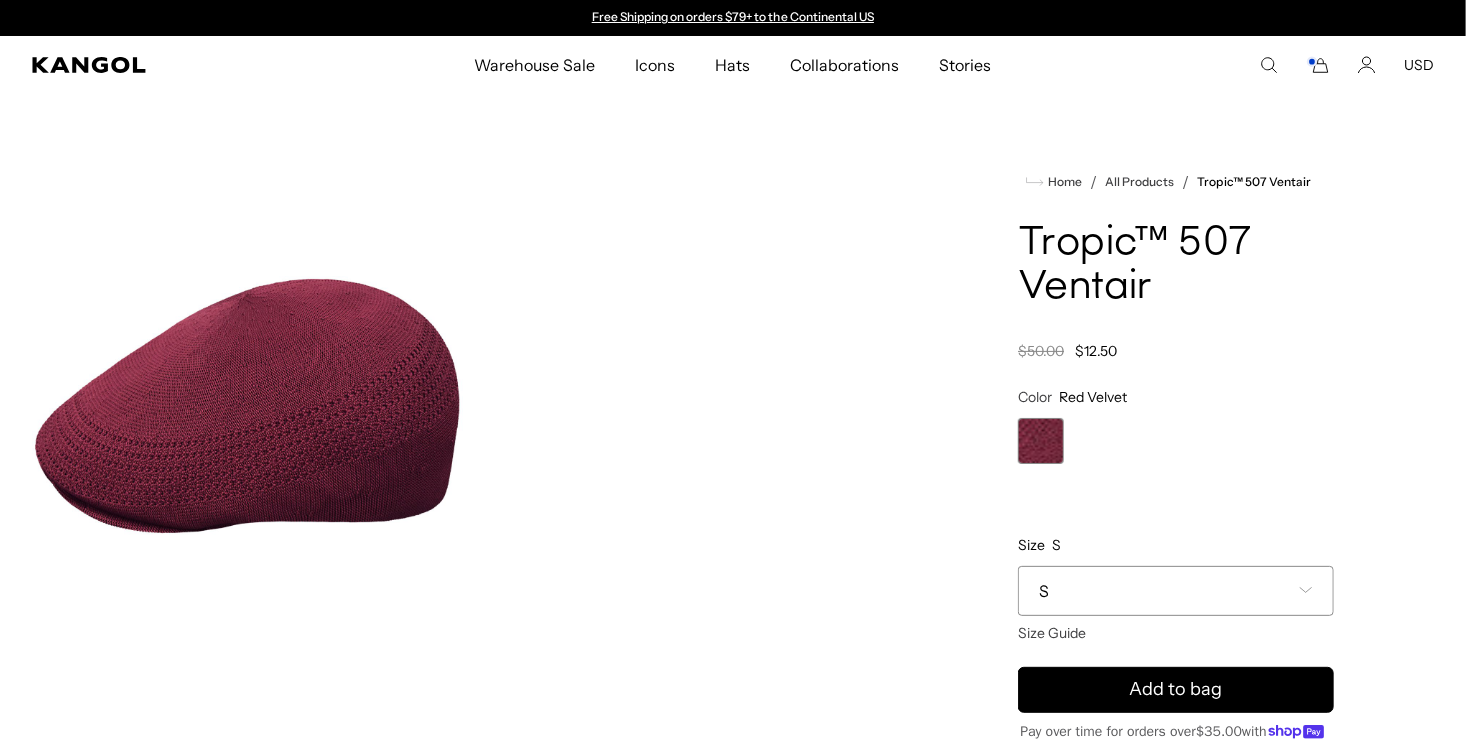 scroll, scrollTop: 0, scrollLeft: 0, axis: both 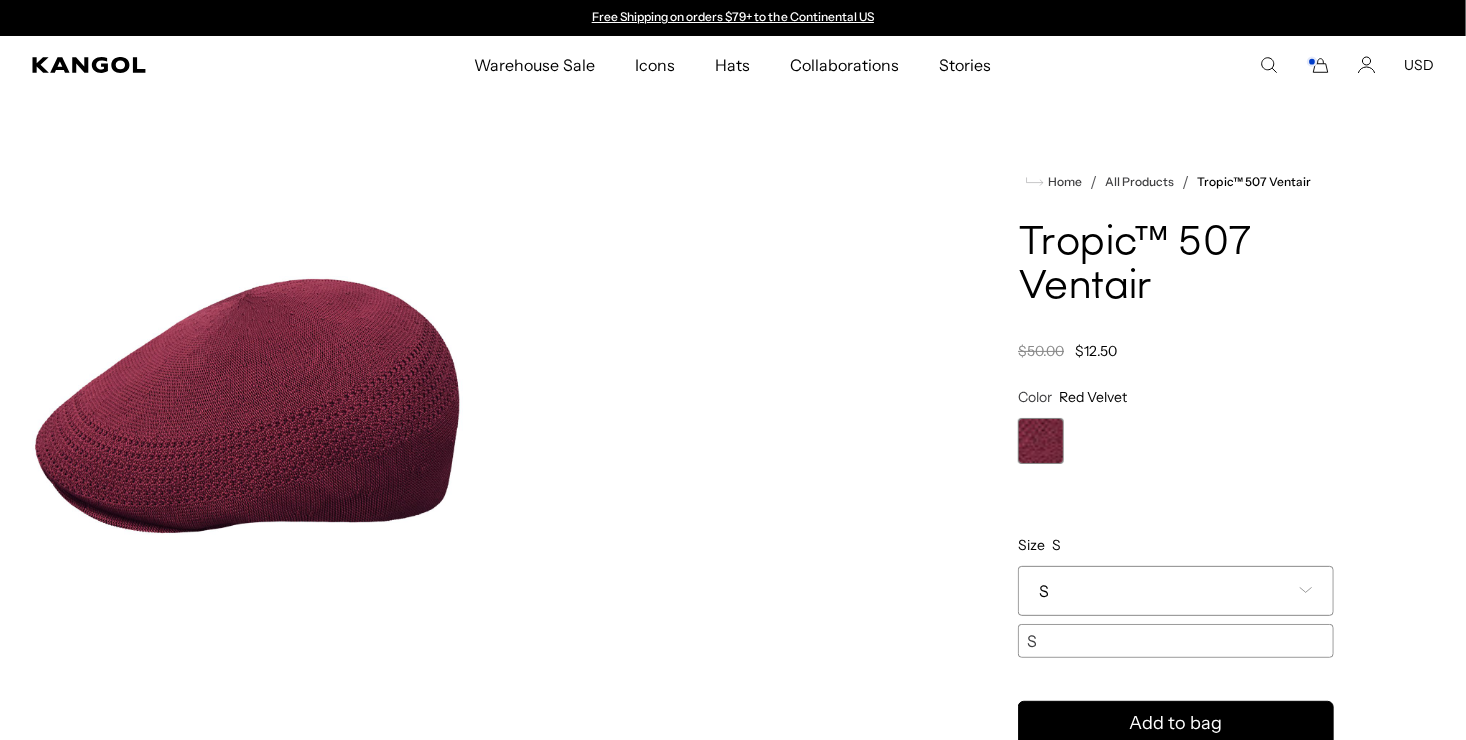 click on "S" at bounding box center [1176, 591] 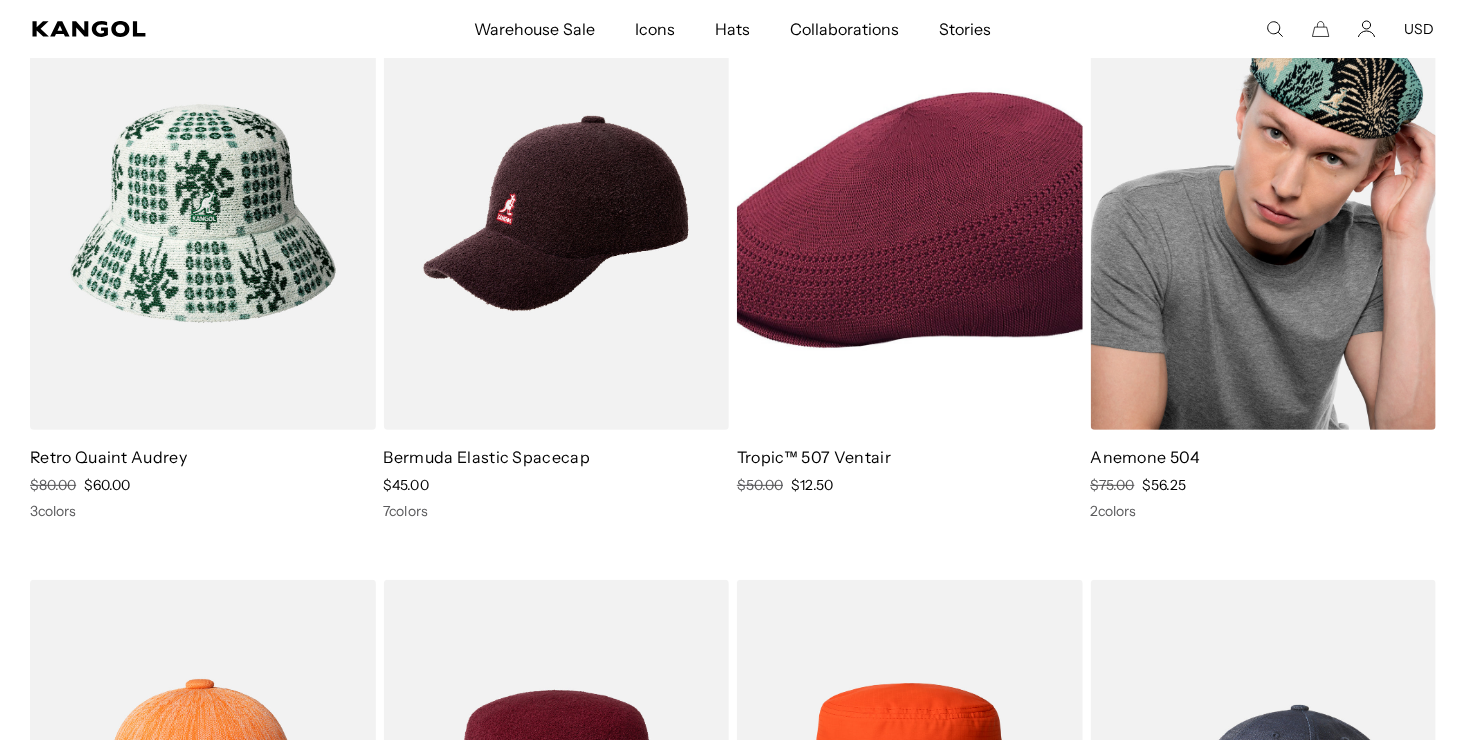 scroll, scrollTop: 0, scrollLeft: 0, axis: both 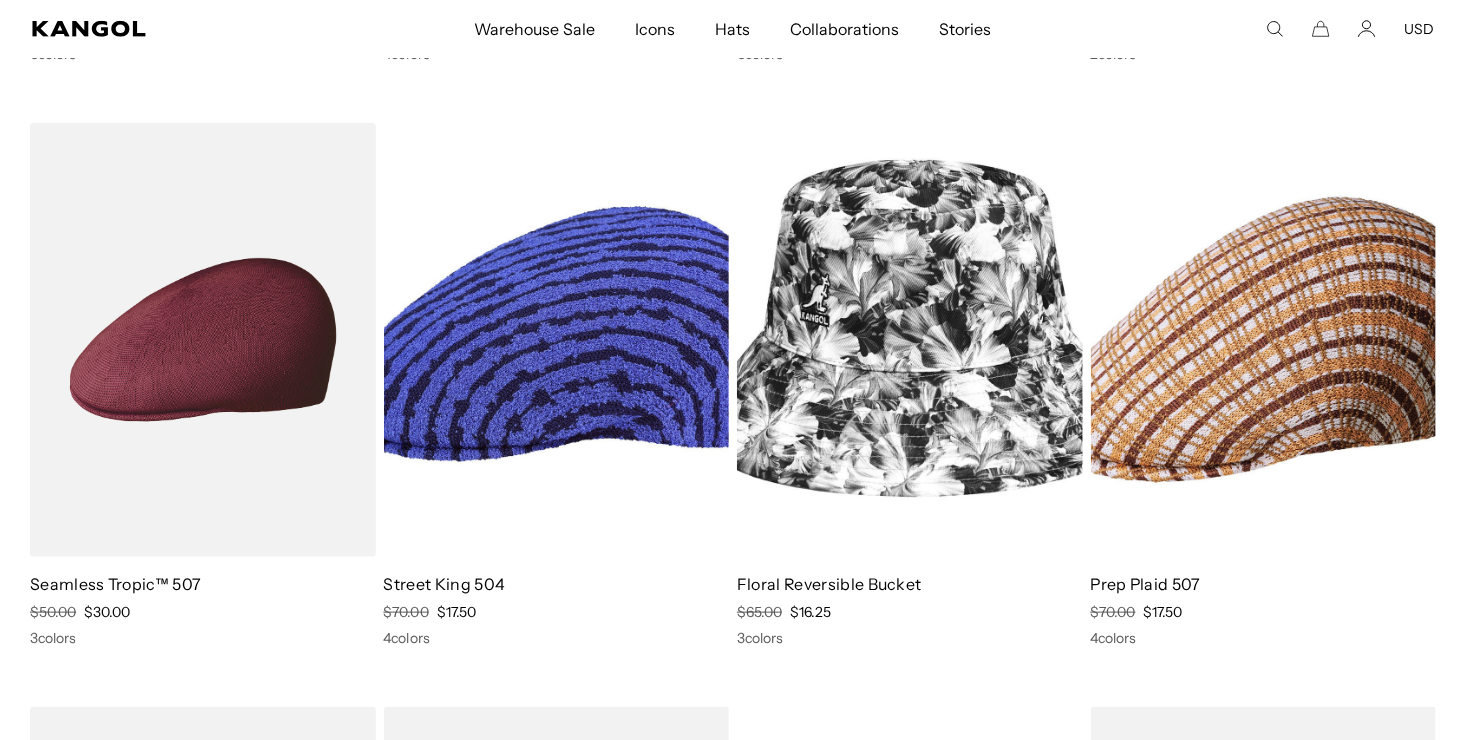 click at bounding box center [557, 340] 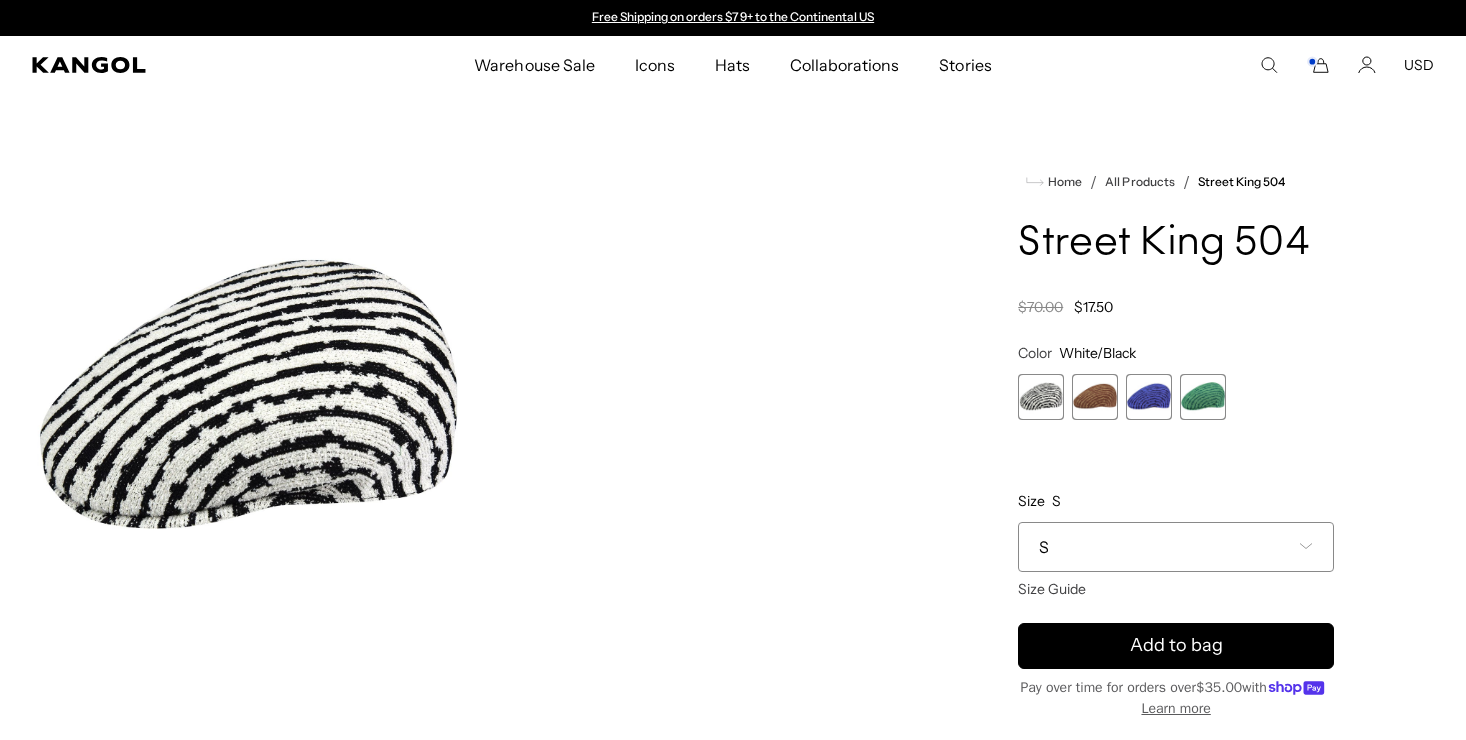 scroll, scrollTop: 0, scrollLeft: 0, axis: both 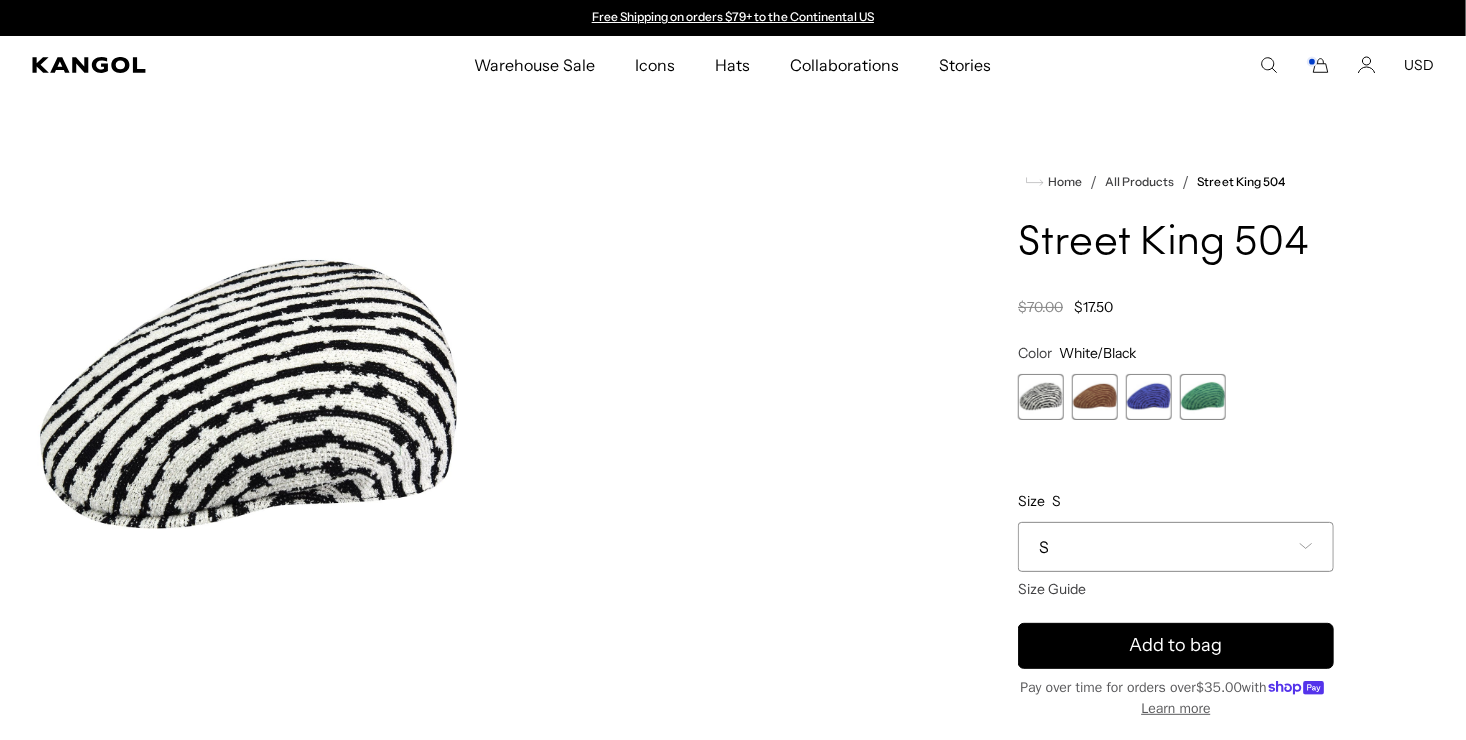 click at bounding box center [1203, 397] 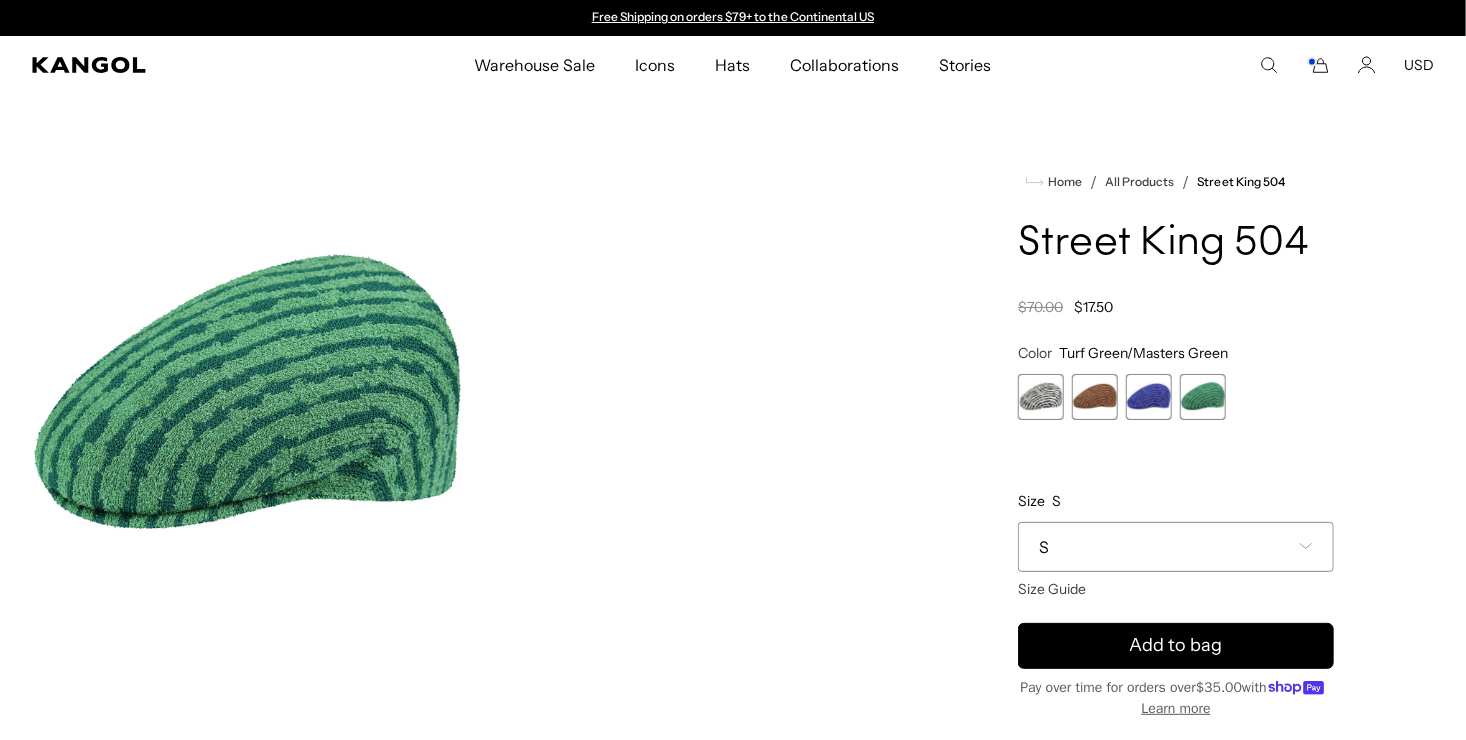 scroll, scrollTop: 0, scrollLeft: 0, axis: both 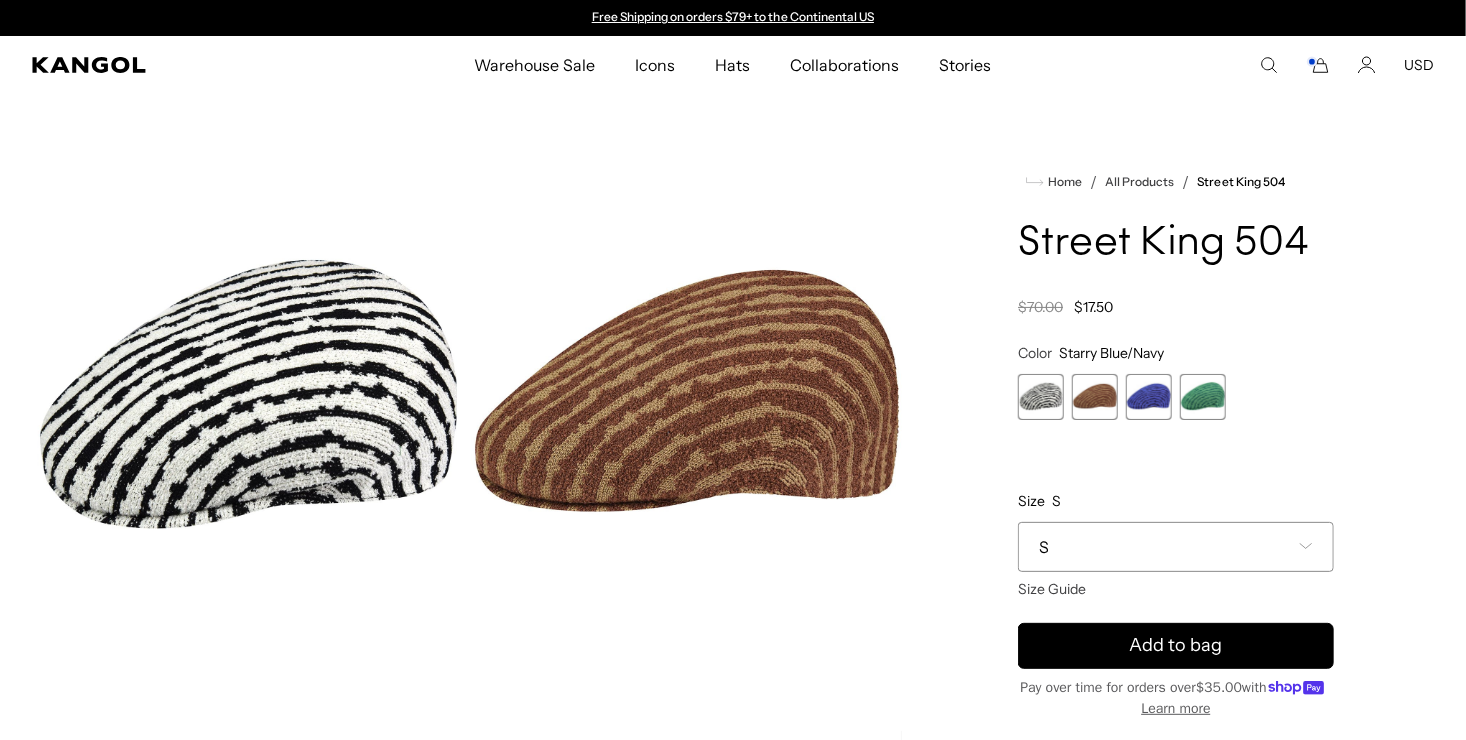 click at bounding box center (1095, 397) 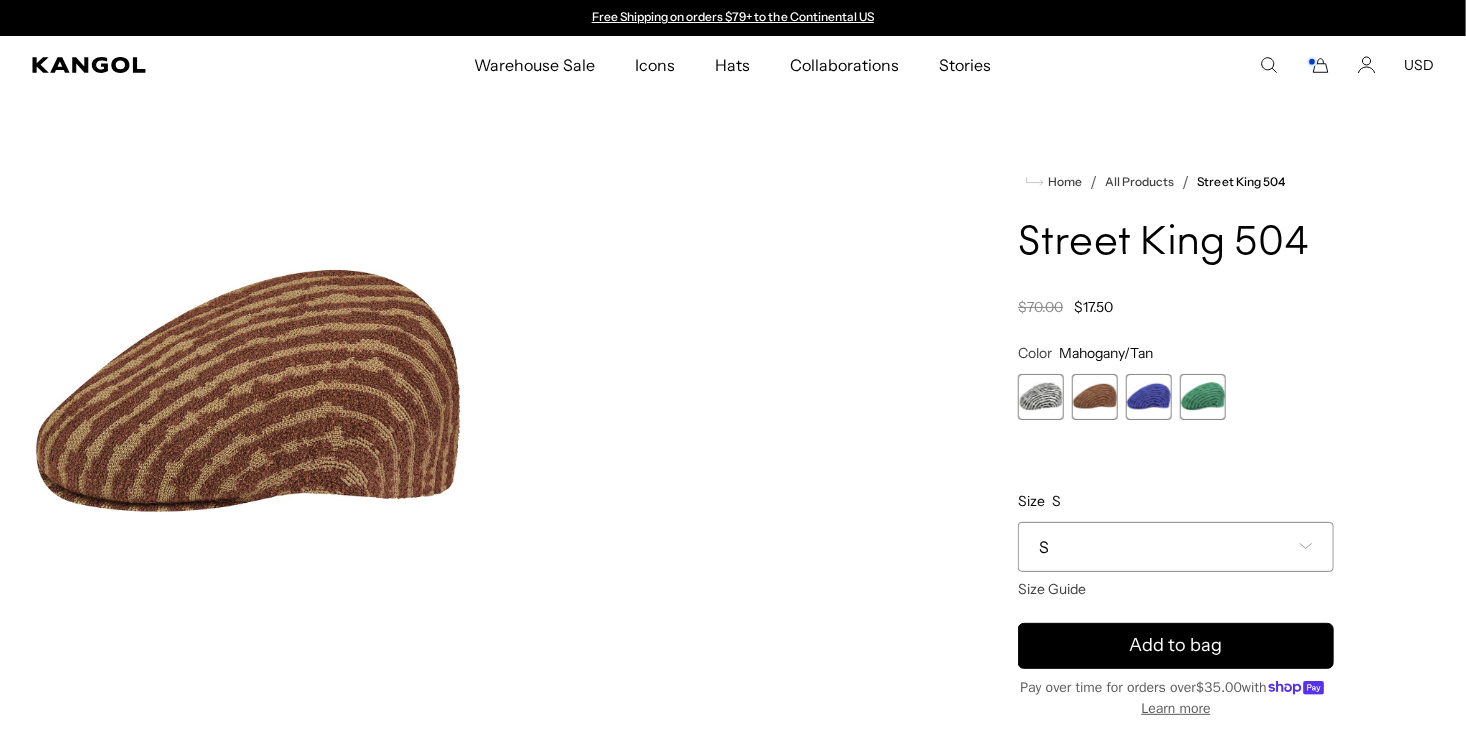 click at bounding box center [1041, 397] 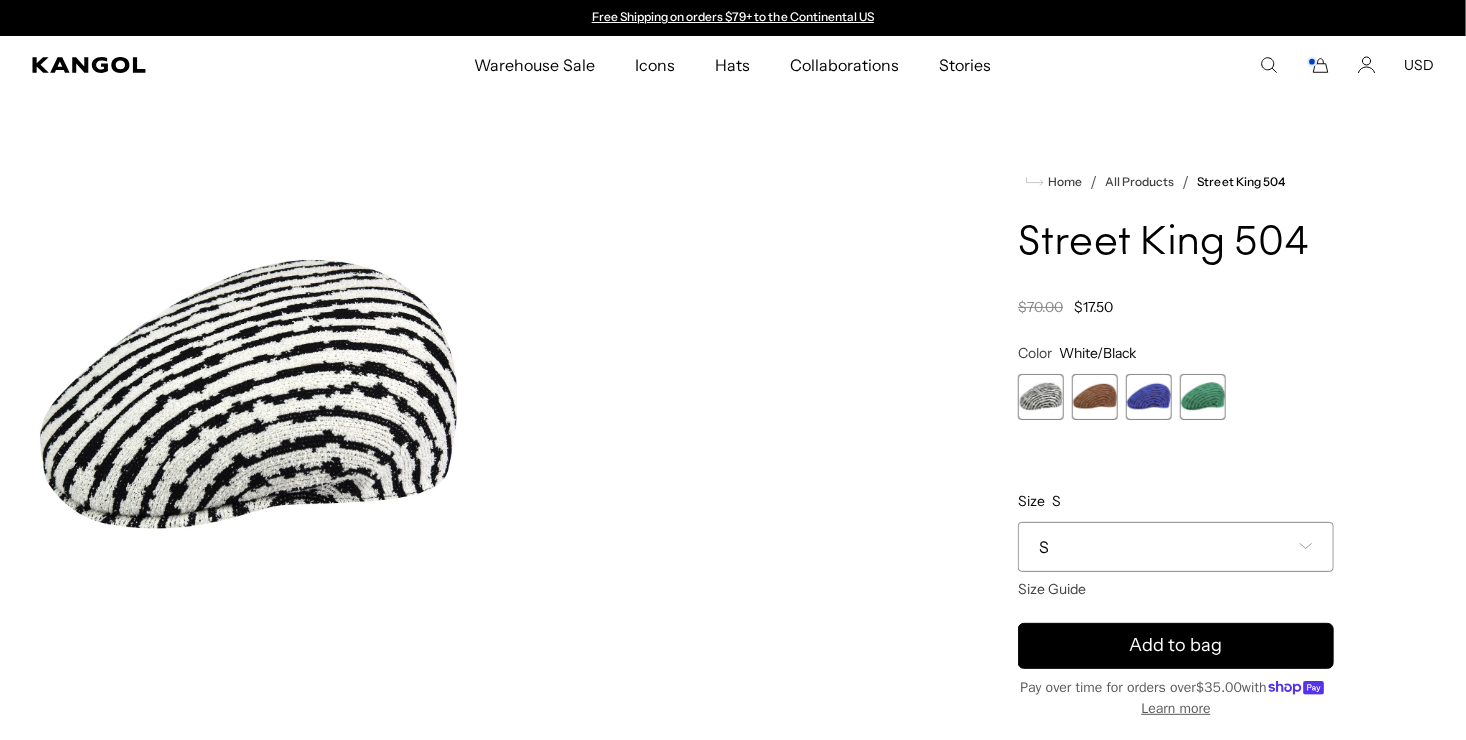 click at bounding box center (1095, 397) 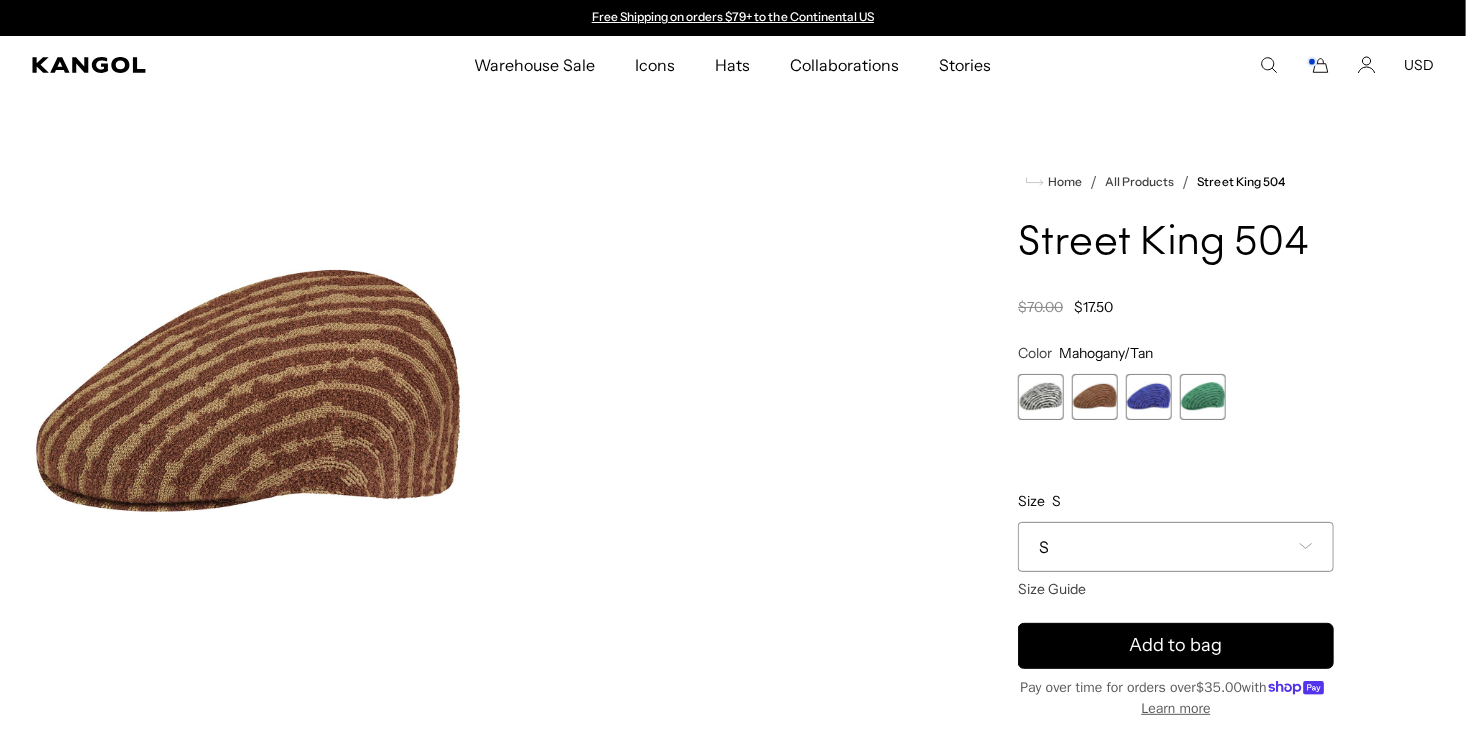 click at bounding box center [1149, 397] 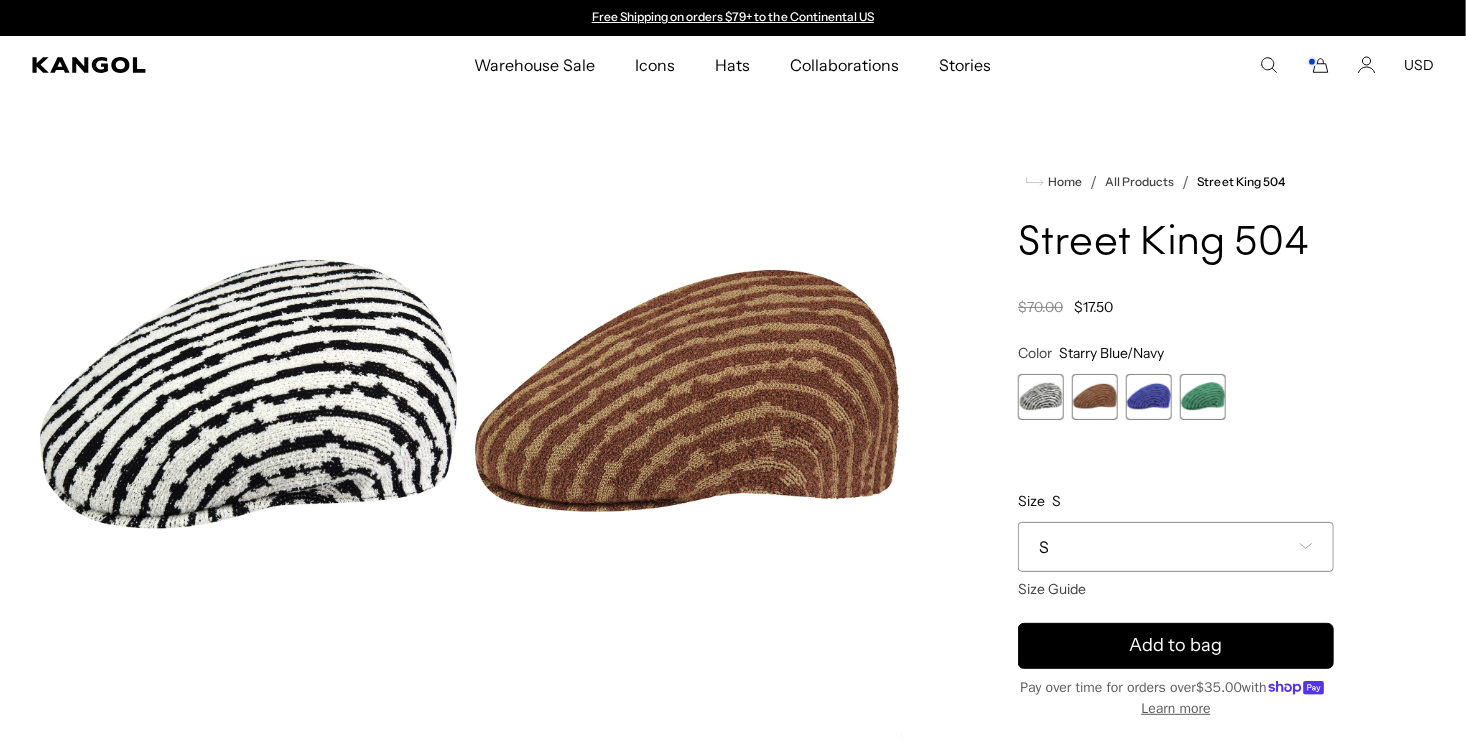 click at bounding box center [1203, 397] 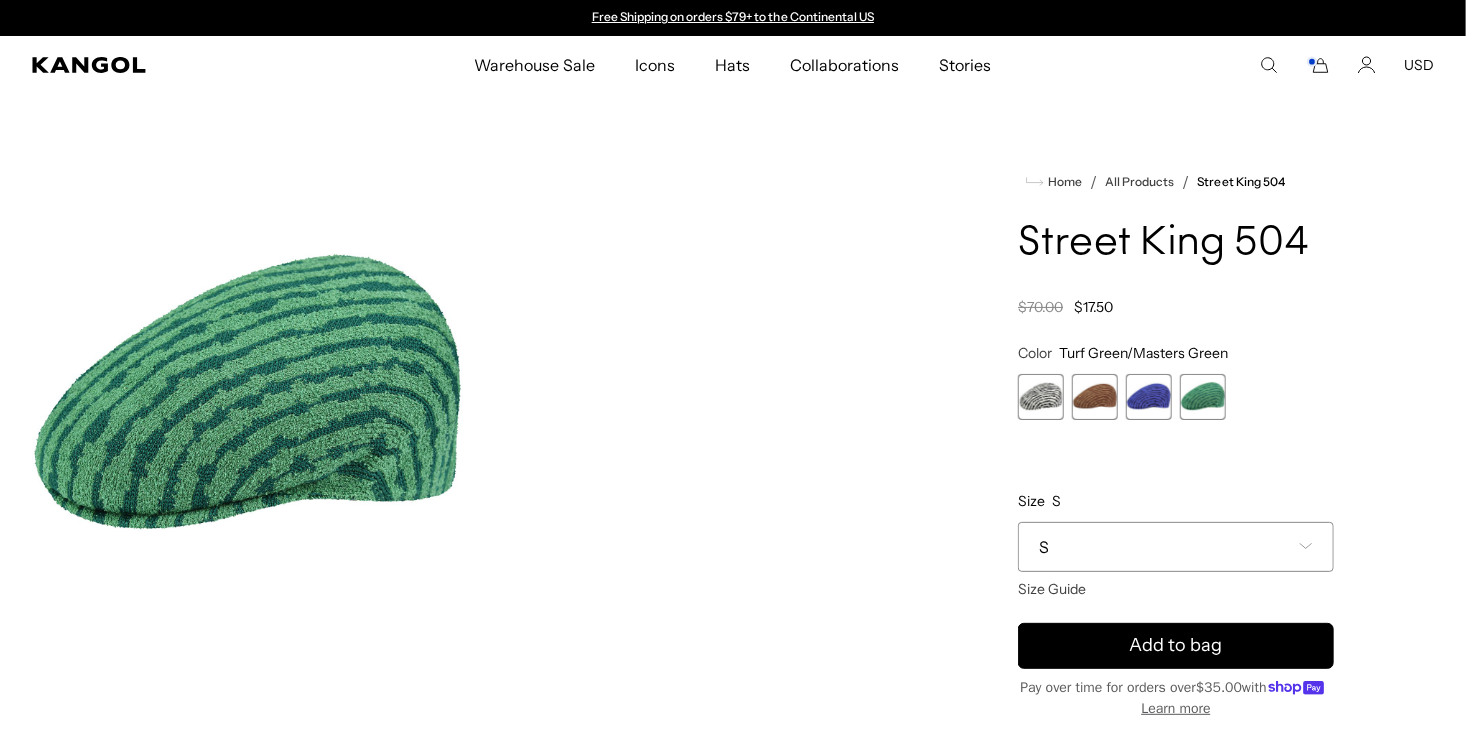 click at bounding box center (1095, 397) 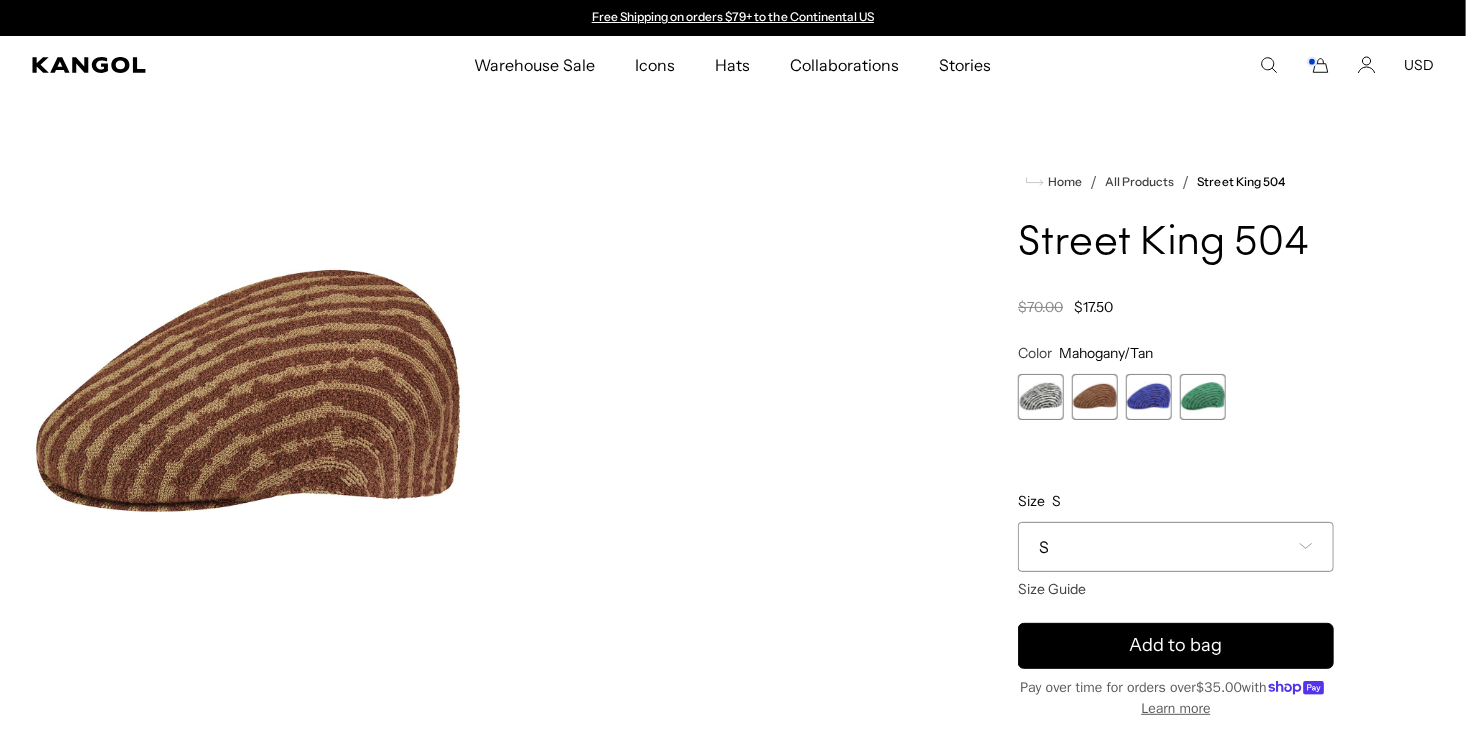 click at bounding box center [1041, 397] 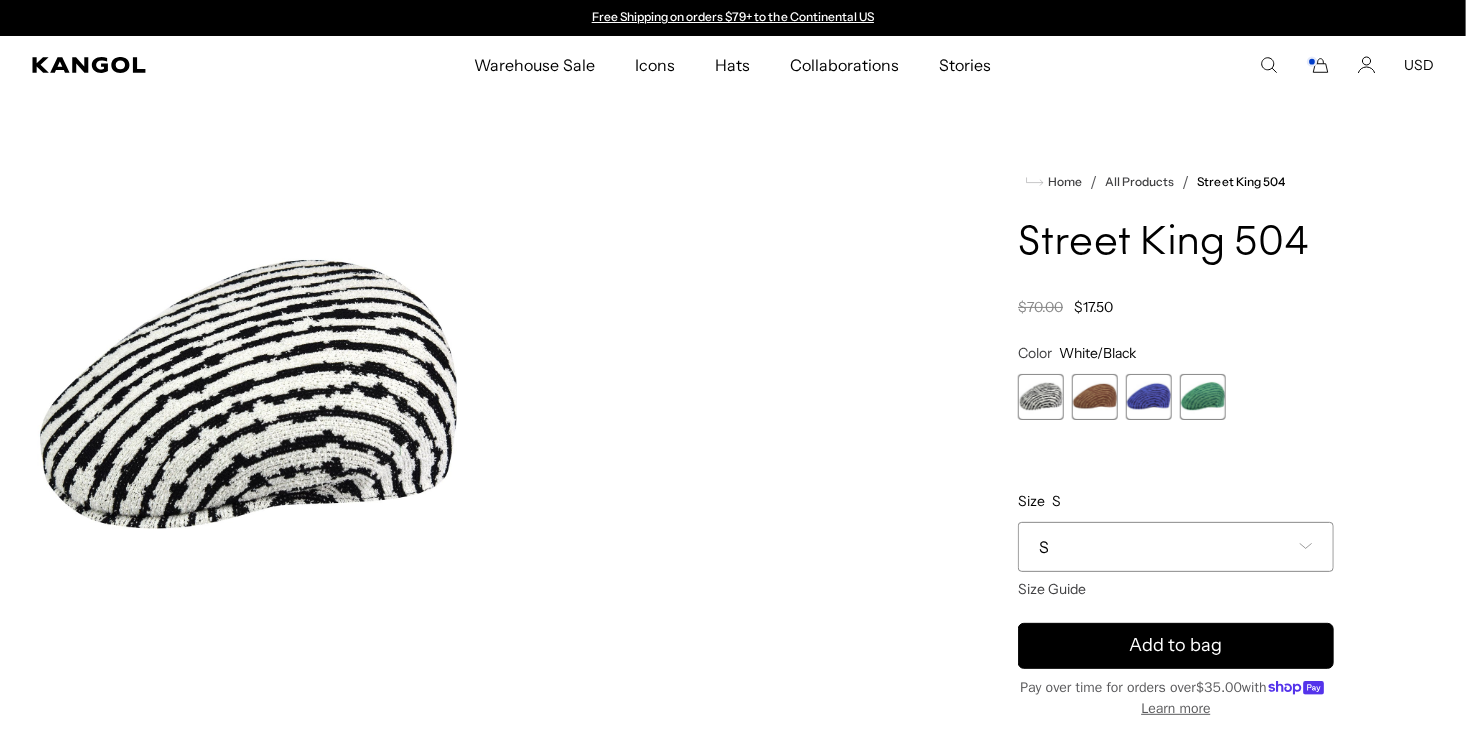 click at bounding box center [1203, 397] 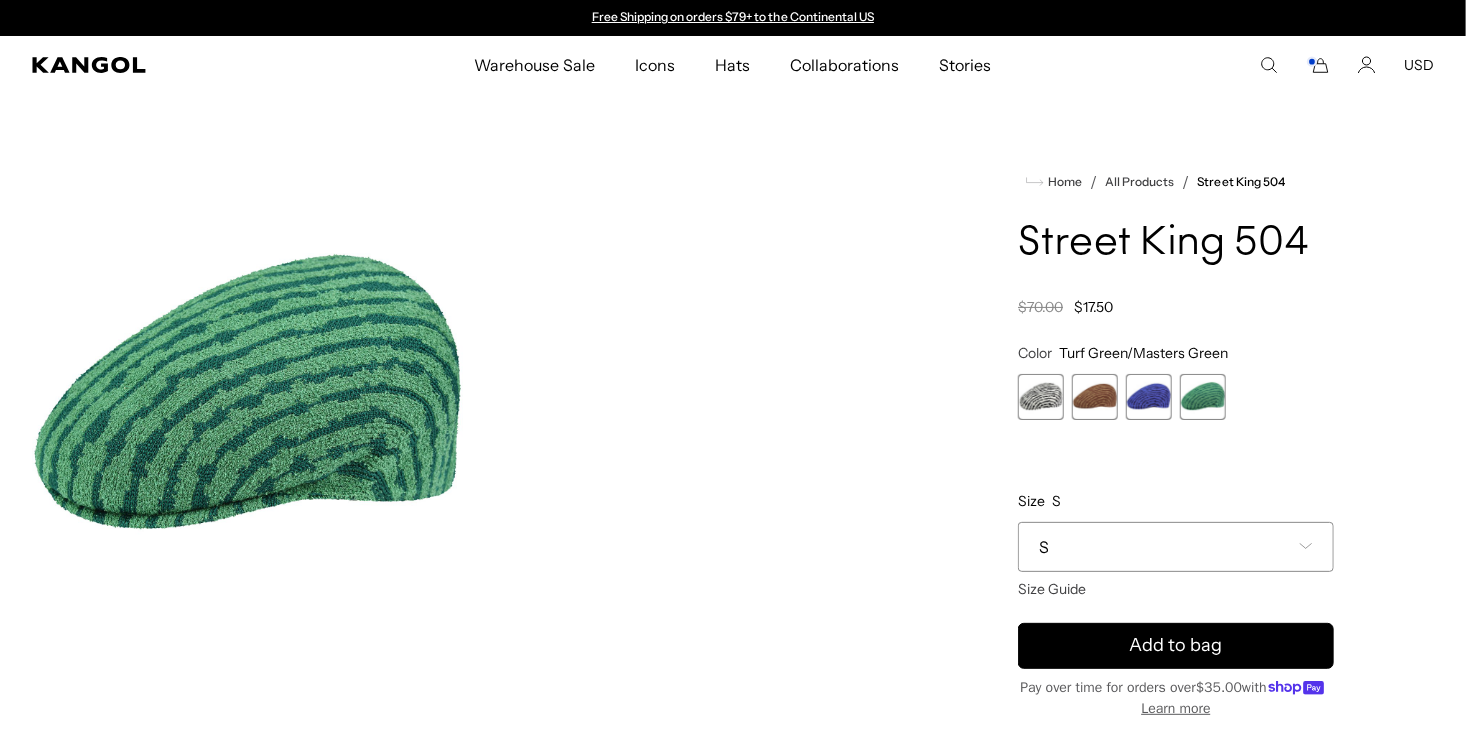 click at bounding box center (1149, 397) 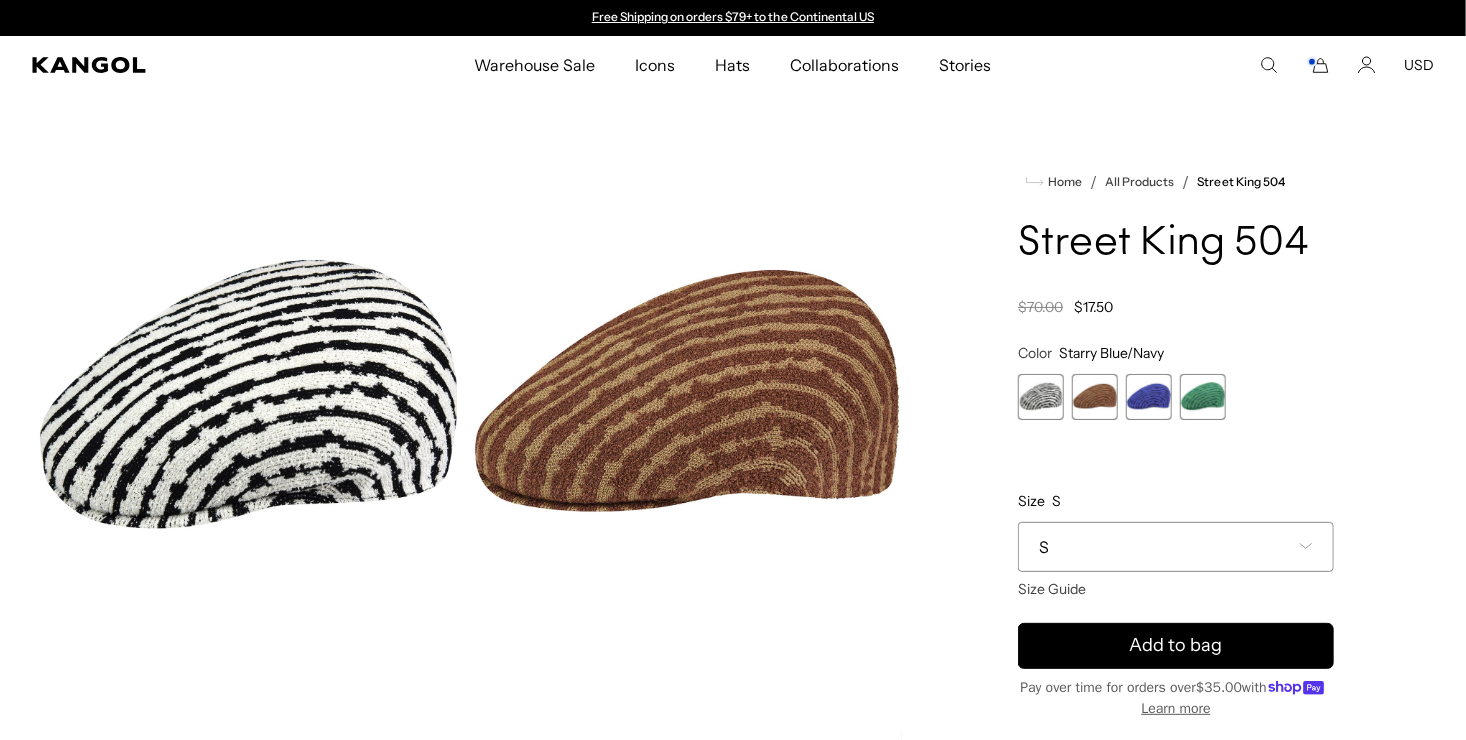 click at bounding box center [1149, 397] 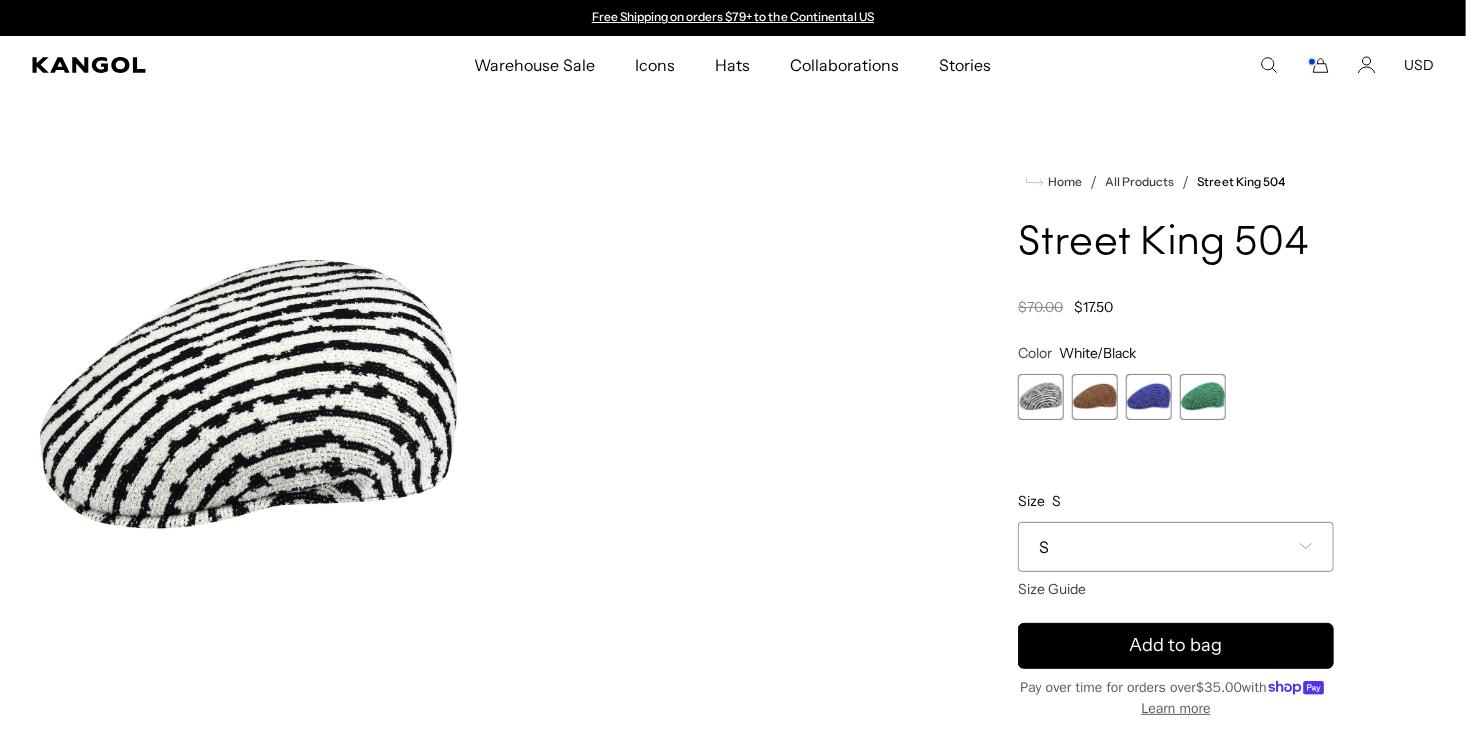 click on "S" at bounding box center [1176, 547] 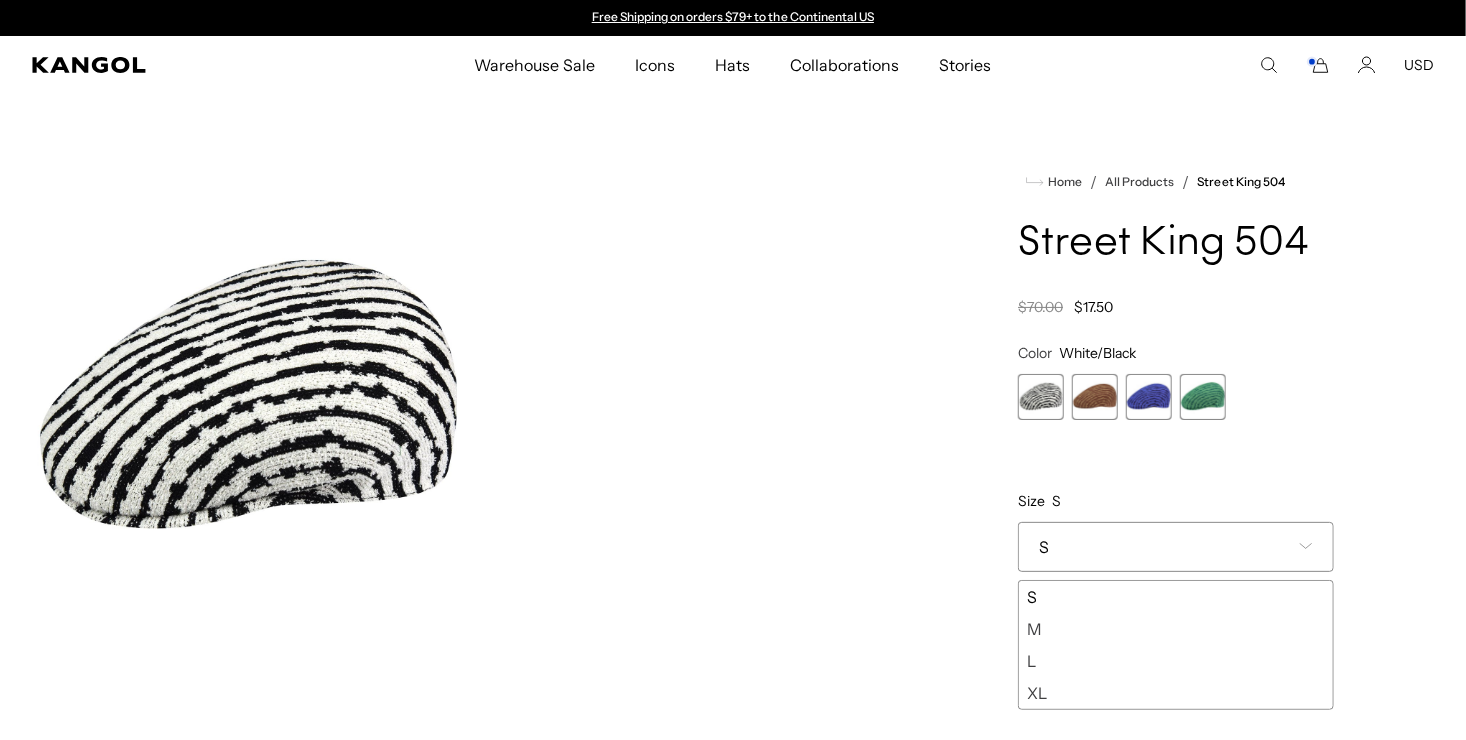 click on "M" at bounding box center (1176, 629) 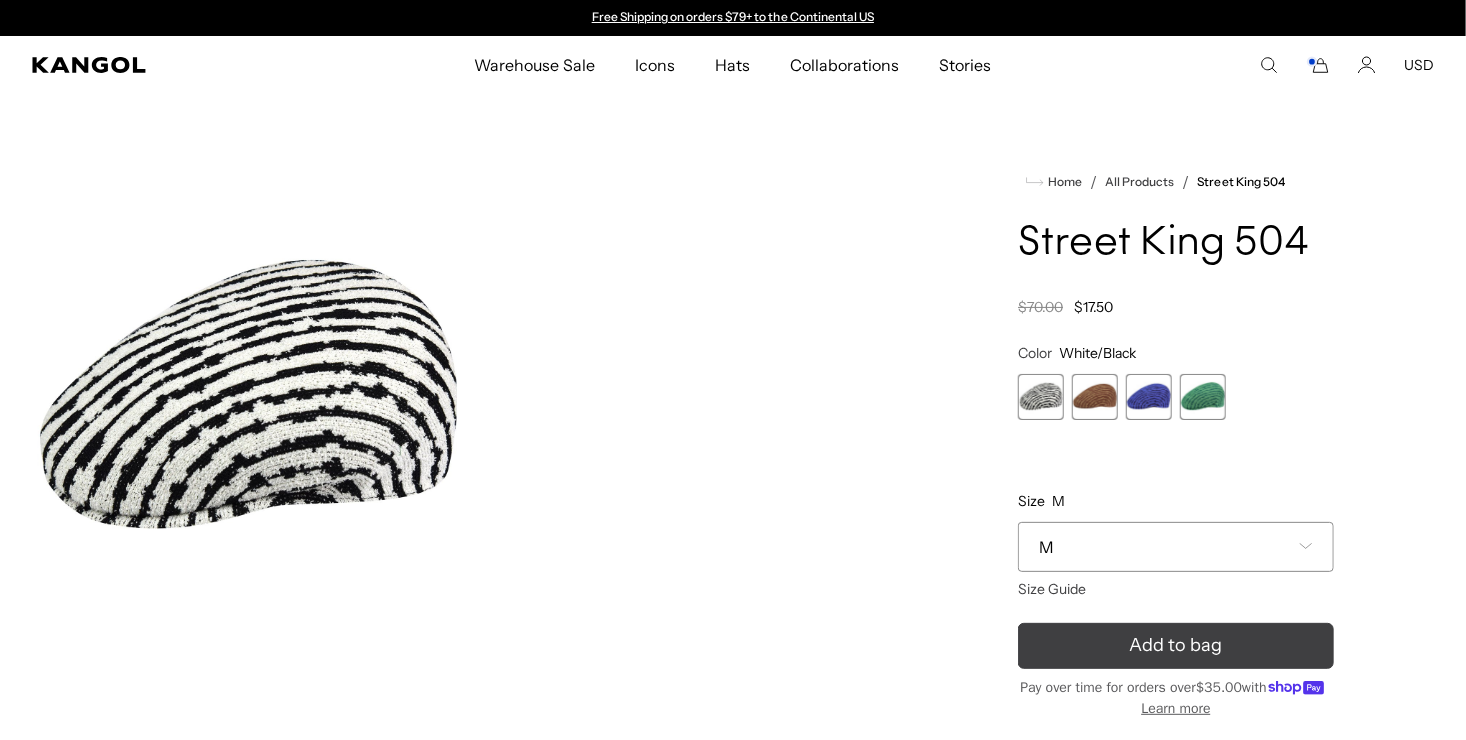 click on "Add to bag" at bounding box center (1176, 645) 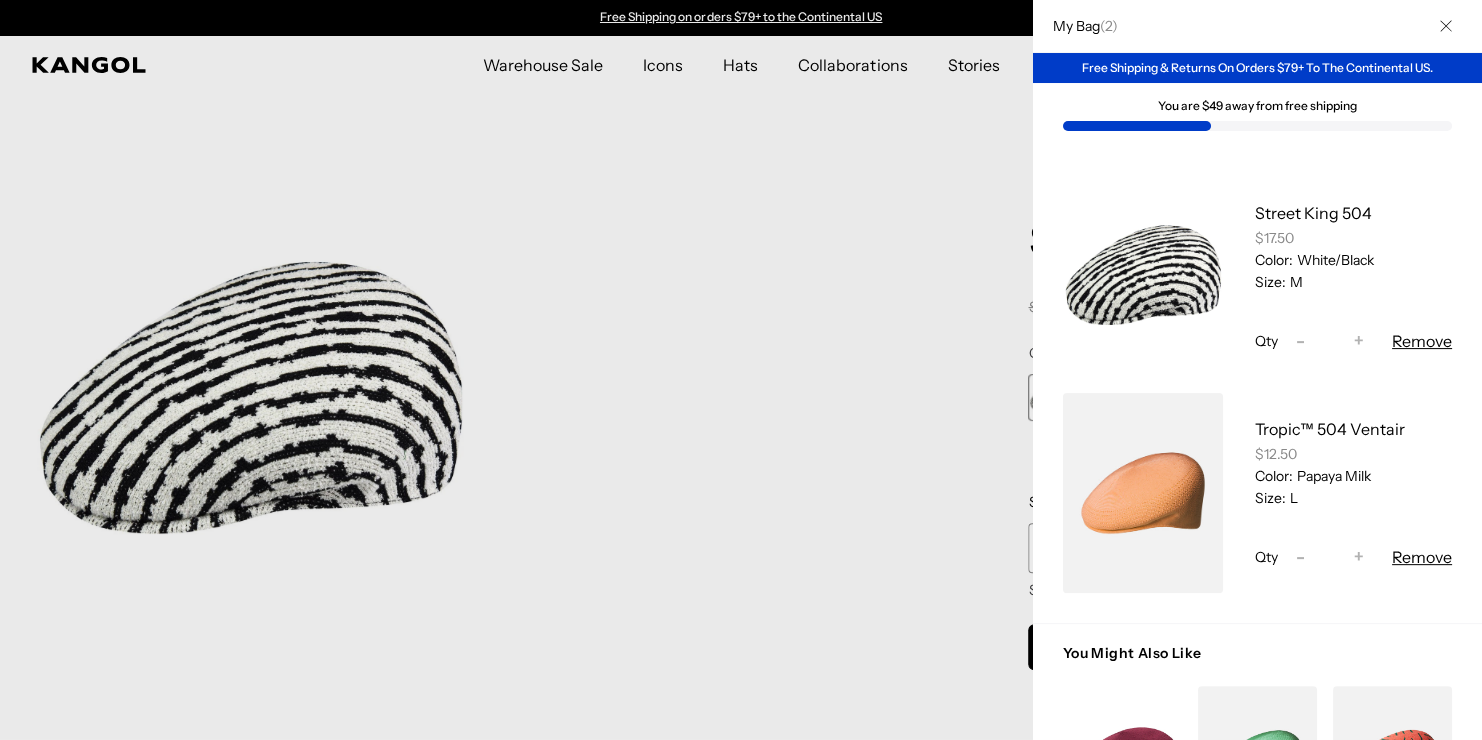click at bounding box center [741, 370] 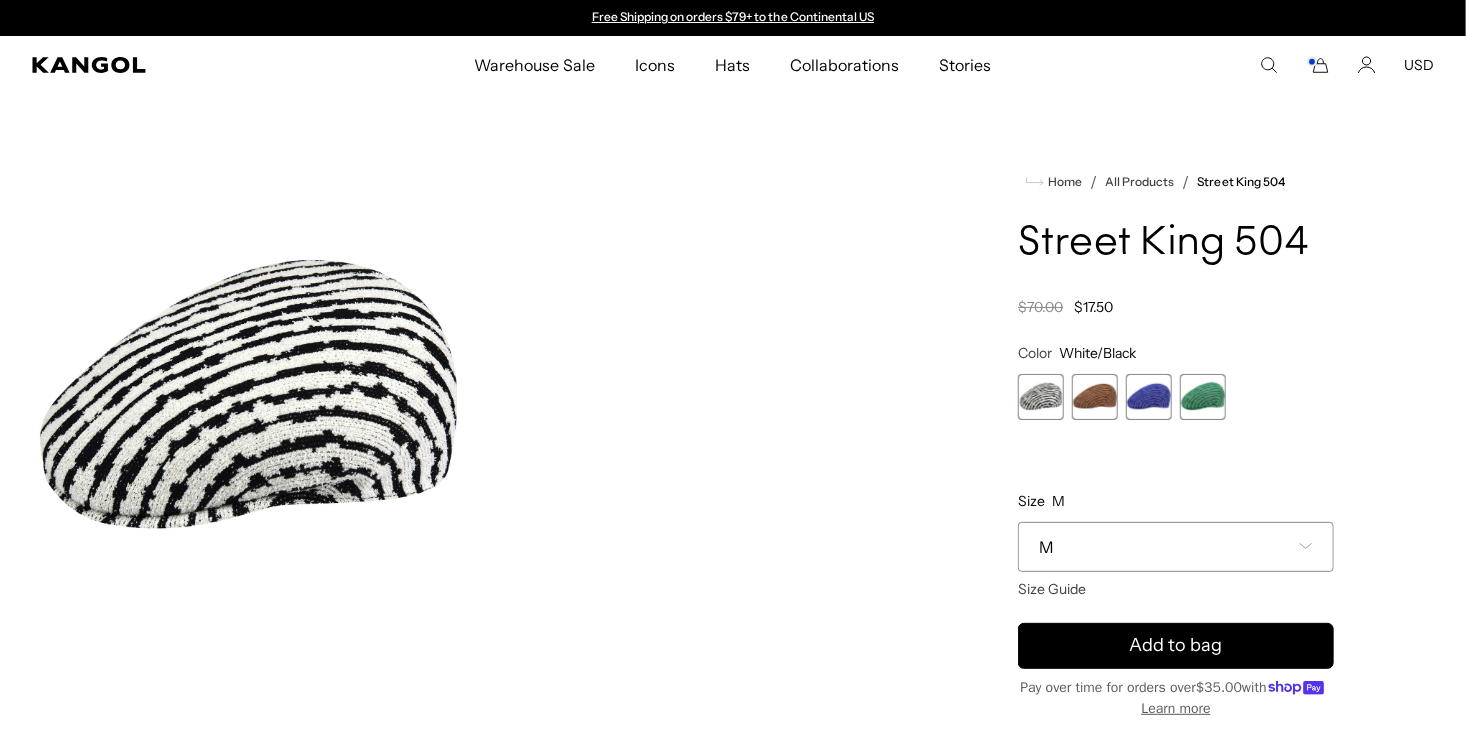 drag, startPoint x: 40, startPoint y: 105, endPoint x: 700, endPoint y: 325, distance: 695.7011 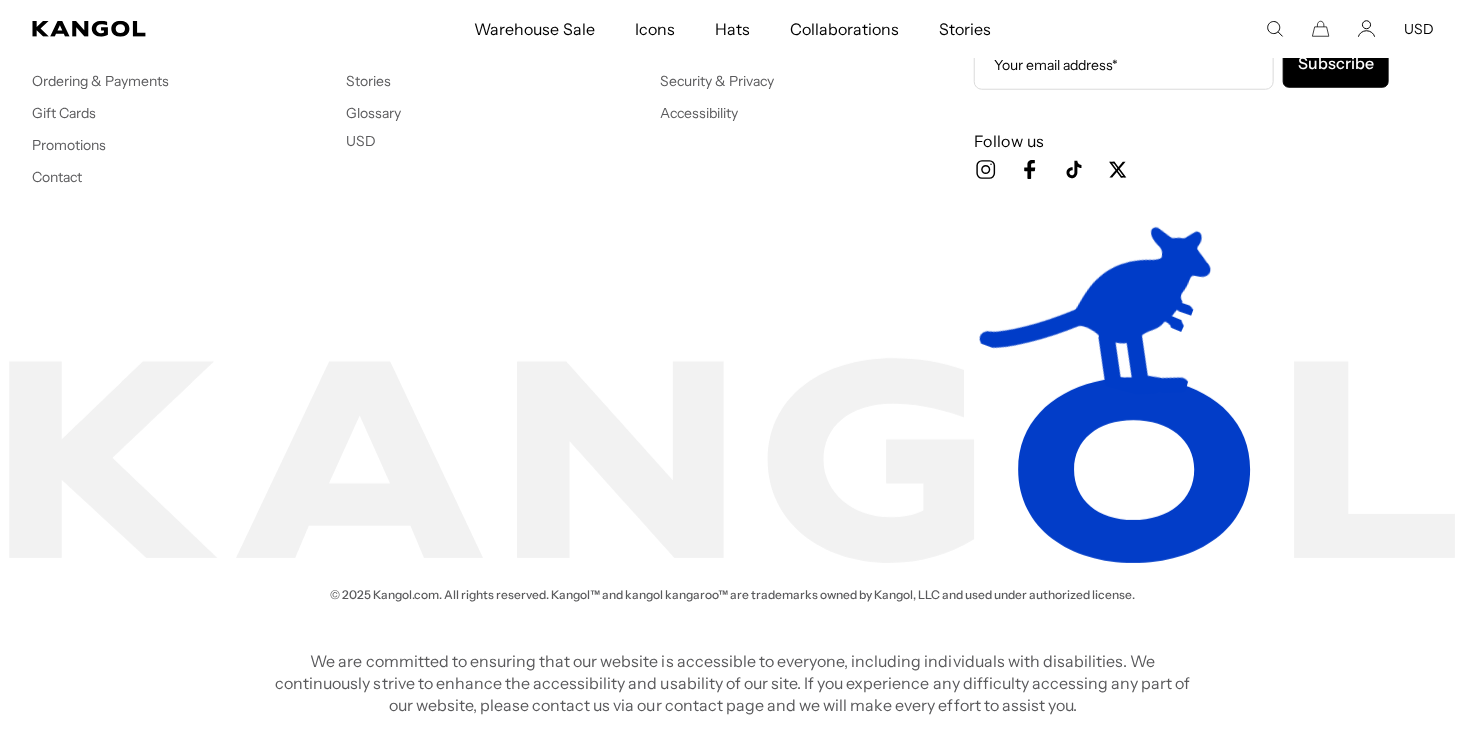 scroll, scrollTop: 0, scrollLeft: 0, axis: both 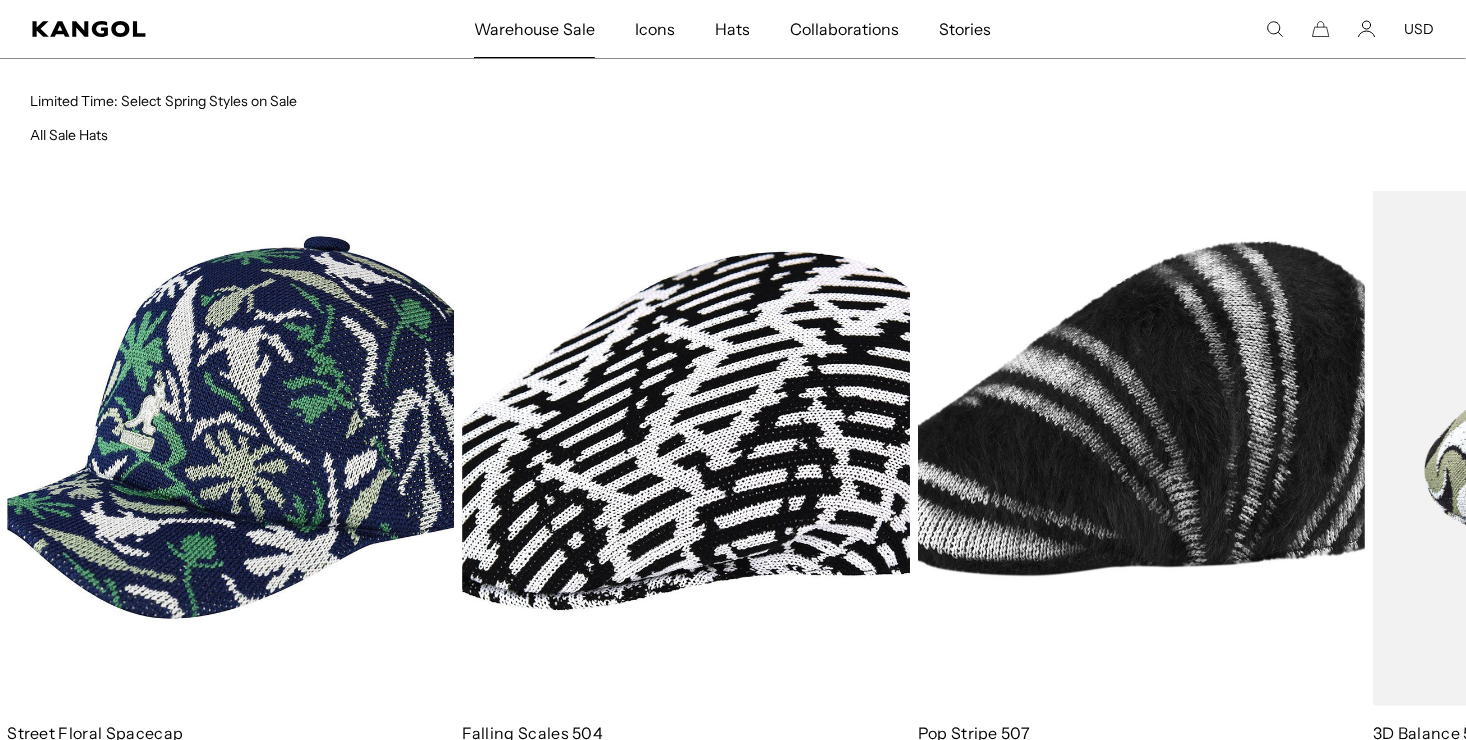 click on "Warehouse Sale" at bounding box center [534, 29] 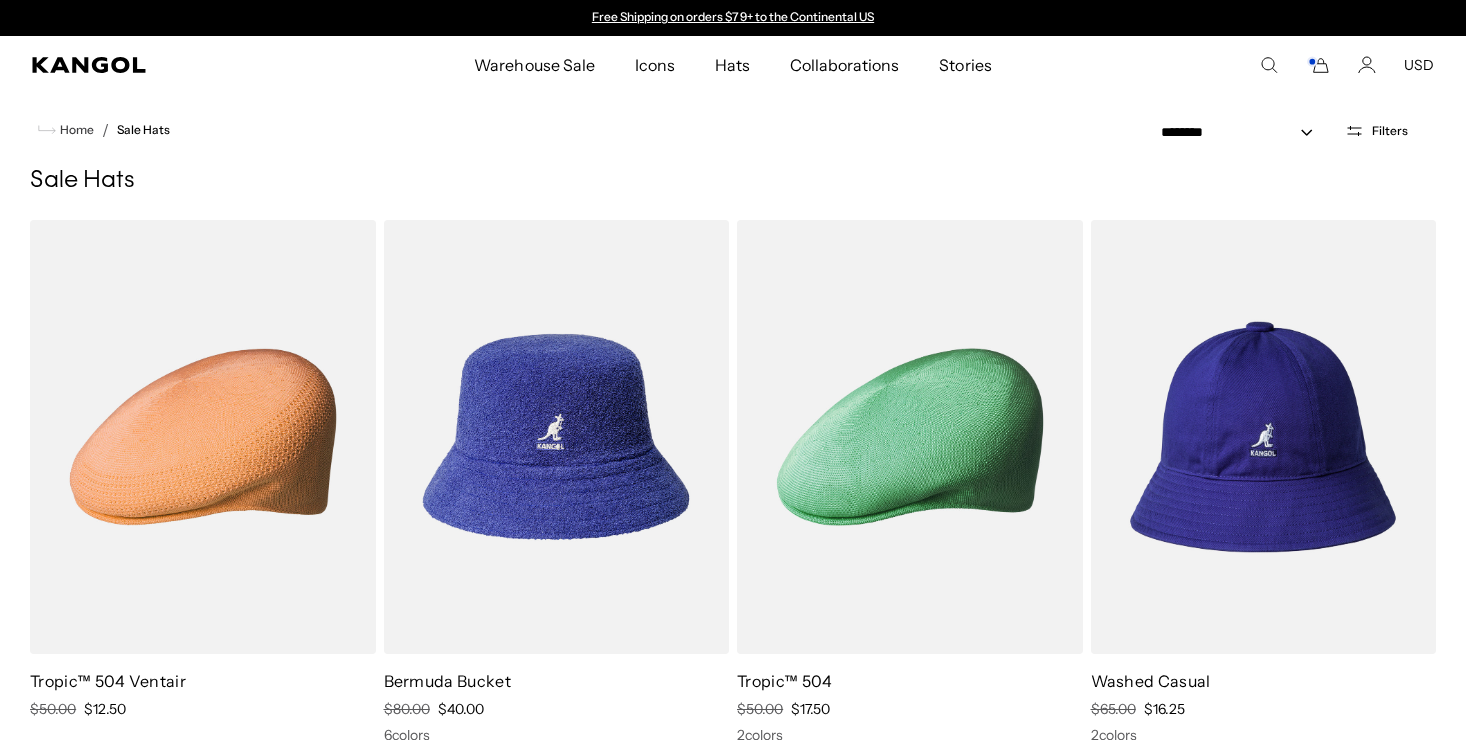 scroll, scrollTop: 0, scrollLeft: 0, axis: both 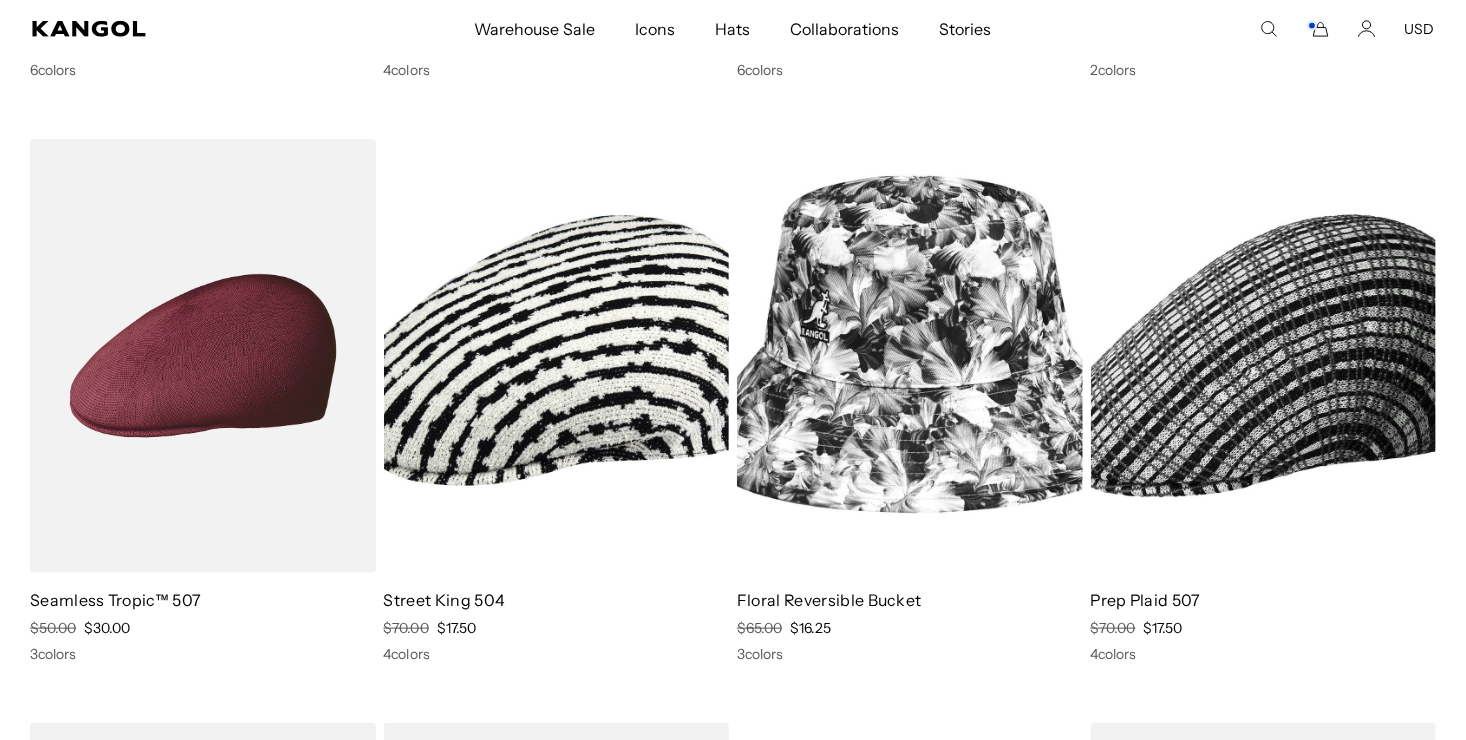 click at bounding box center [1264, 356] 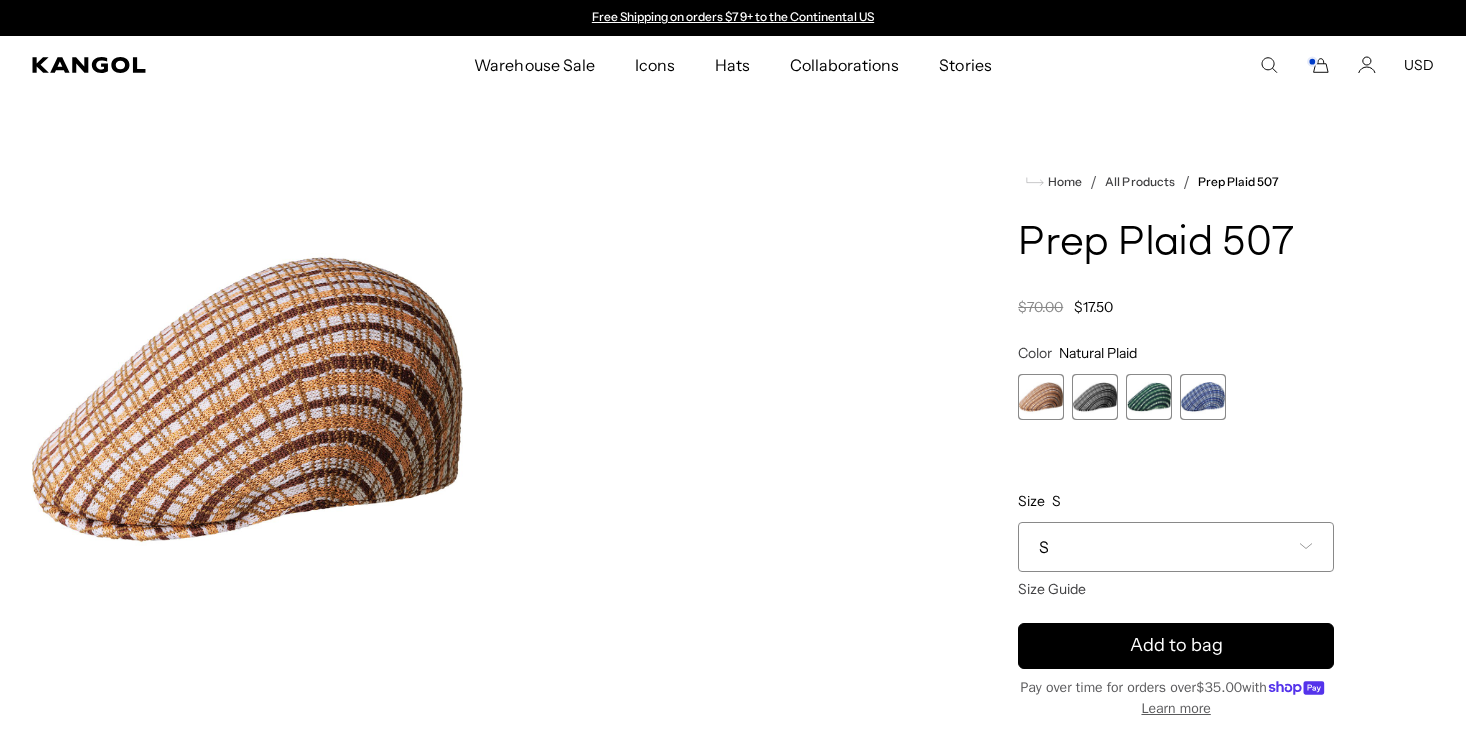 scroll, scrollTop: 0, scrollLeft: 0, axis: both 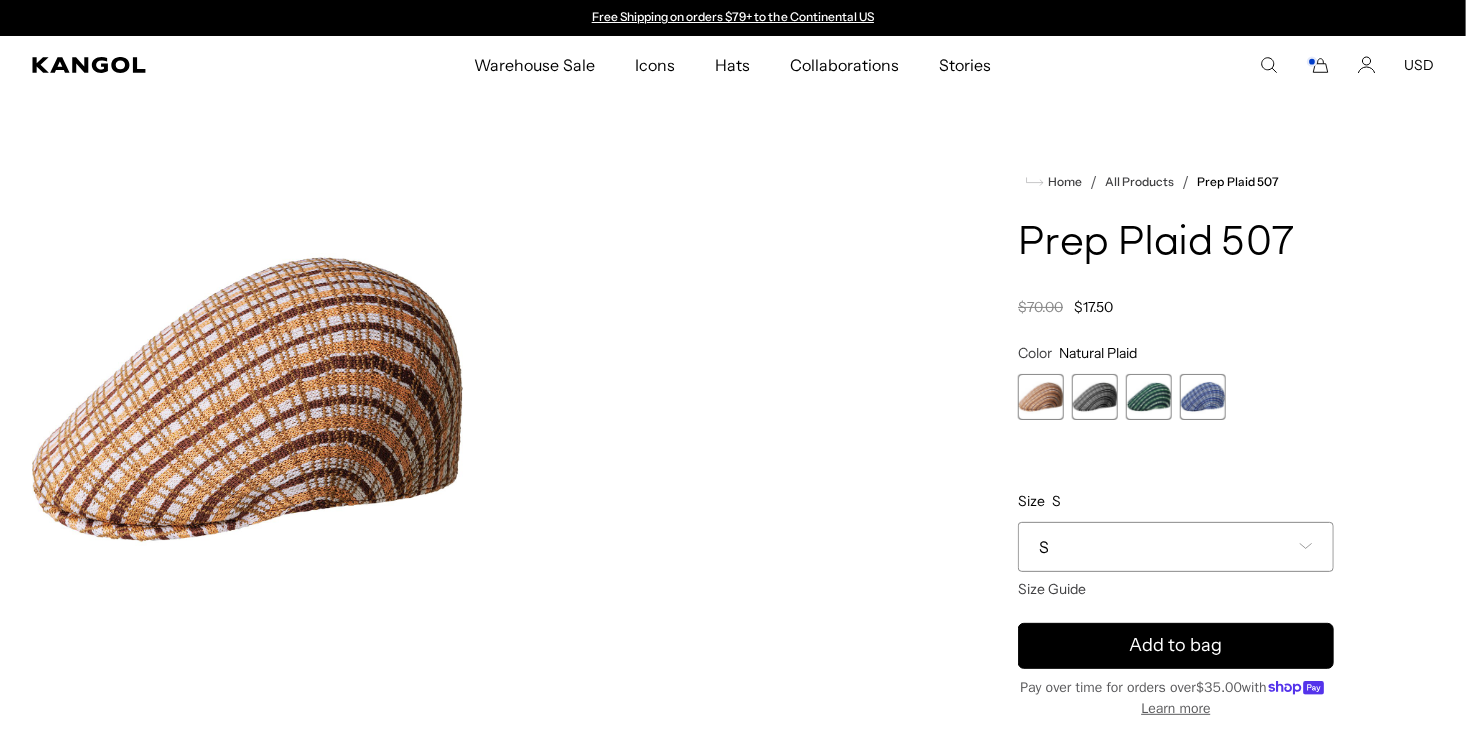 click at bounding box center [1095, 397] 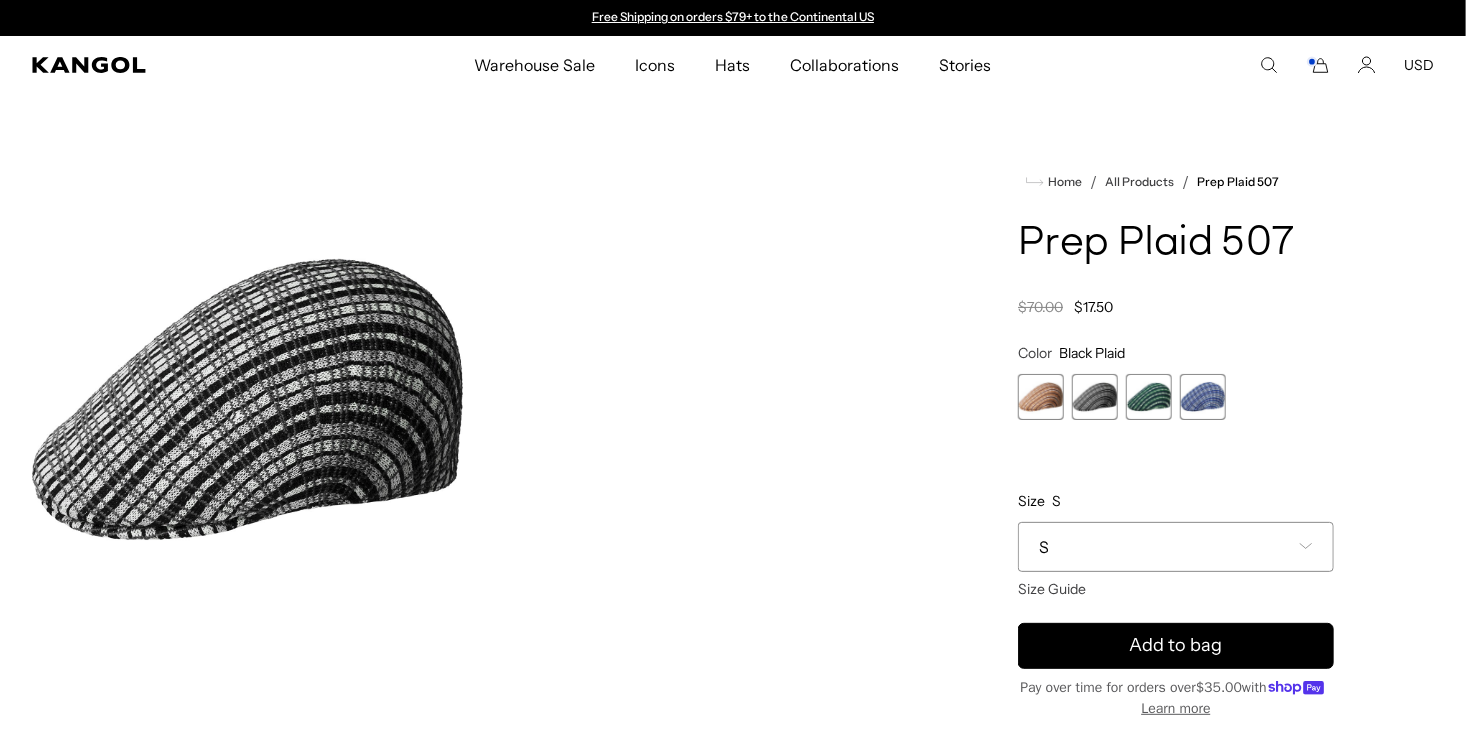 scroll, scrollTop: 0, scrollLeft: 0, axis: both 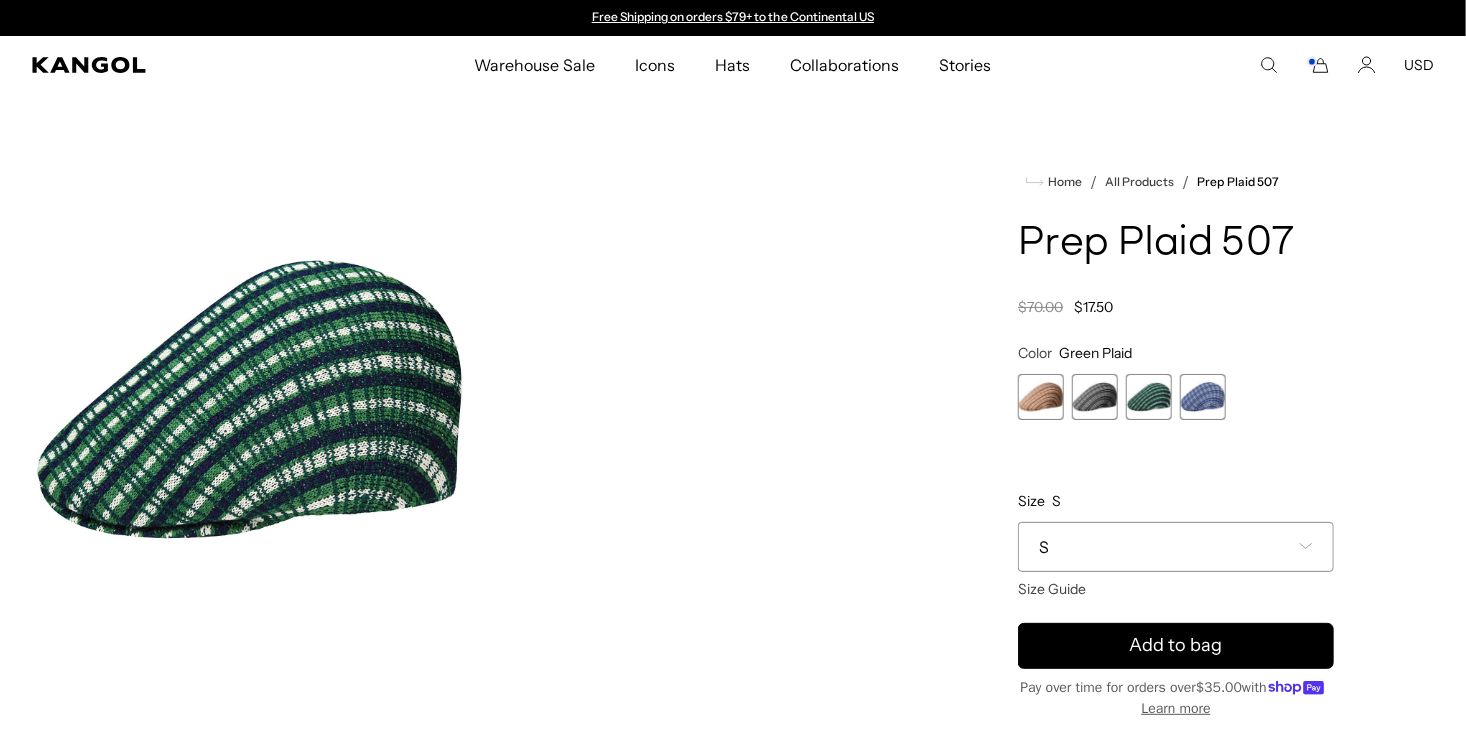 click at bounding box center (1203, 397) 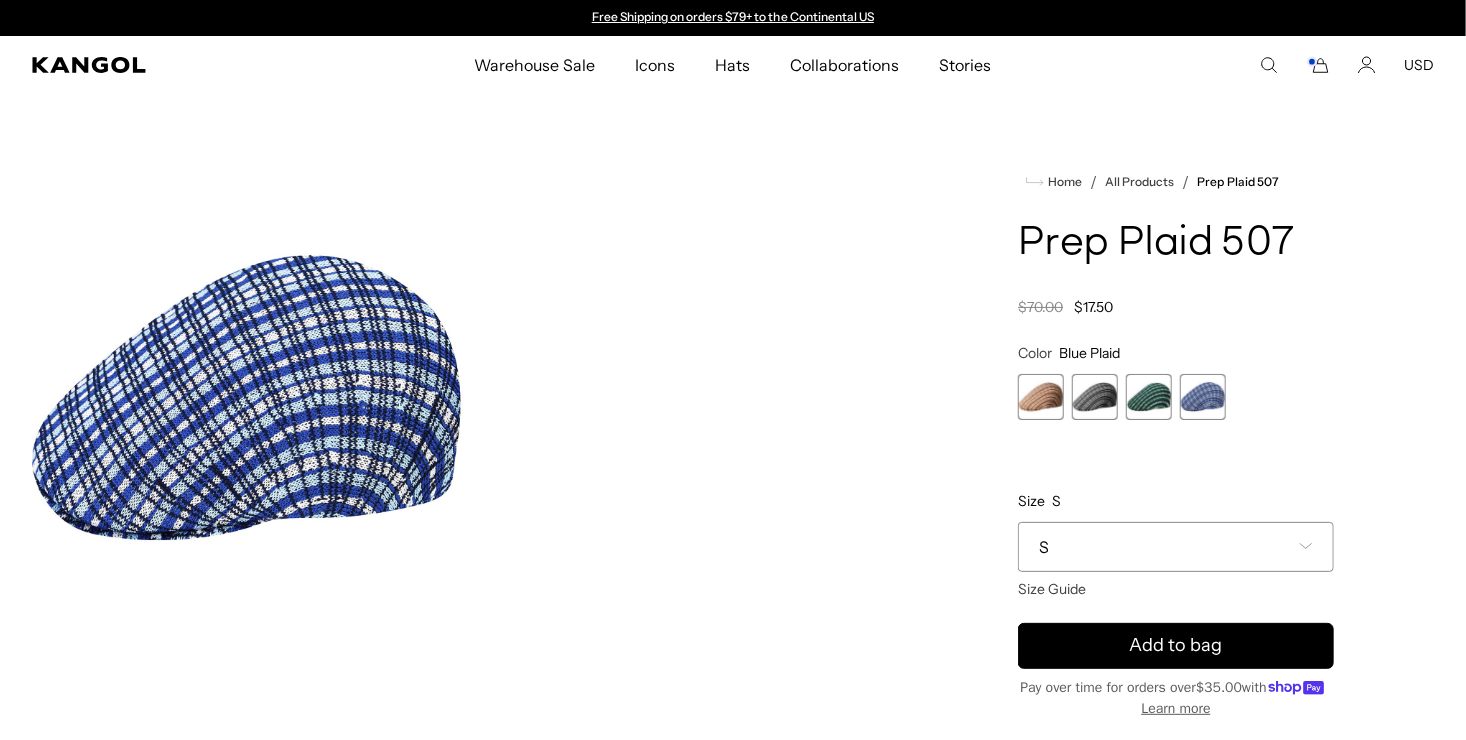 click at bounding box center (1041, 397) 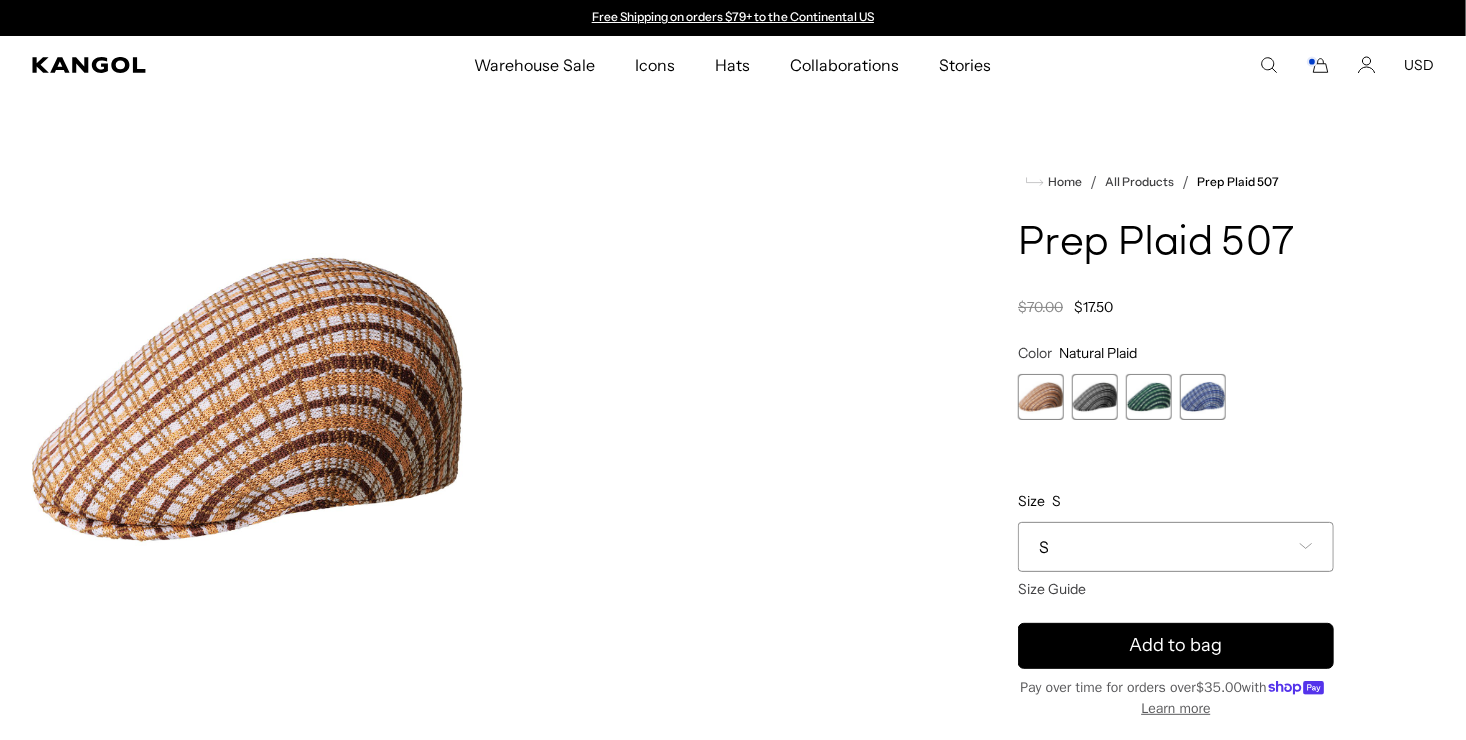 click at bounding box center (1203, 397) 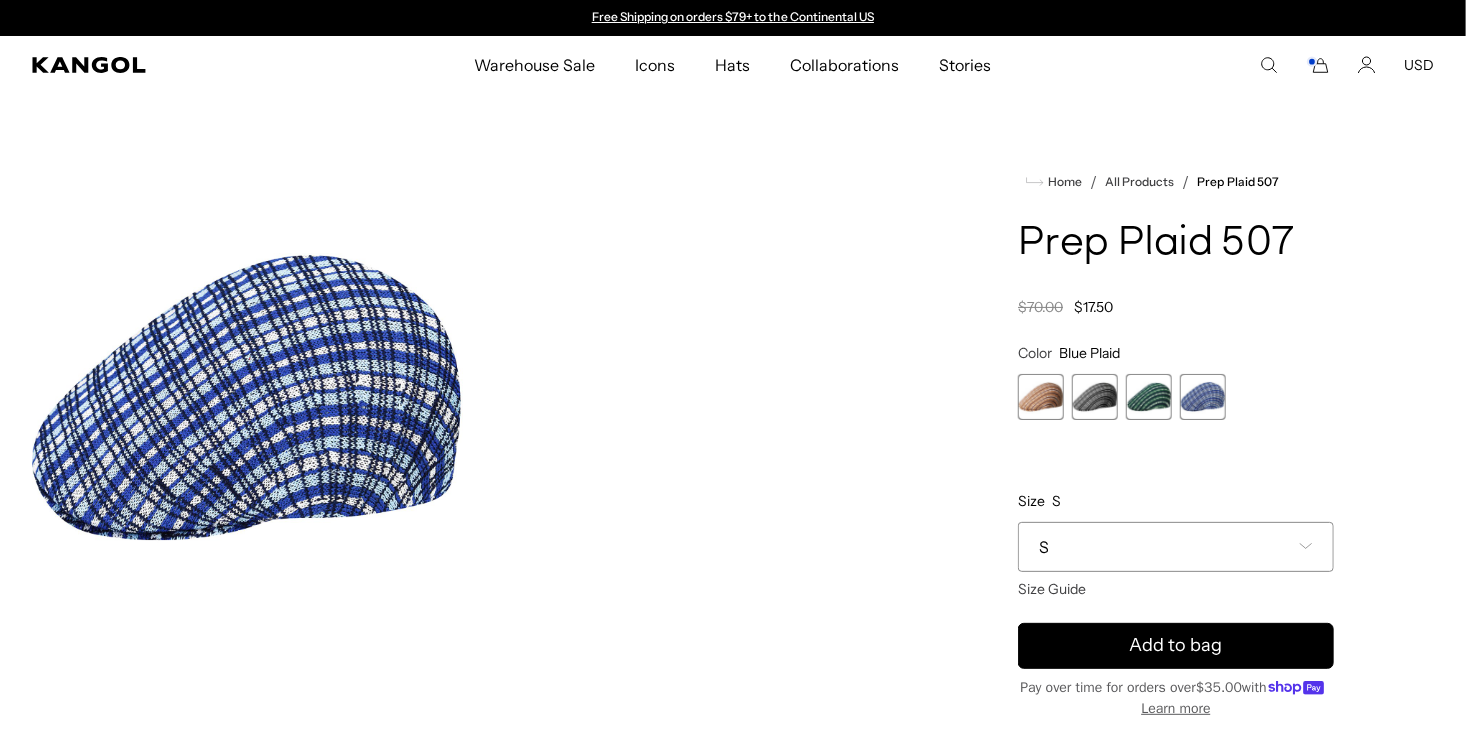 click at bounding box center (1041, 397) 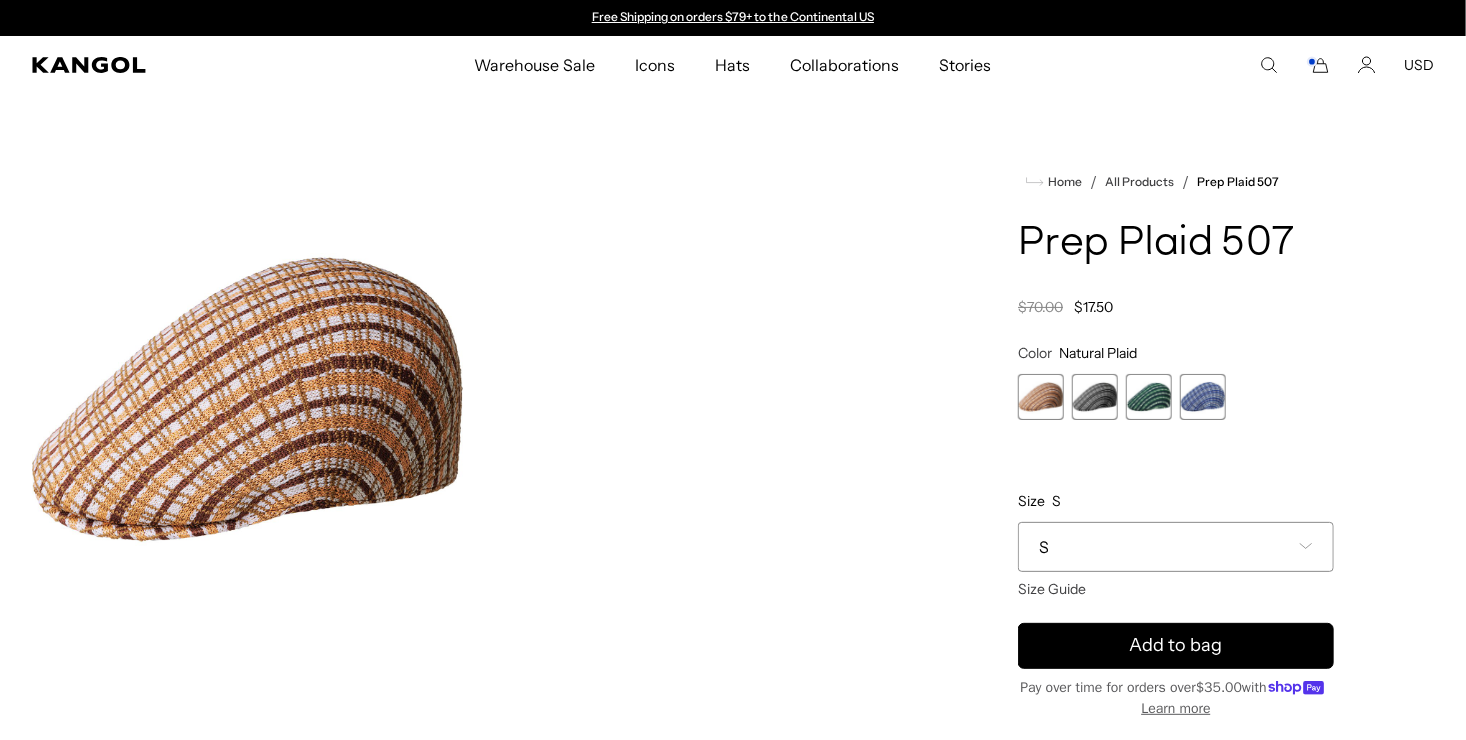 click at bounding box center [1095, 397] 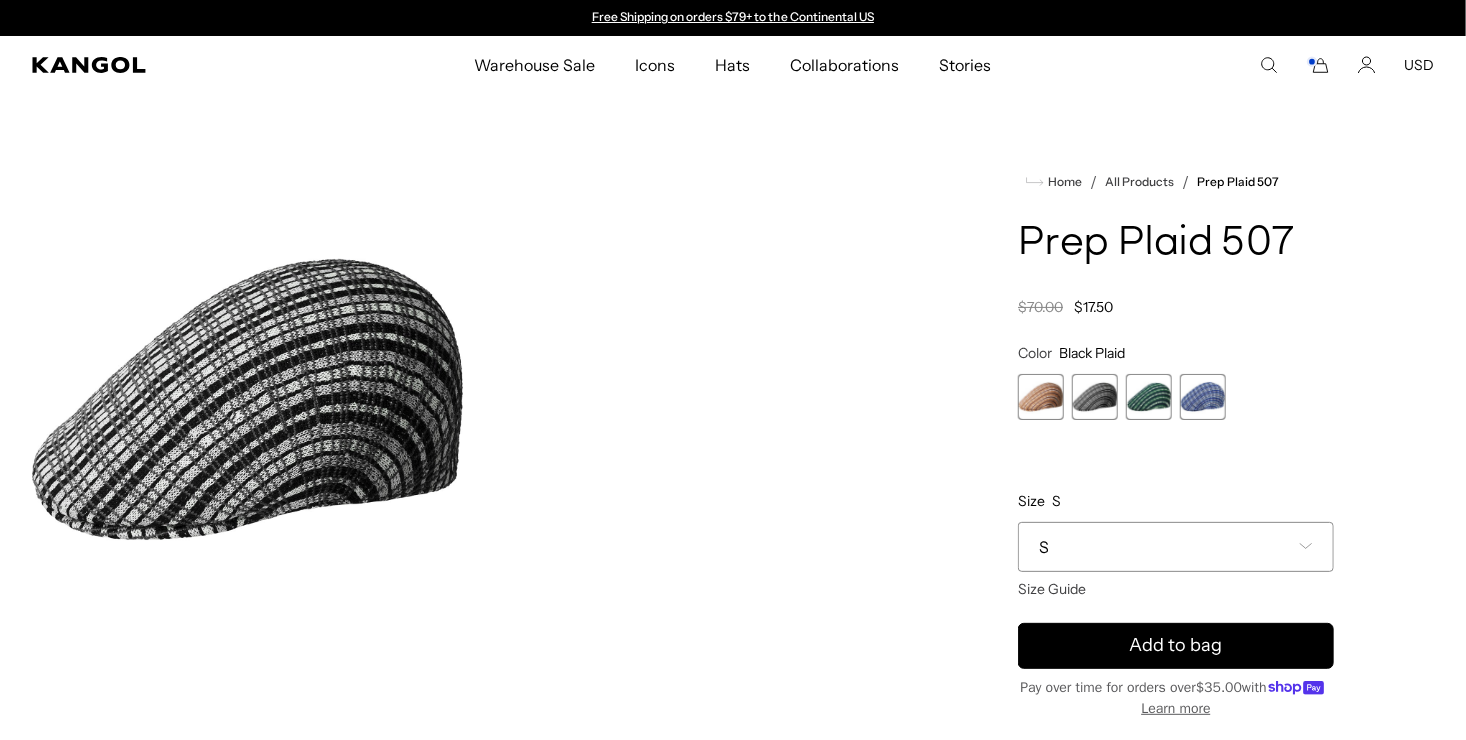click at bounding box center (1149, 397) 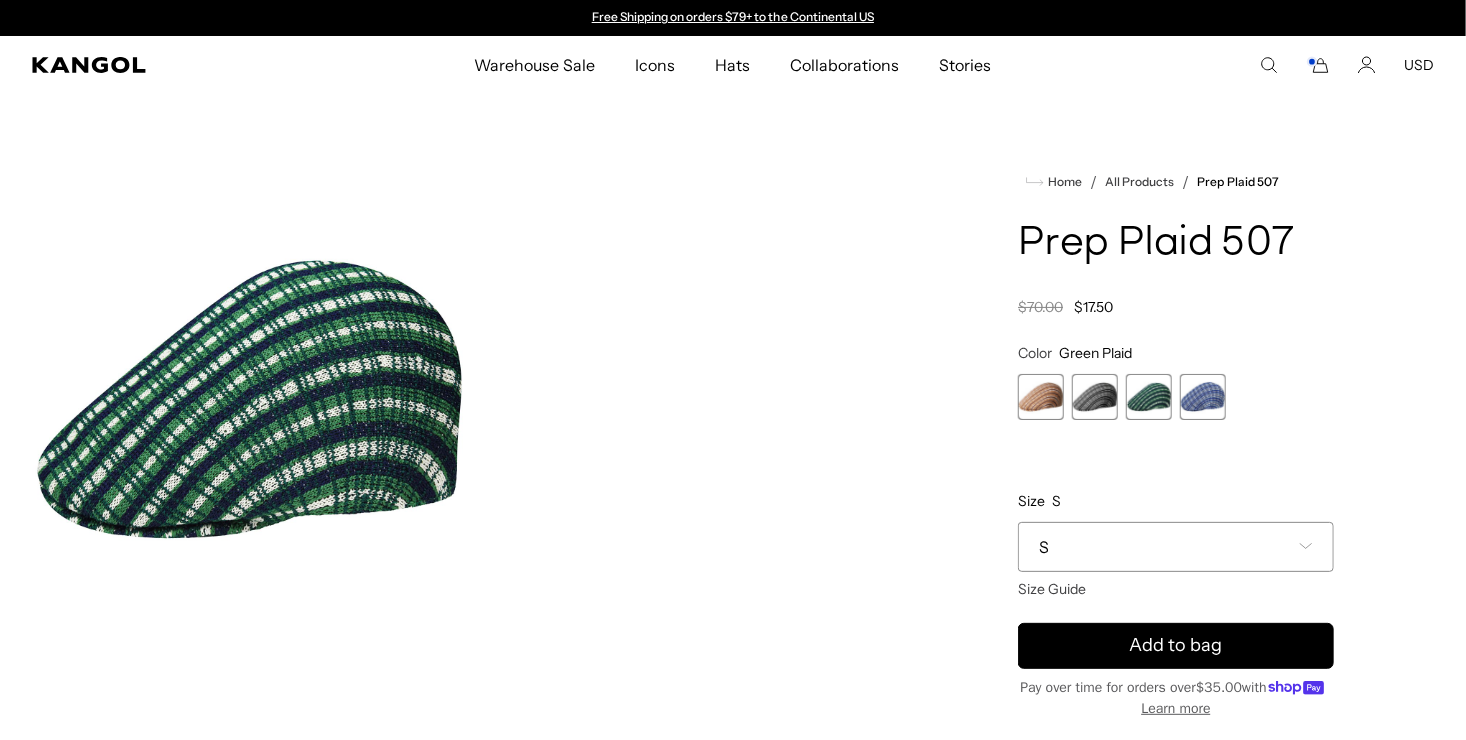 click at bounding box center (1203, 397) 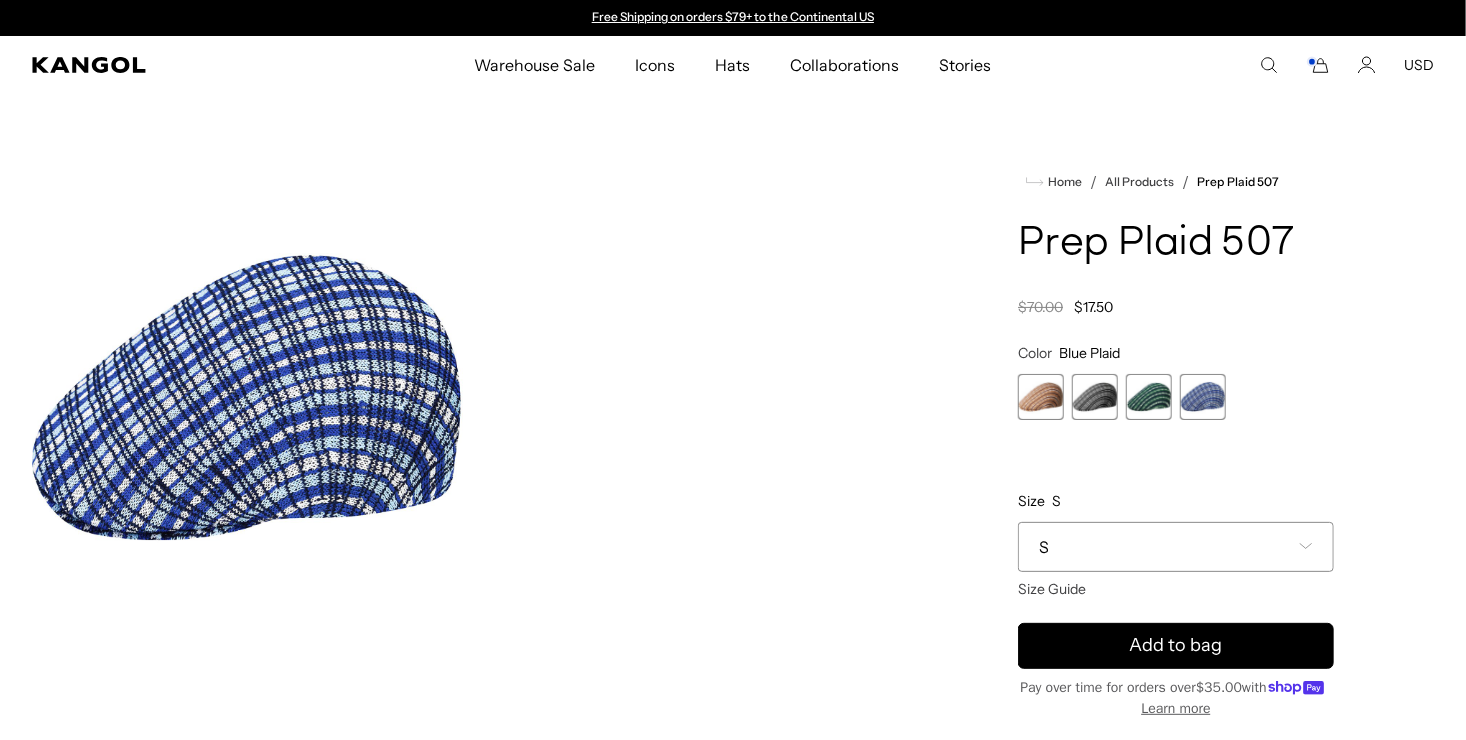 click on "S" at bounding box center [1176, 547] 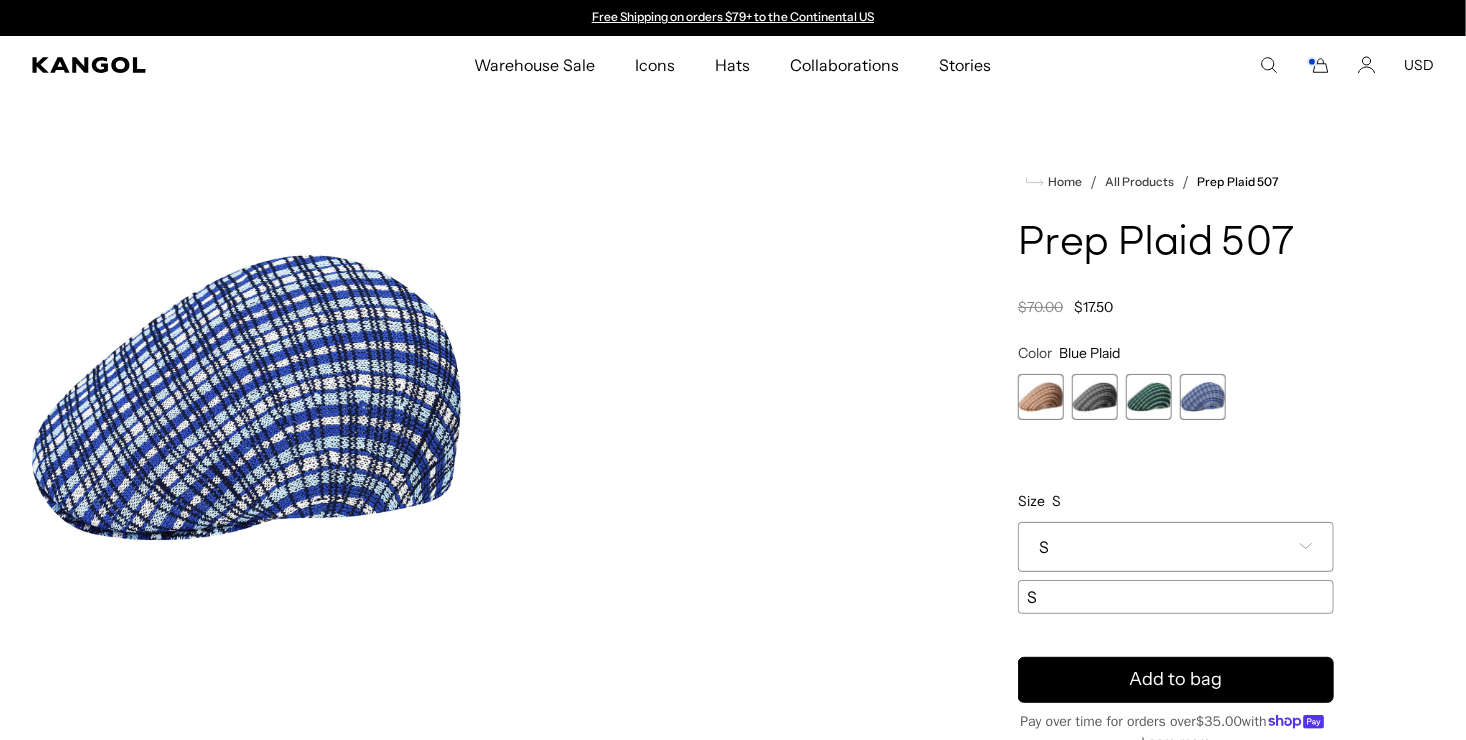click on "S" at bounding box center (1176, 547) 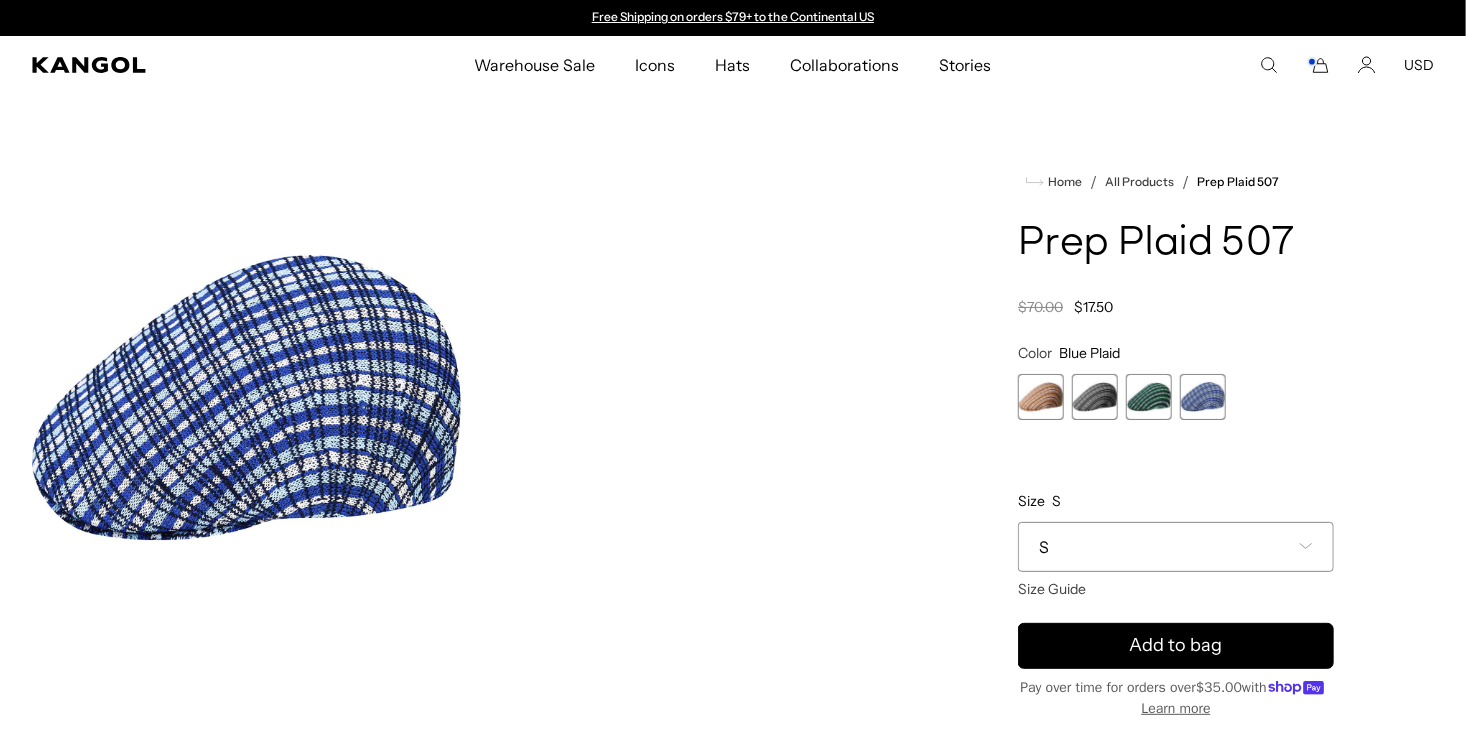 click at bounding box center (1149, 397) 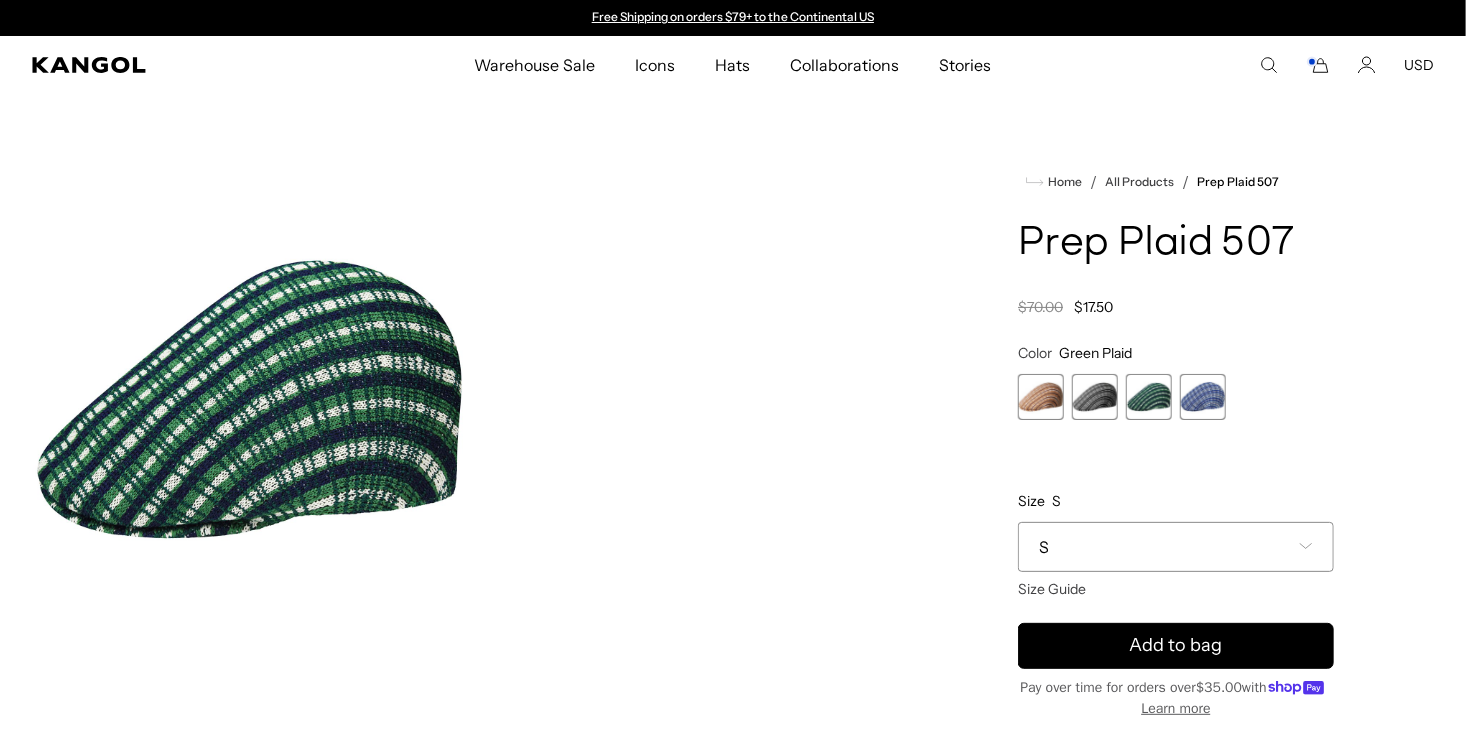 click on "S" at bounding box center [1176, 547] 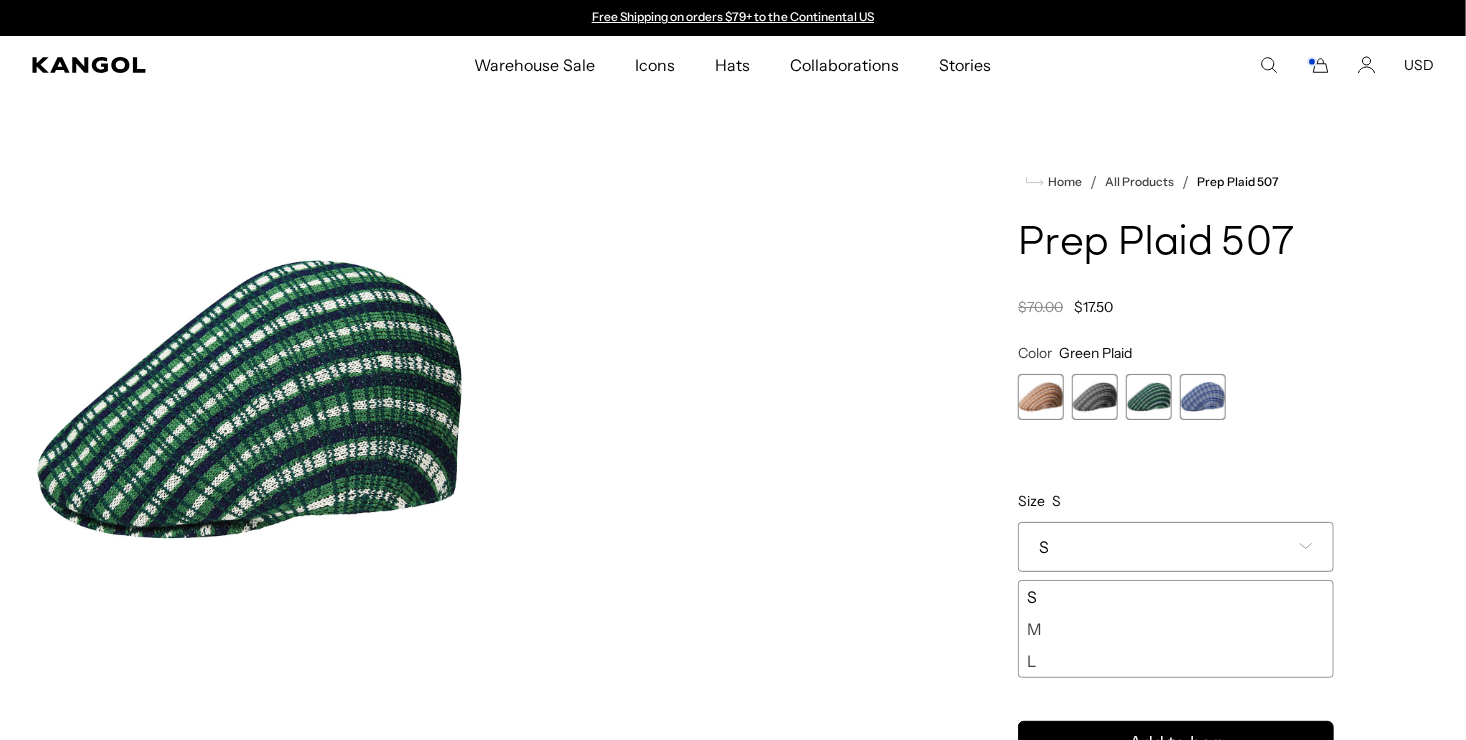 click at bounding box center [1095, 397] 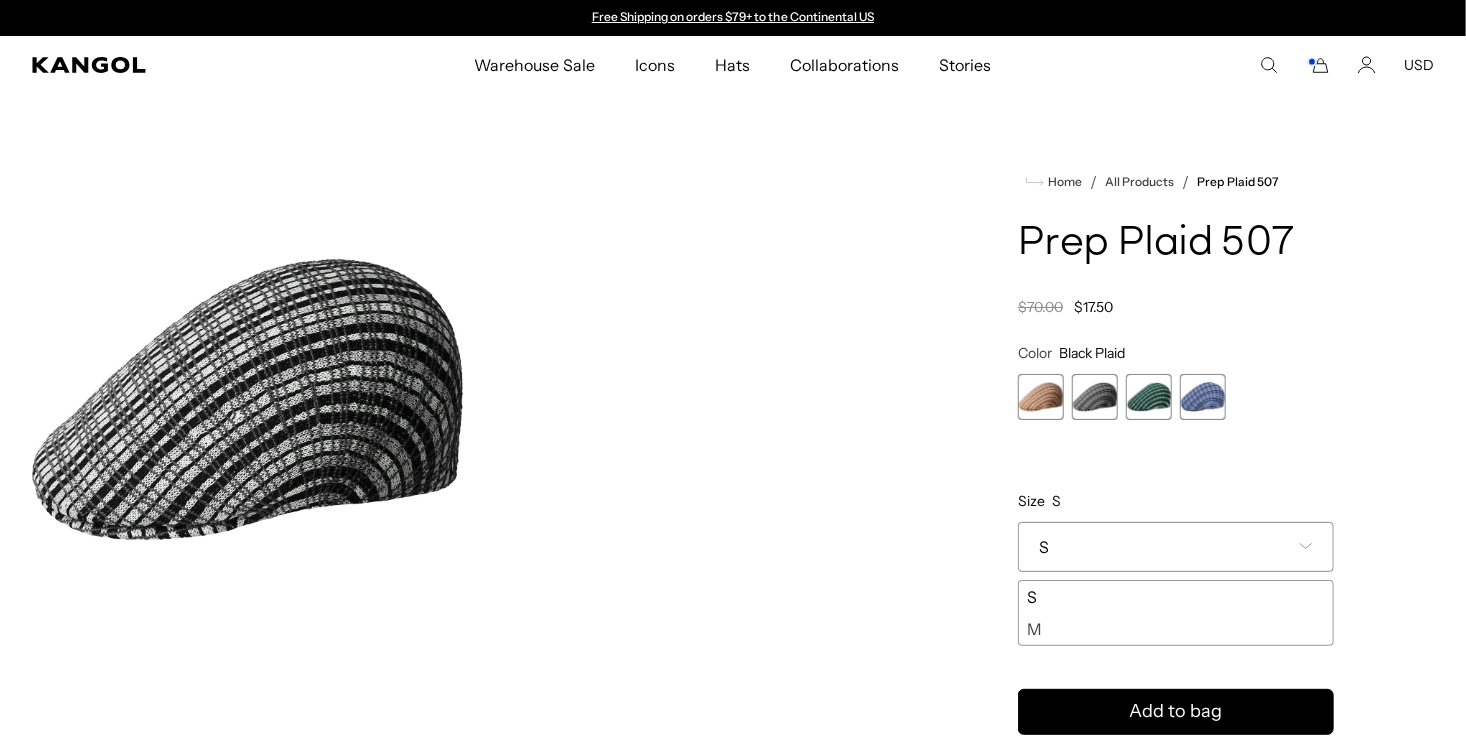 click at bounding box center [1041, 397] 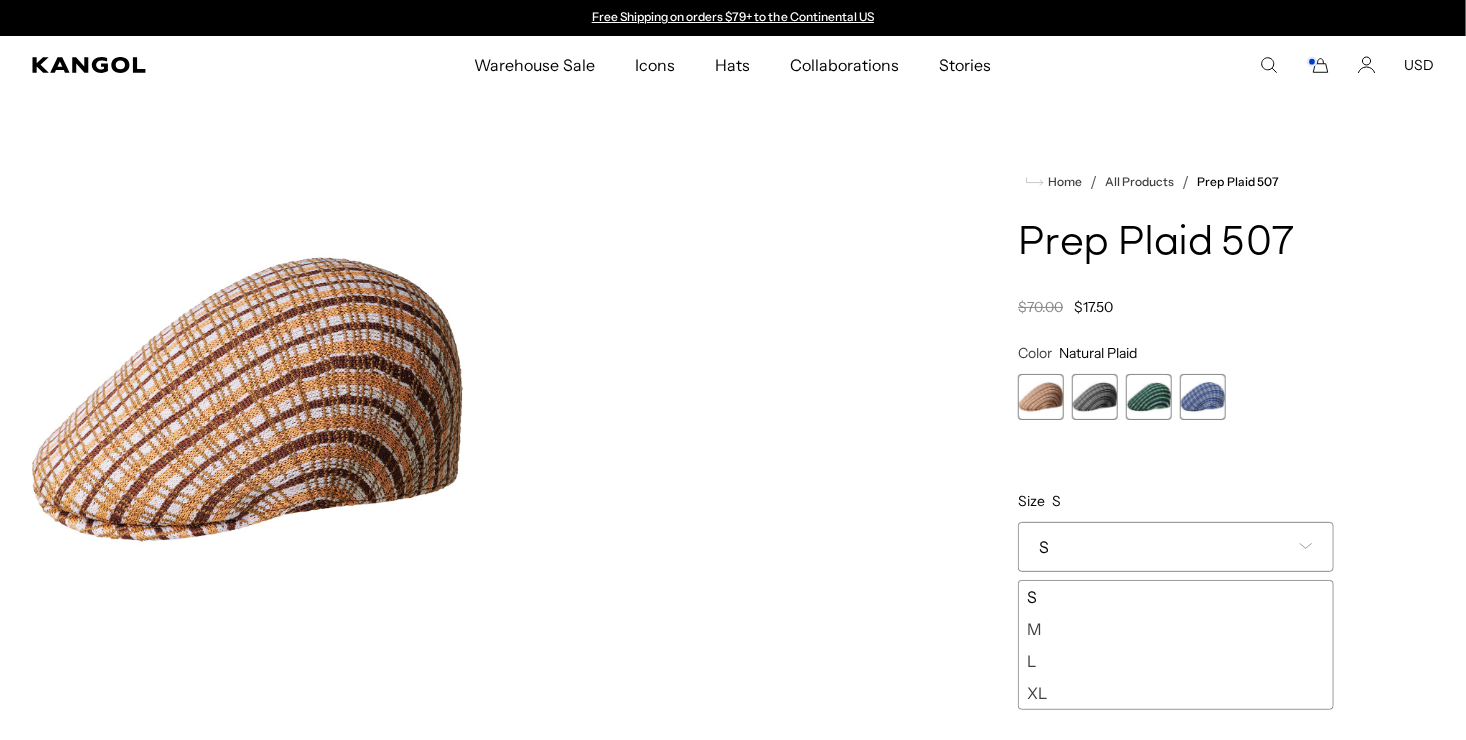 click on "S M L XL XXL - Sold out" at bounding box center [1176, 645] 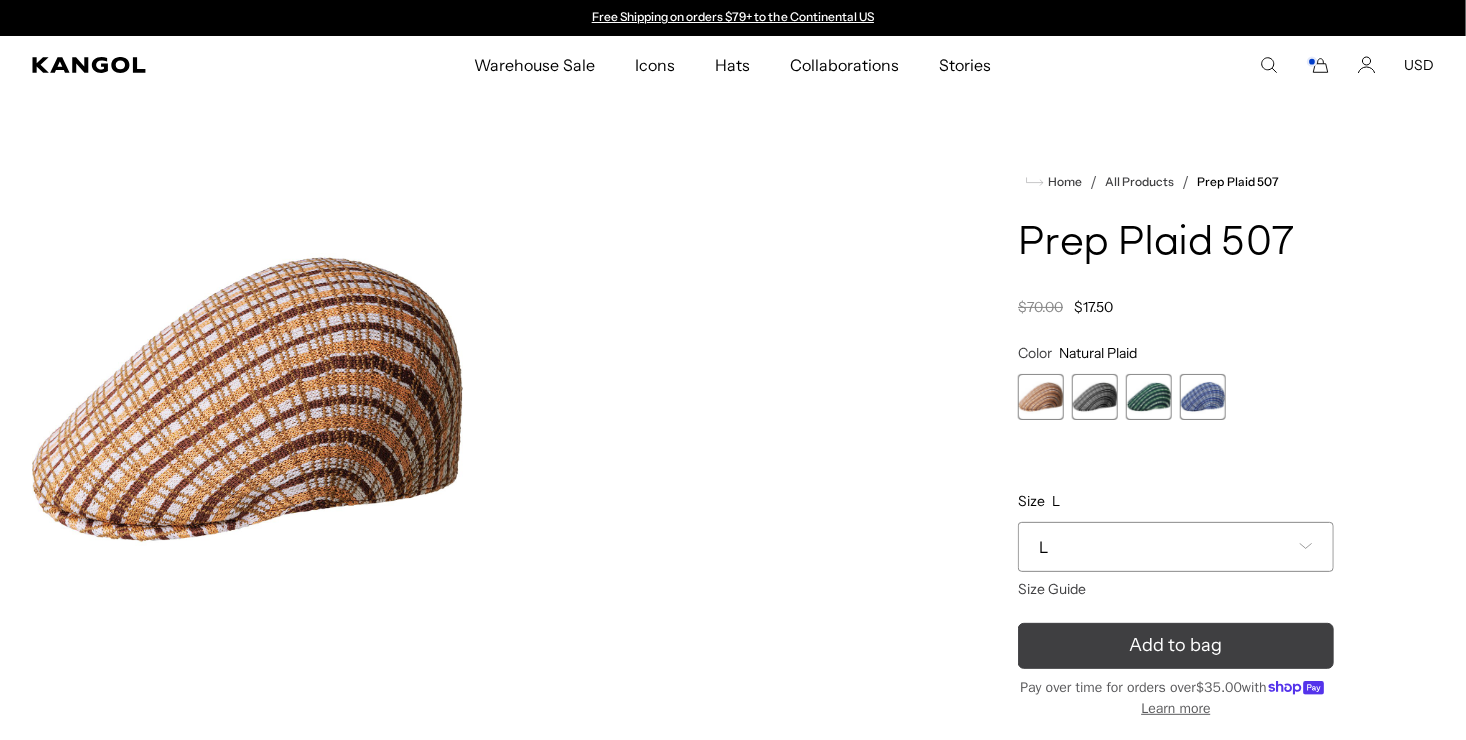 click 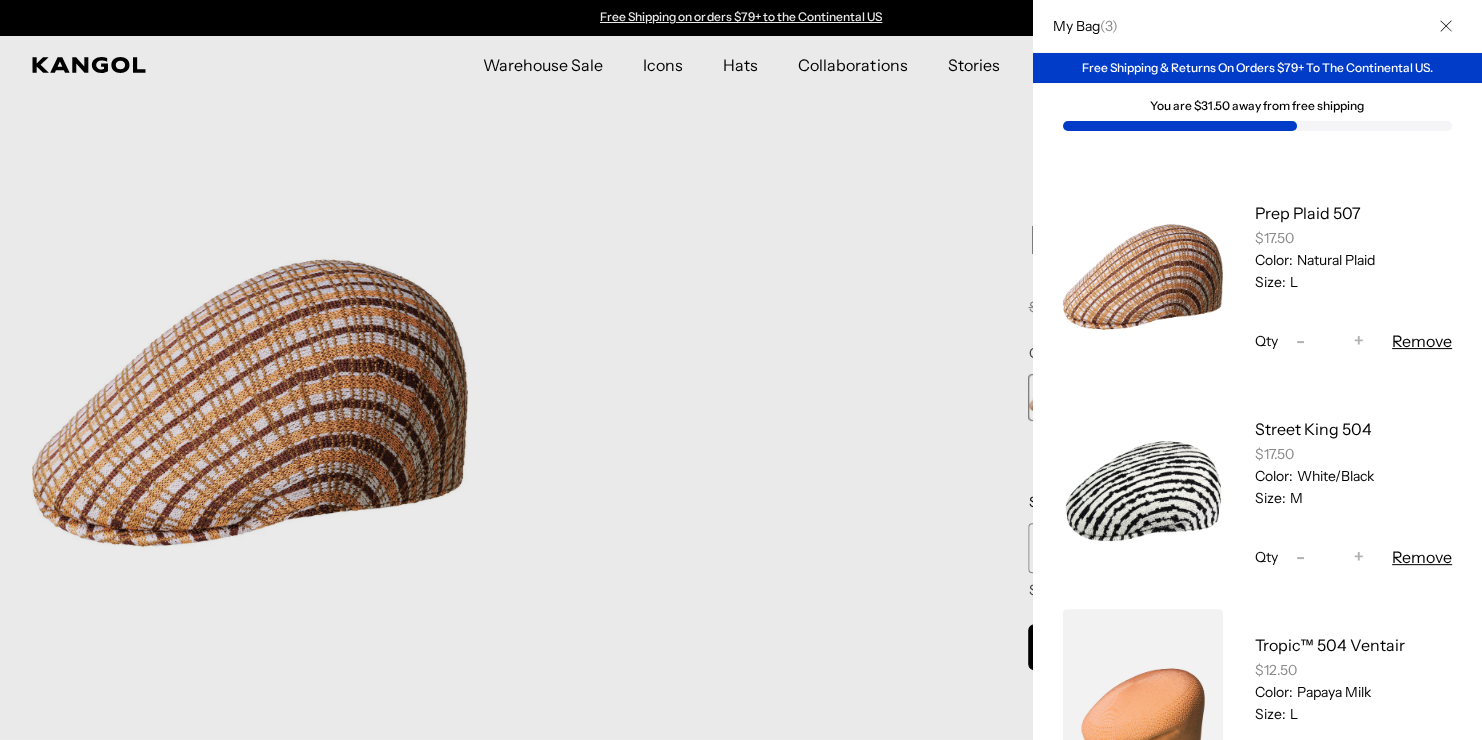 click on "Size:" at bounding box center [1270, 498] 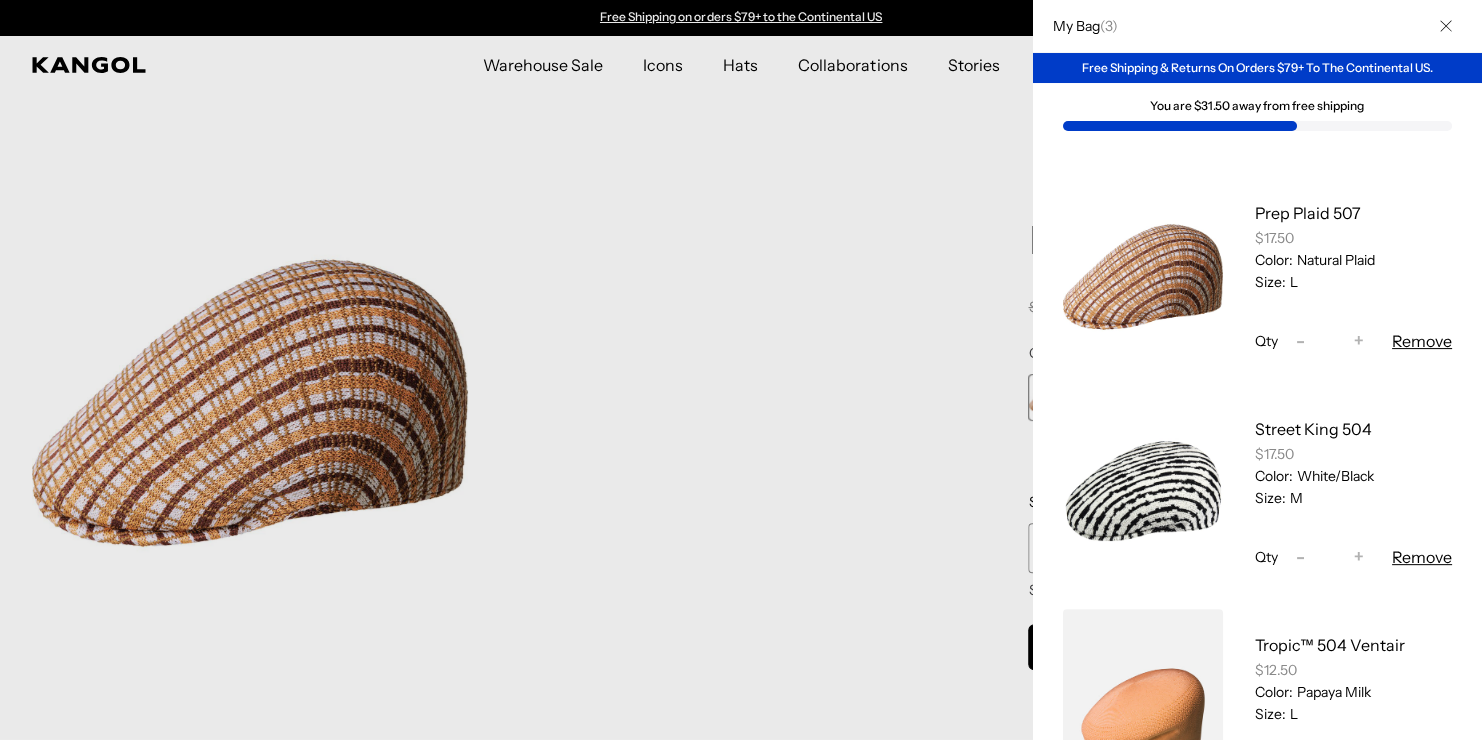 click on "Remove" at bounding box center [1422, 557] 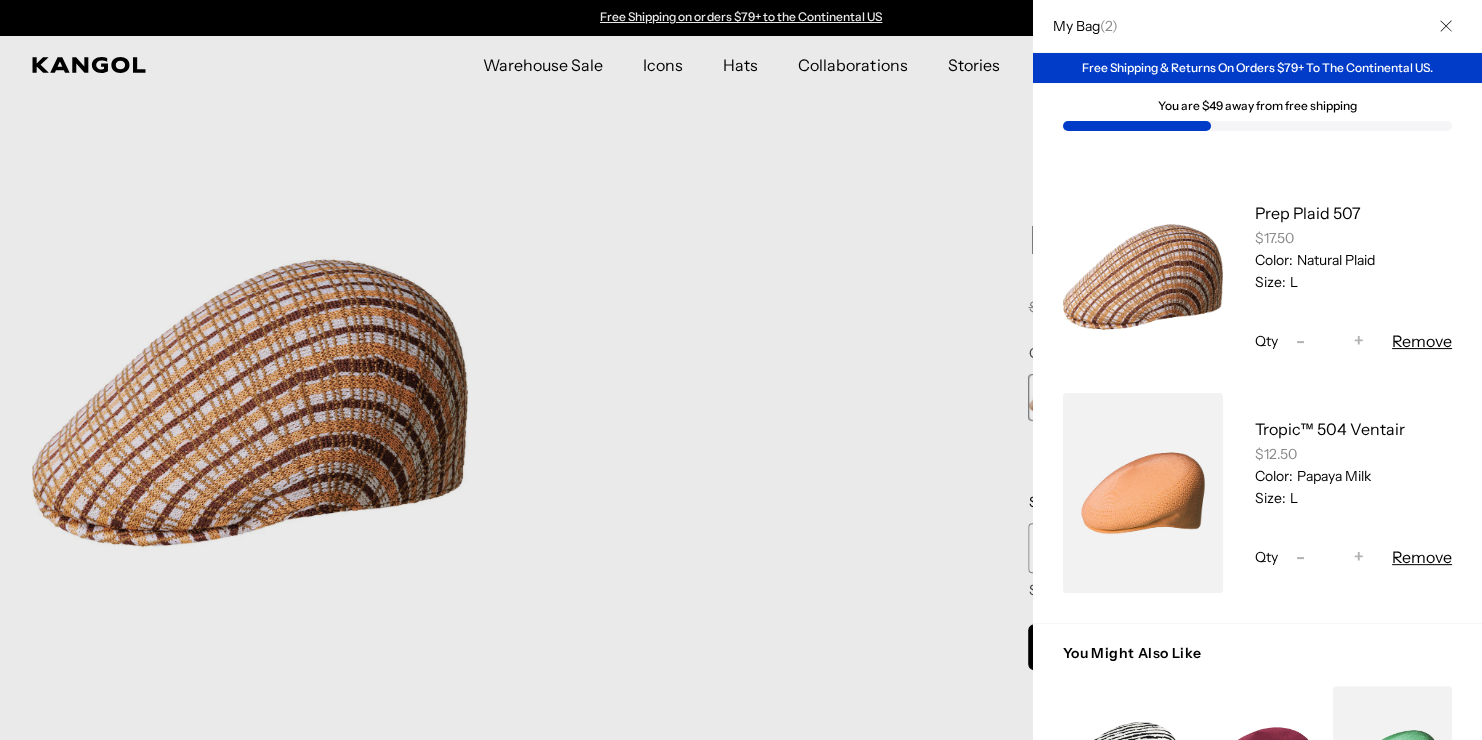 click at bounding box center [741, 370] 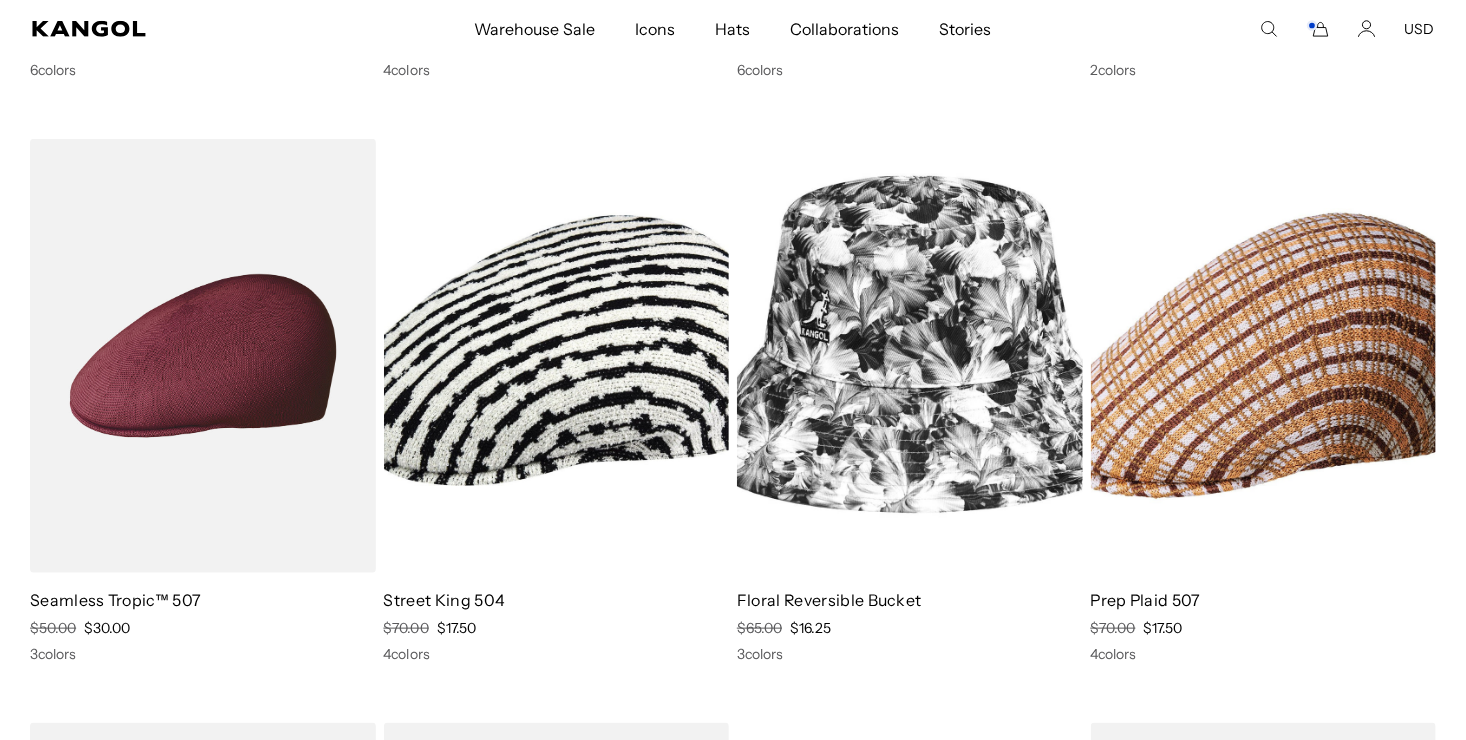 scroll, scrollTop: 11756, scrollLeft: 0, axis: vertical 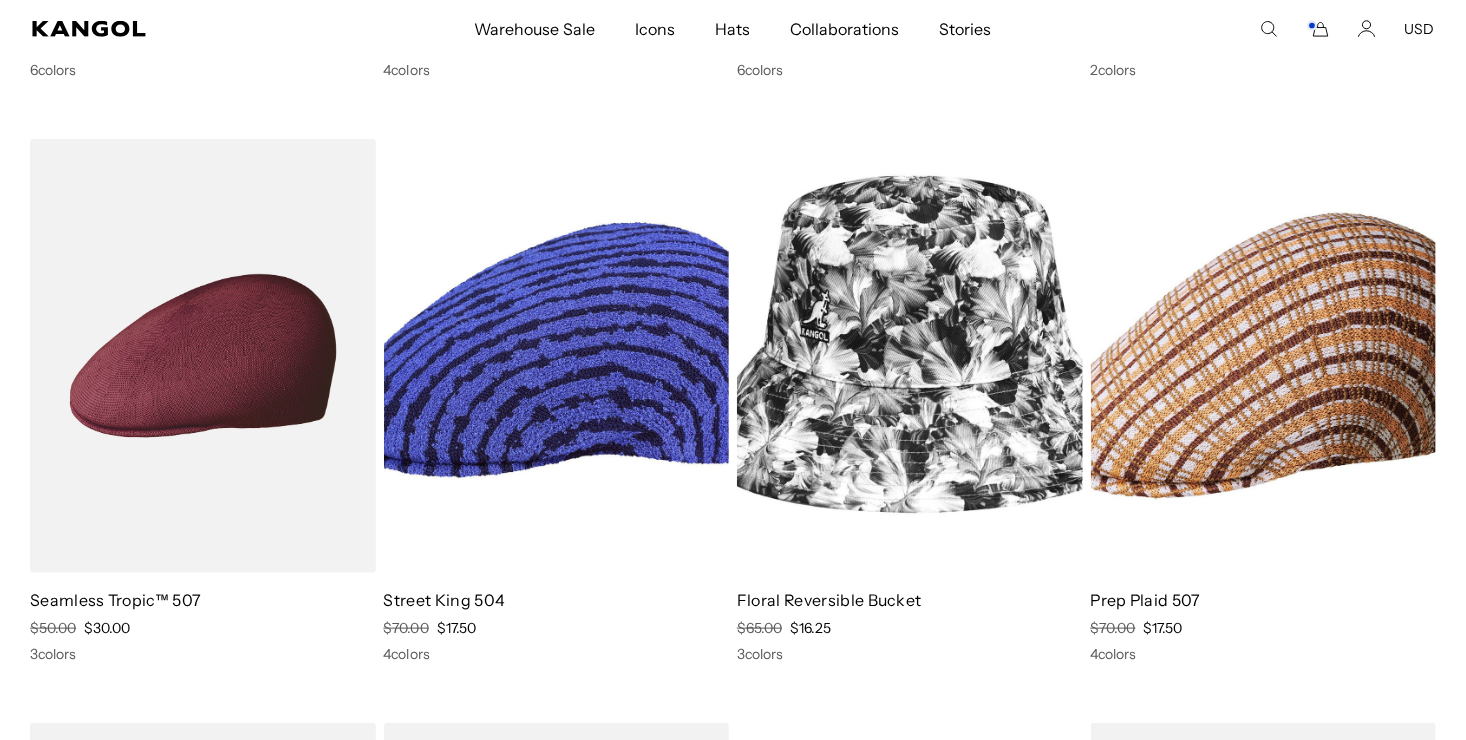 click at bounding box center [557, 356] 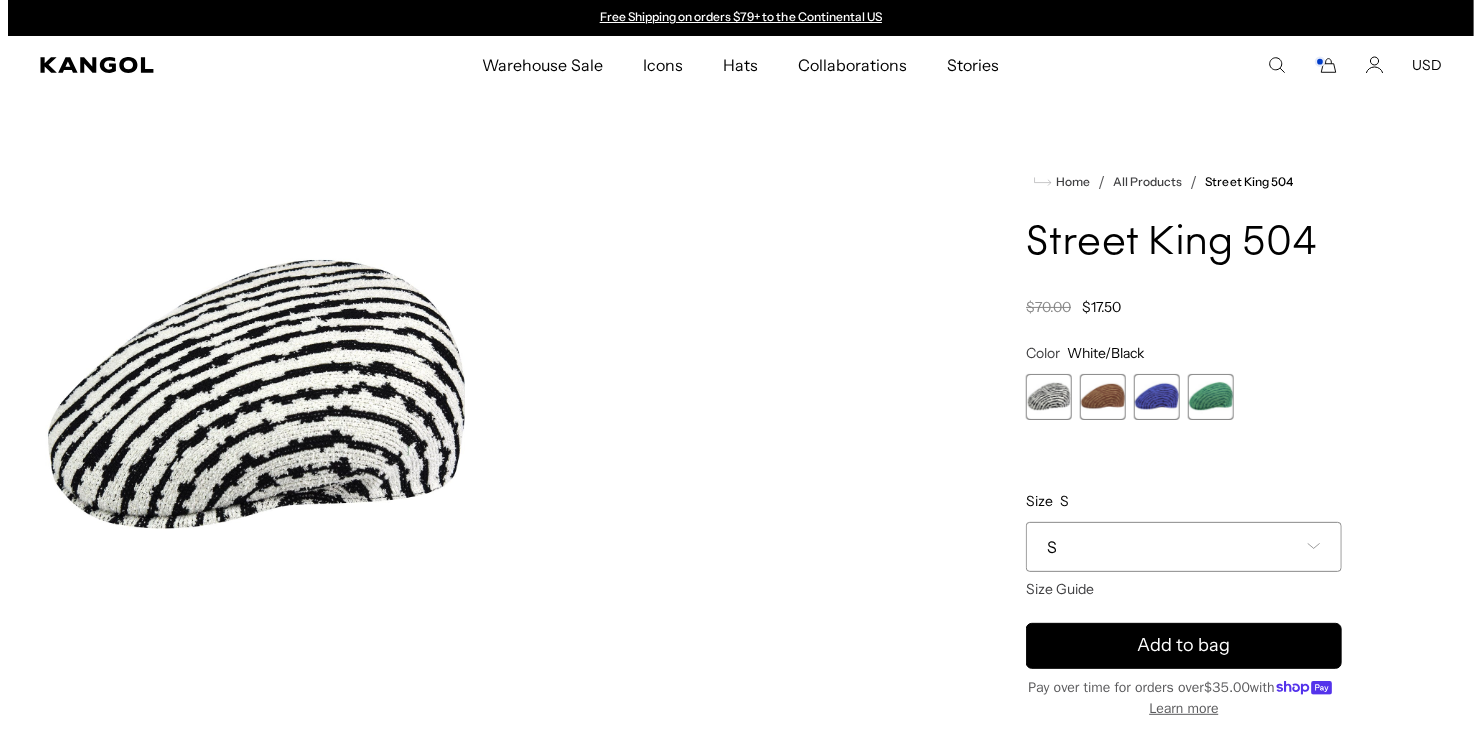 scroll, scrollTop: 0, scrollLeft: 0, axis: both 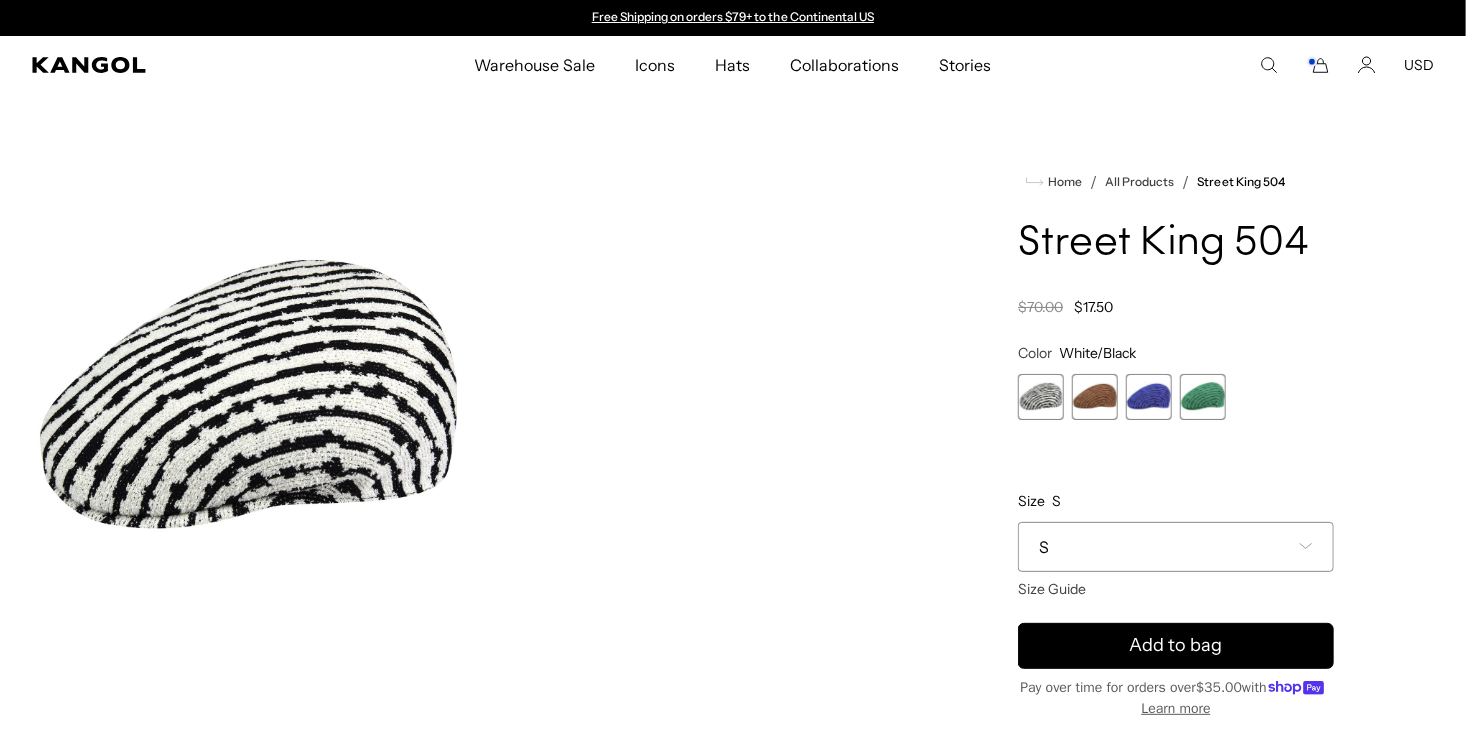 click on "S" at bounding box center [1176, 547] 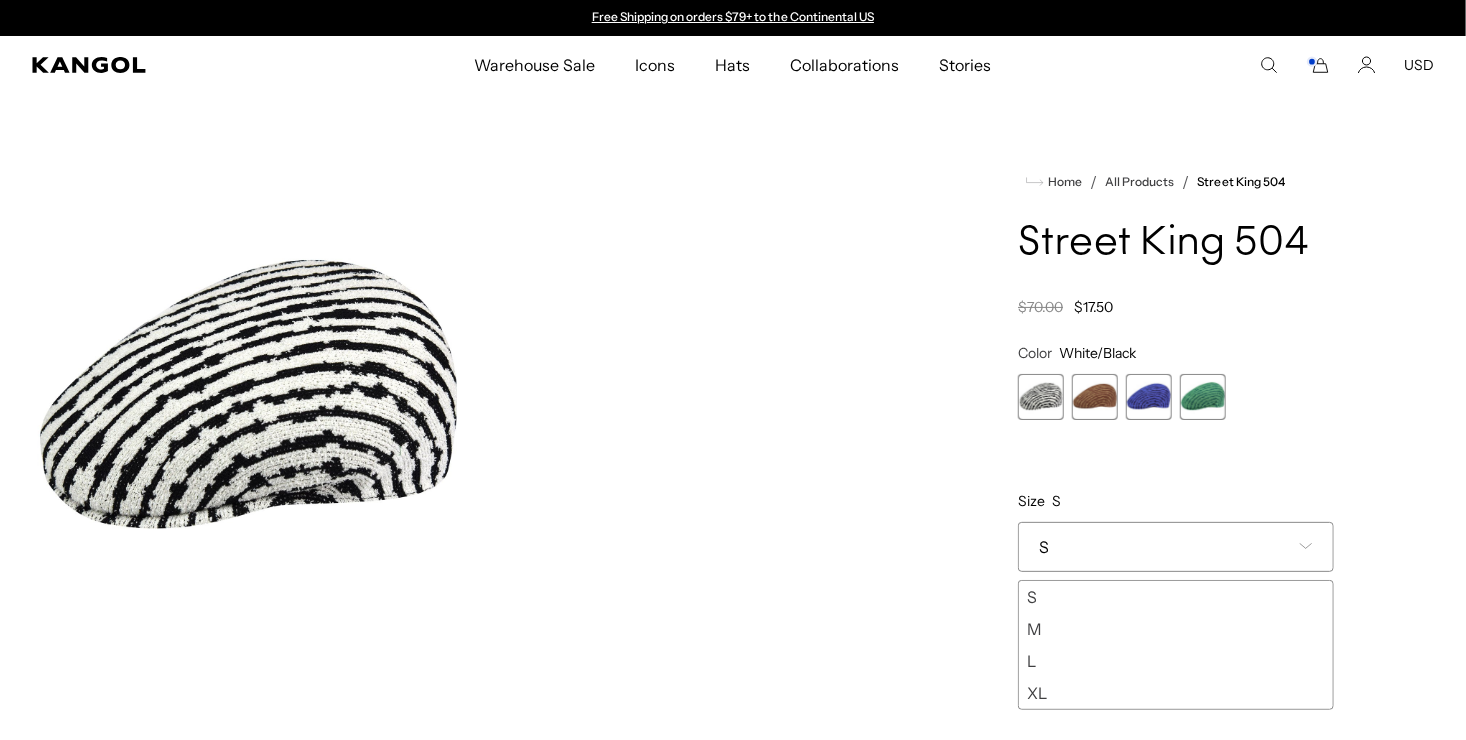 click at bounding box center (1149, 397) 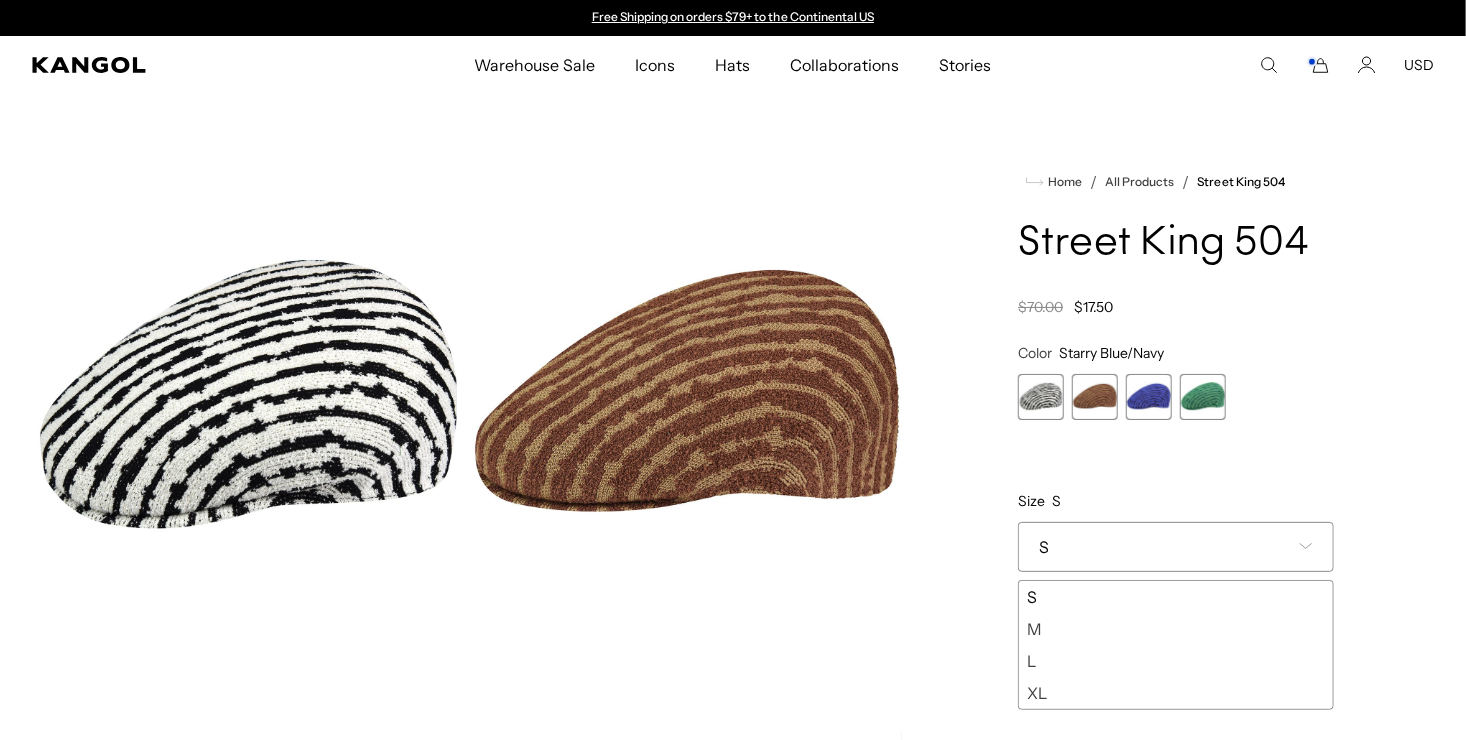 click at bounding box center (1149, 397) 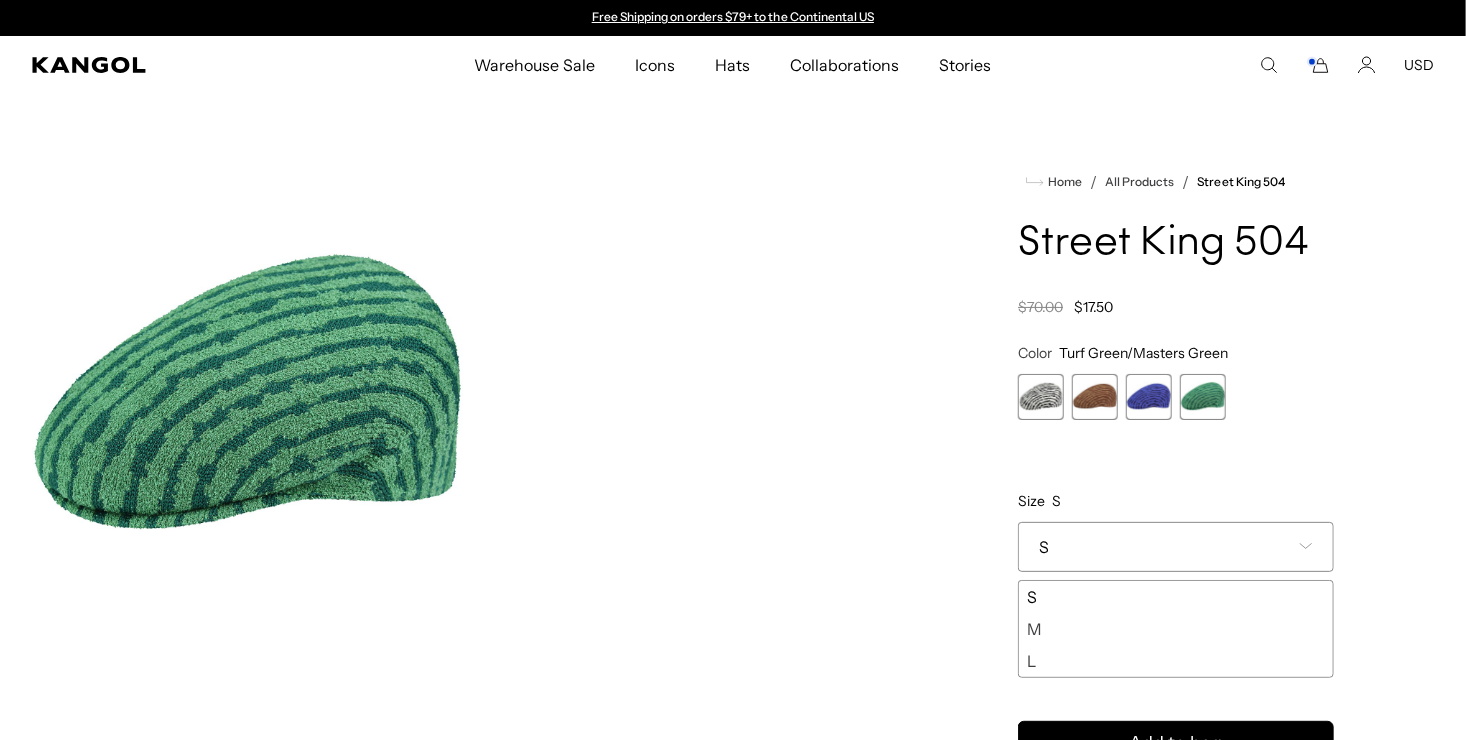 click at bounding box center [1041, 397] 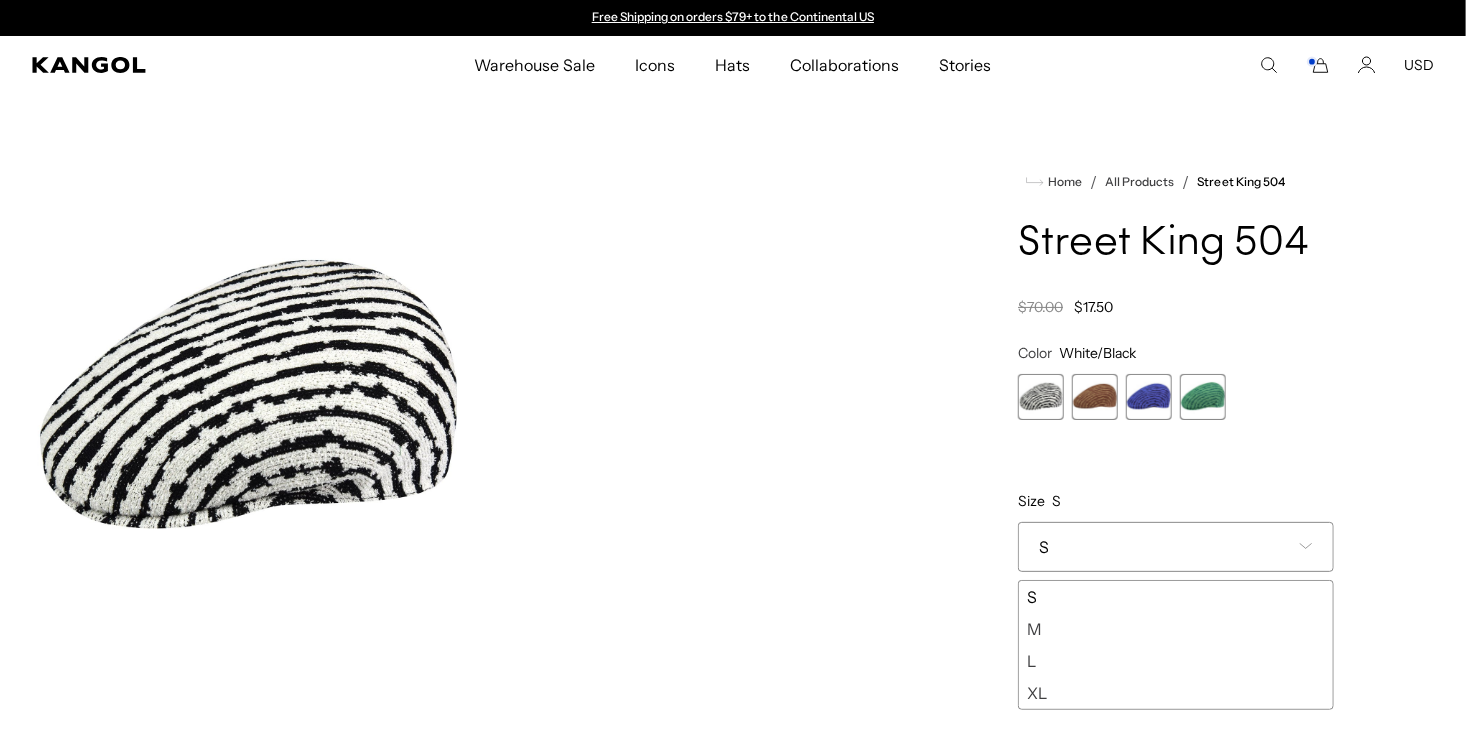 click on "L" at bounding box center [1176, 661] 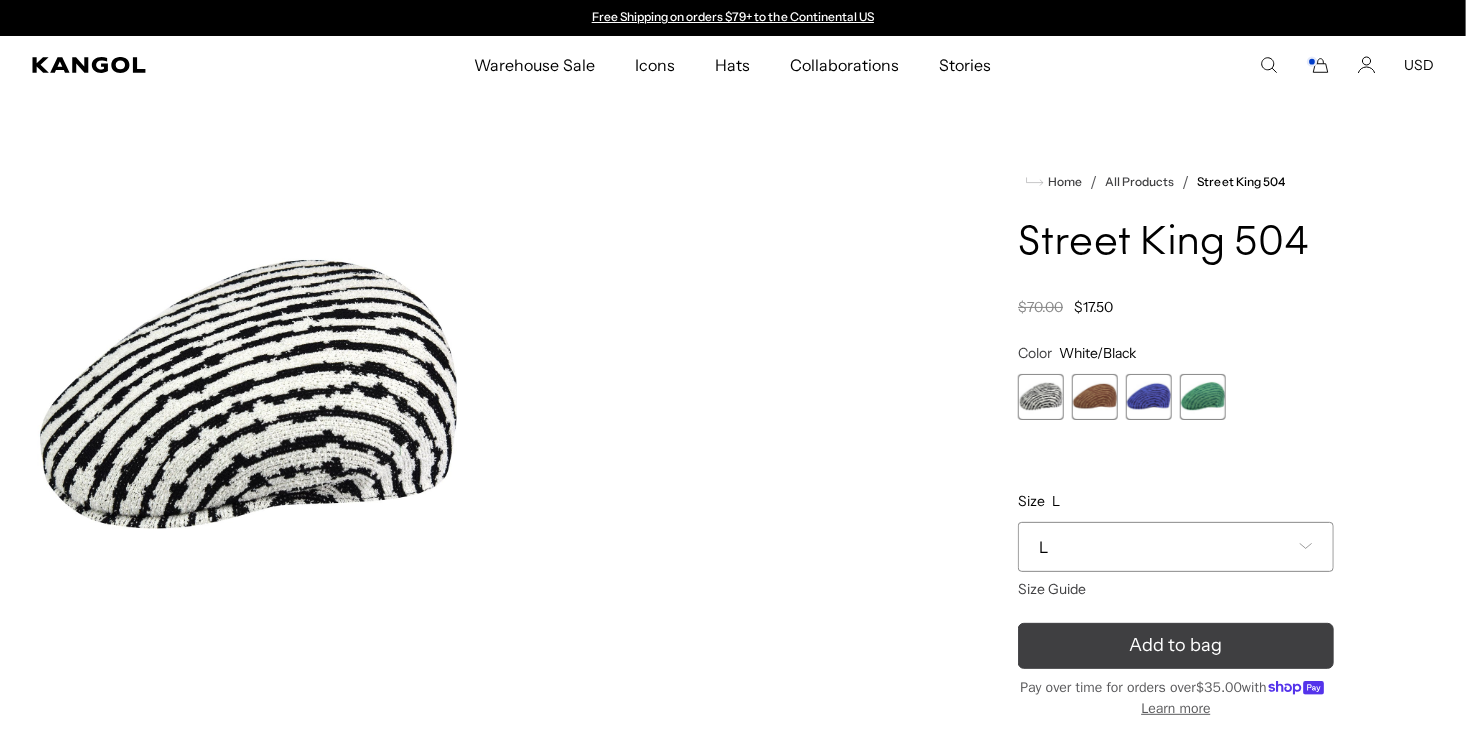 click on "Add to bag" at bounding box center (1176, 646) 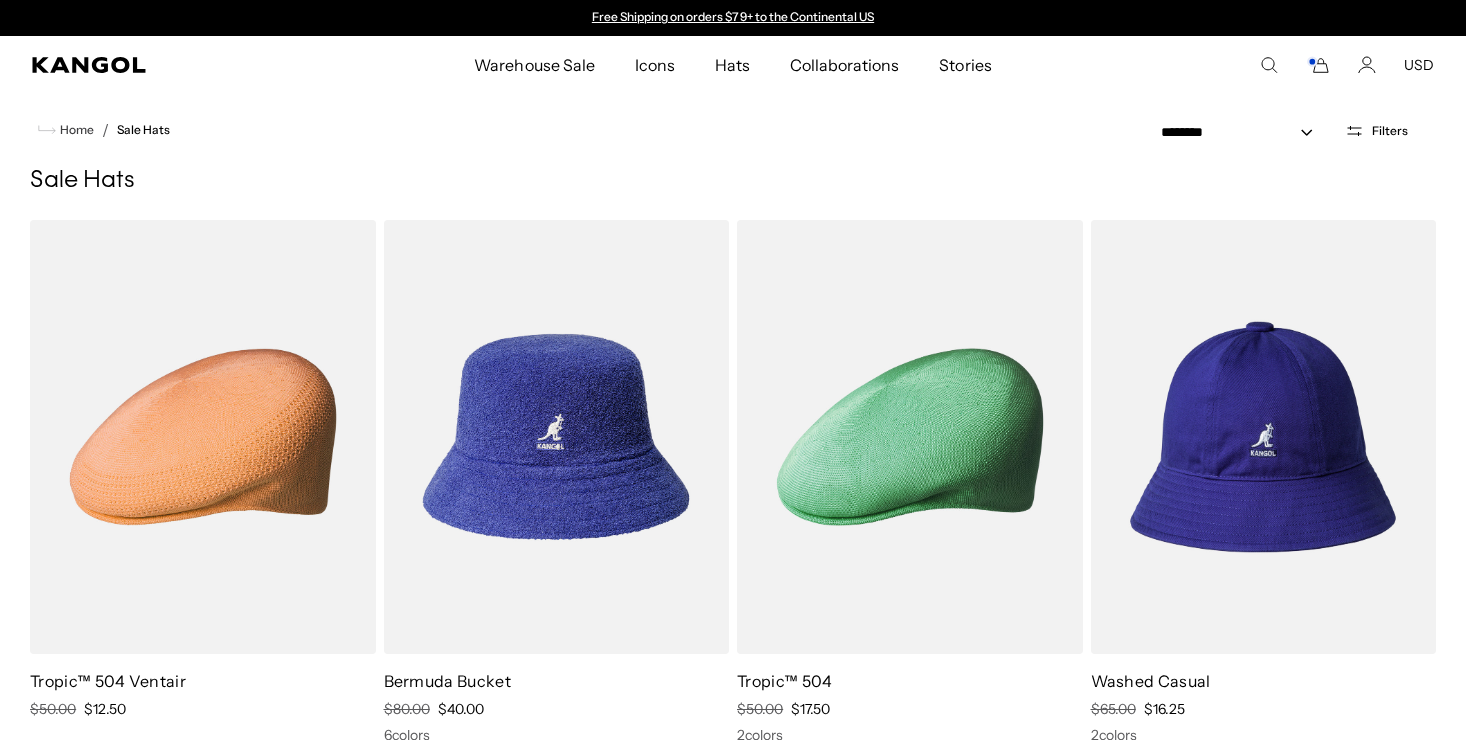 scroll, scrollTop: 11756, scrollLeft: 0, axis: vertical 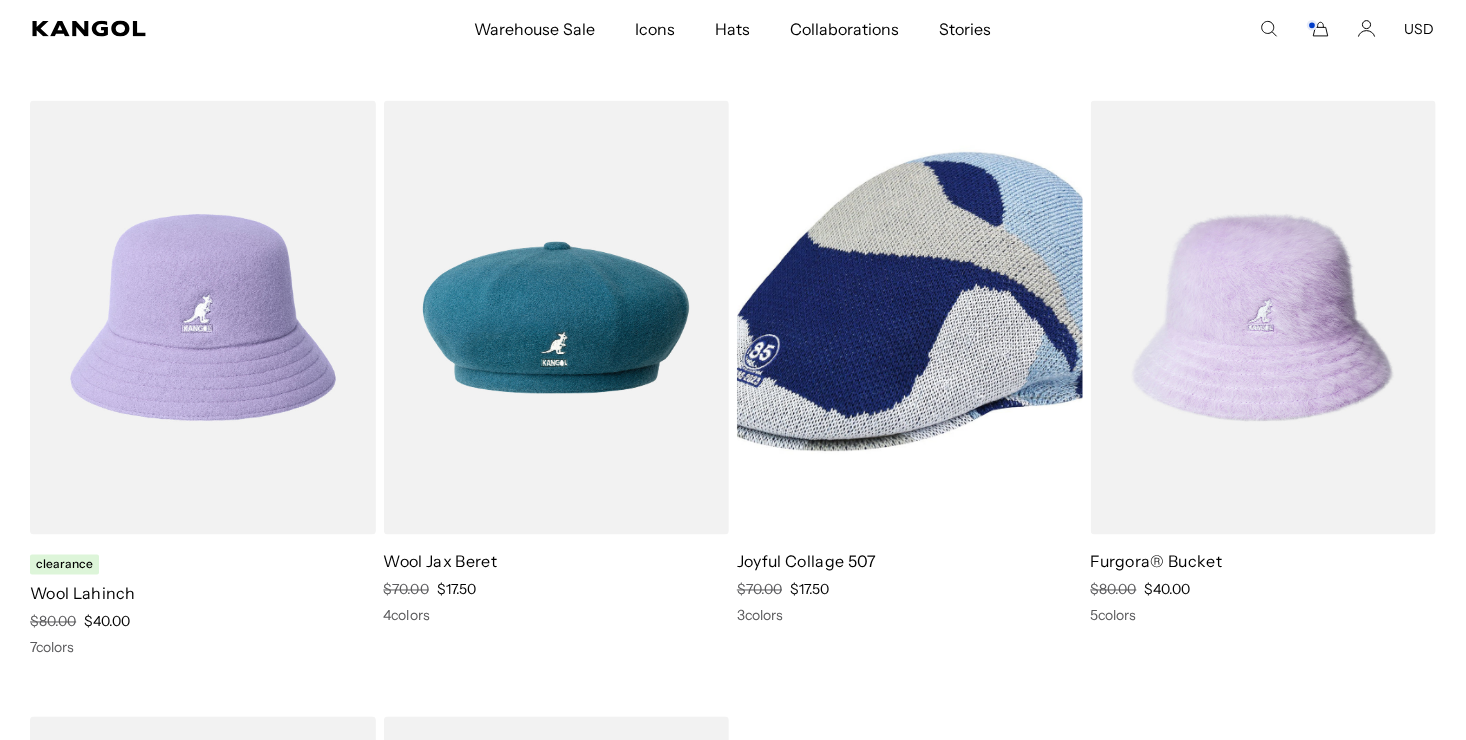 click at bounding box center [910, 318] 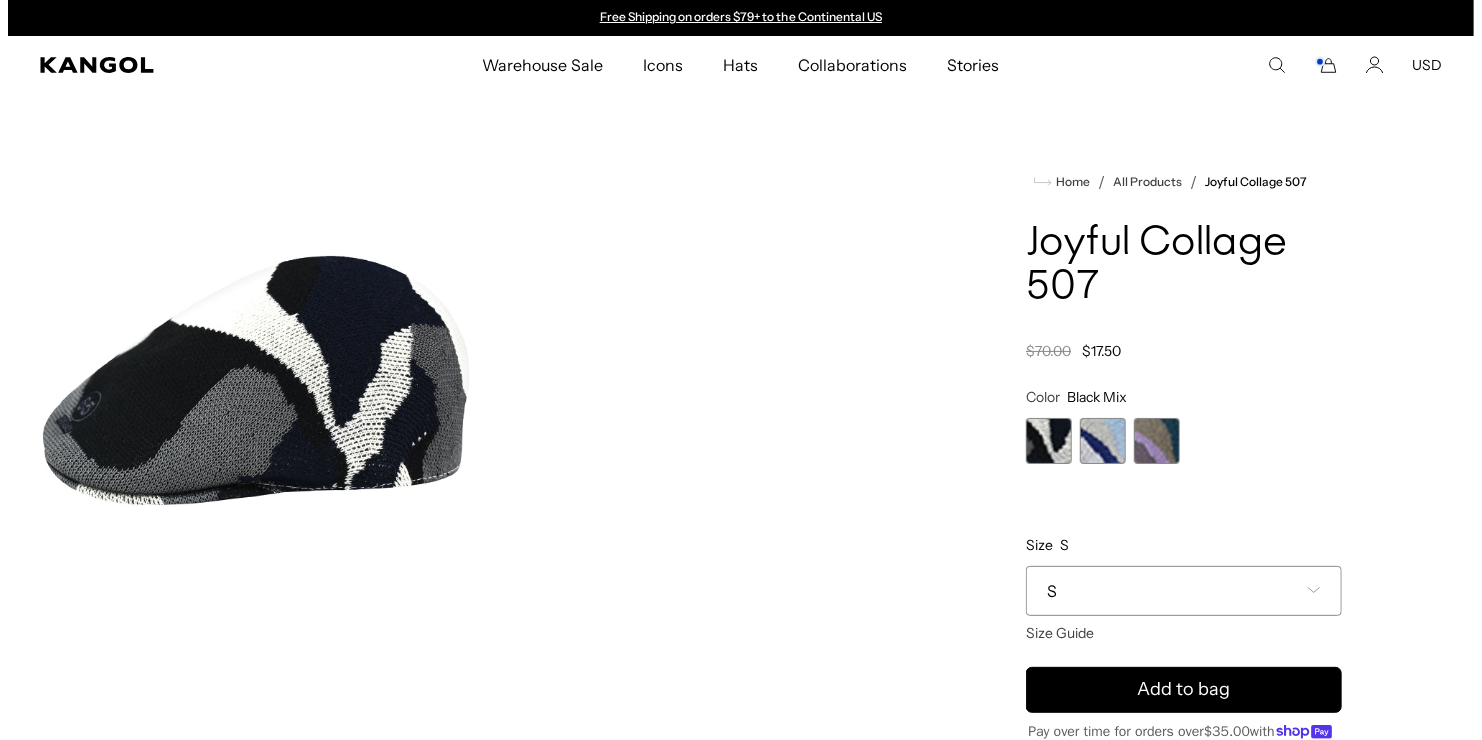scroll, scrollTop: 0, scrollLeft: 0, axis: both 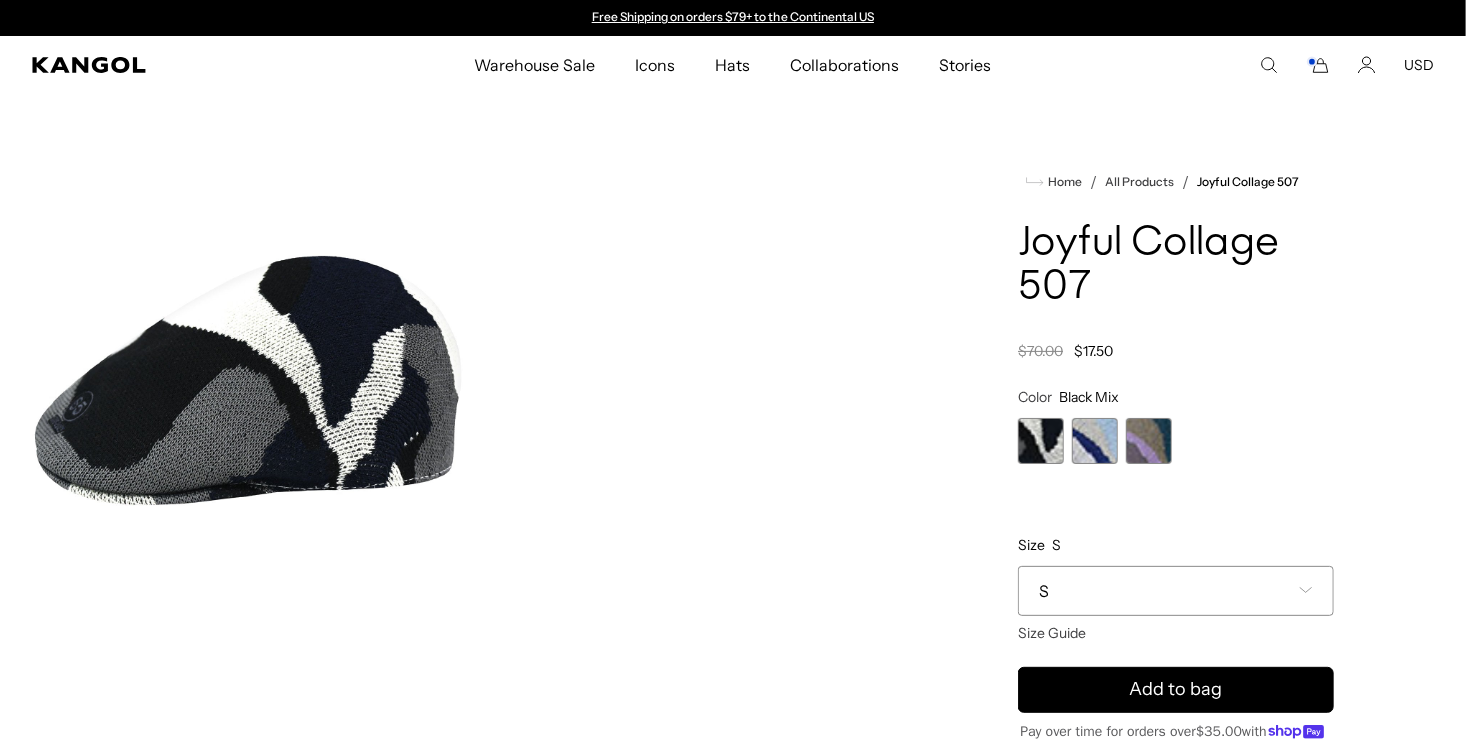 click at bounding box center [1149, 441] 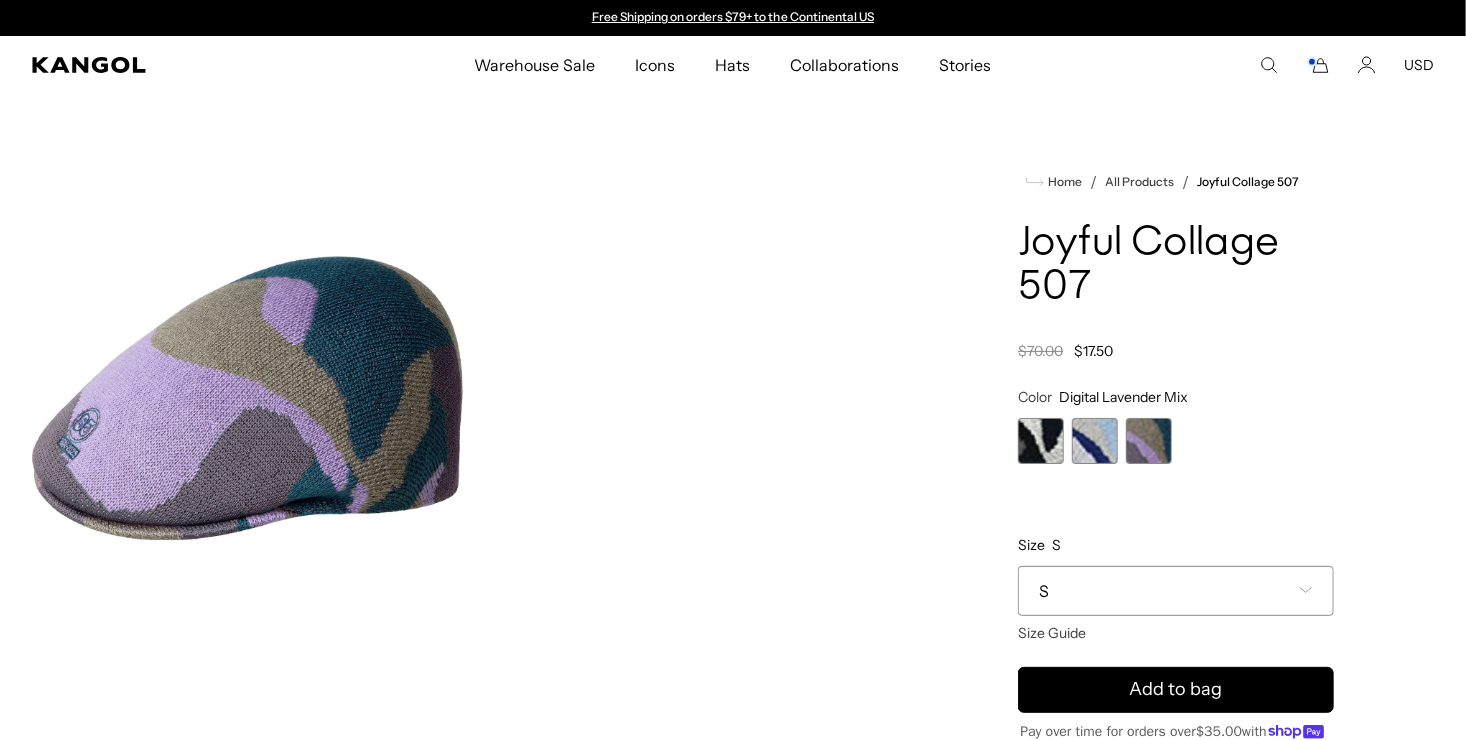 click on "S" at bounding box center (1176, 591) 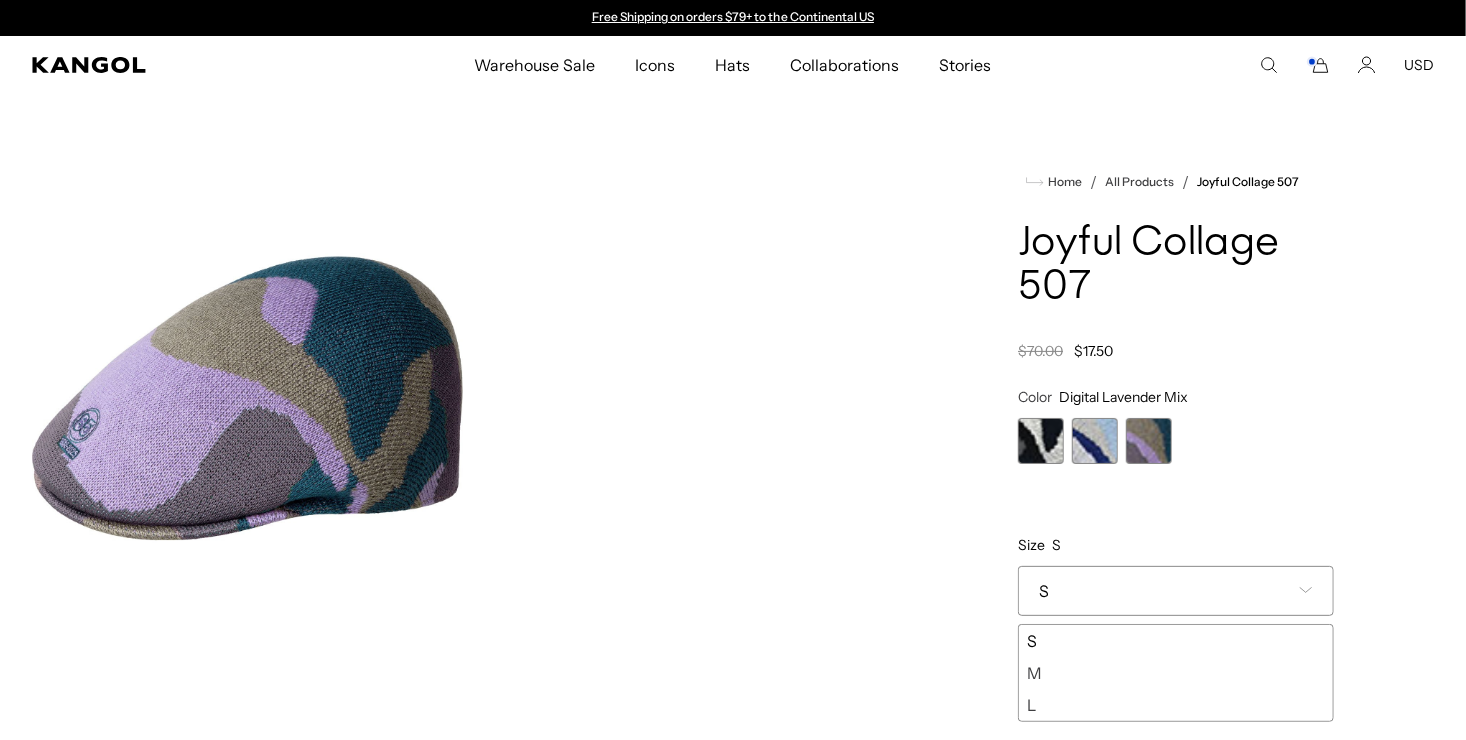 click on "S" at bounding box center (1176, 591) 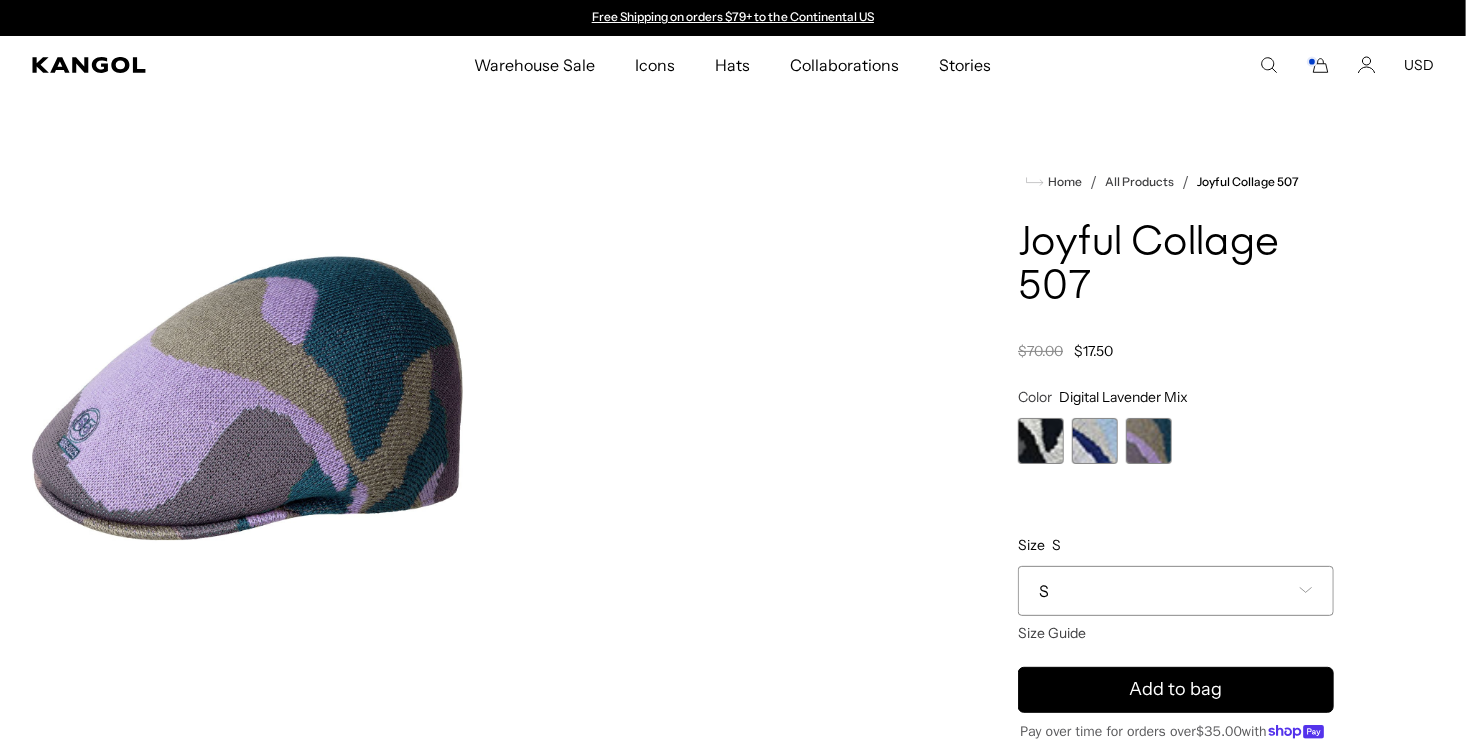 click at bounding box center [1041, 441] 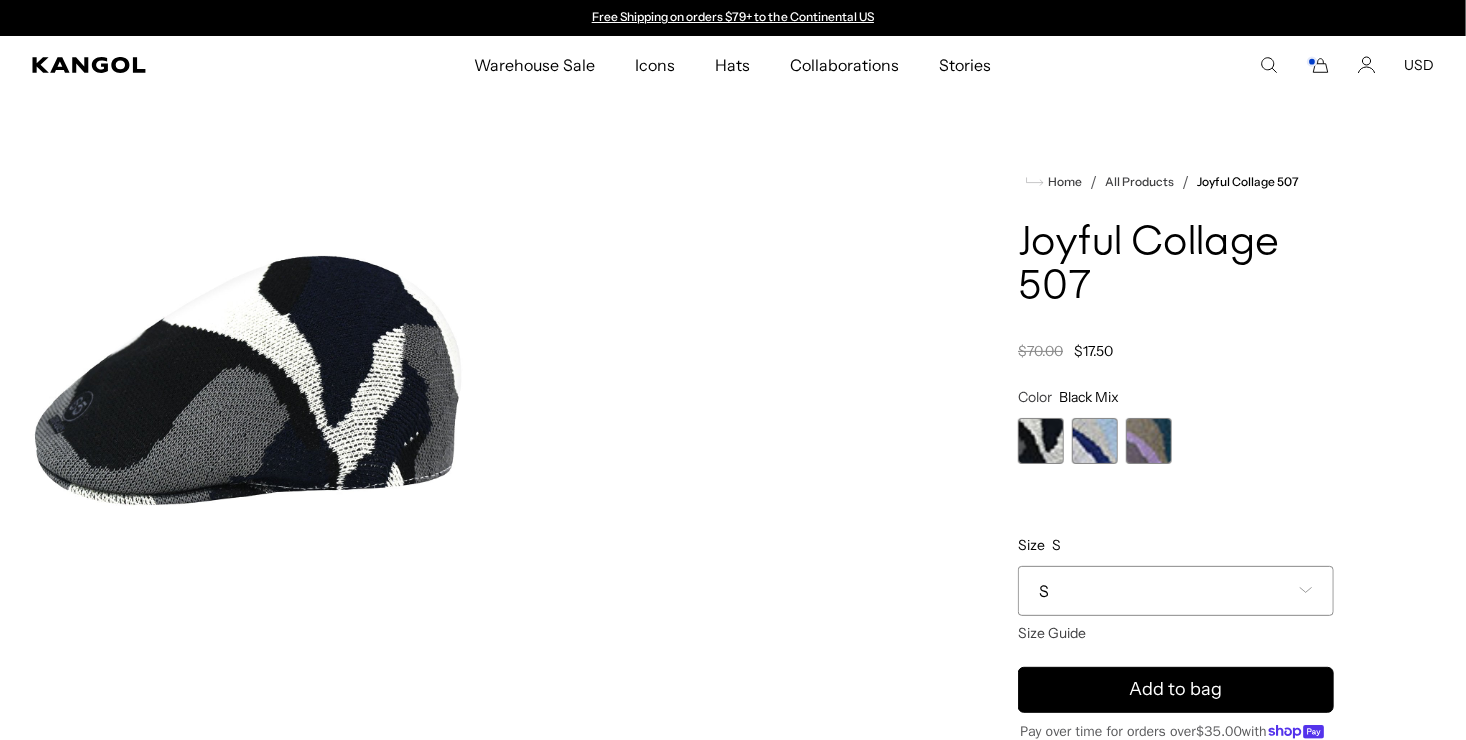 click at bounding box center [1149, 441] 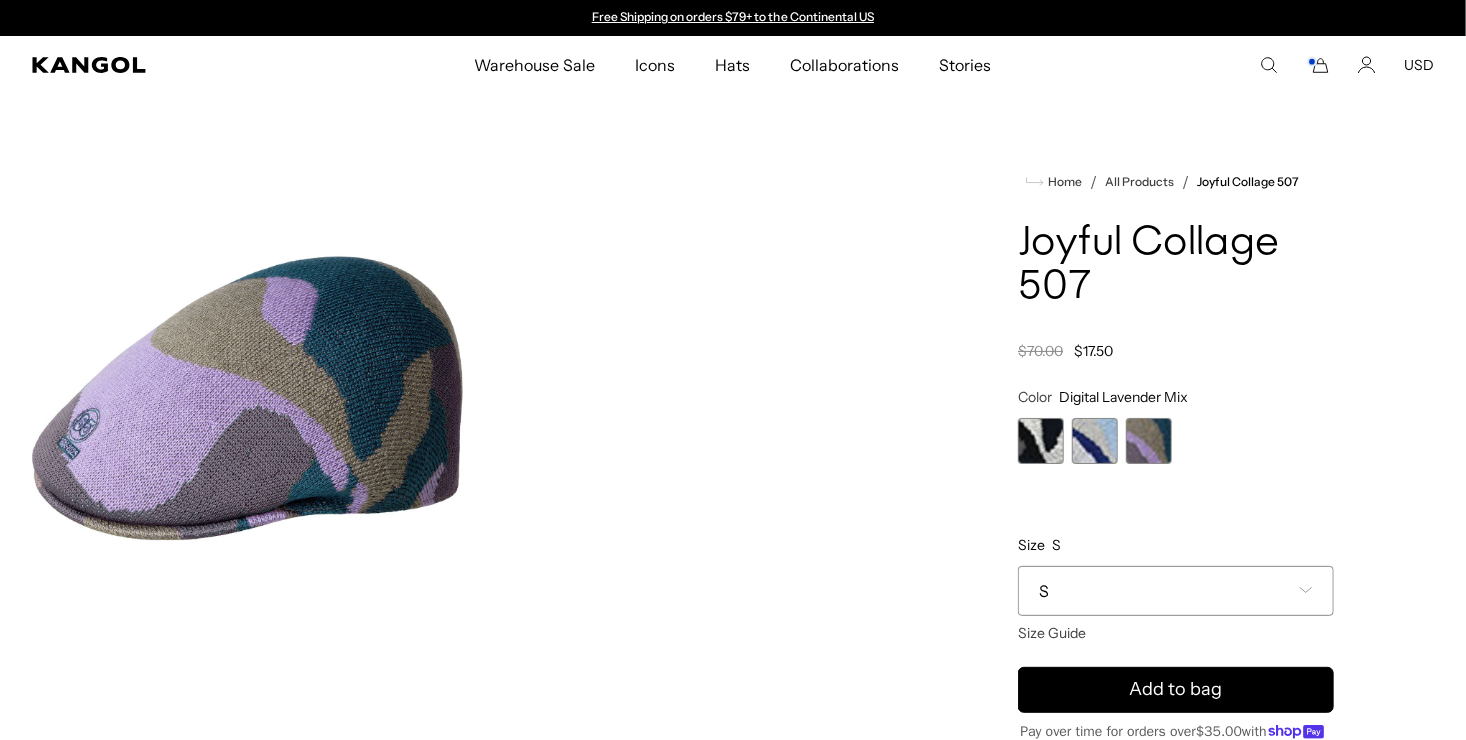 click on "S" at bounding box center [1176, 591] 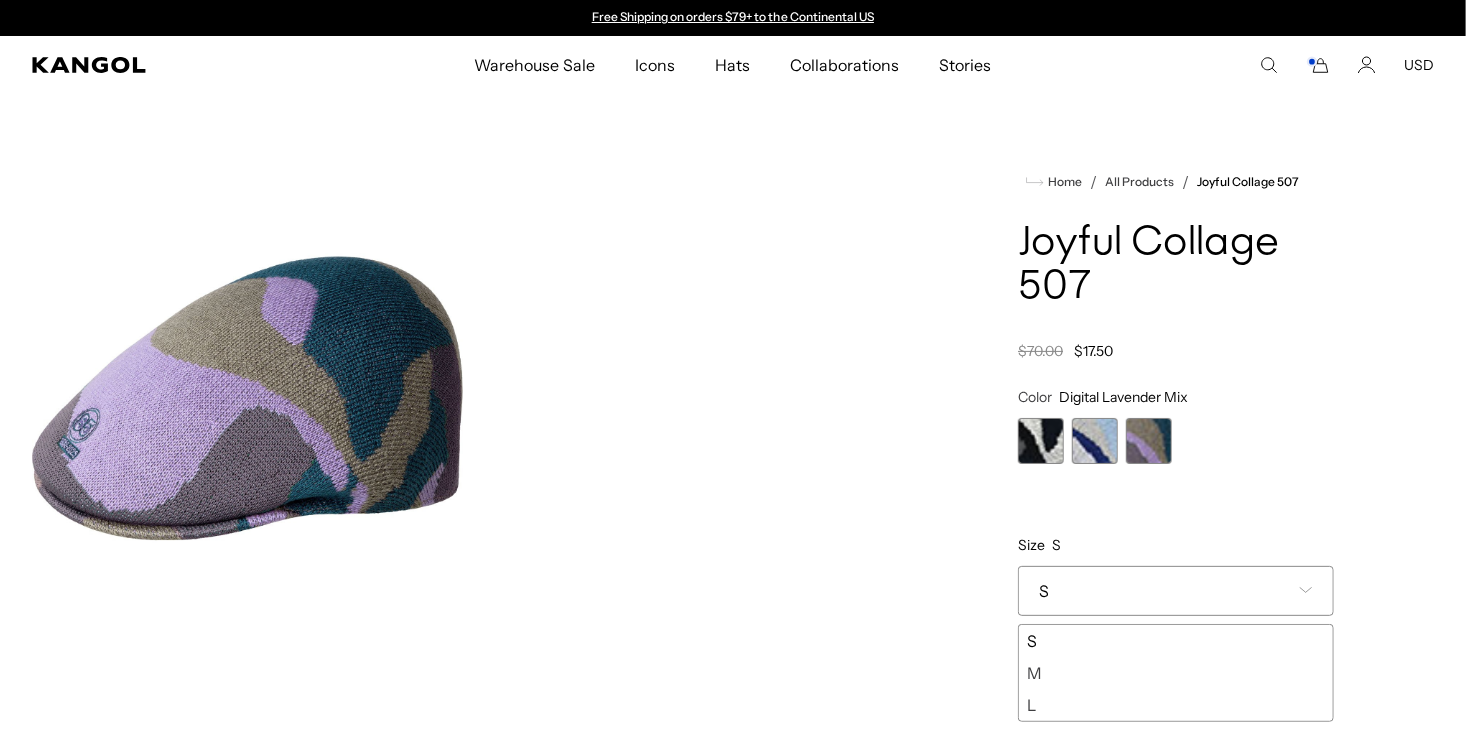 click on "L" at bounding box center (1176, 705) 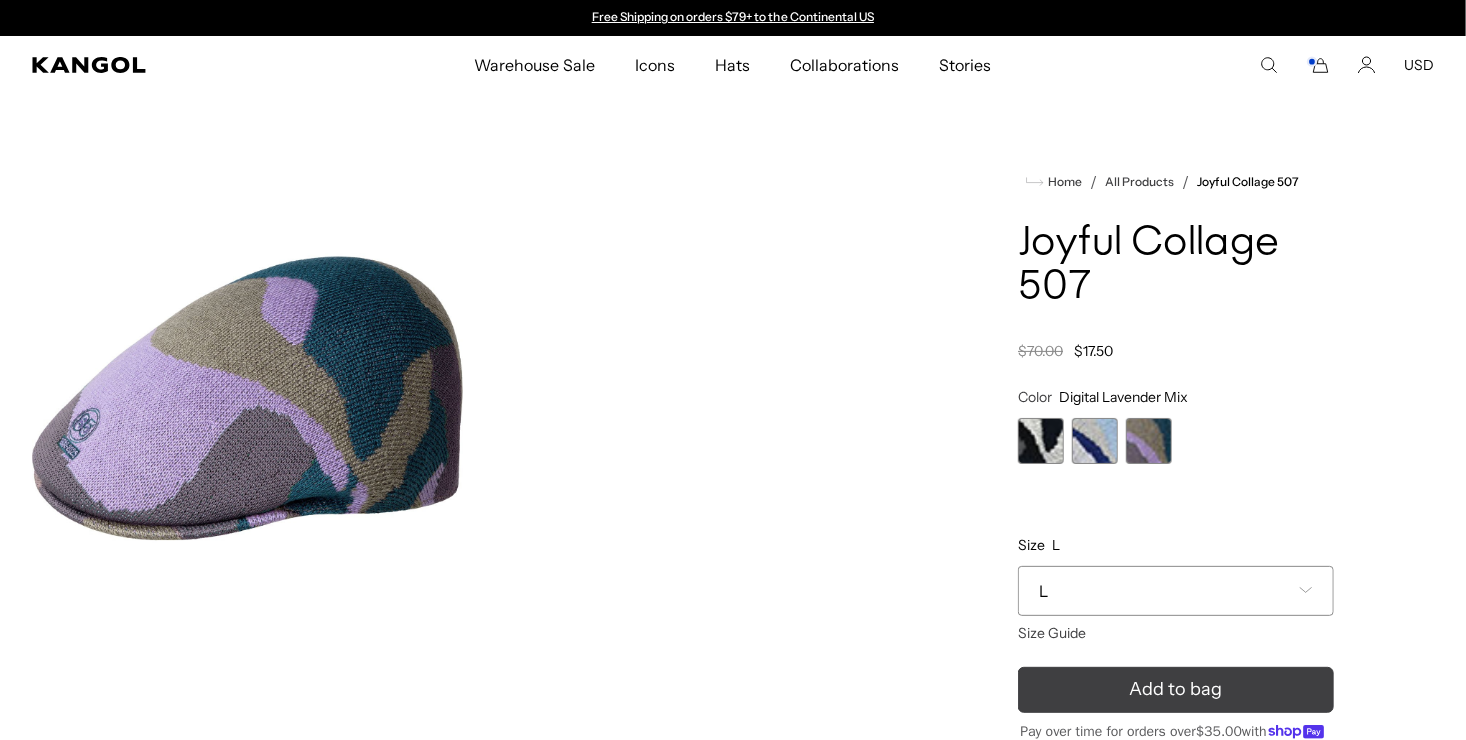click on "Add to bag" at bounding box center [1176, 690] 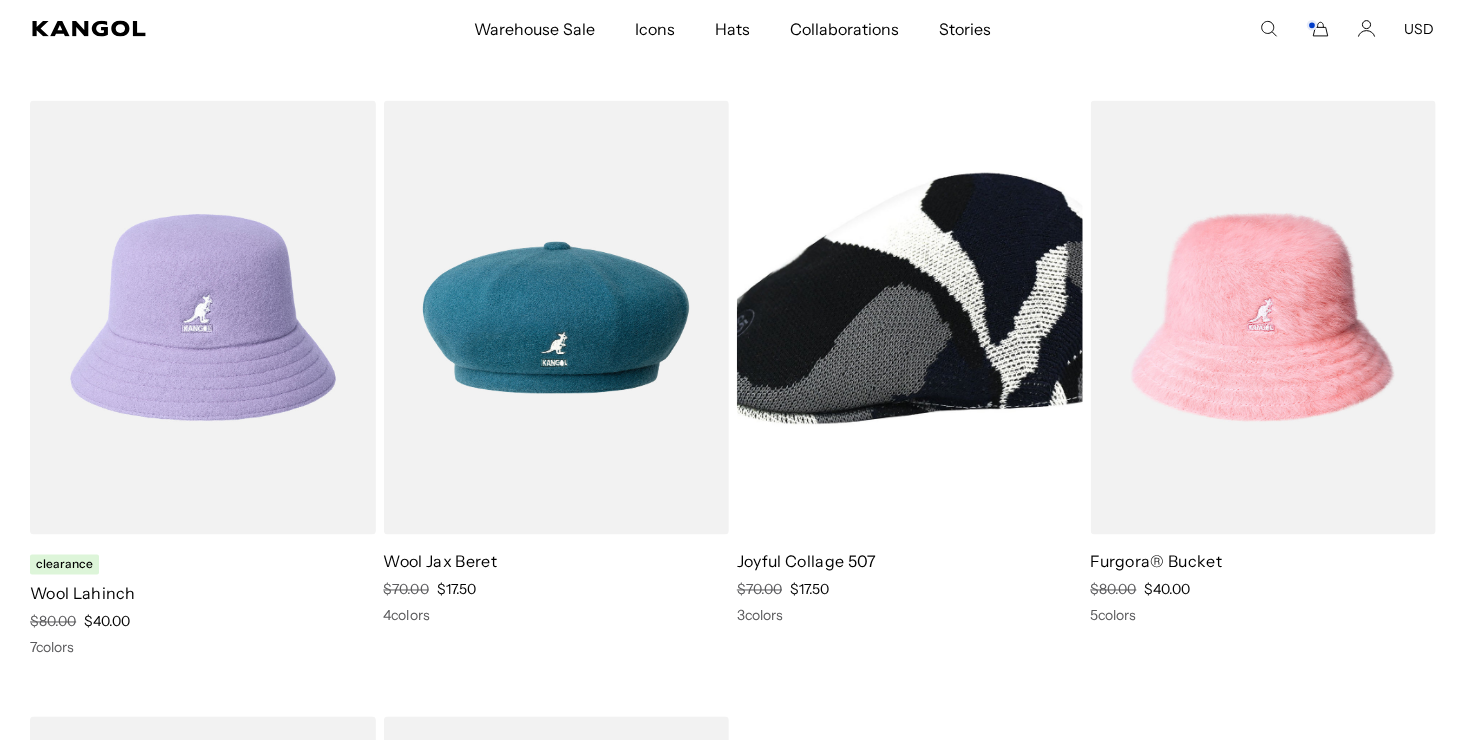 scroll, scrollTop: 0, scrollLeft: 0, axis: both 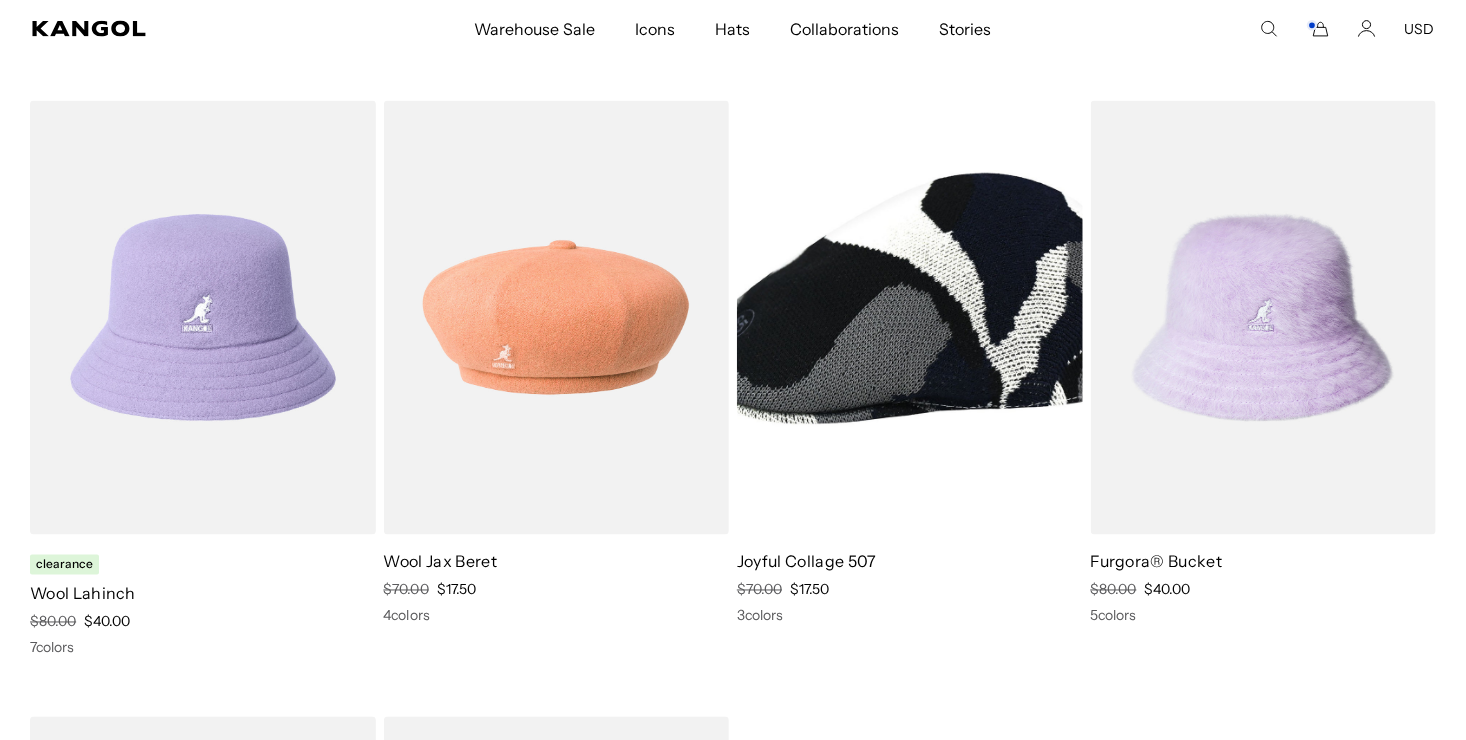 click at bounding box center [557, 318] 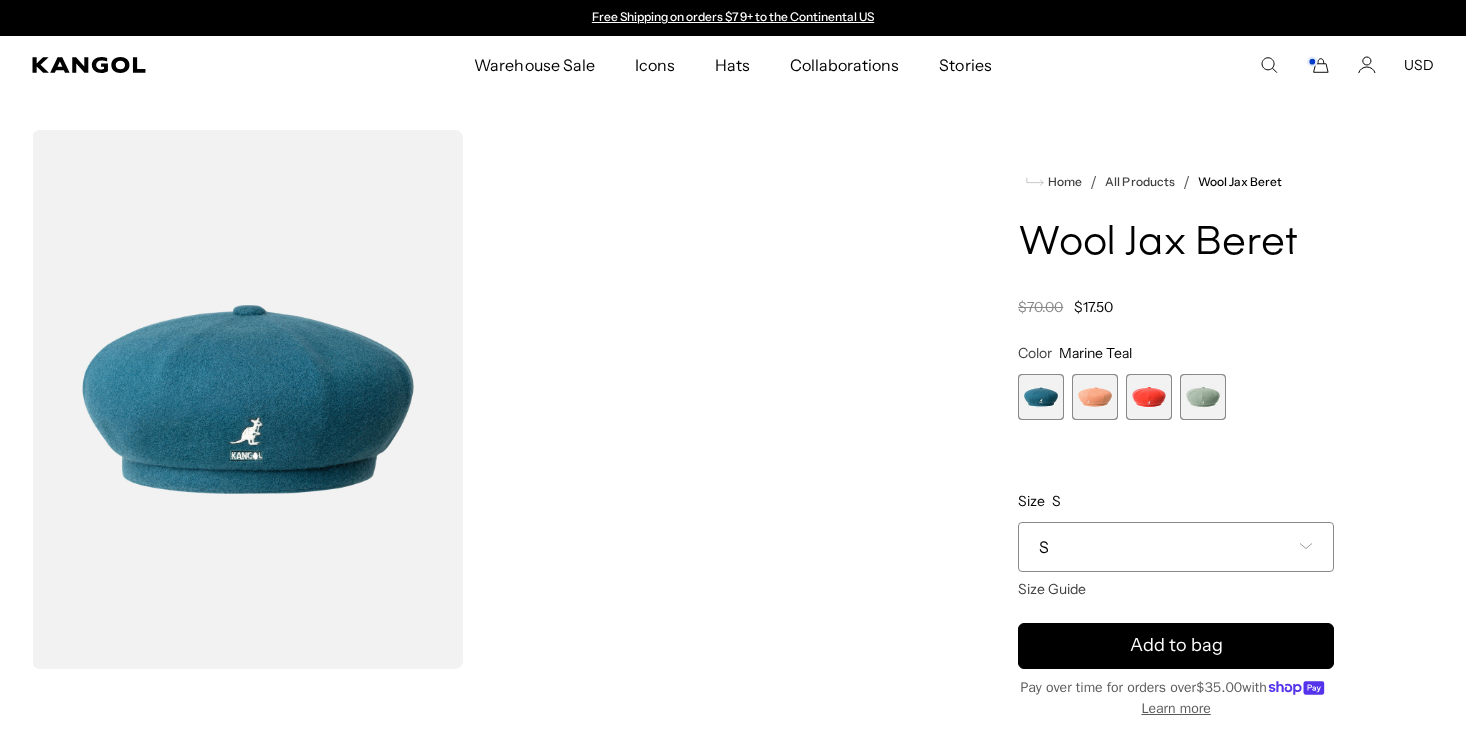 scroll, scrollTop: 0, scrollLeft: 0, axis: both 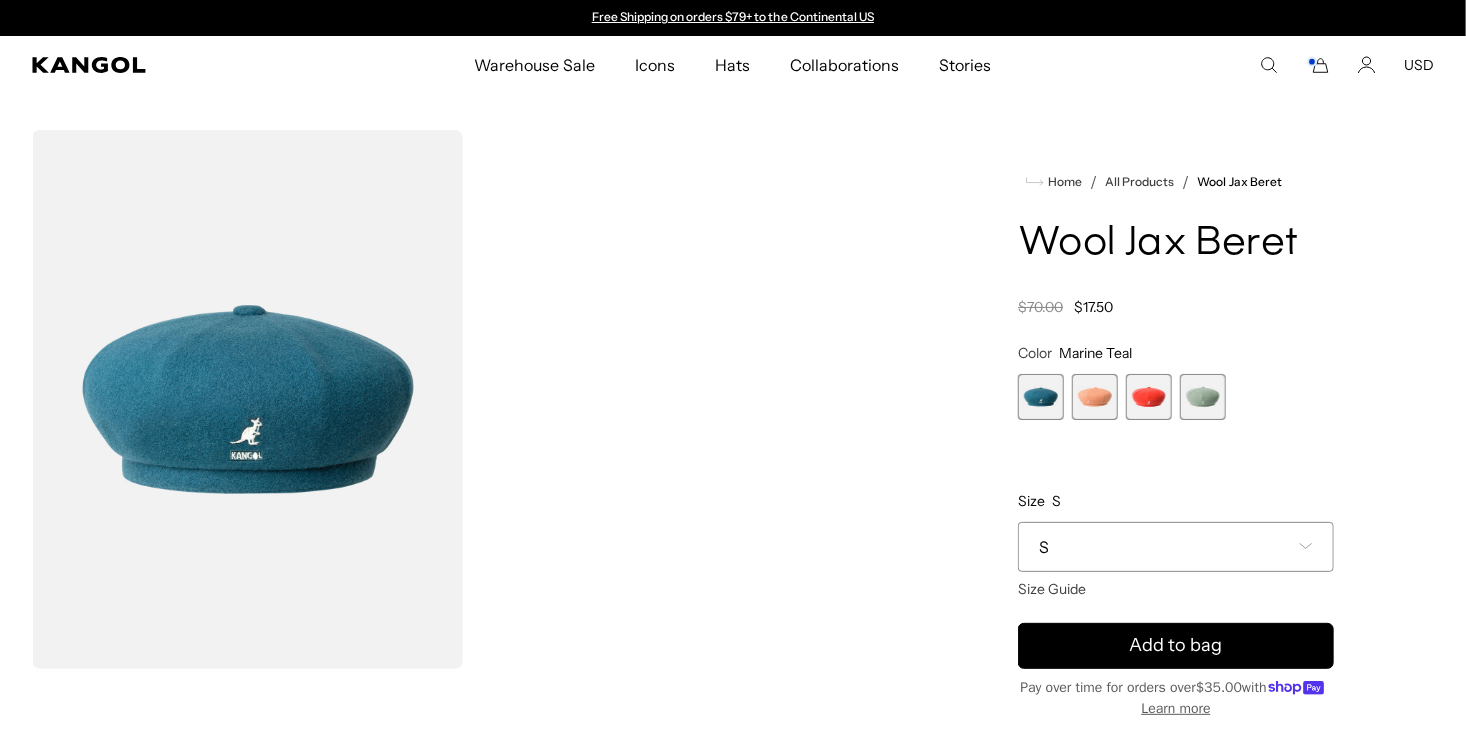 click at bounding box center (1149, 397) 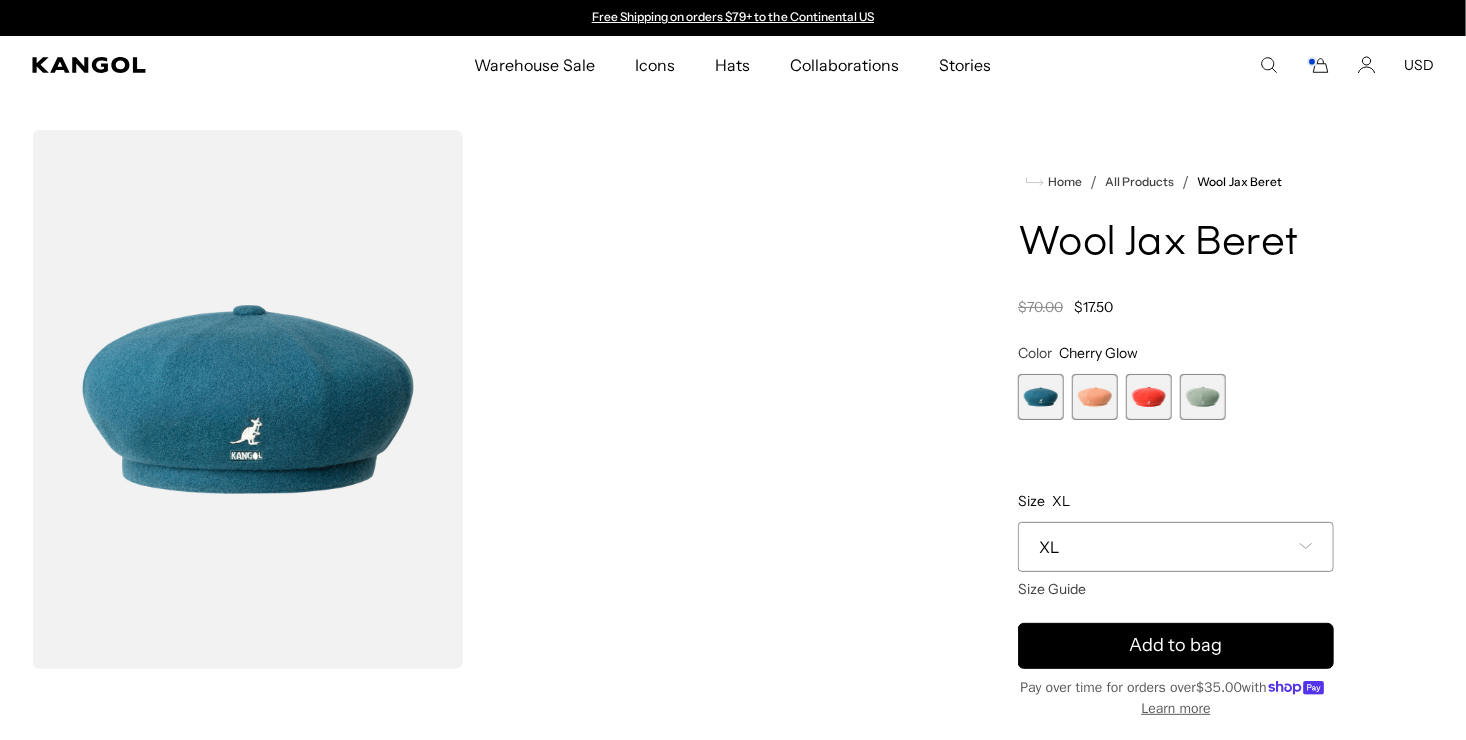 scroll, scrollTop: 0, scrollLeft: 0, axis: both 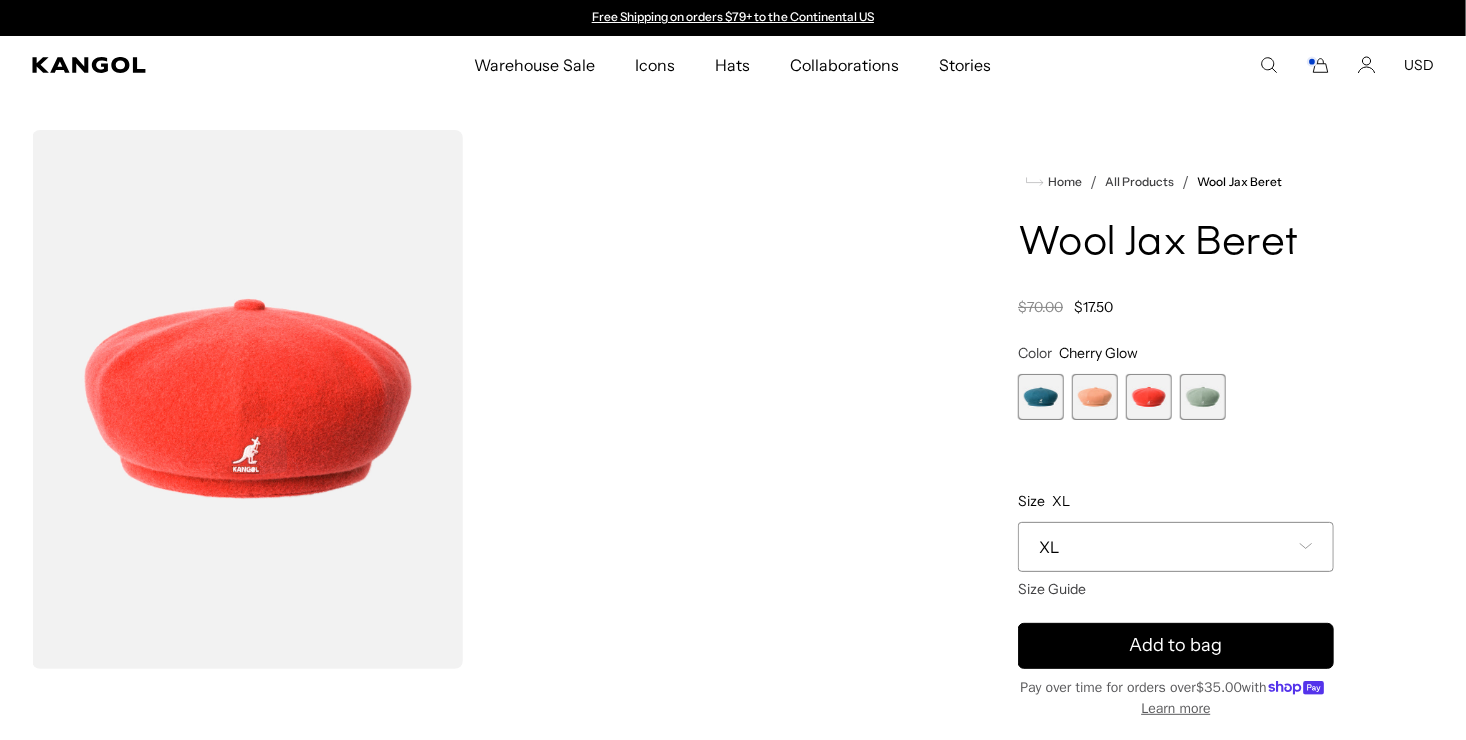click at bounding box center (1041, 397) 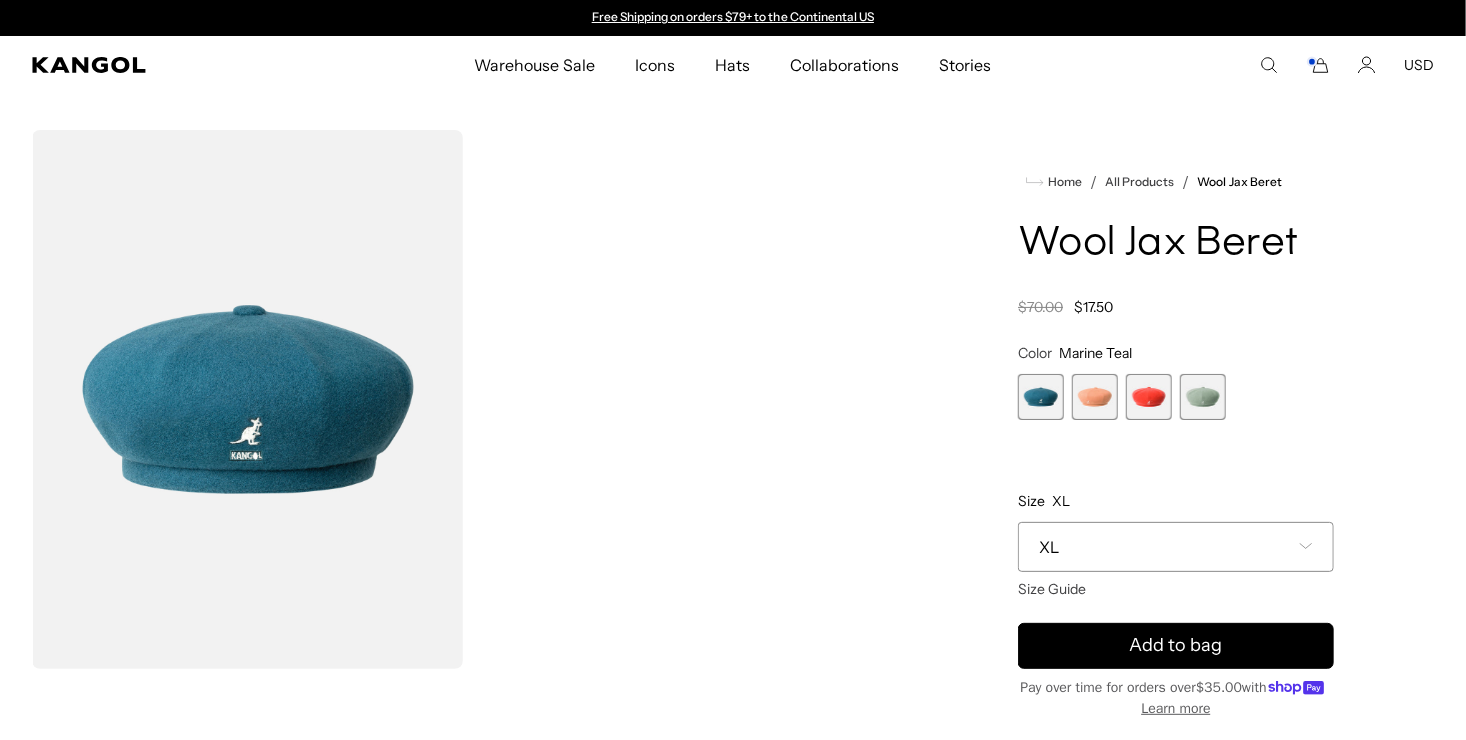 click 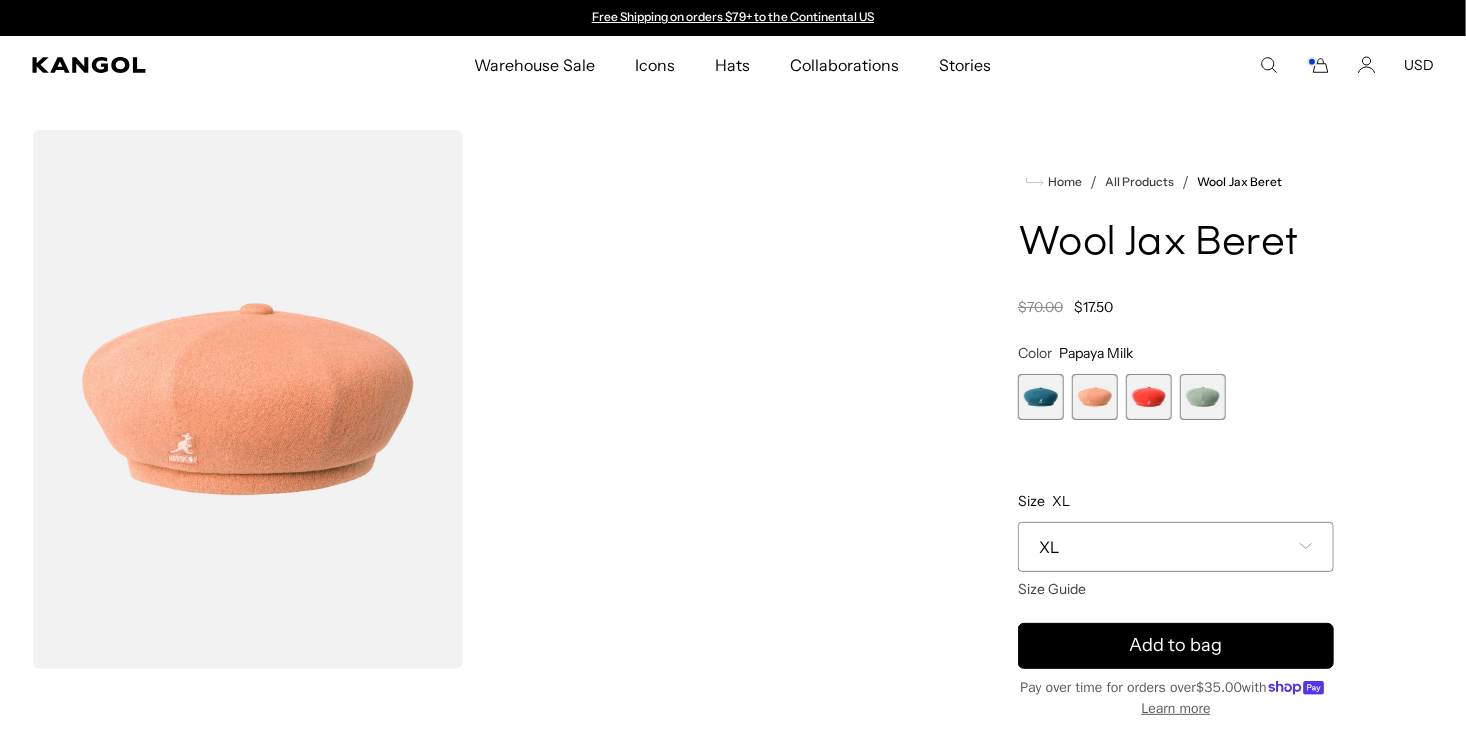 click 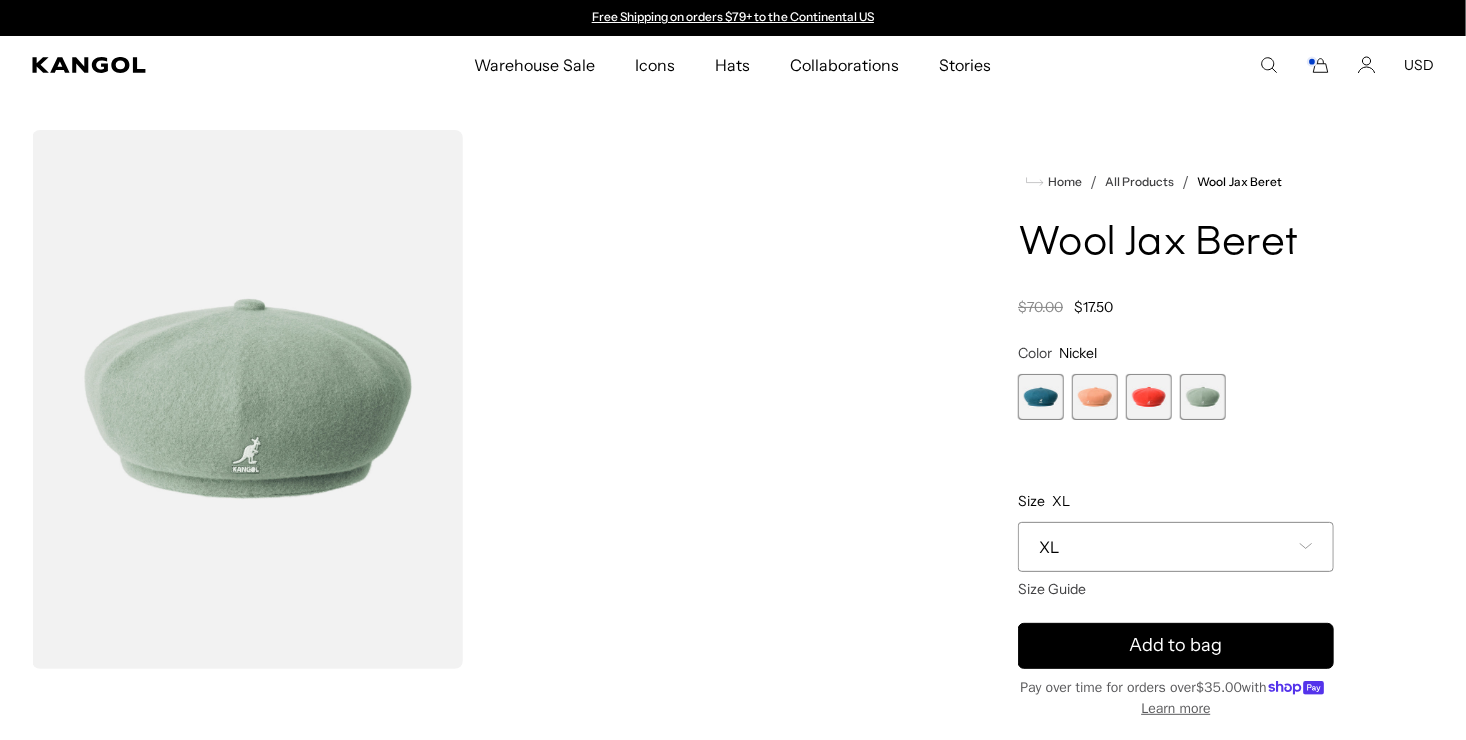 click on "XL" 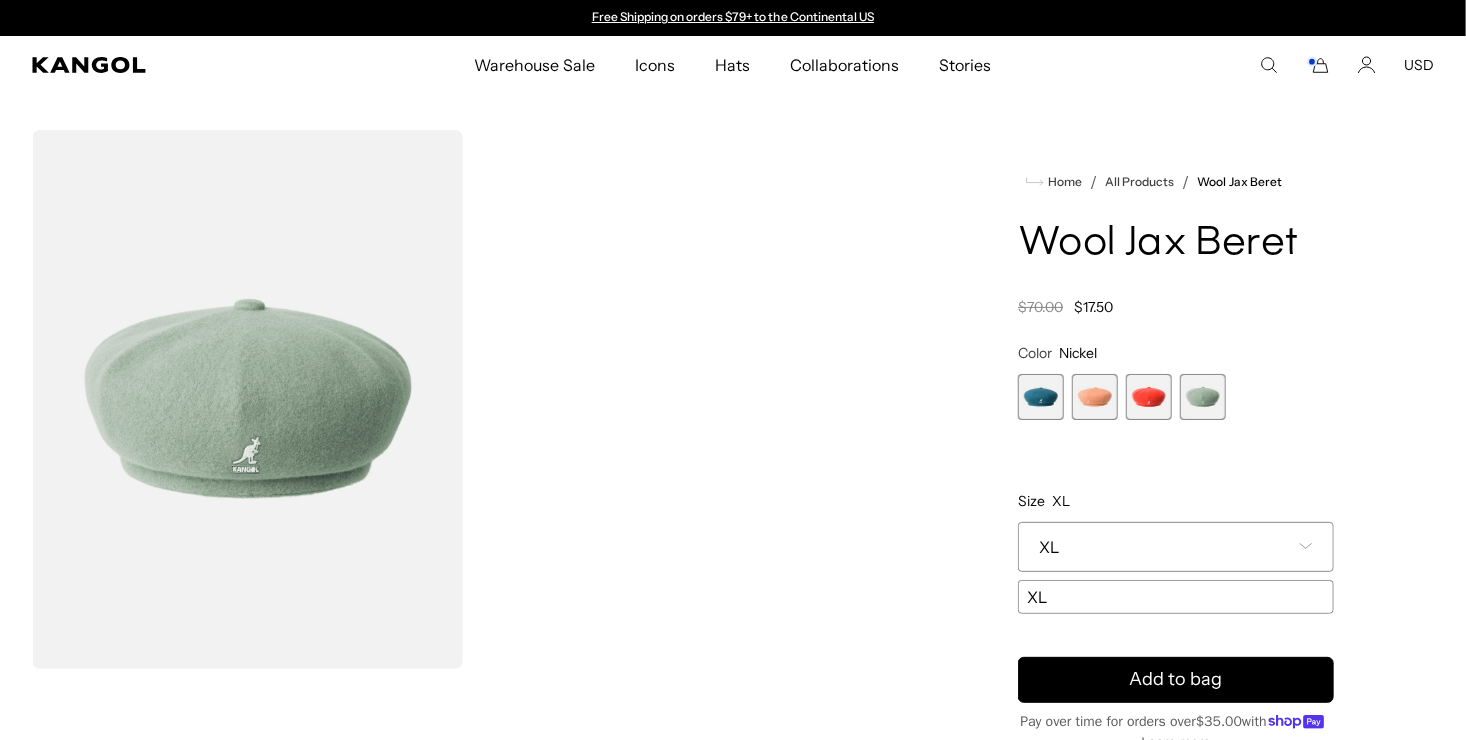 click 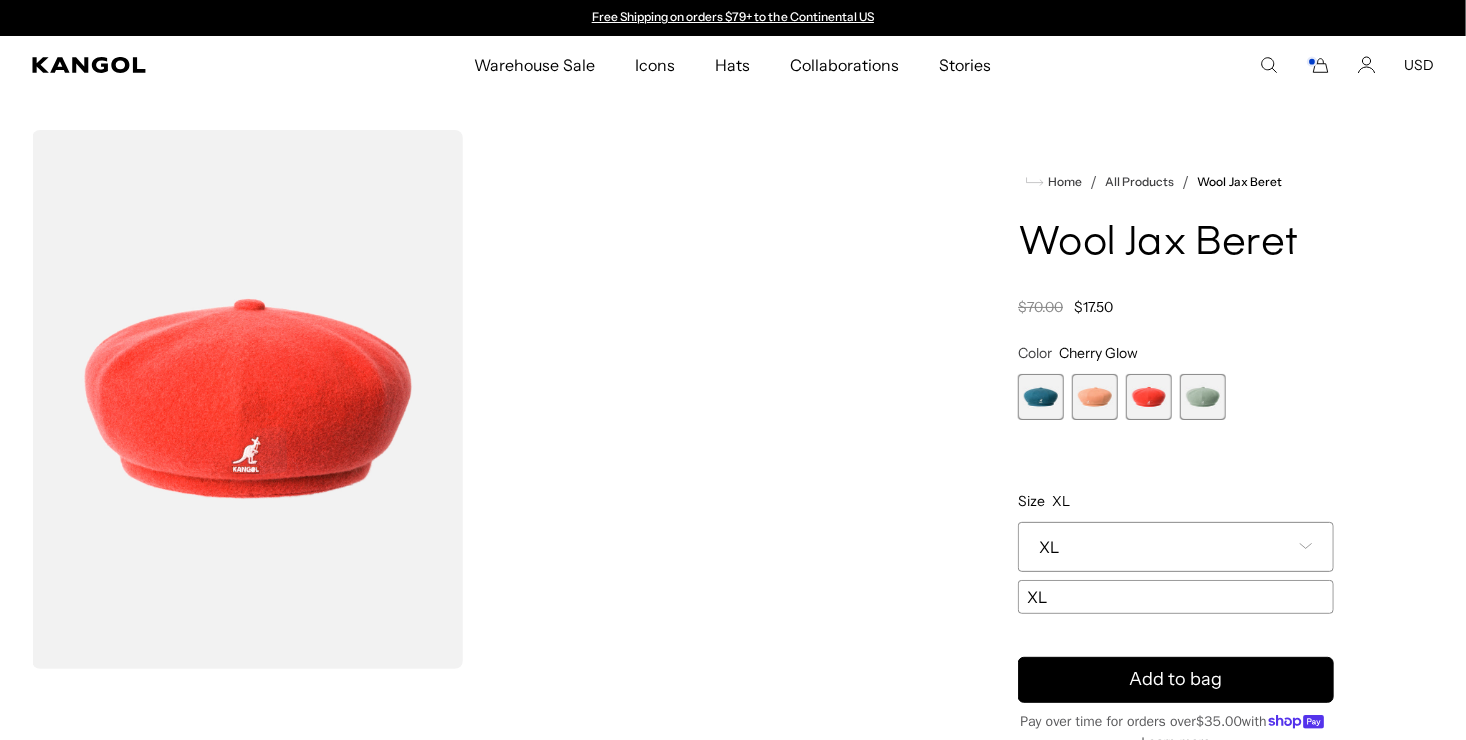 click 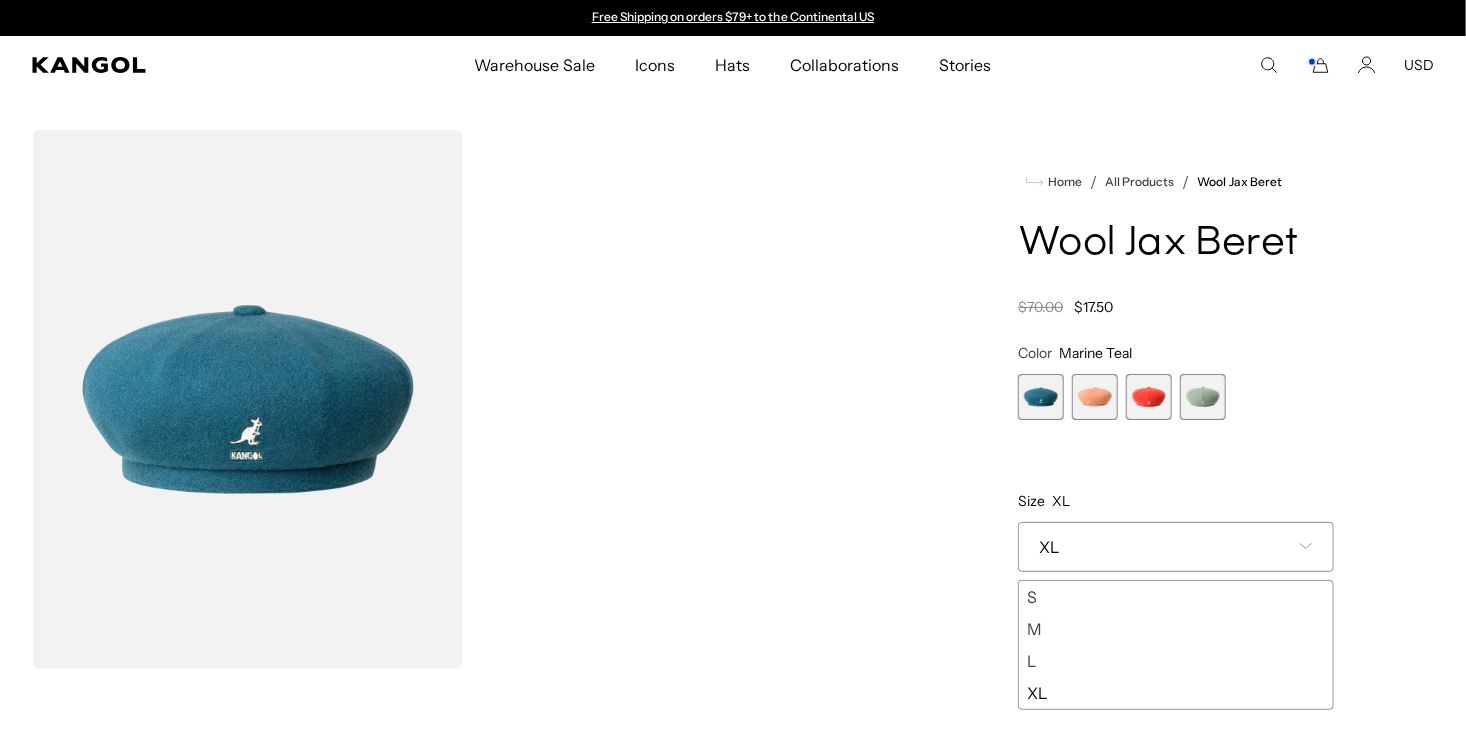 click 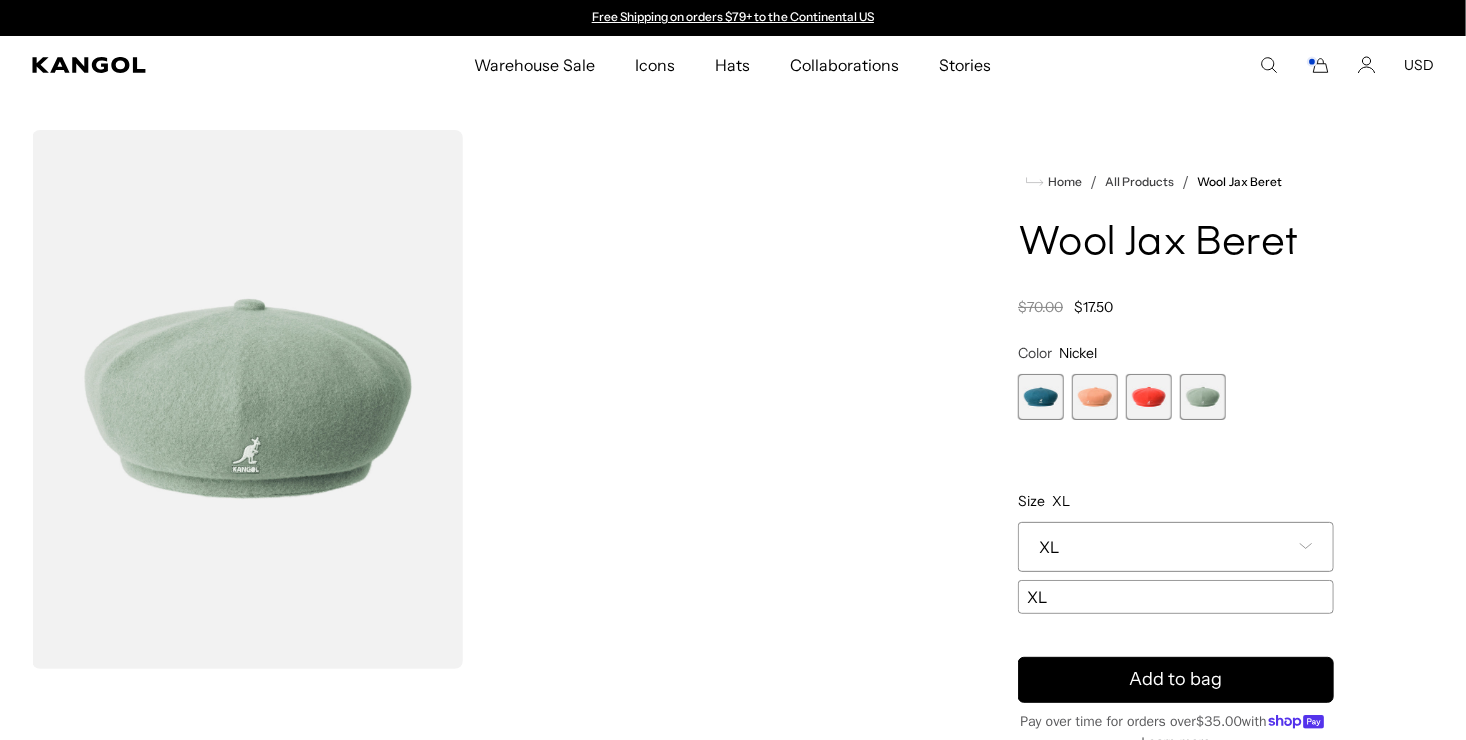 click on "XL" 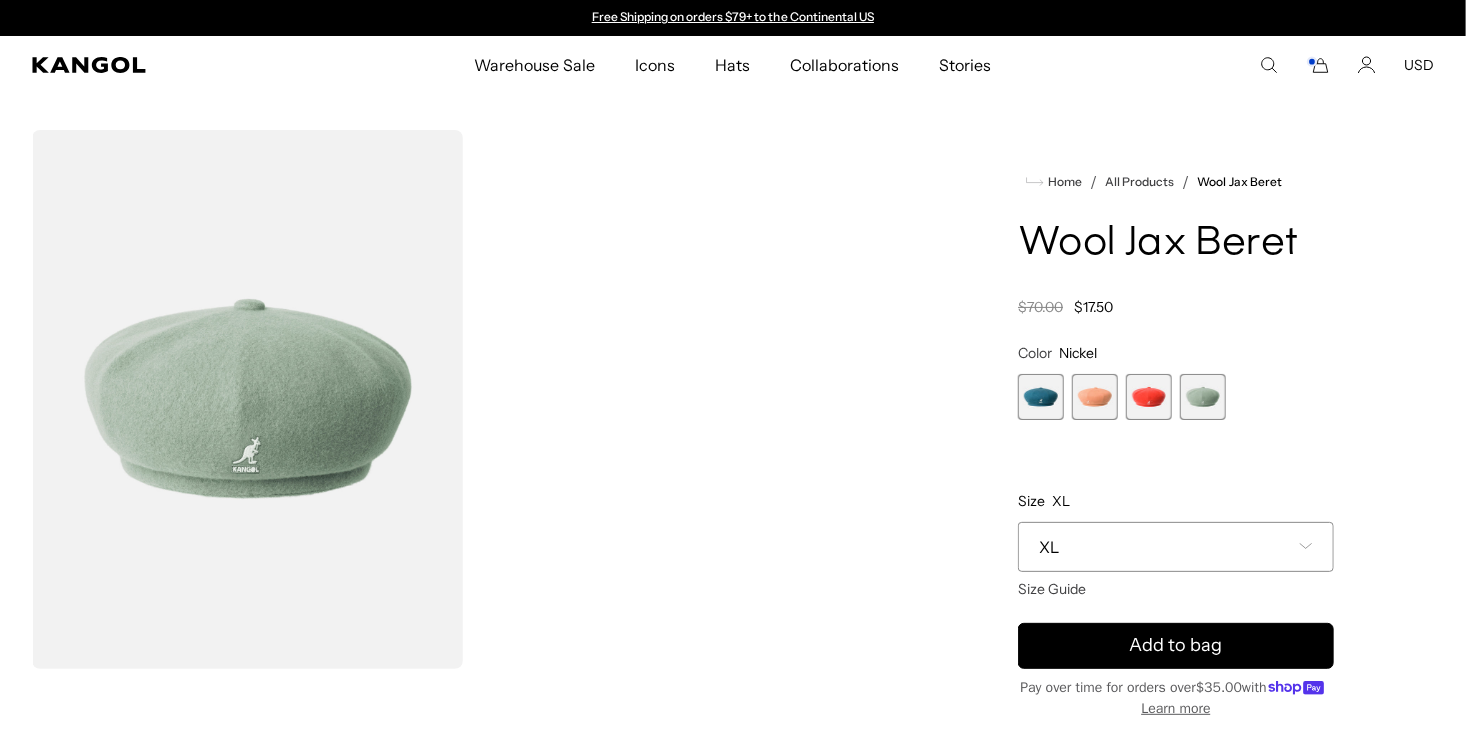 click on "XL" 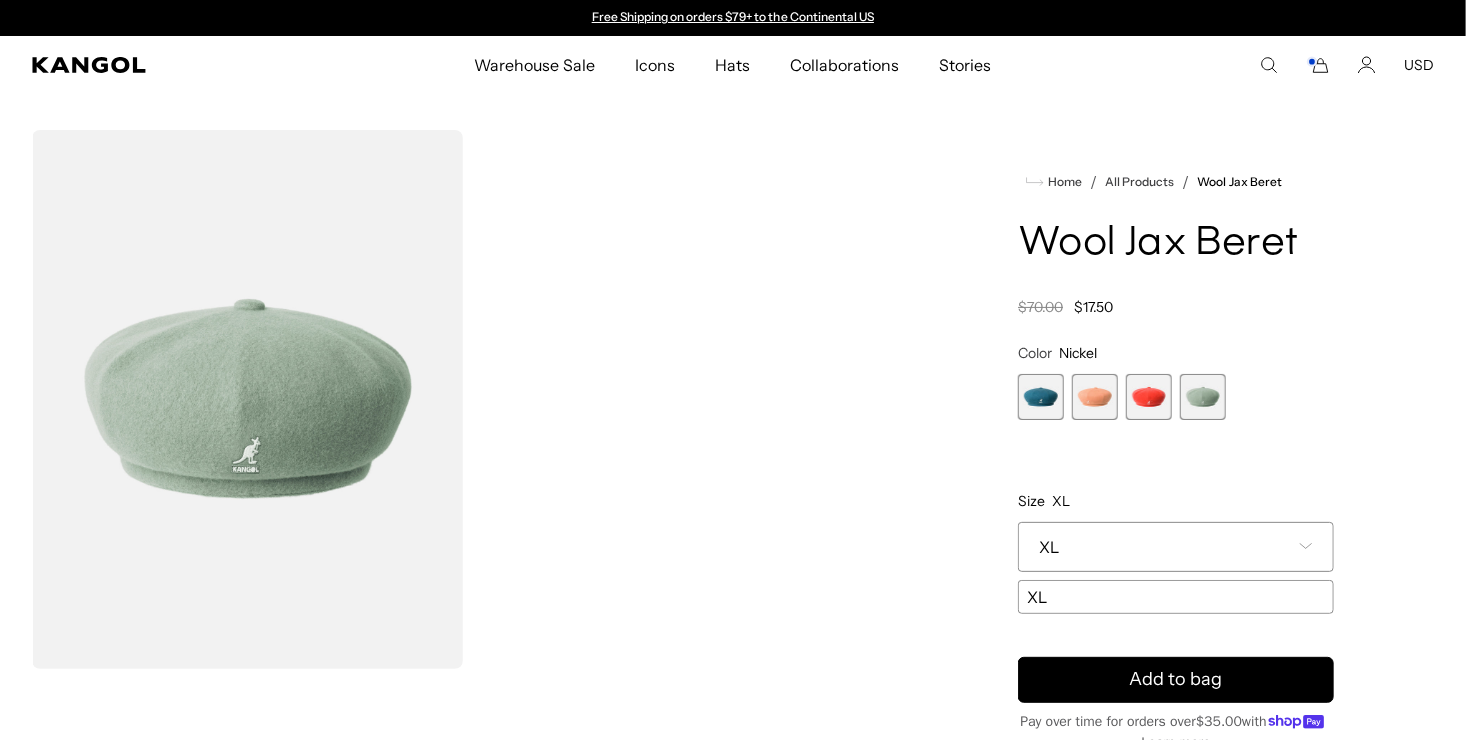 click 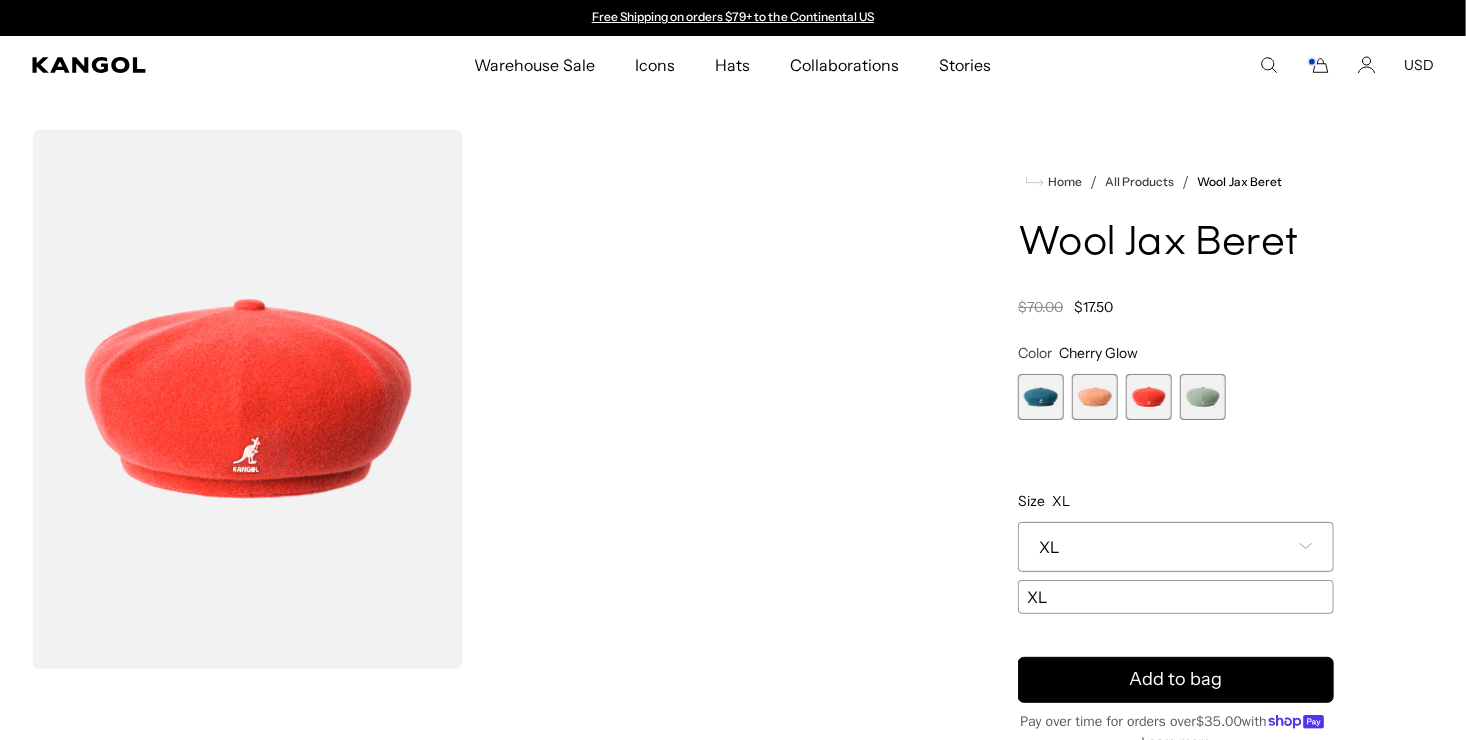 click 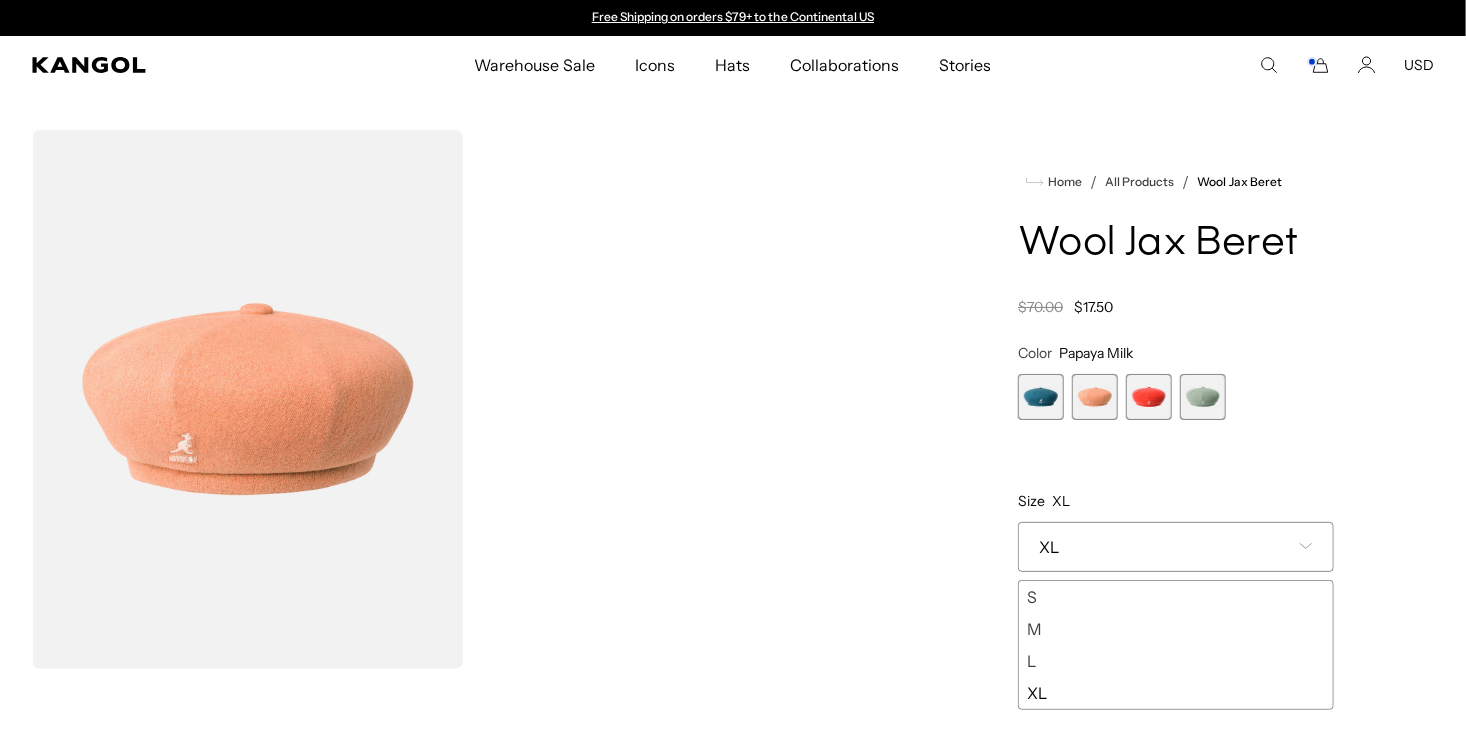 click 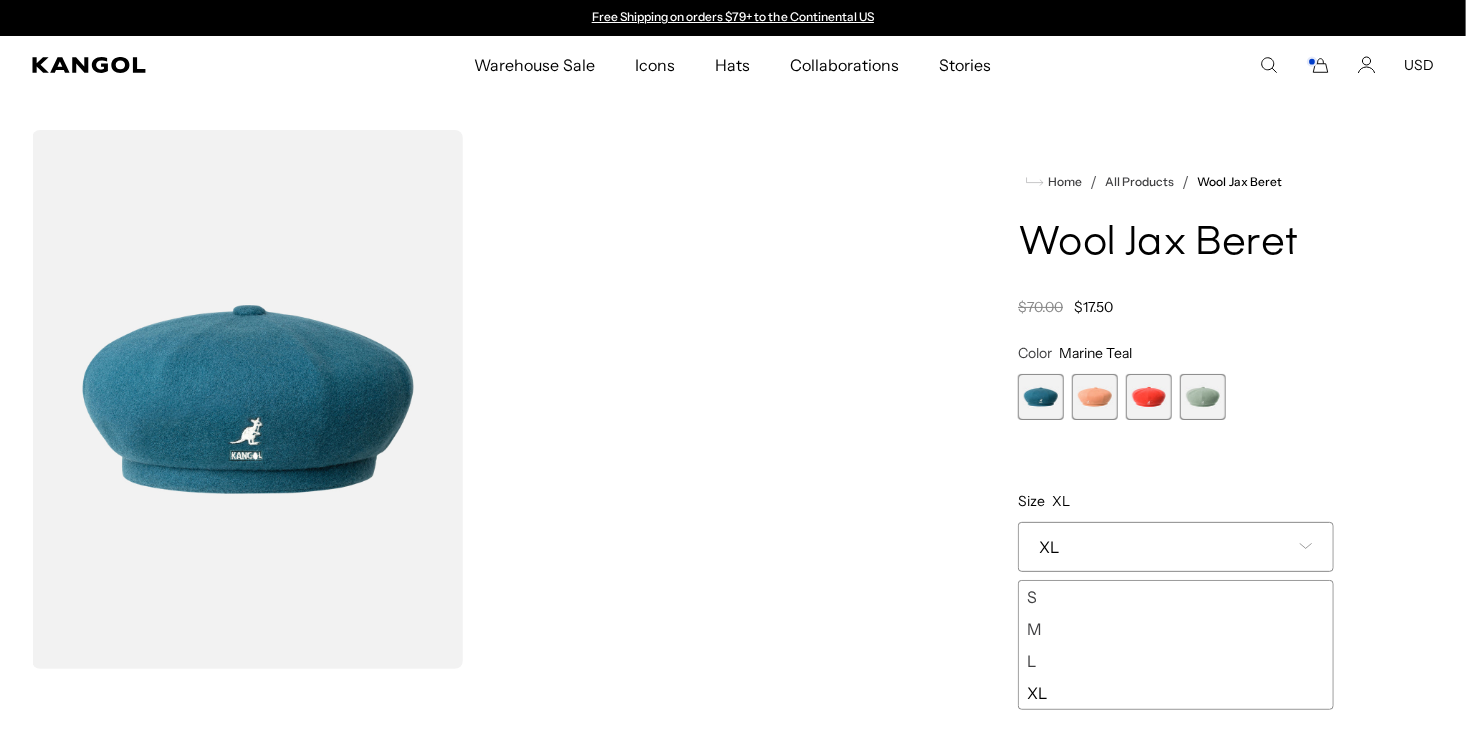 click 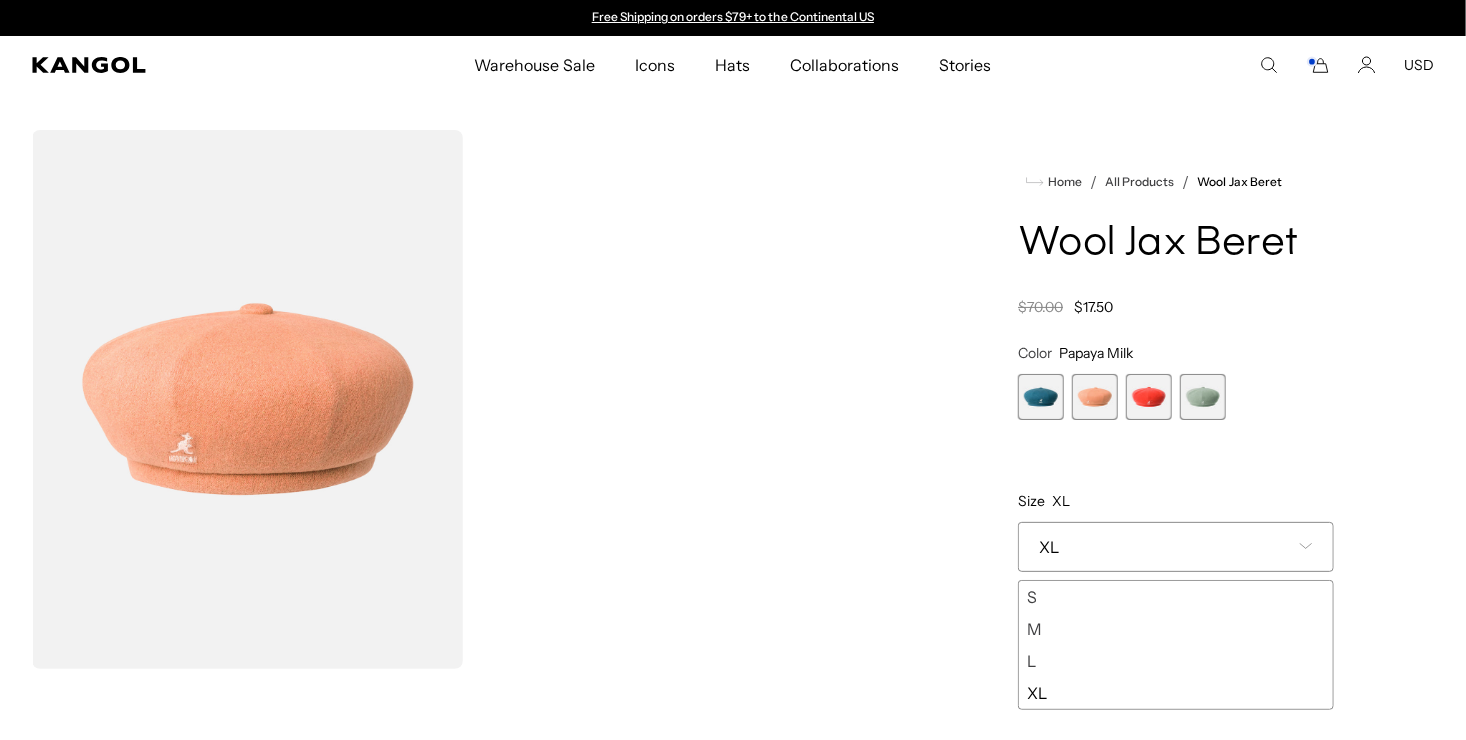 click 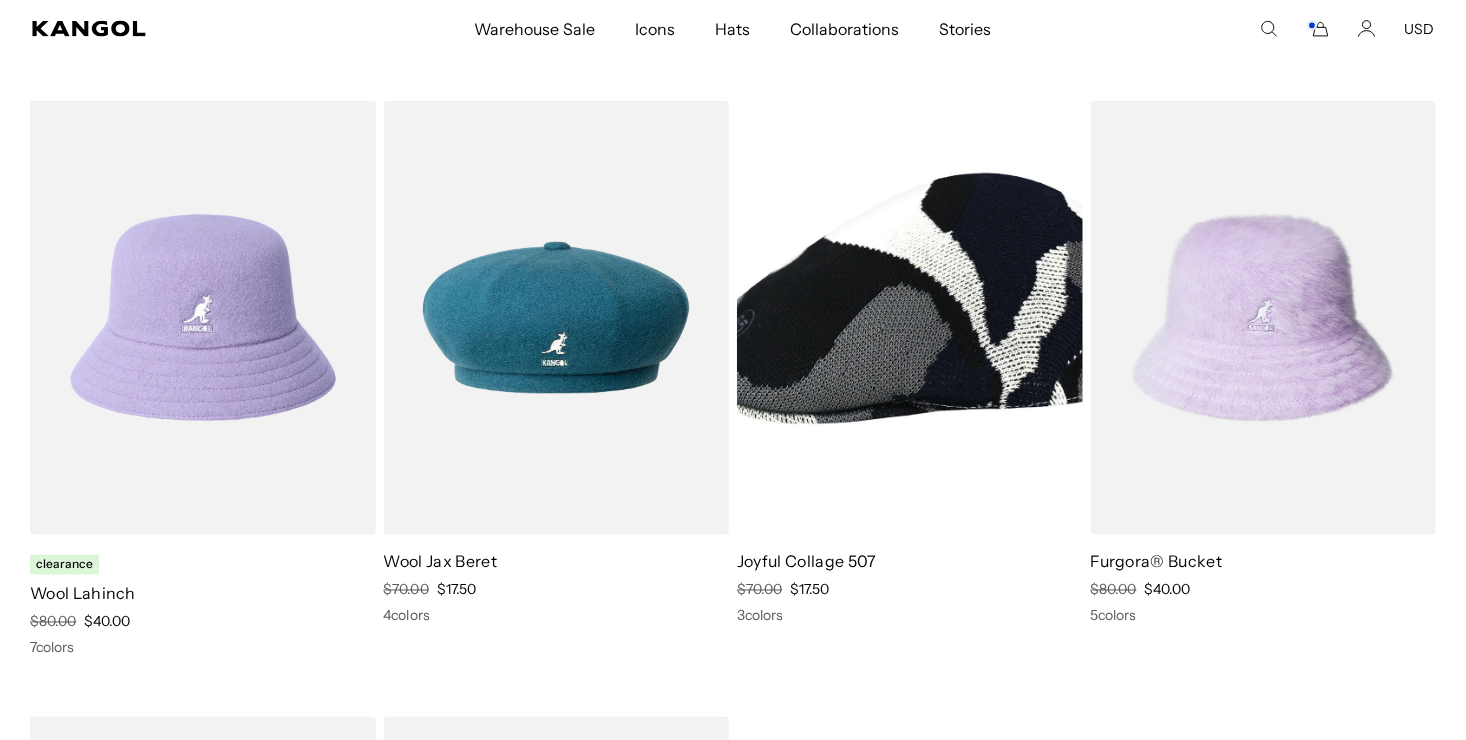 scroll, scrollTop: 0, scrollLeft: 0, axis: both 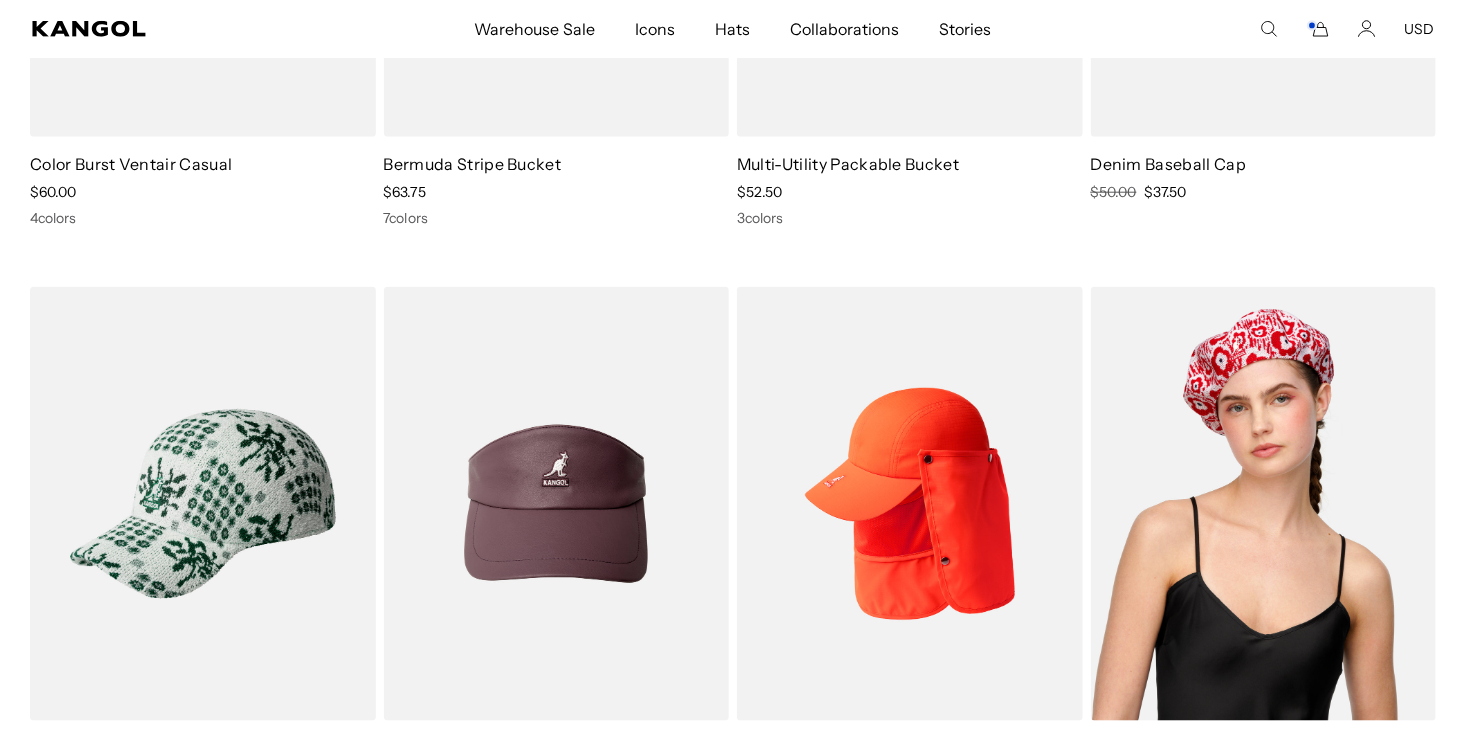click at bounding box center (1264, 504) 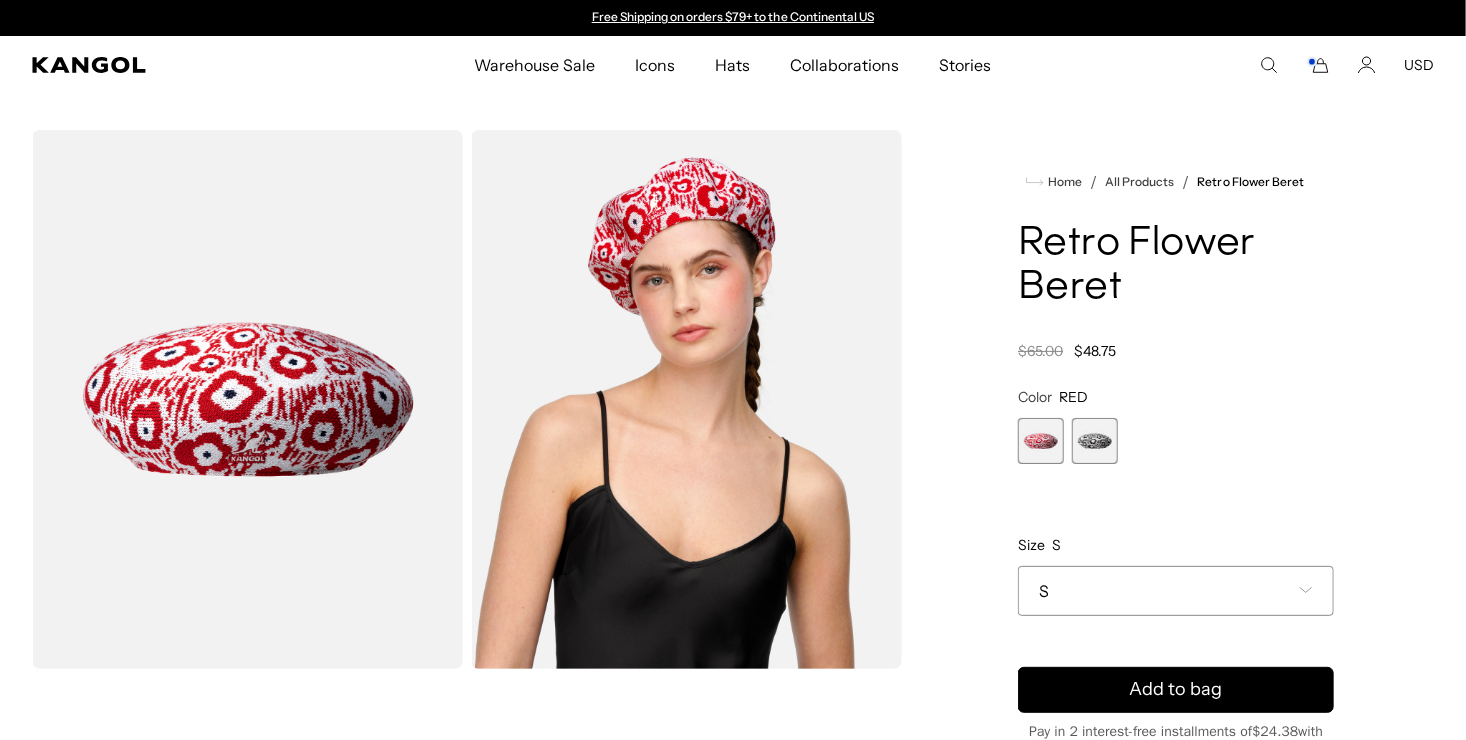 scroll, scrollTop: 0, scrollLeft: 0, axis: both 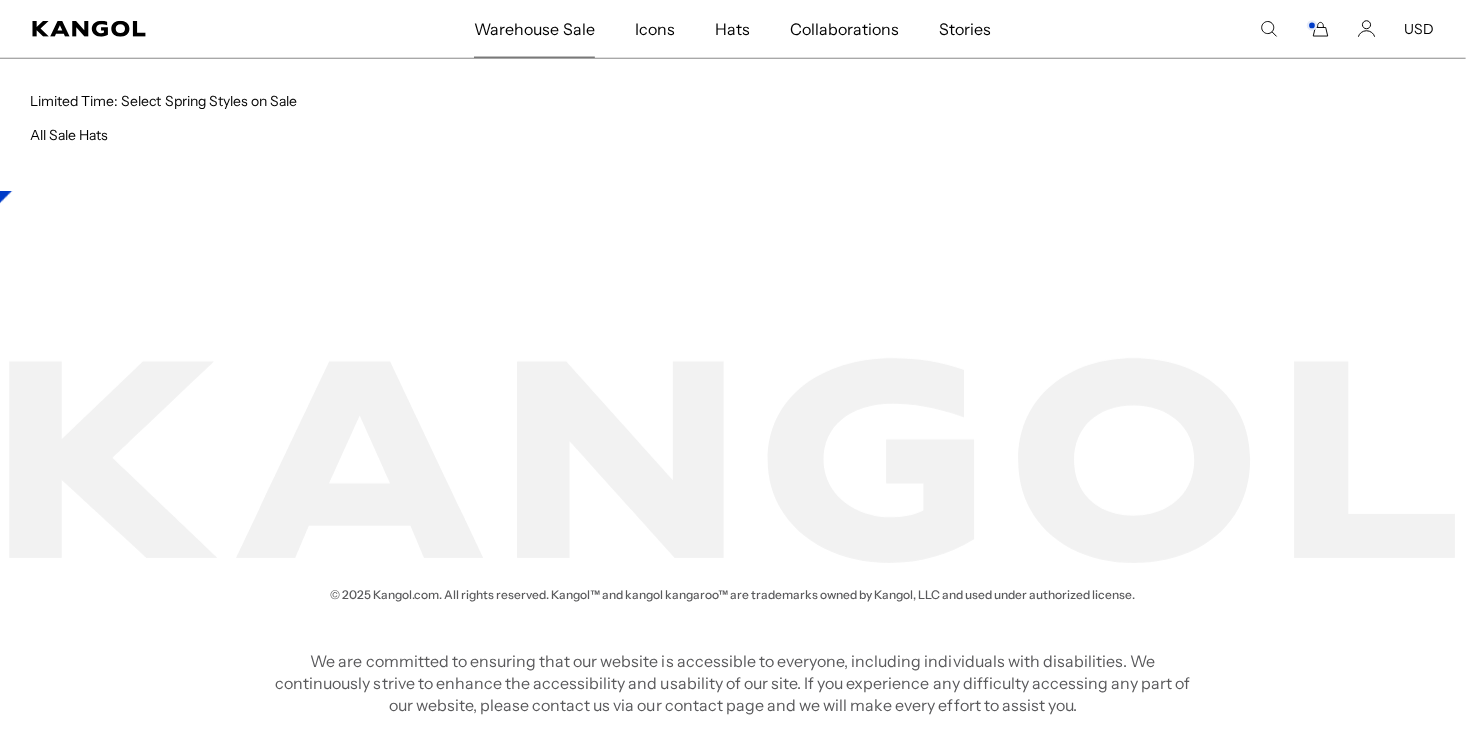 click on "Warehouse Sale" at bounding box center (534, 29) 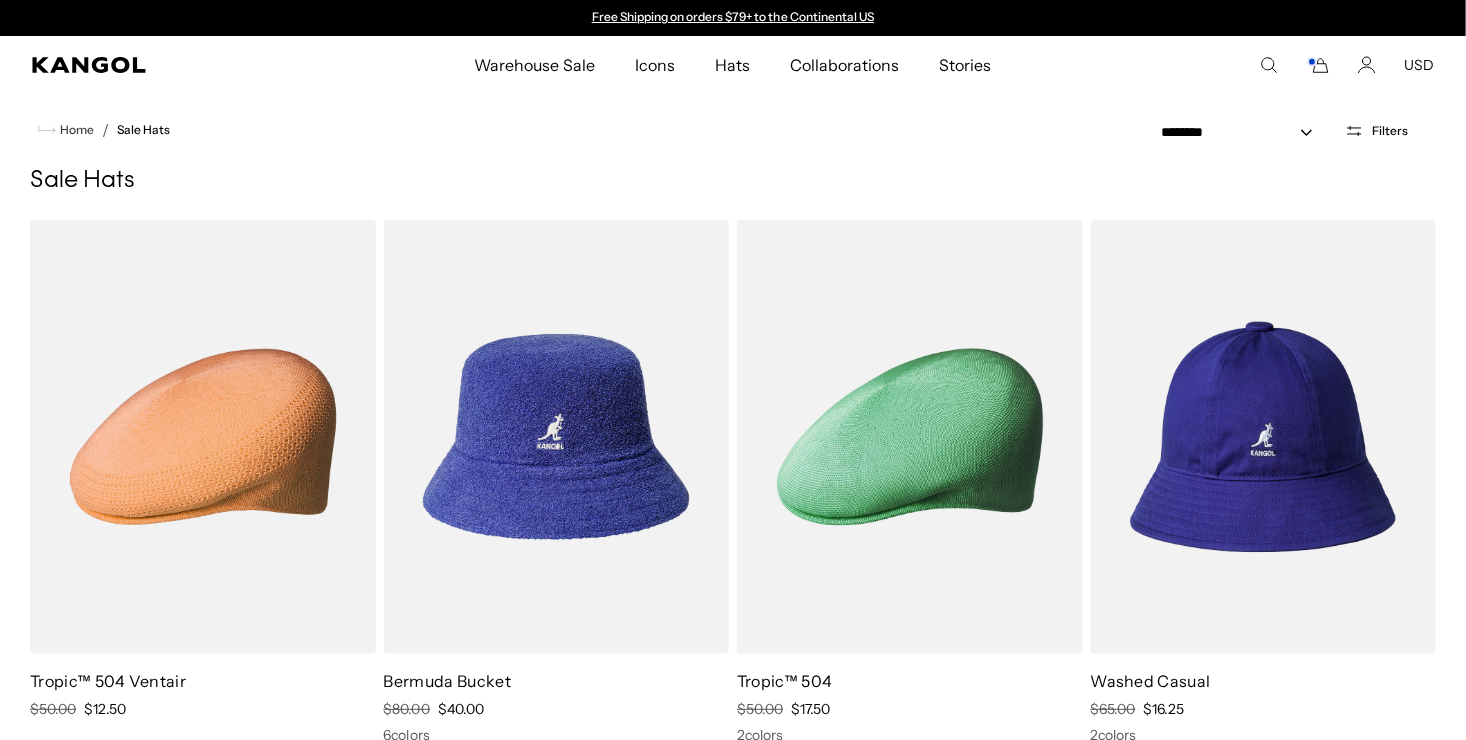 scroll, scrollTop: 0, scrollLeft: 0, axis: both 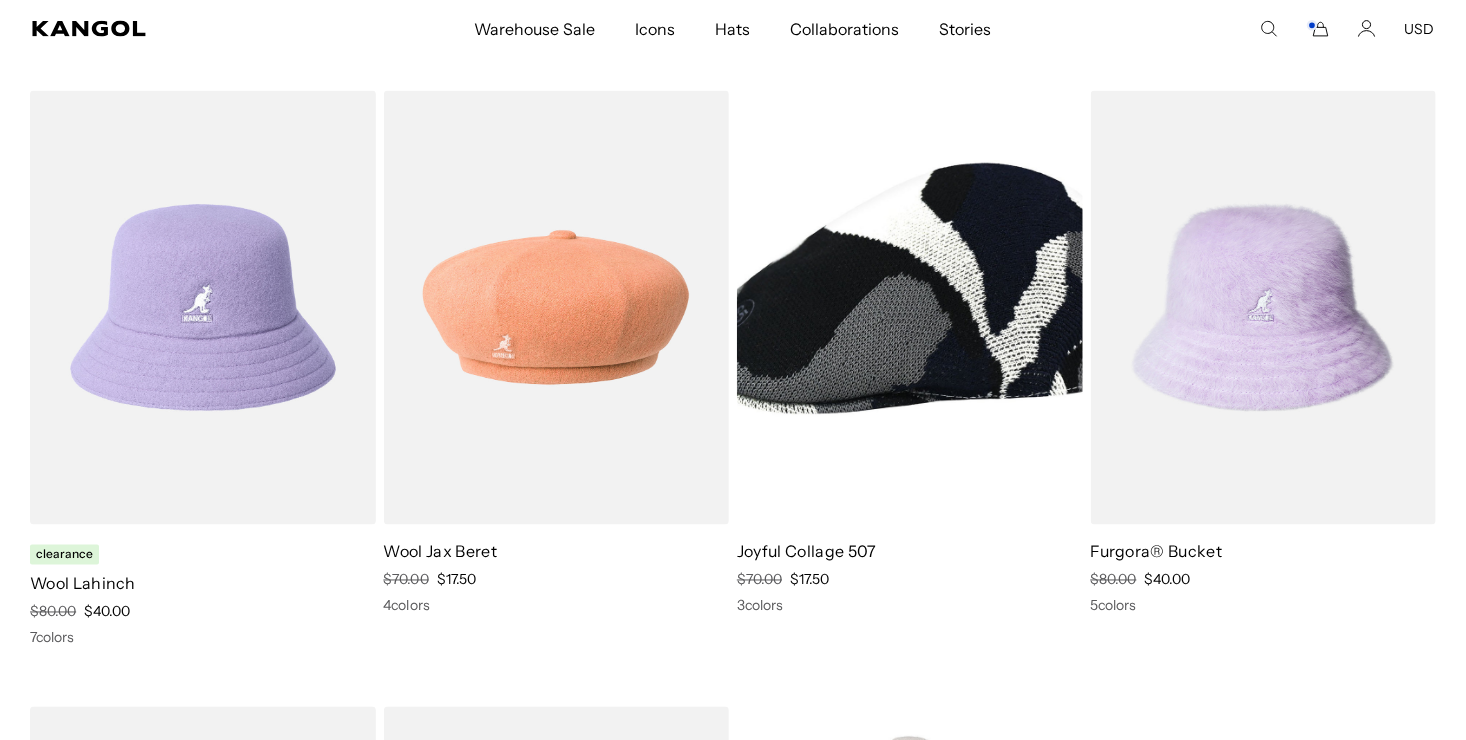 click at bounding box center (557, 308) 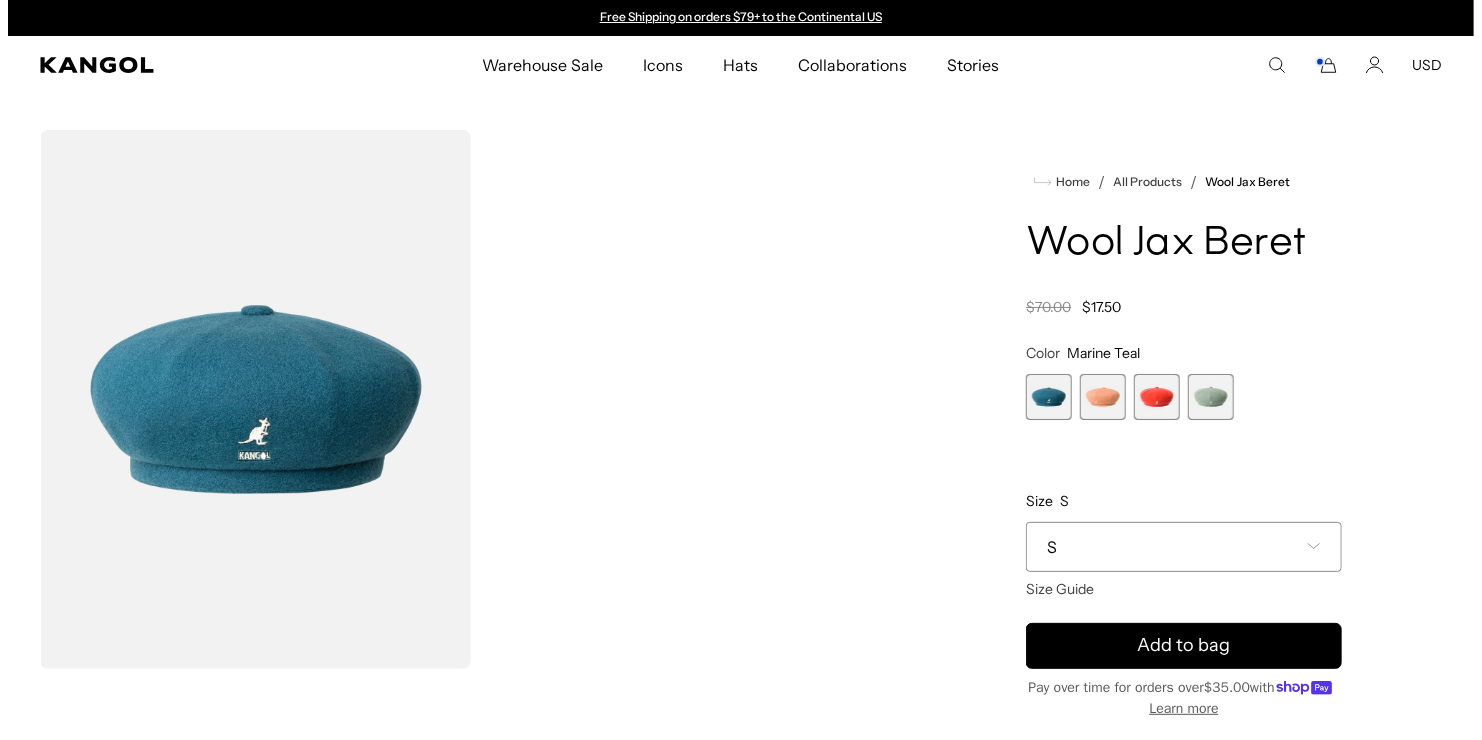 scroll, scrollTop: 0, scrollLeft: 0, axis: both 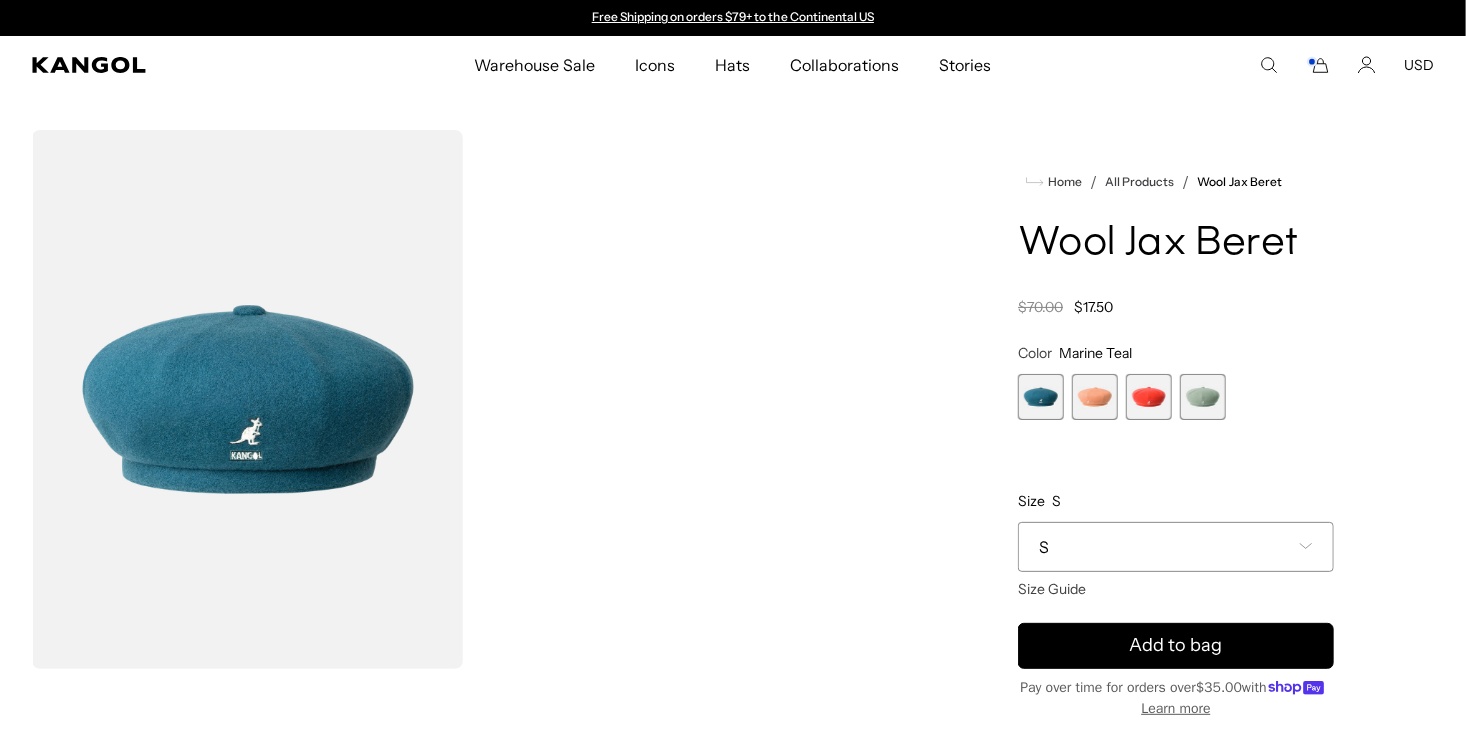 click on "S" at bounding box center (1176, 547) 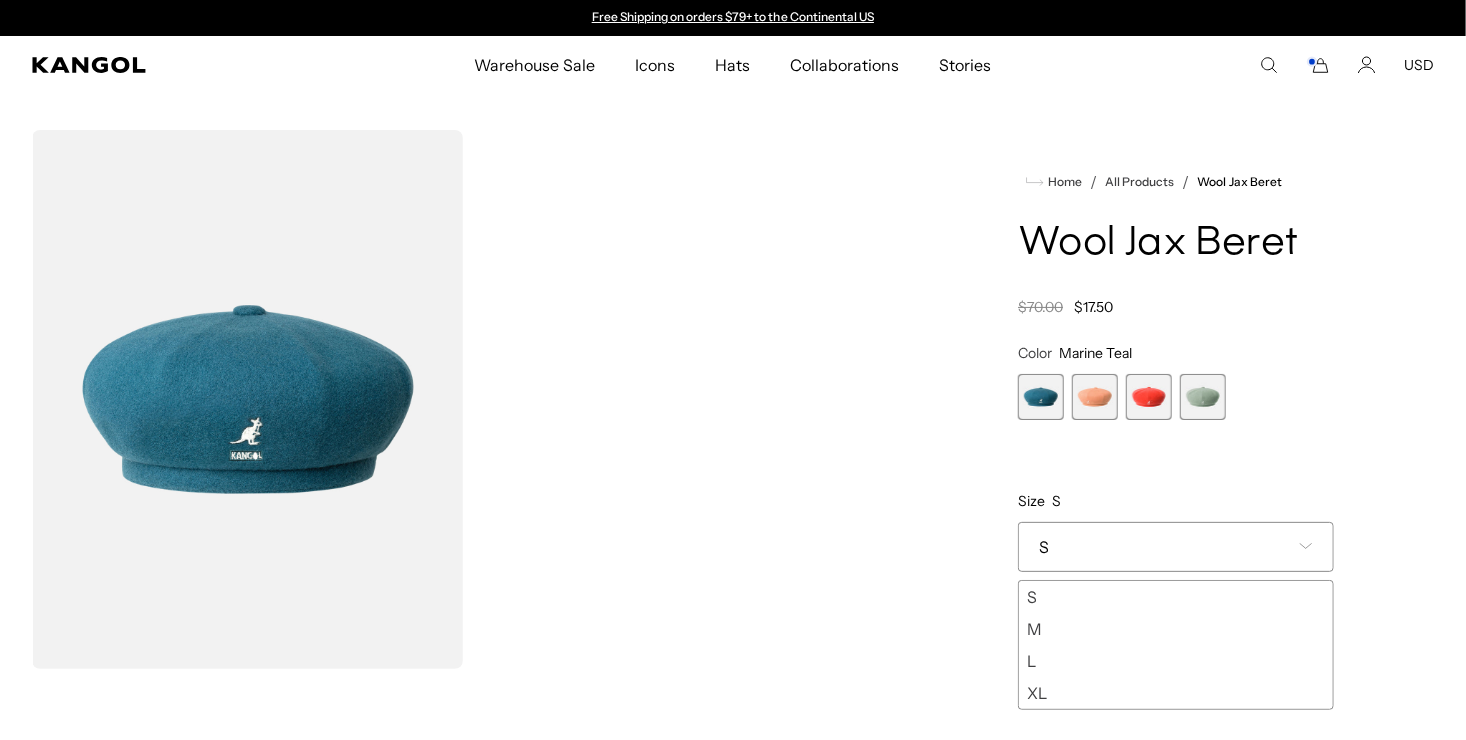 click on "M" at bounding box center [1176, 629] 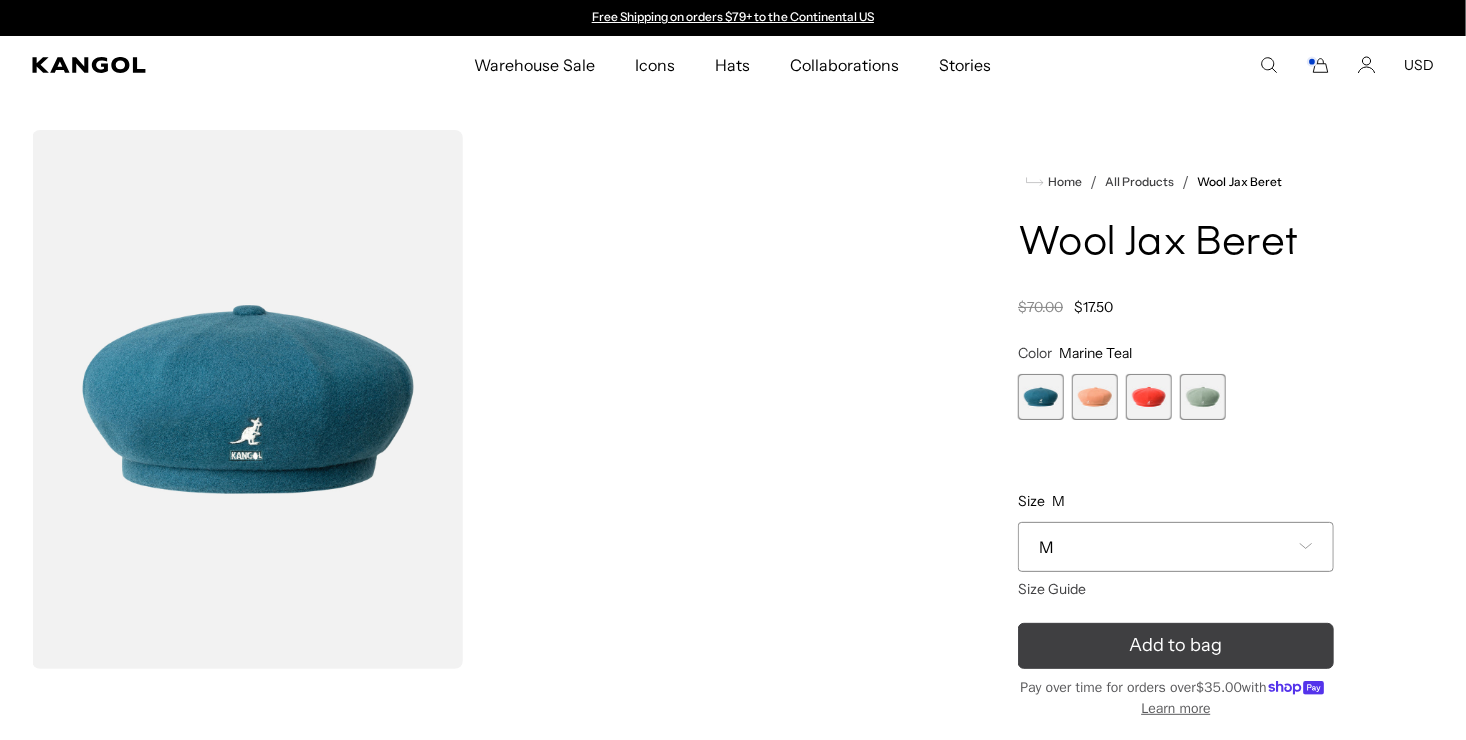 click on "Add to bag" at bounding box center (1176, 646) 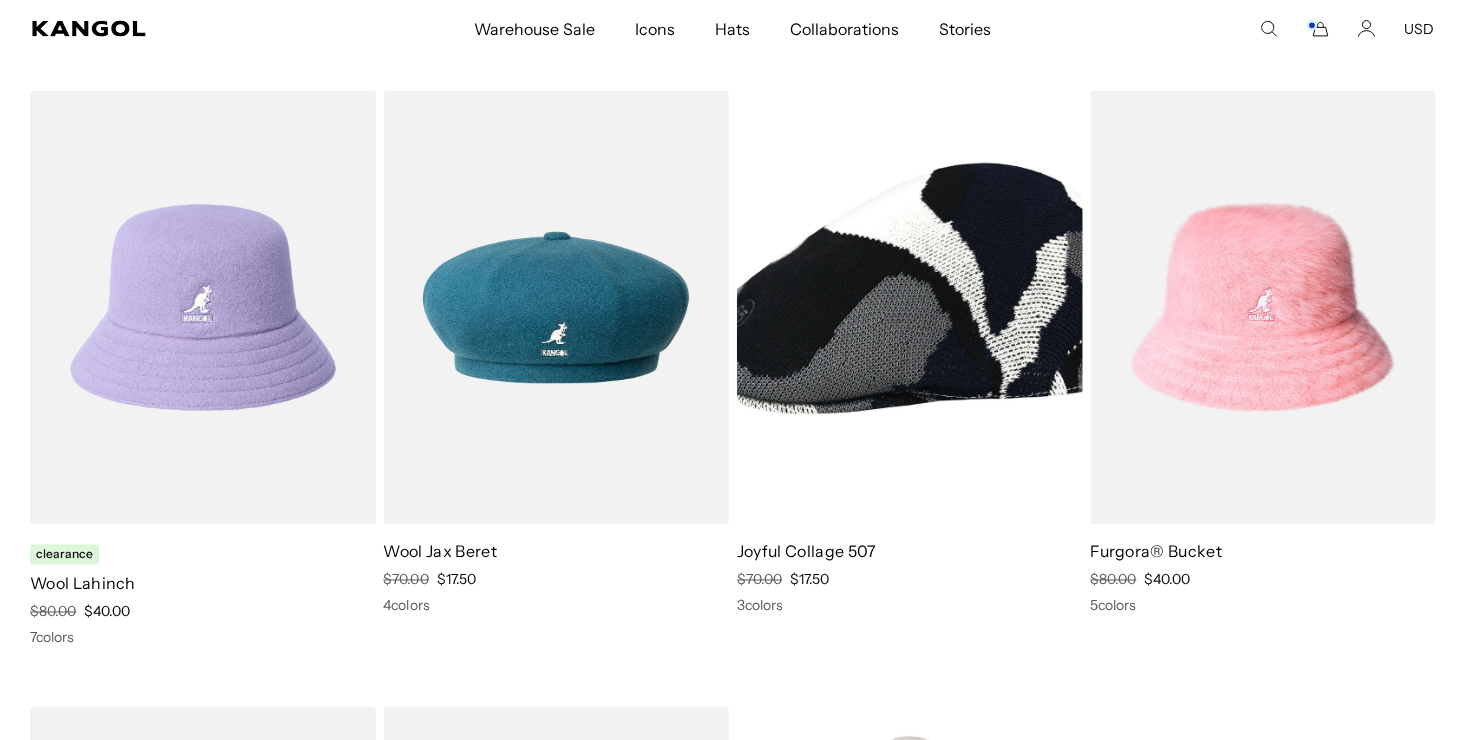 scroll, scrollTop: 0, scrollLeft: 0, axis: both 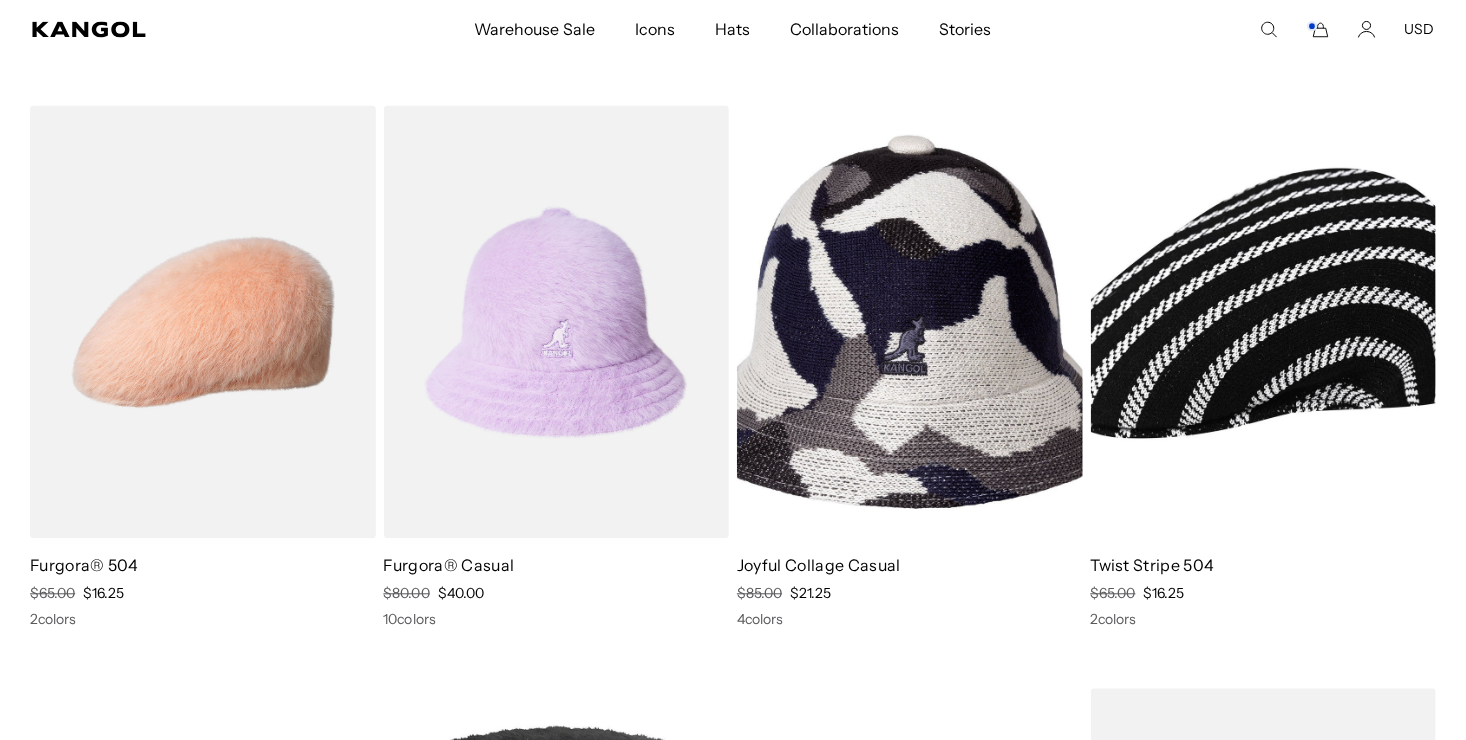 click at bounding box center (1264, 322) 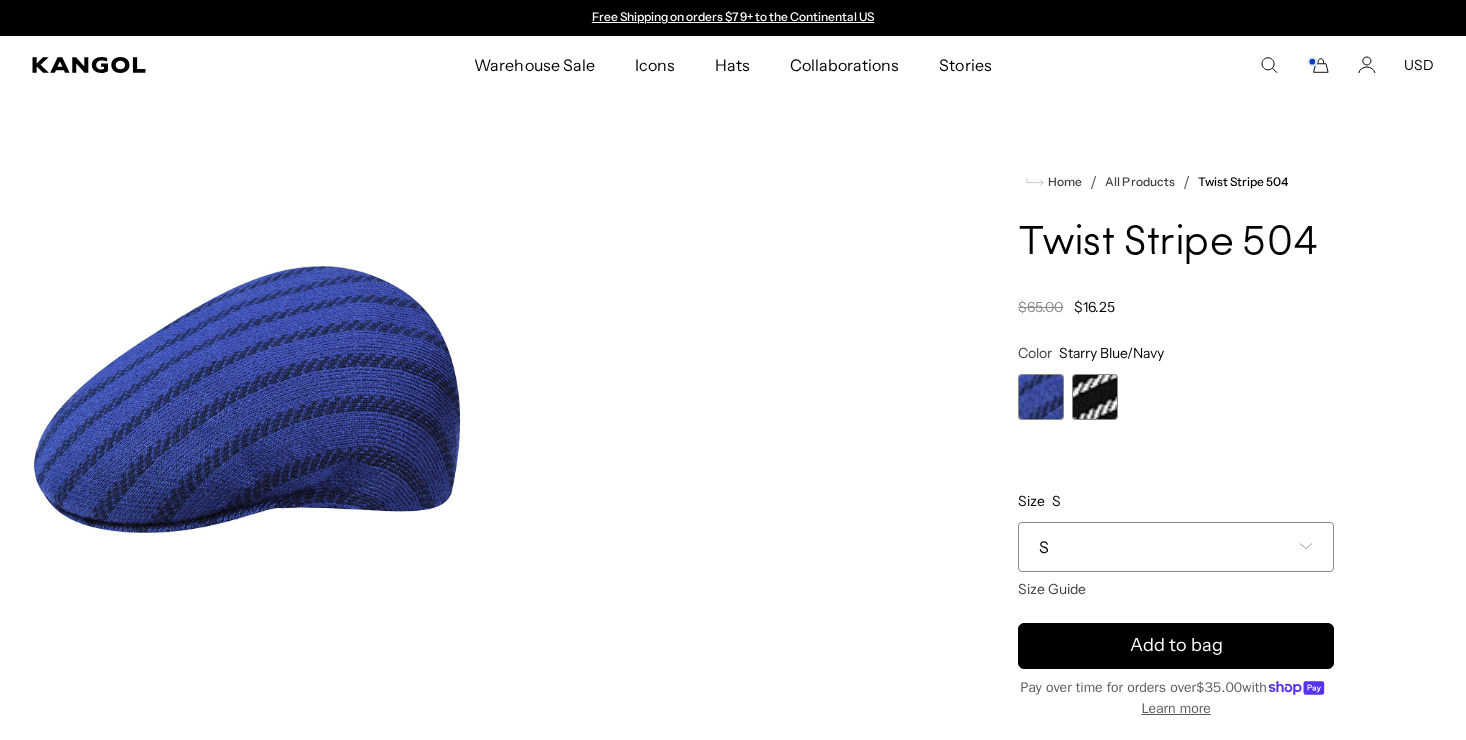 scroll, scrollTop: 0, scrollLeft: 0, axis: both 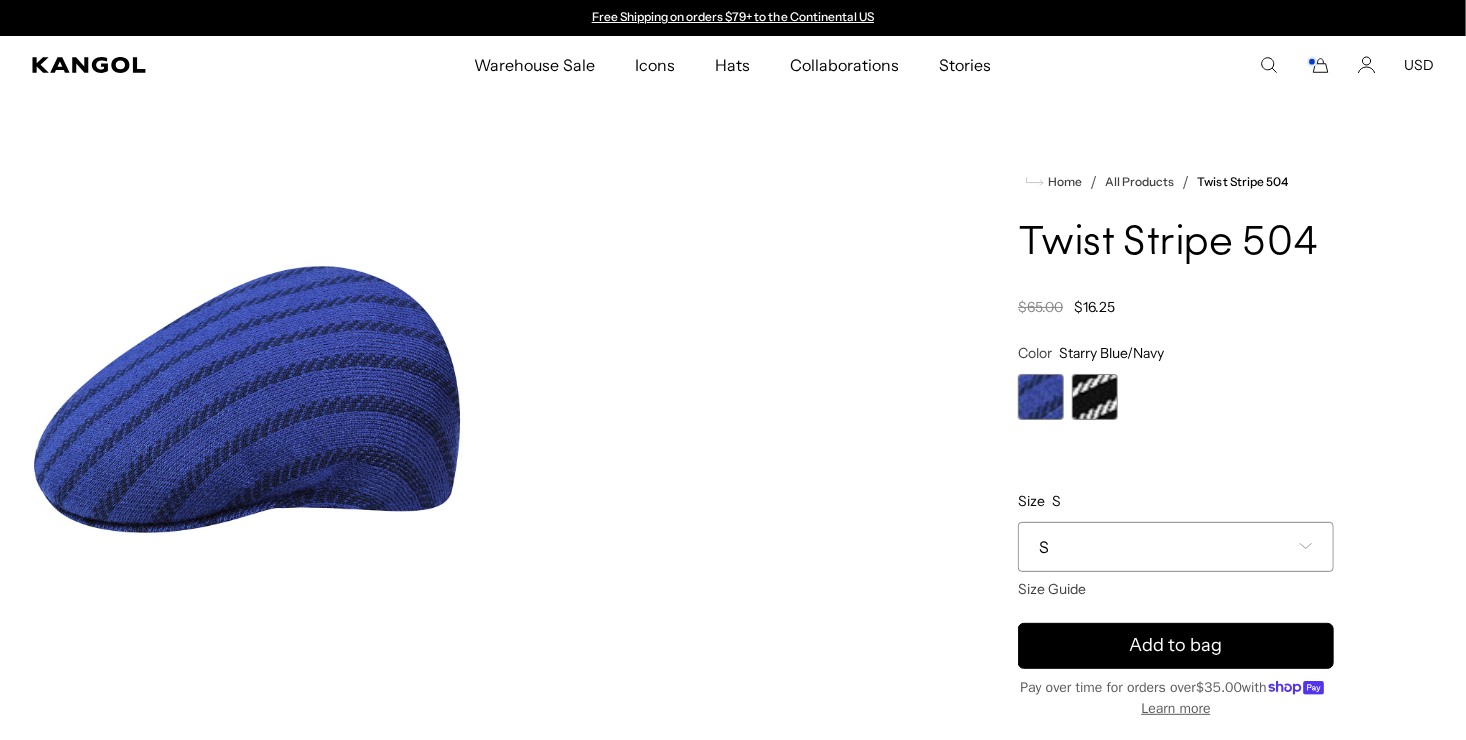 click at bounding box center [1095, 397] 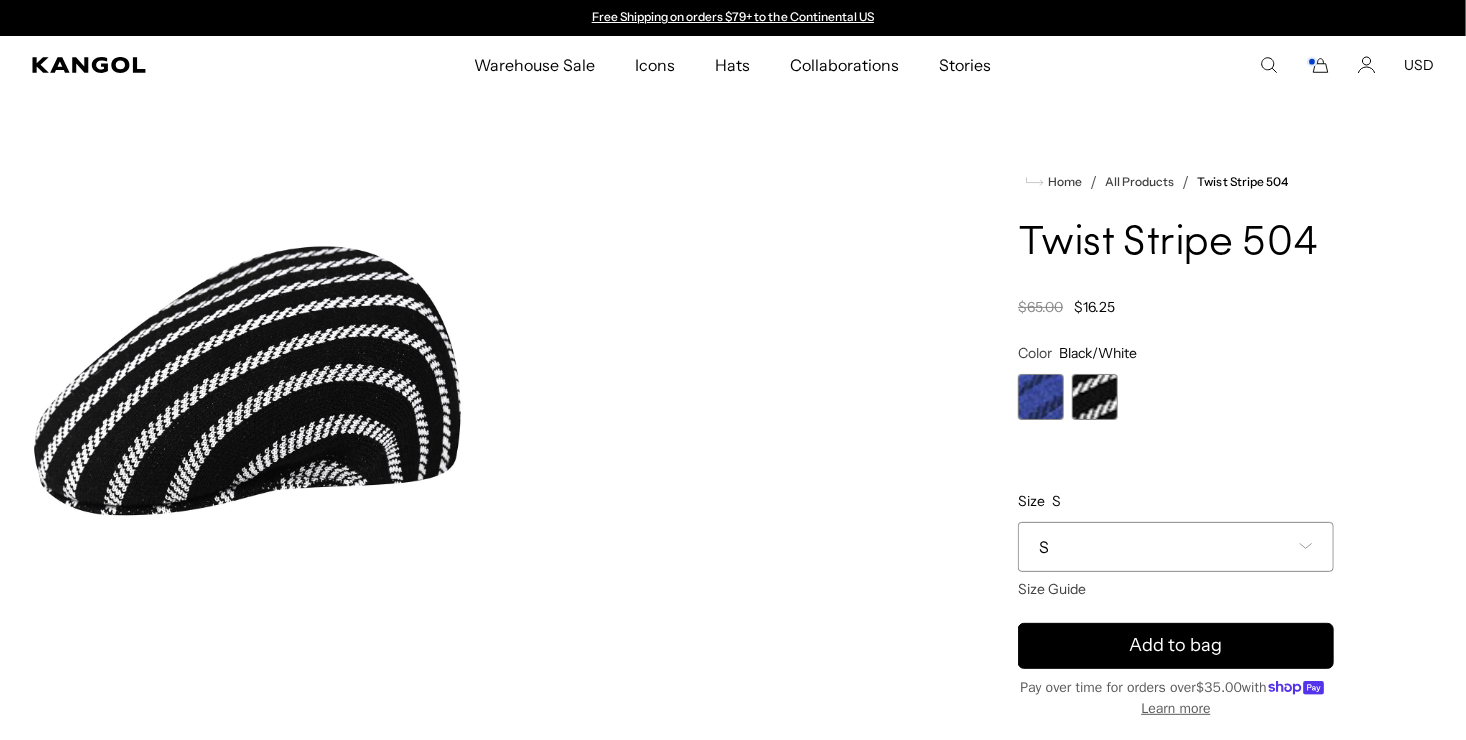 scroll, scrollTop: 0, scrollLeft: 0, axis: both 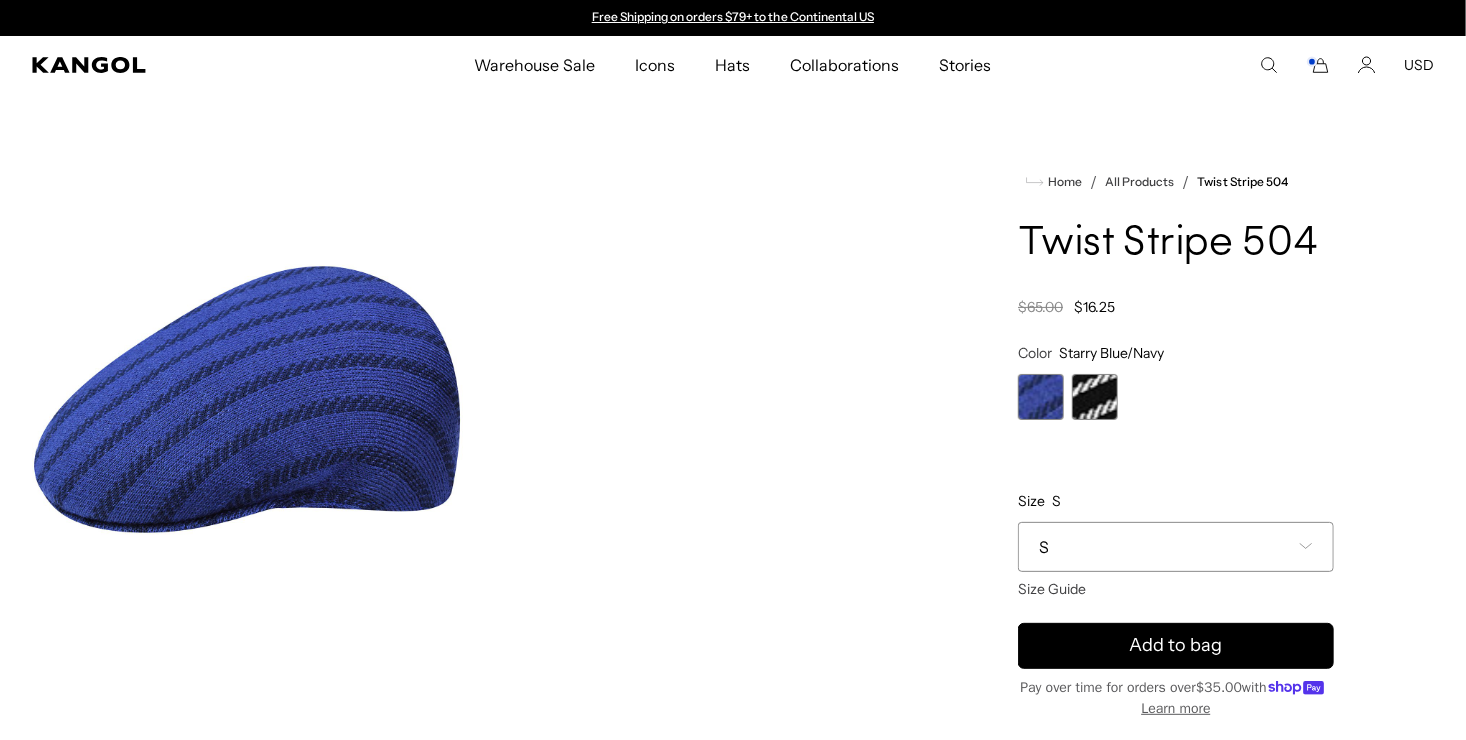 click on "S" at bounding box center [1176, 547] 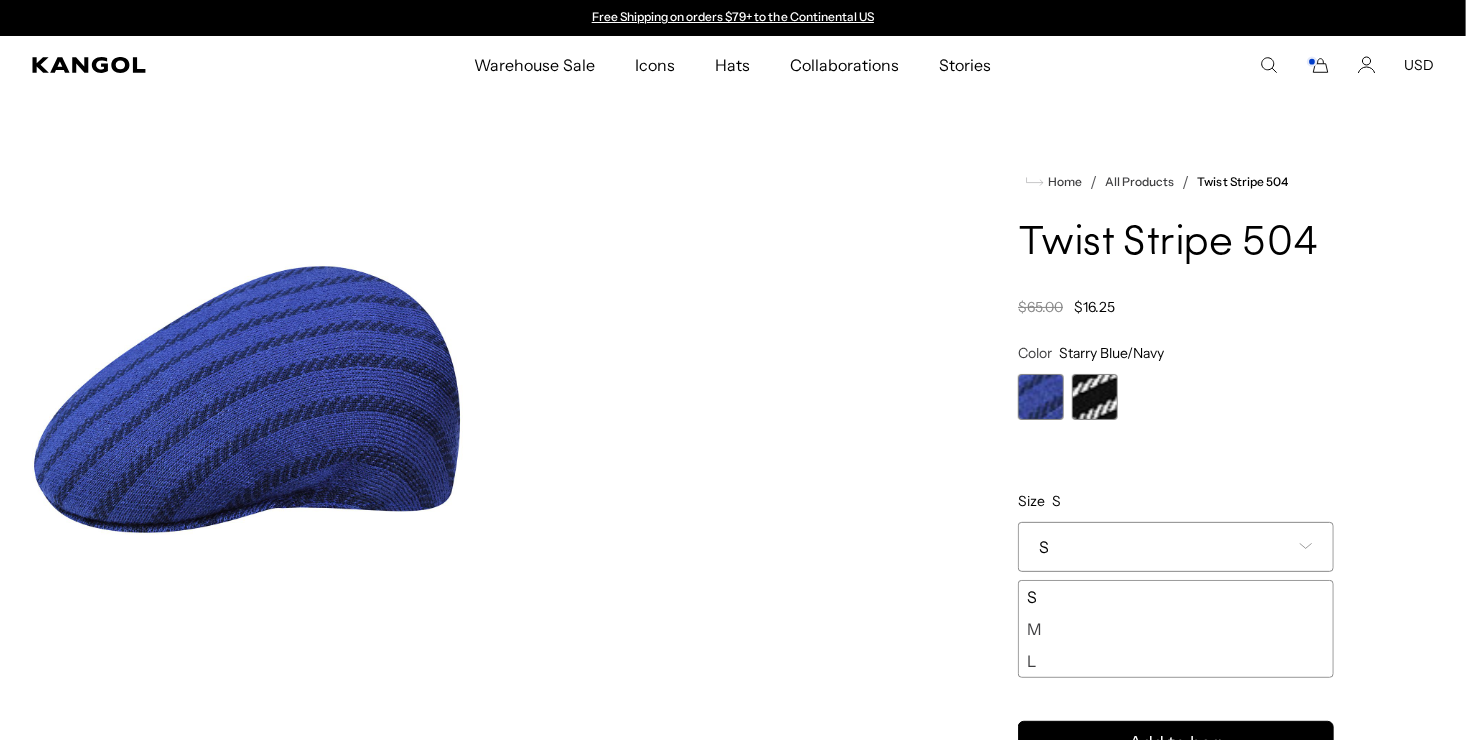 click at bounding box center (1095, 397) 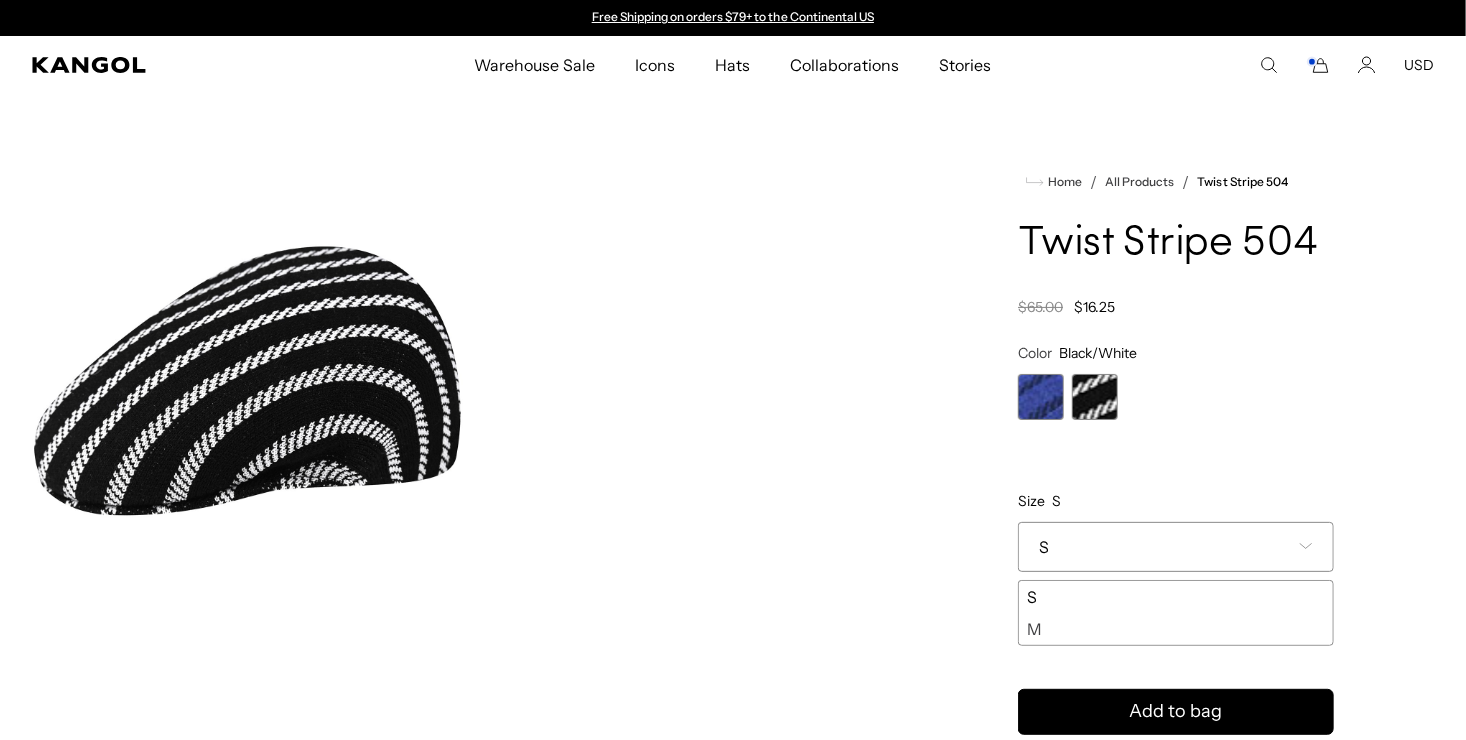 click at bounding box center [1041, 397] 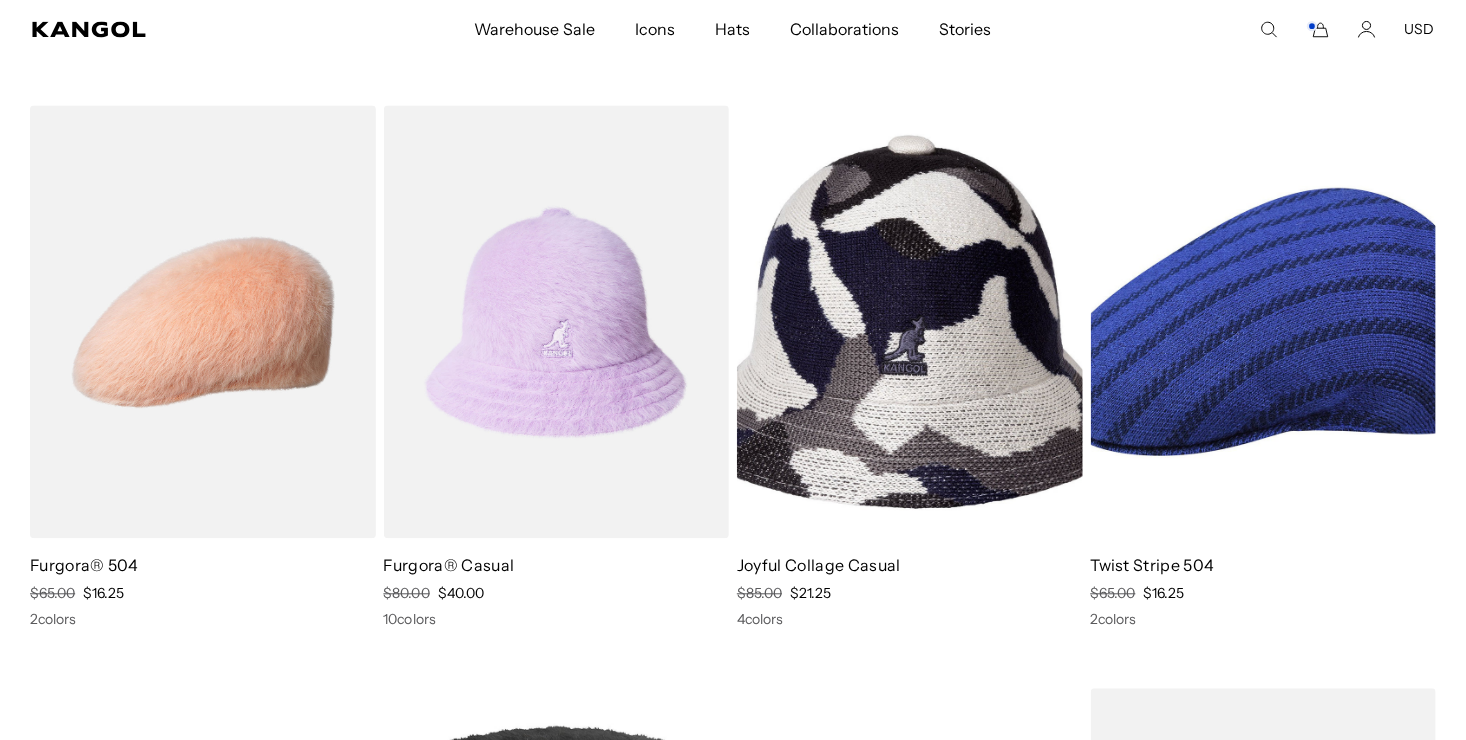 scroll, scrollTop: 0, scrollLeft: 0, axis: both 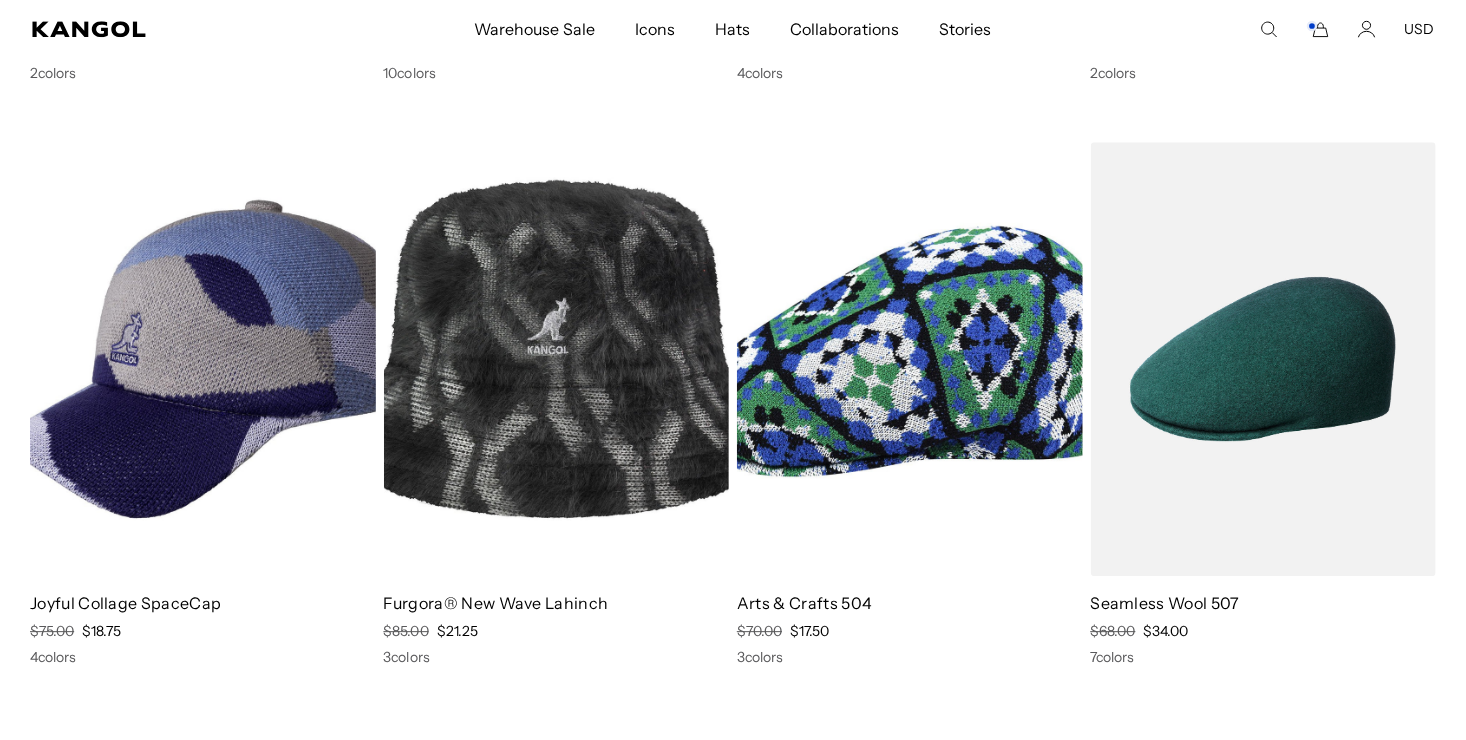 click at bounding box center (203, 359) 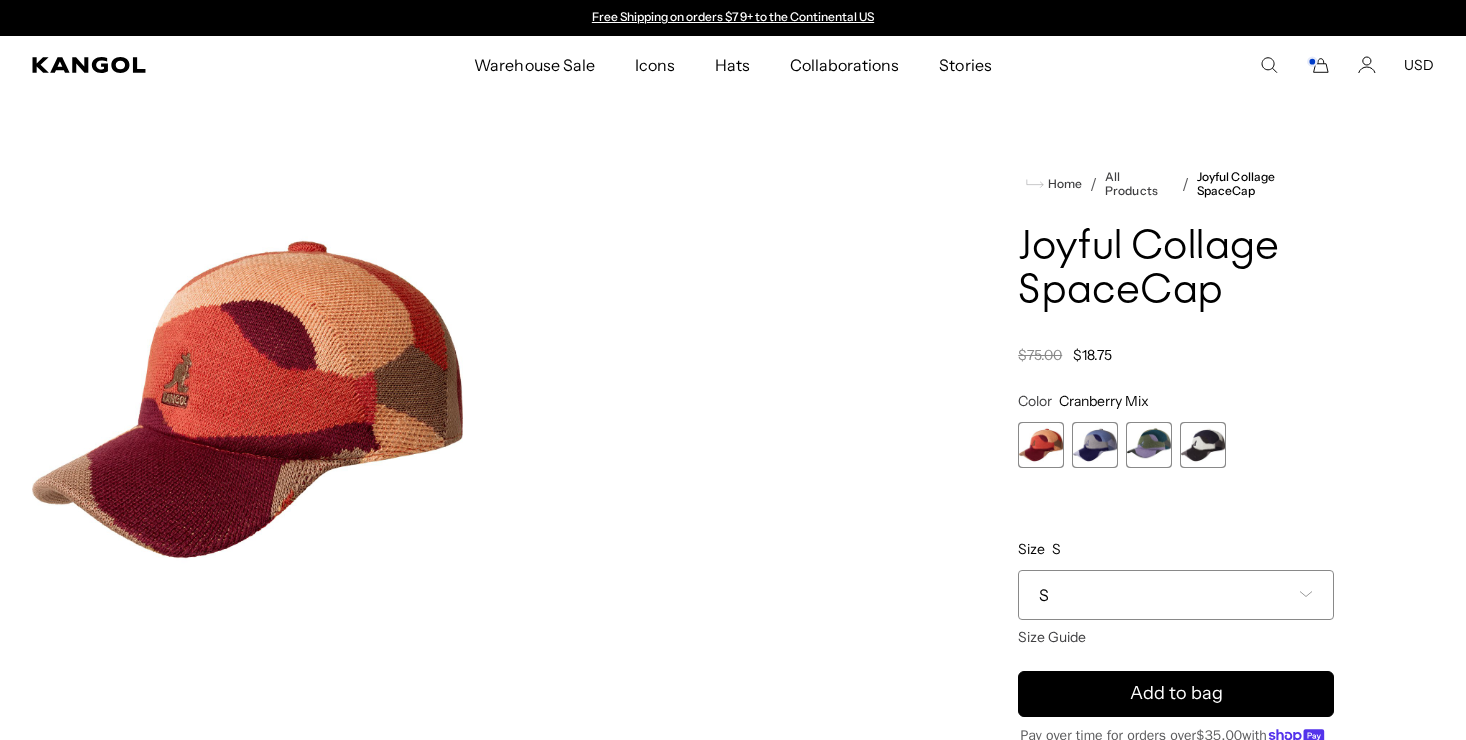 scroll, scrollTop: 0, scrollLeft: 0, axis: both 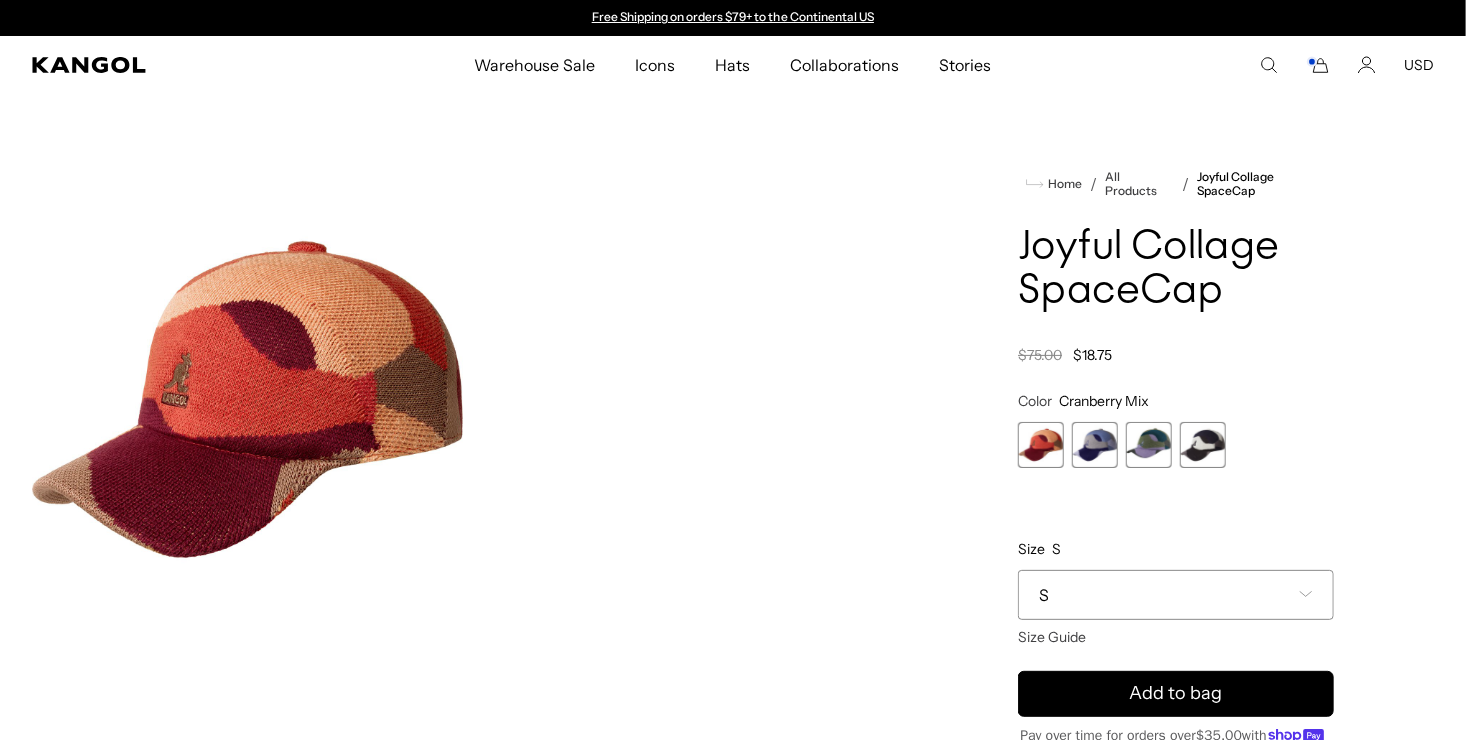 click at bounding box center (1095, 445) 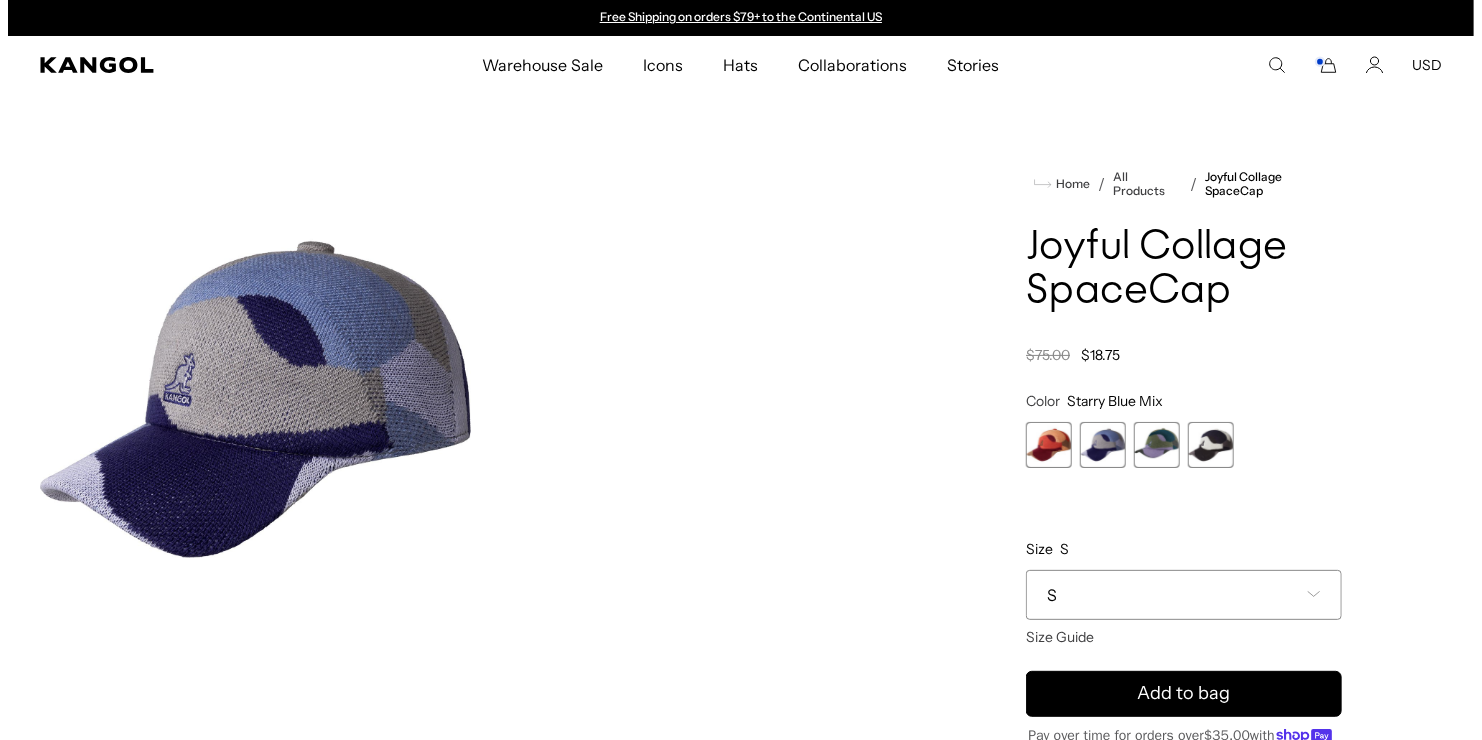scroll, scrollTop: 0, scrollLeft: 0, axis: both 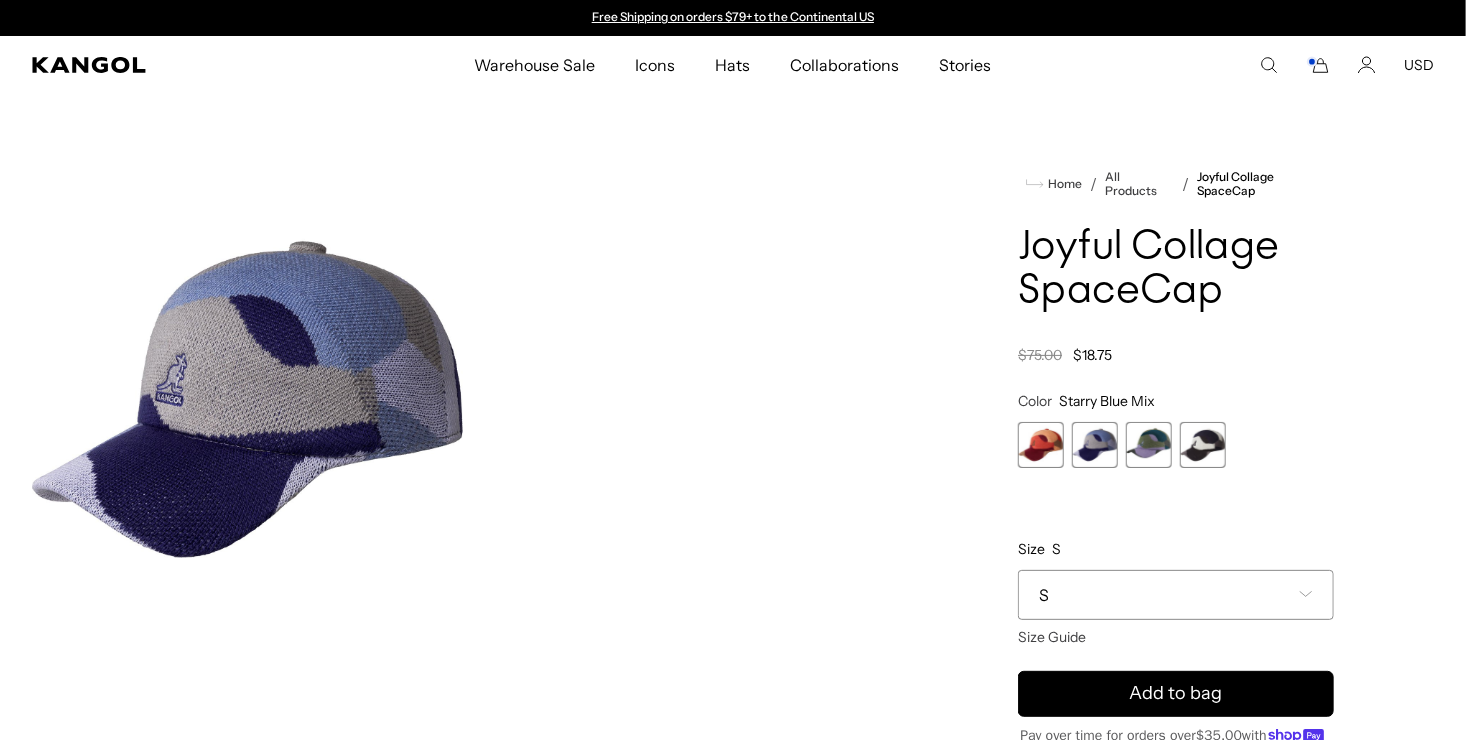 click at bounding box center [1149, 445] 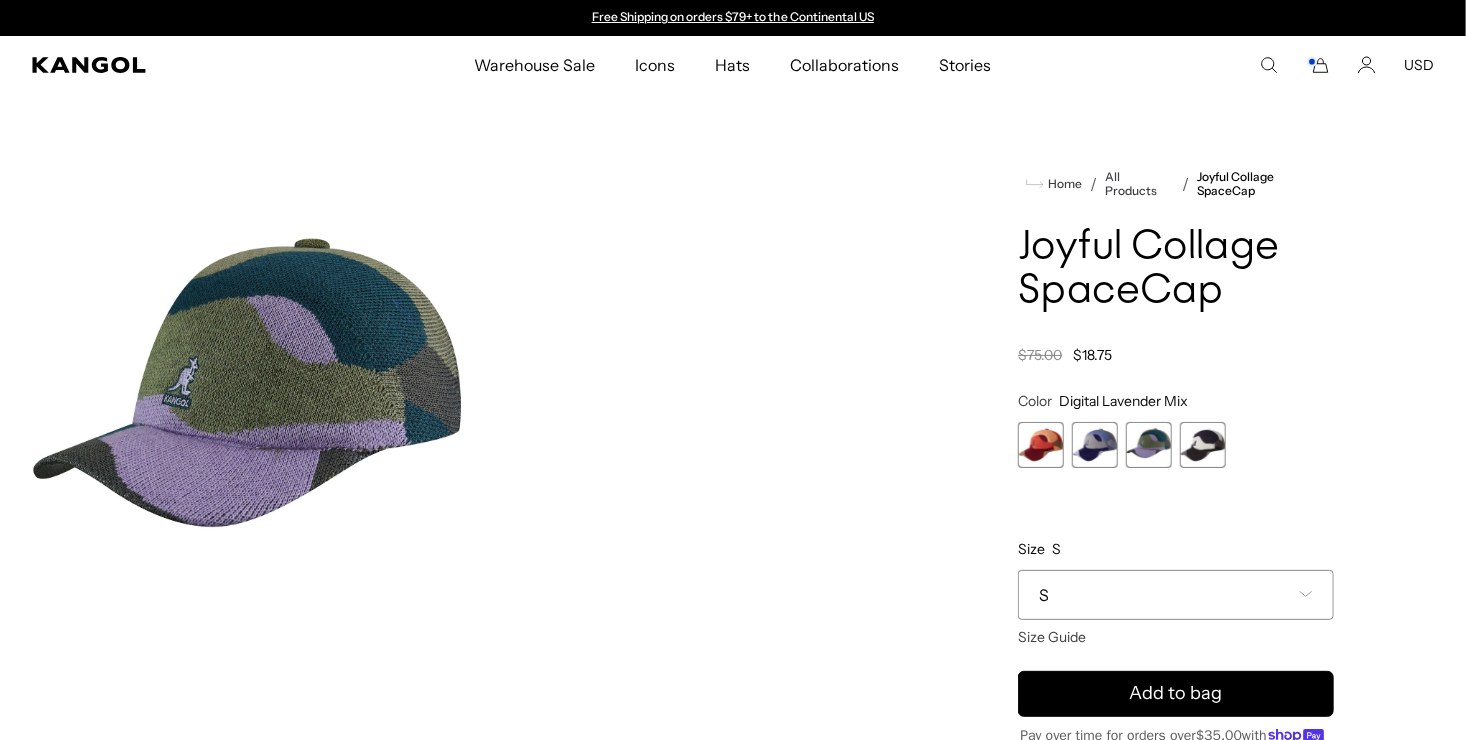 click at bounding box center (1095, 445) 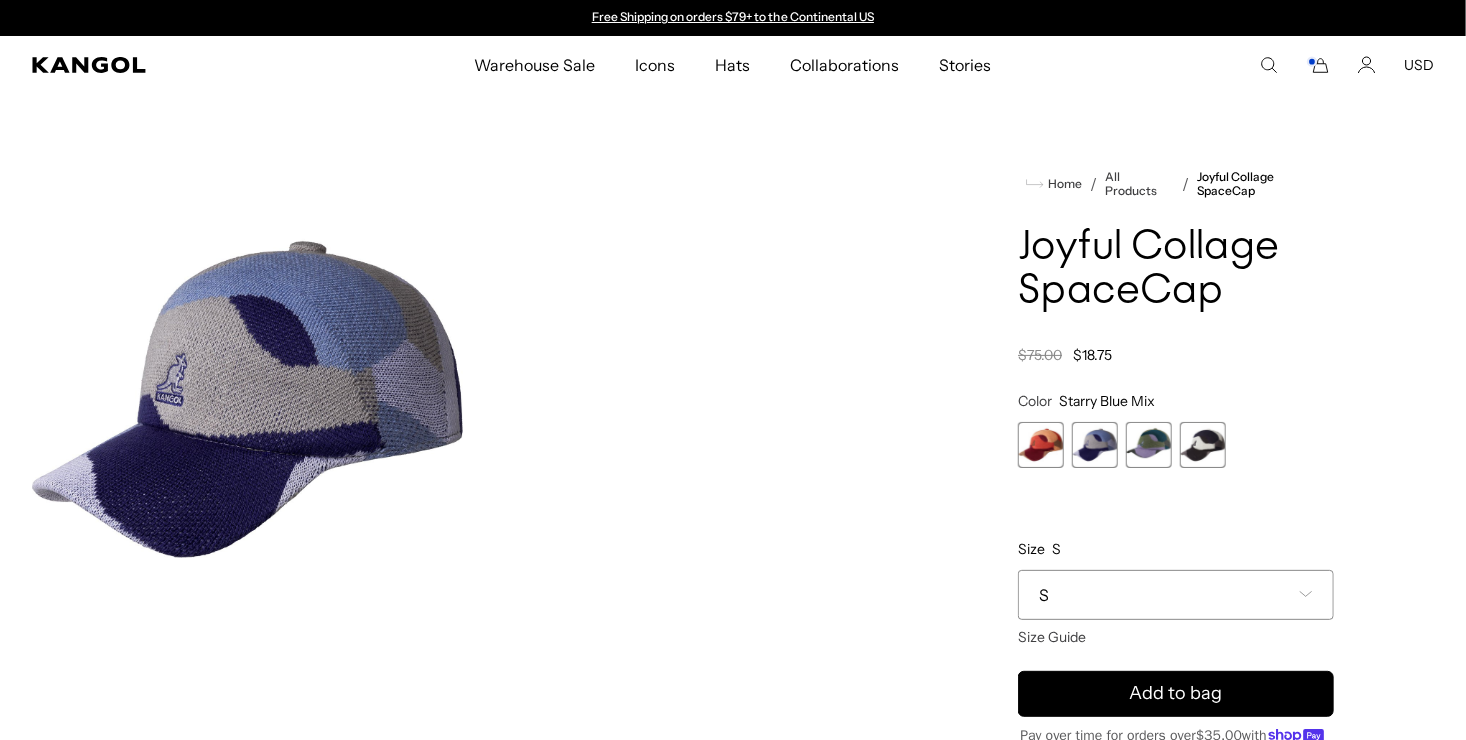 click at bounding box center [1149, 445] 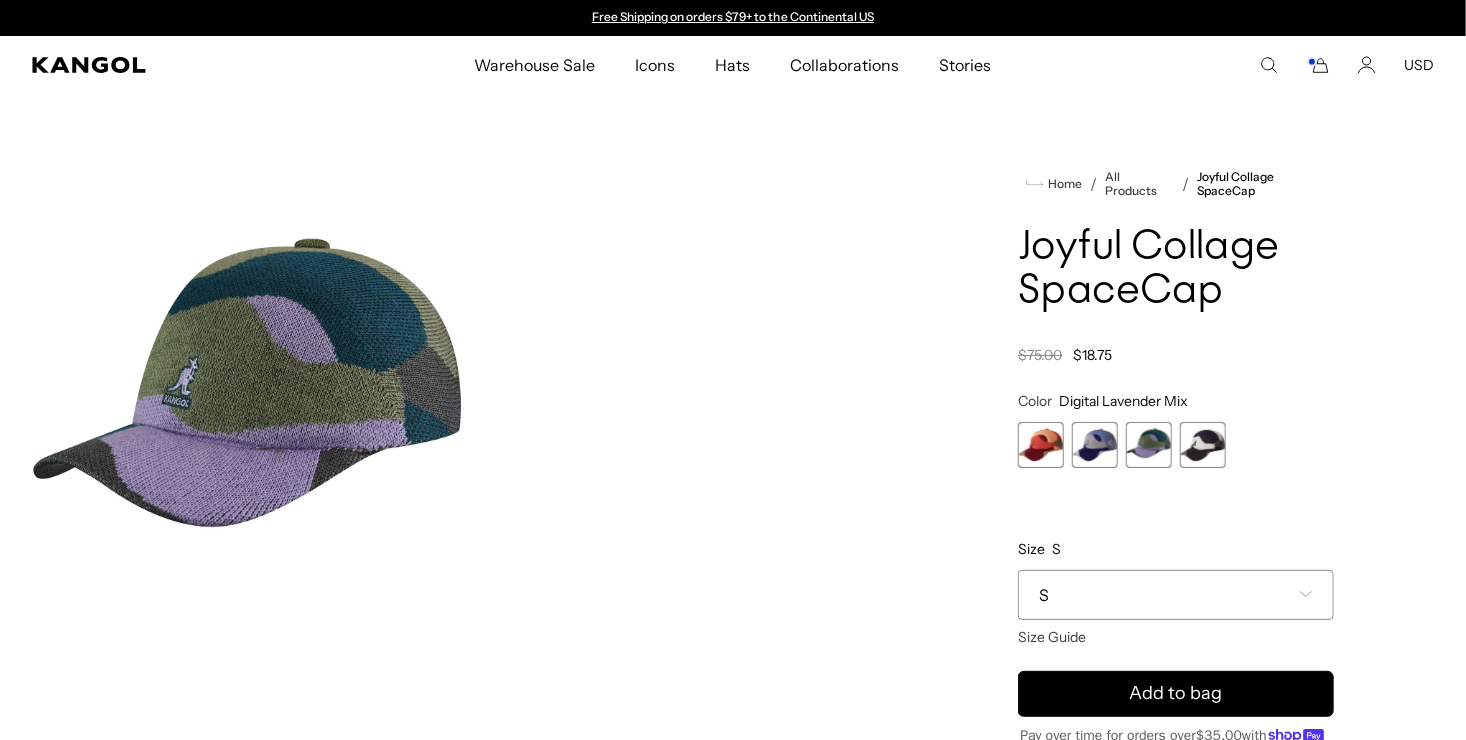 click at bounding box center (1095, 445) 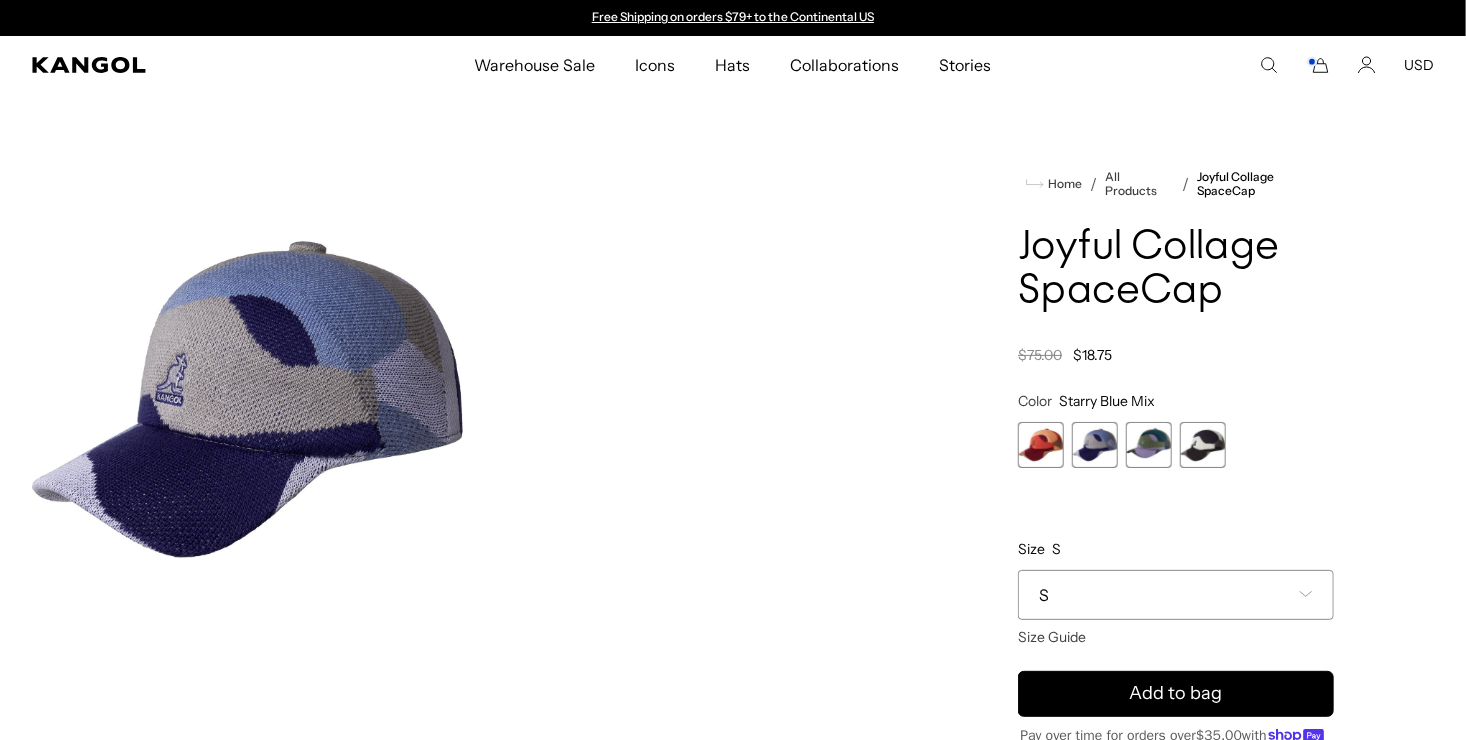 click on "S" at bounding box center [1176, 595] 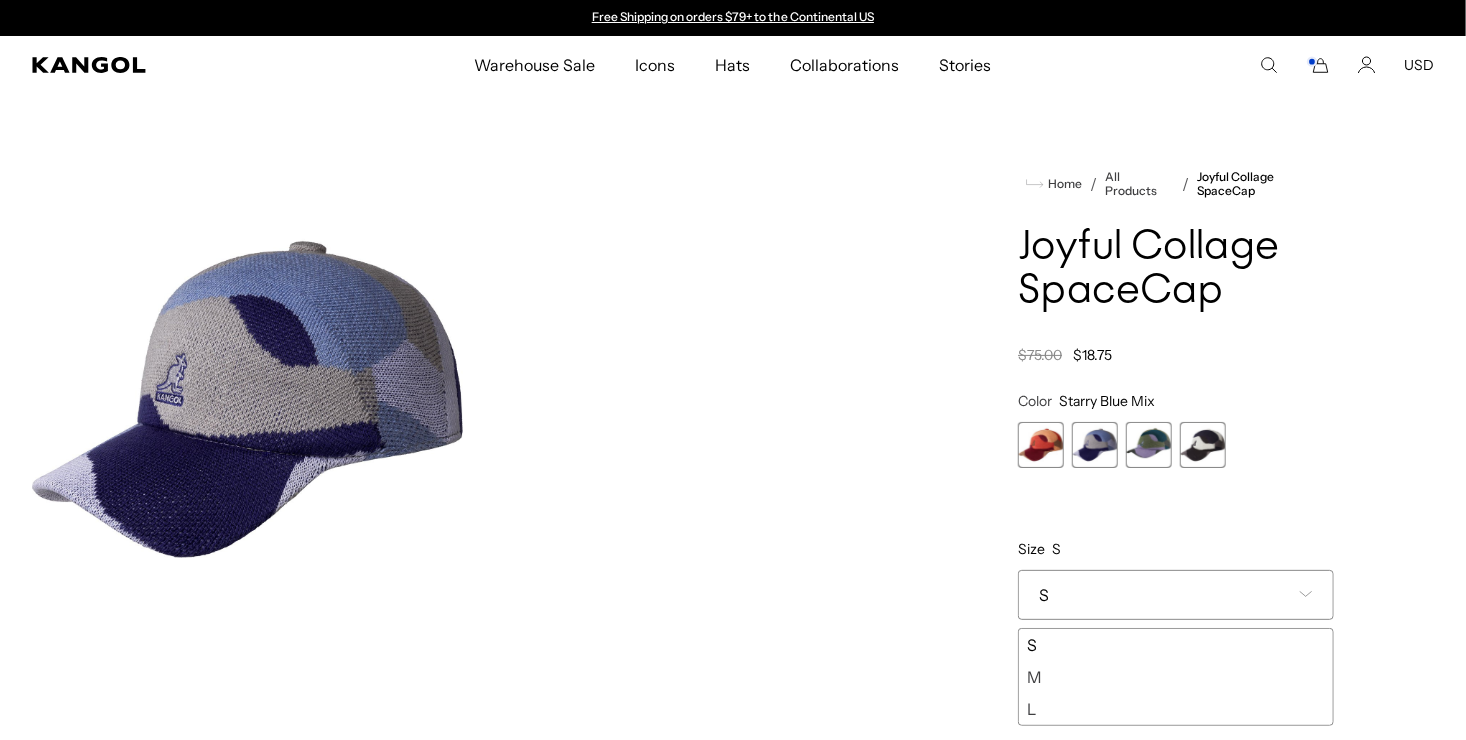 click on "M" at bounding box center [1176, 677] 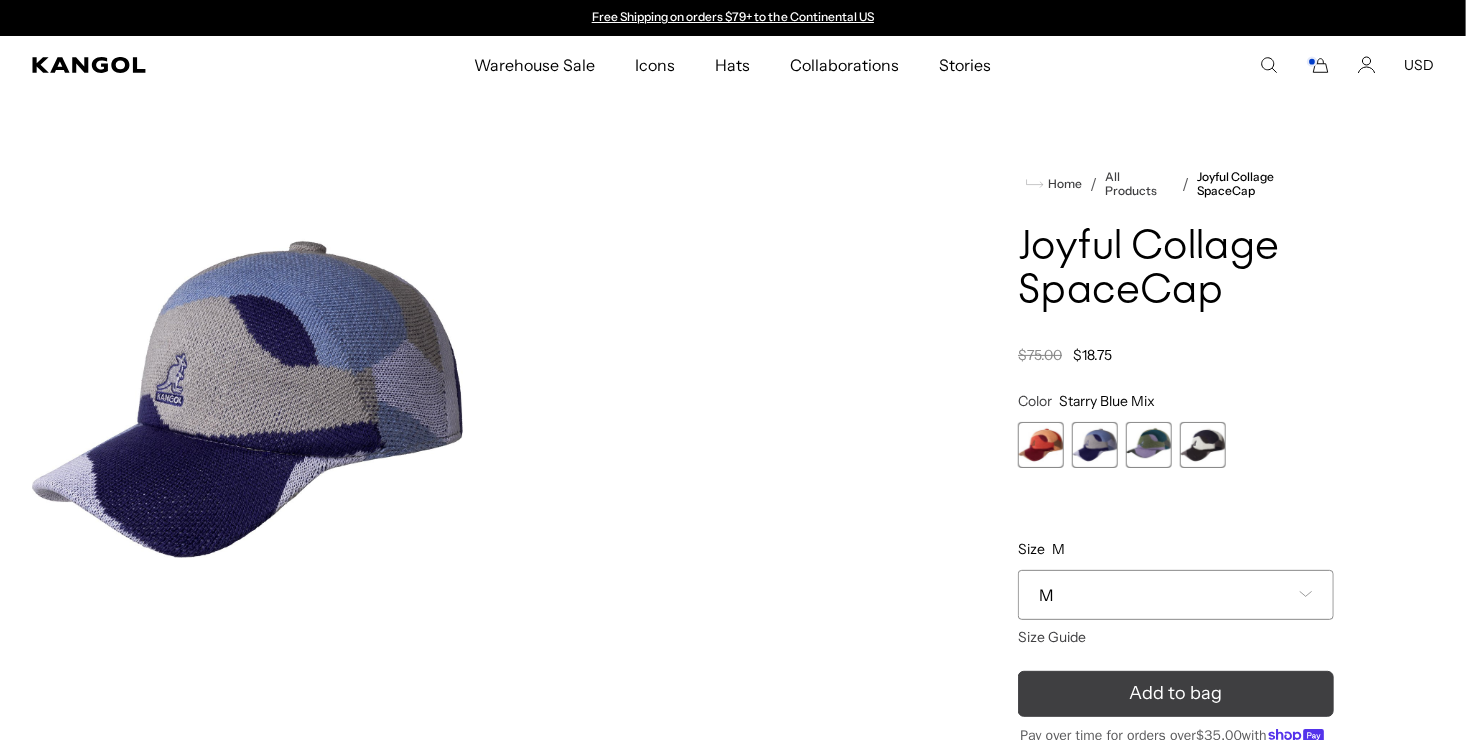 click 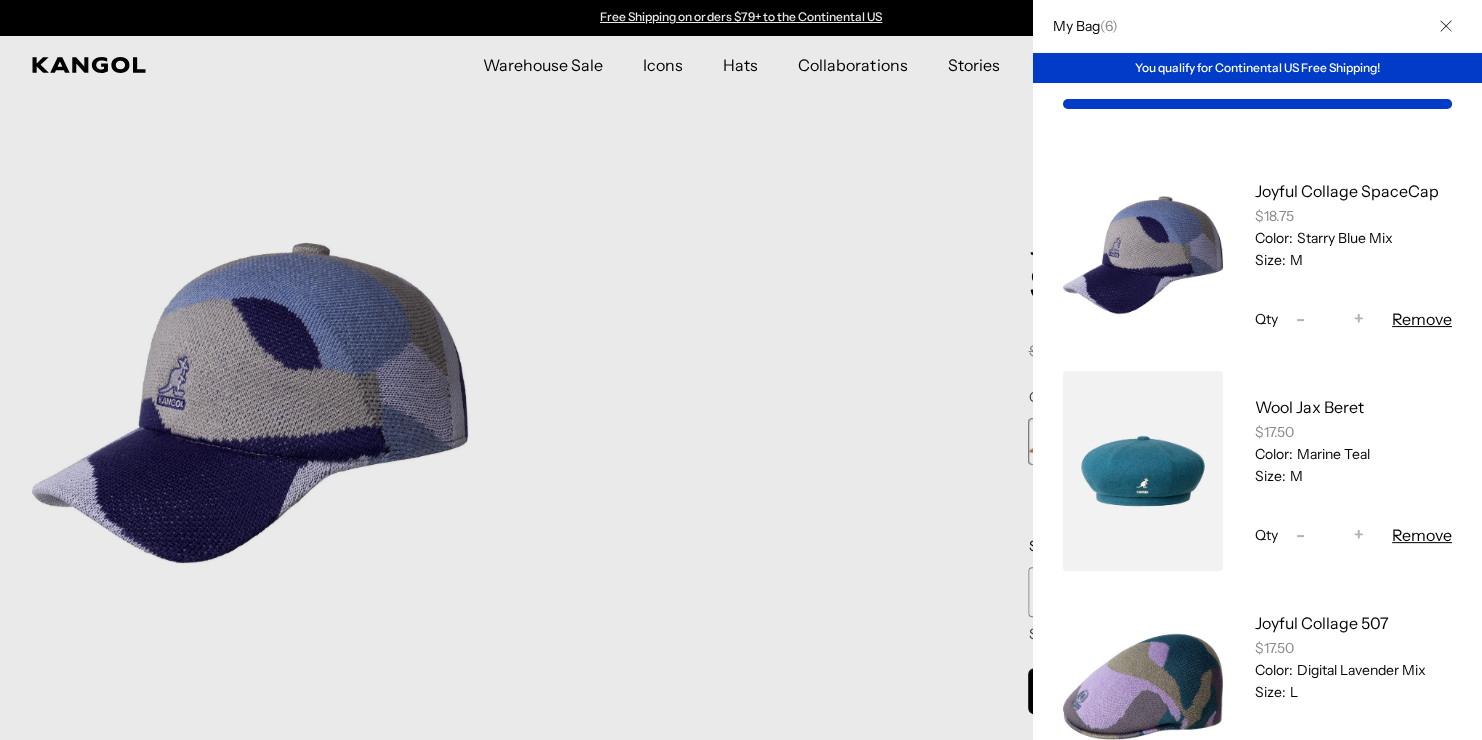 click on "+" at bounding box center (1359, 319) 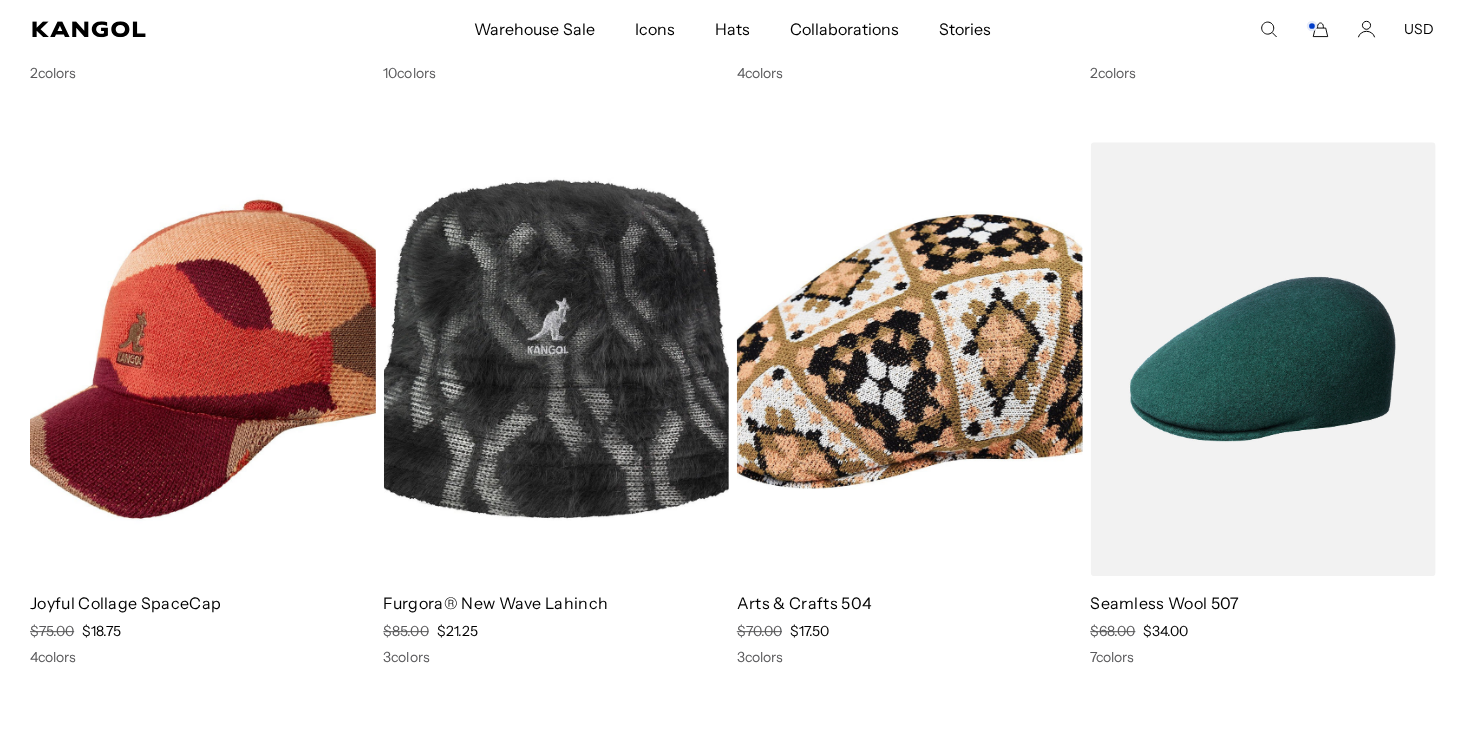 scroll, scrollTop: 0, scrollLeft: 0, axis: both 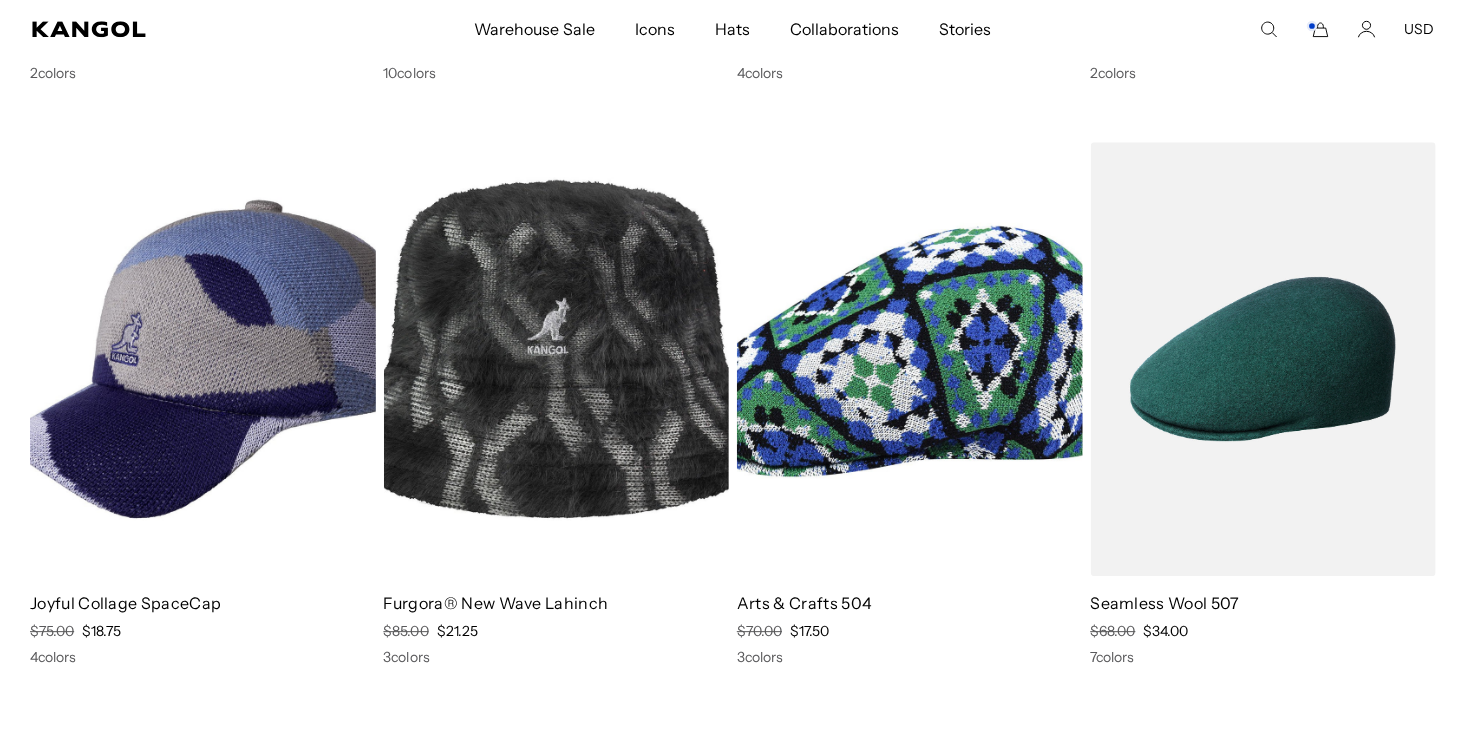 click at bounding box center (203, 359) 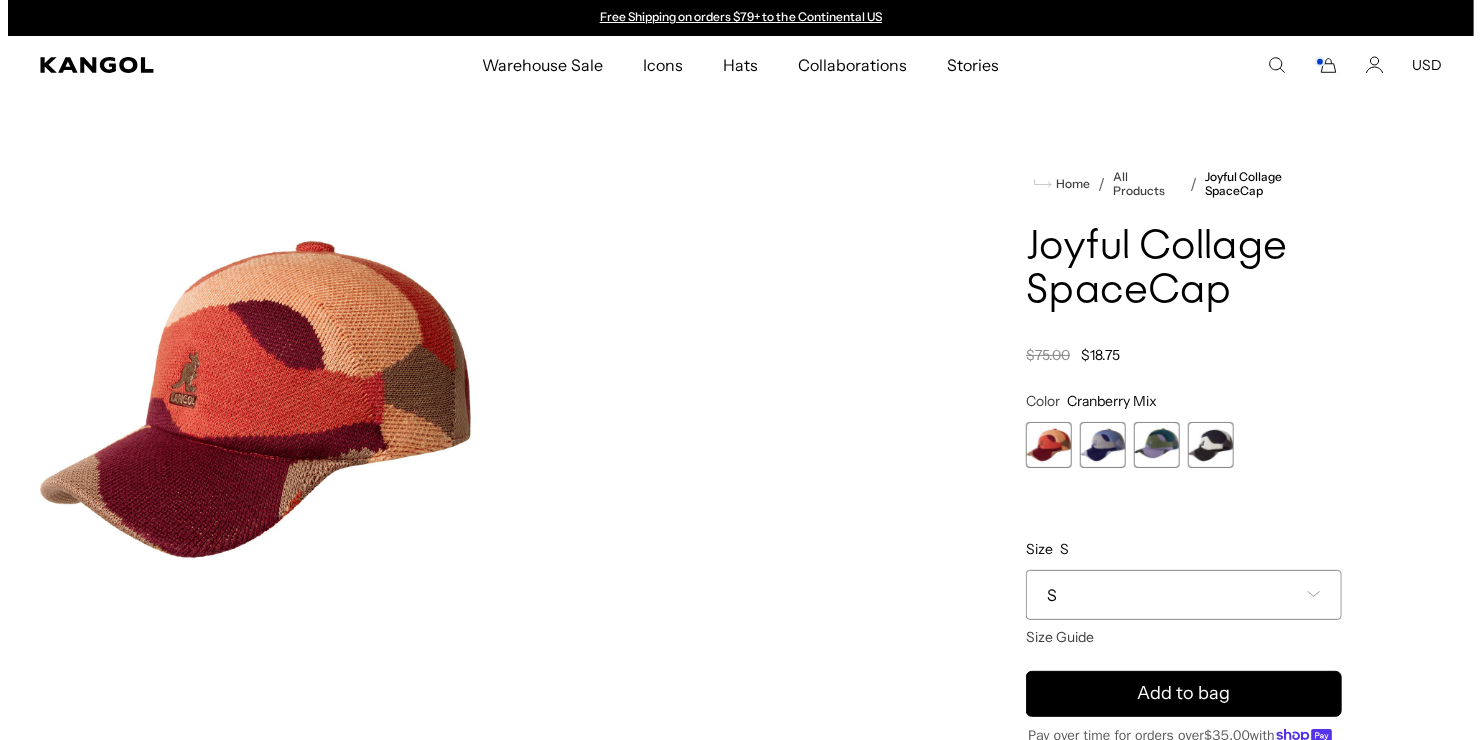 scroll, scrollTop: 0, scrollLeft: 0, axis: both 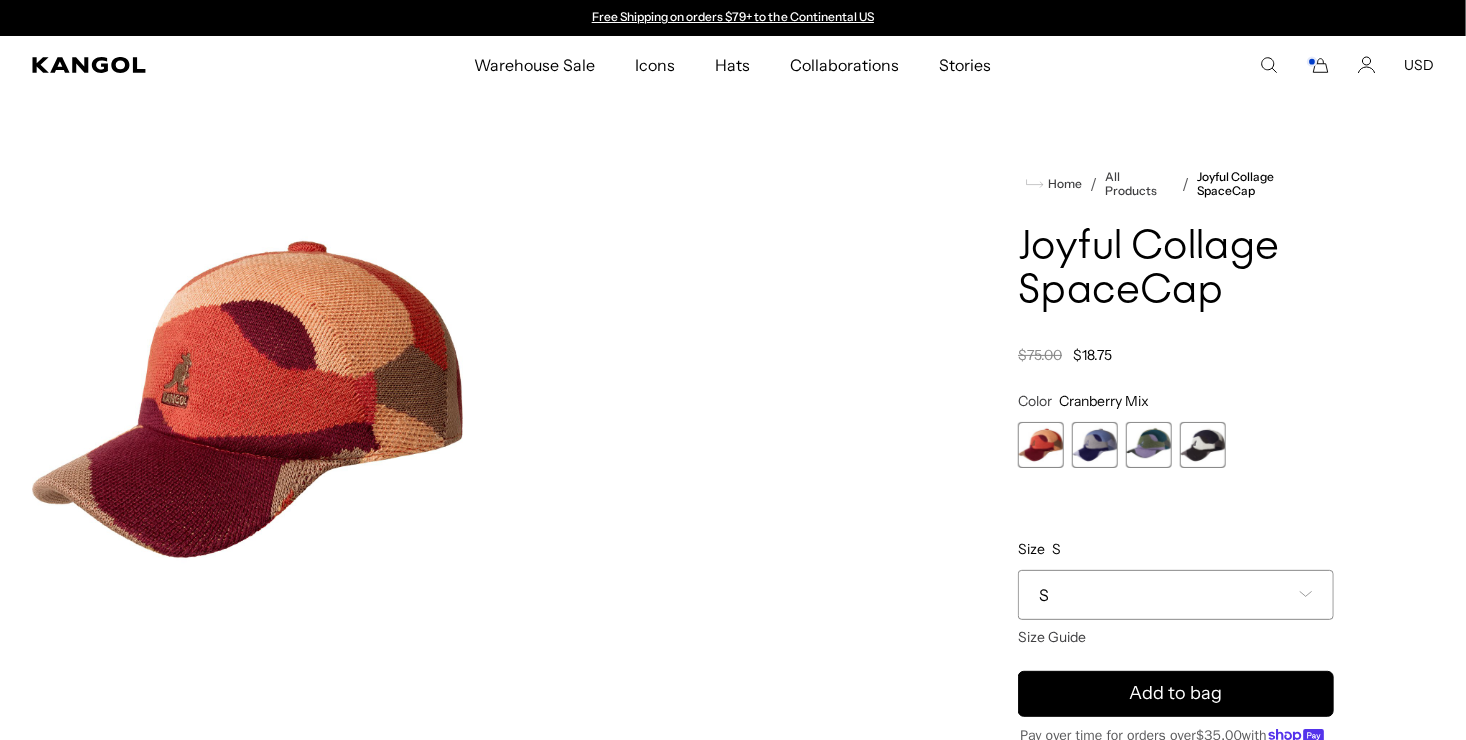 click at bounding box center (1041, 445) 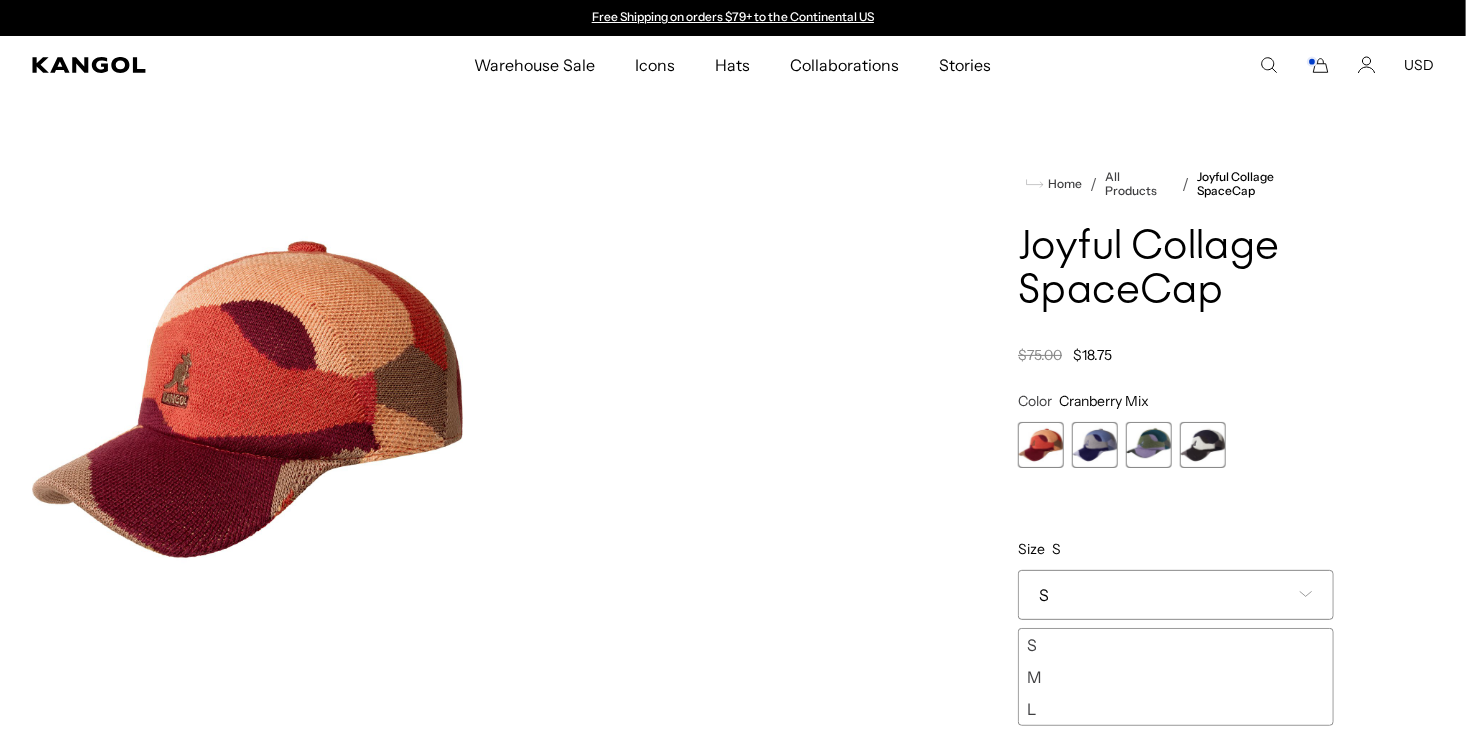 click on "M" at bounding box center (1176, 677) 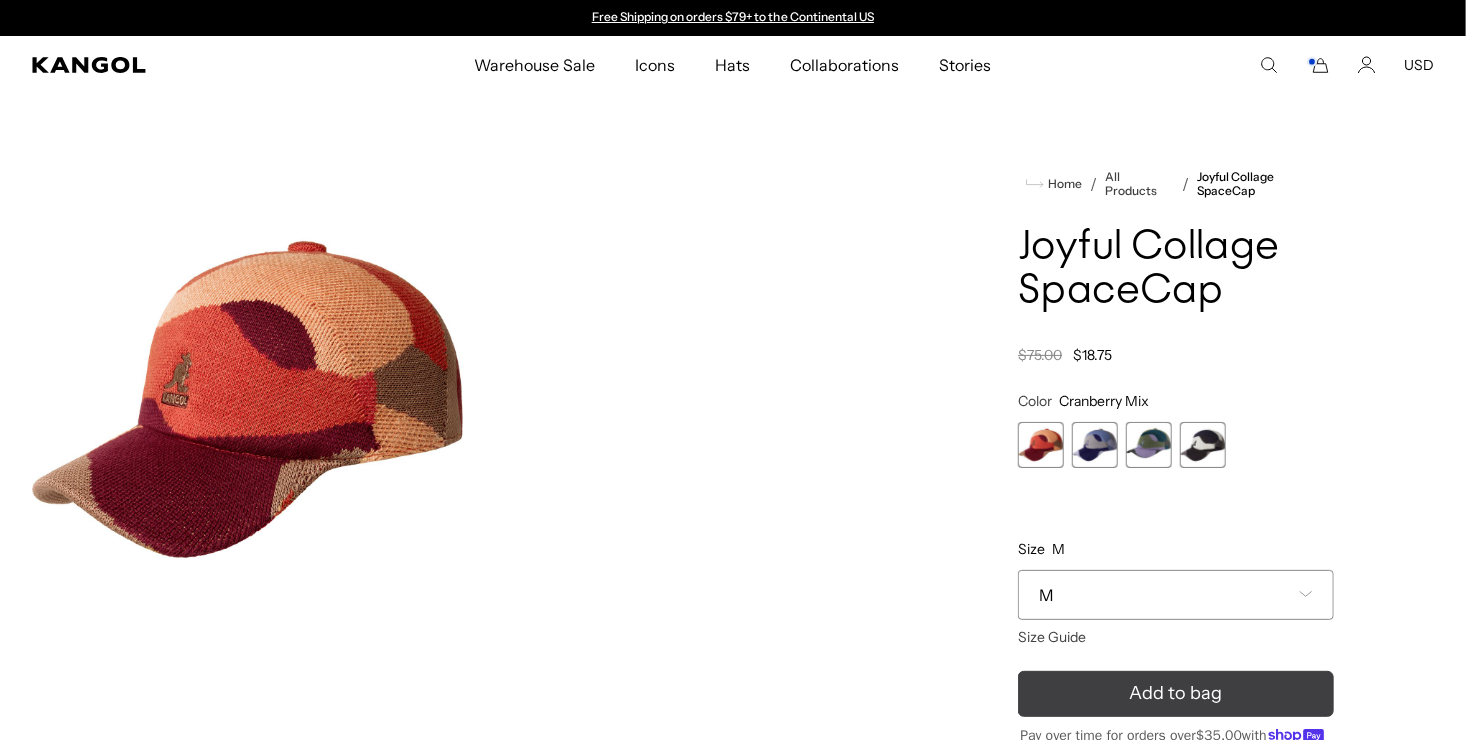 click on "Add to bag" at bounding box center [1176, 694] 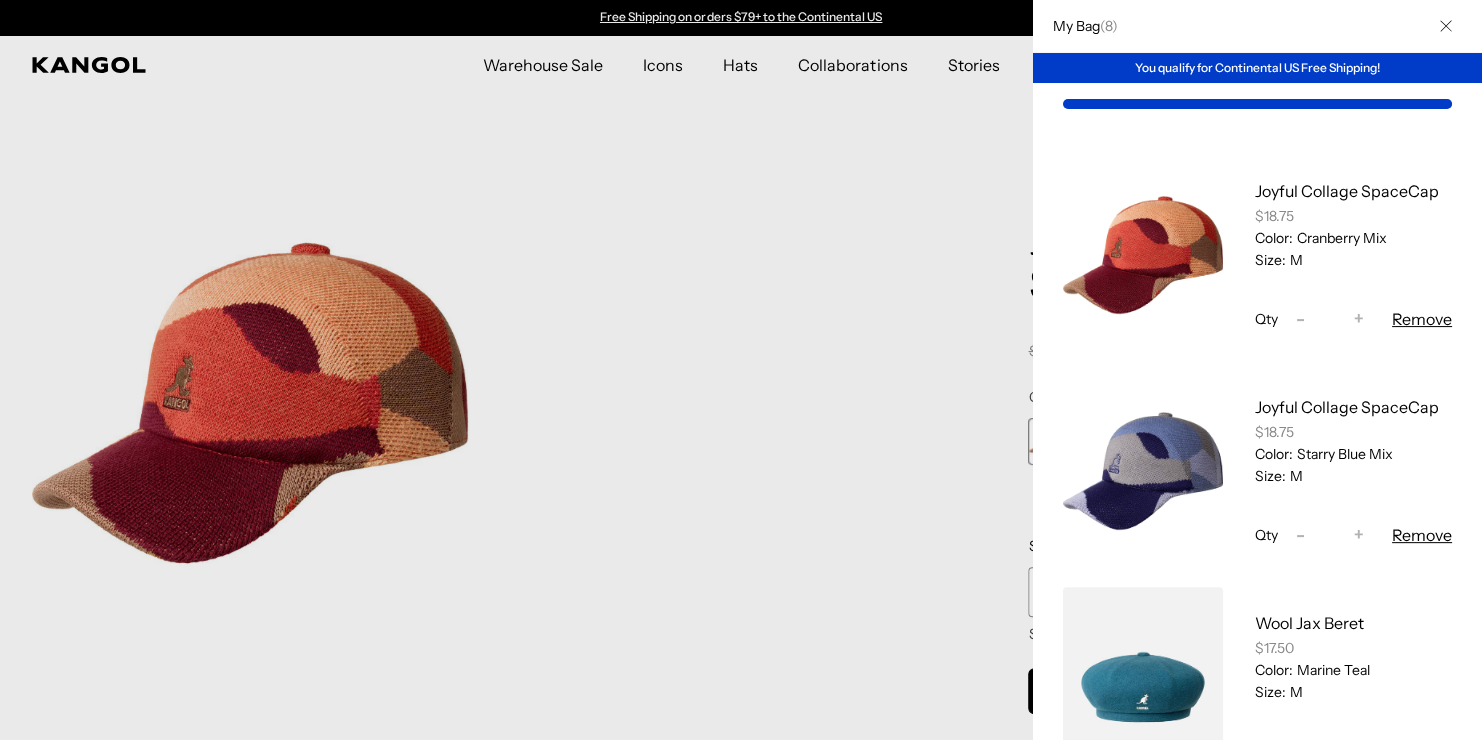 click on "-" at bounding box center (1300, 535) 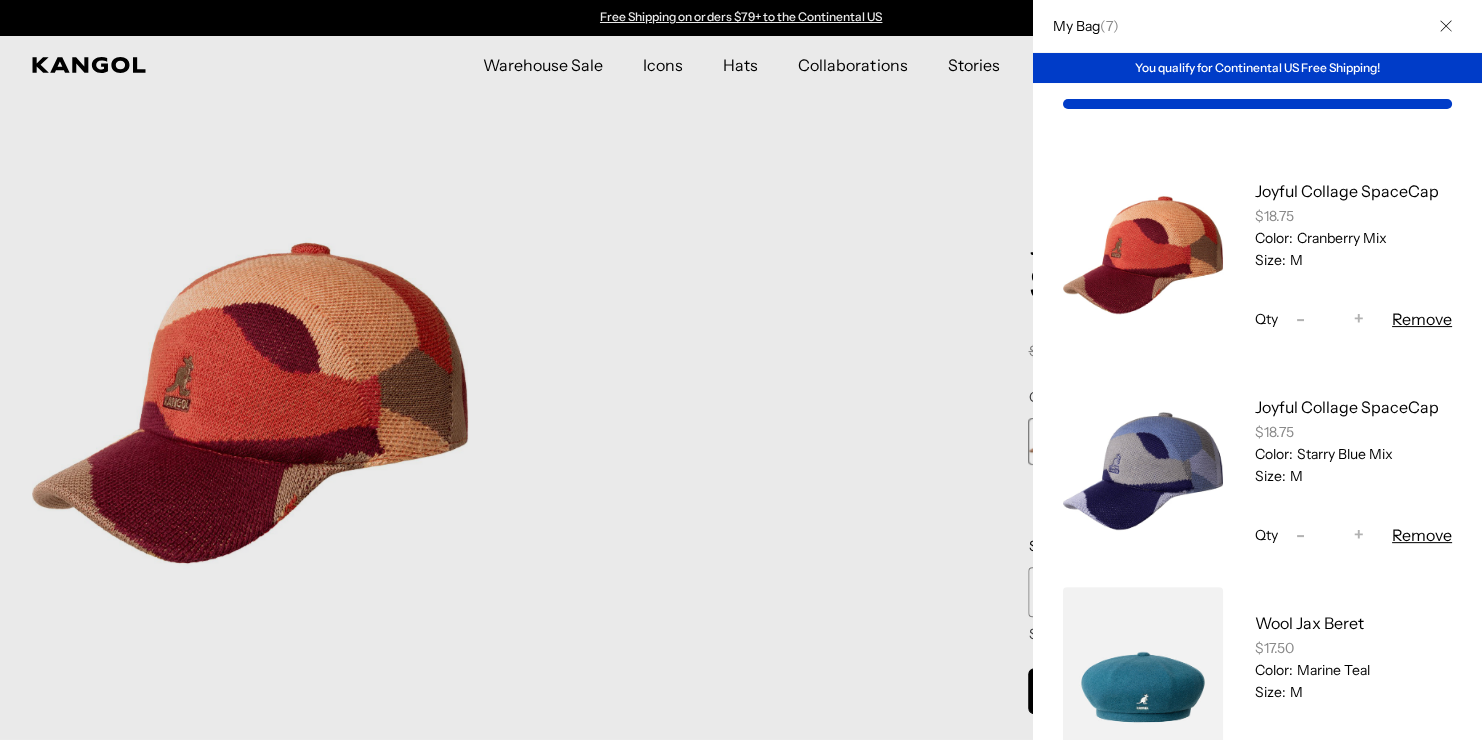 type 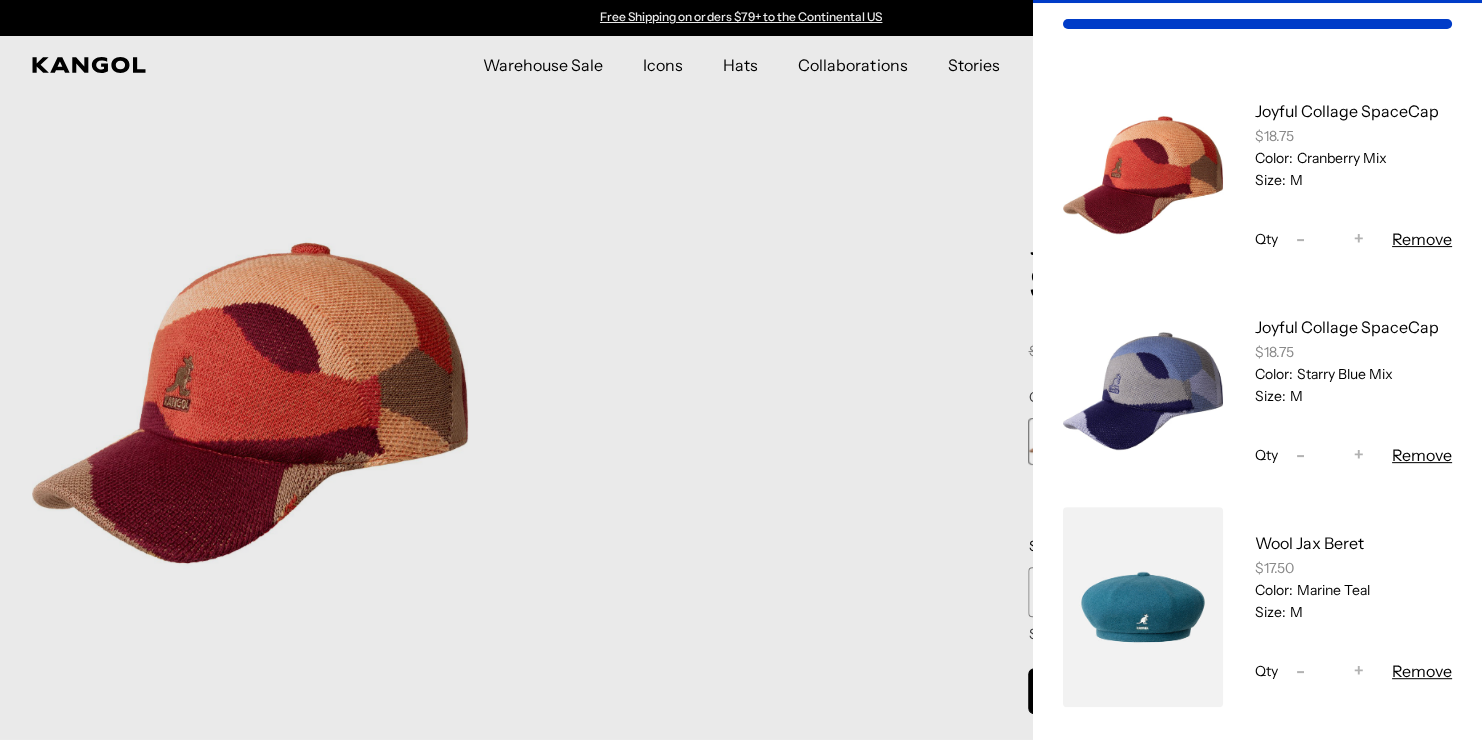 scroll, scrollTop: 120, scrollLeft: 0, axis: vertical 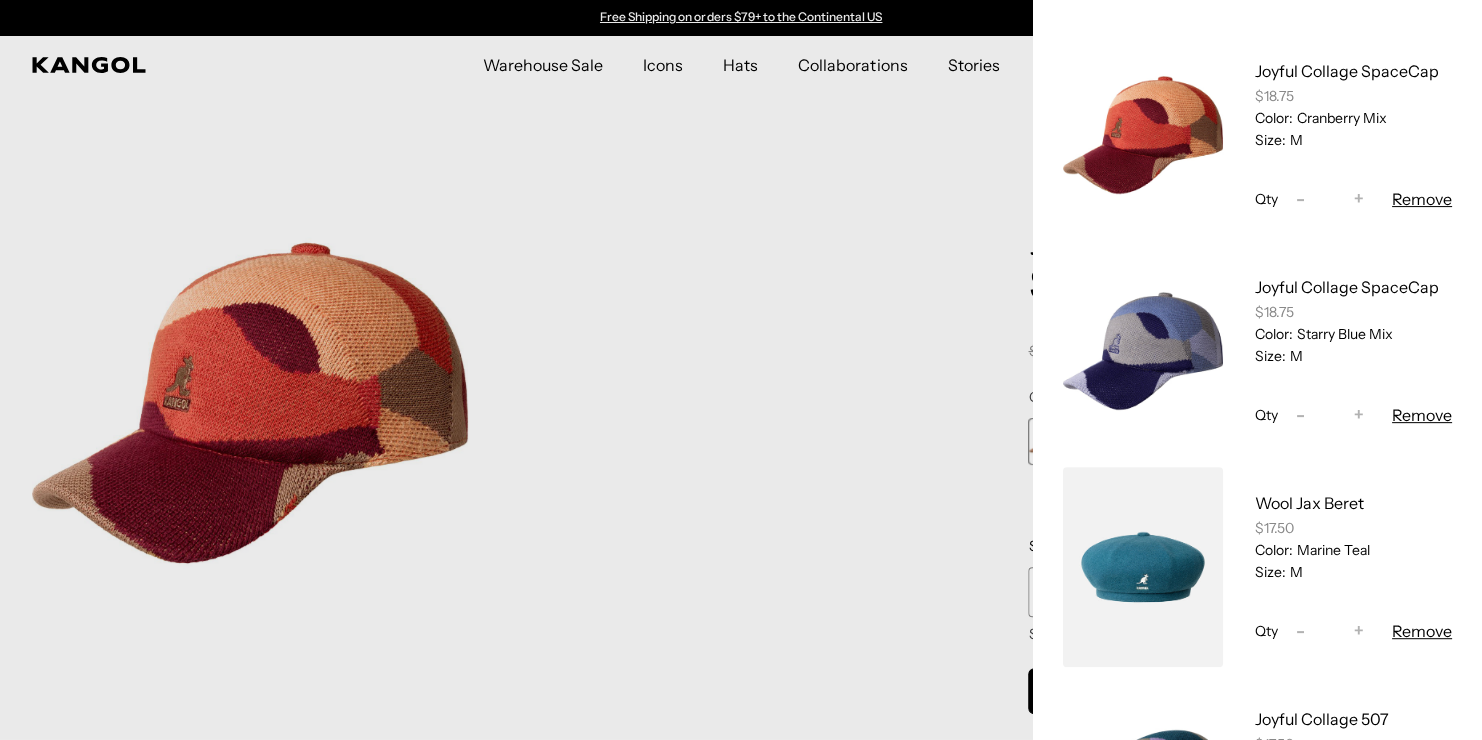 click on "Remove" at bounding box center (1422, 631) 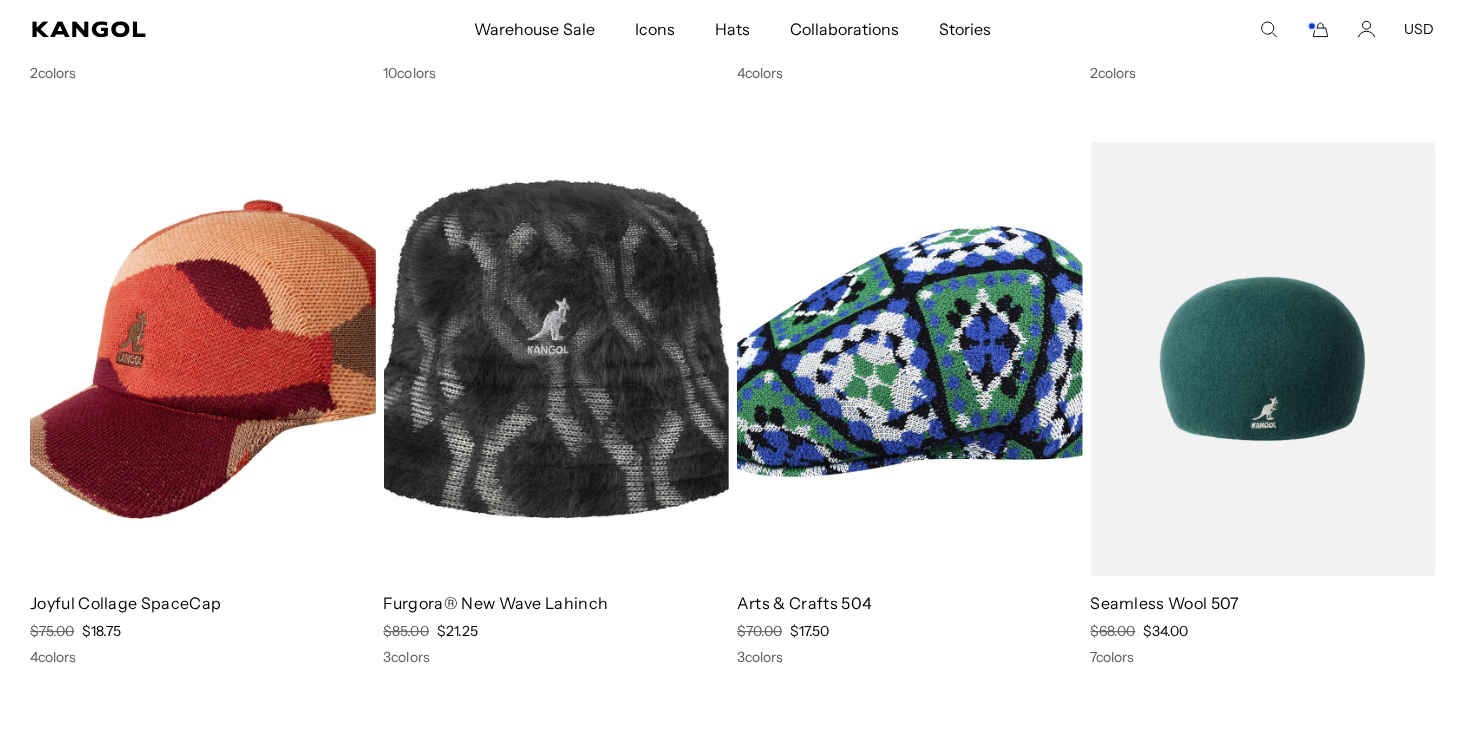 scroll, scrollTop: 0, scrollLeft: 0, axis: both 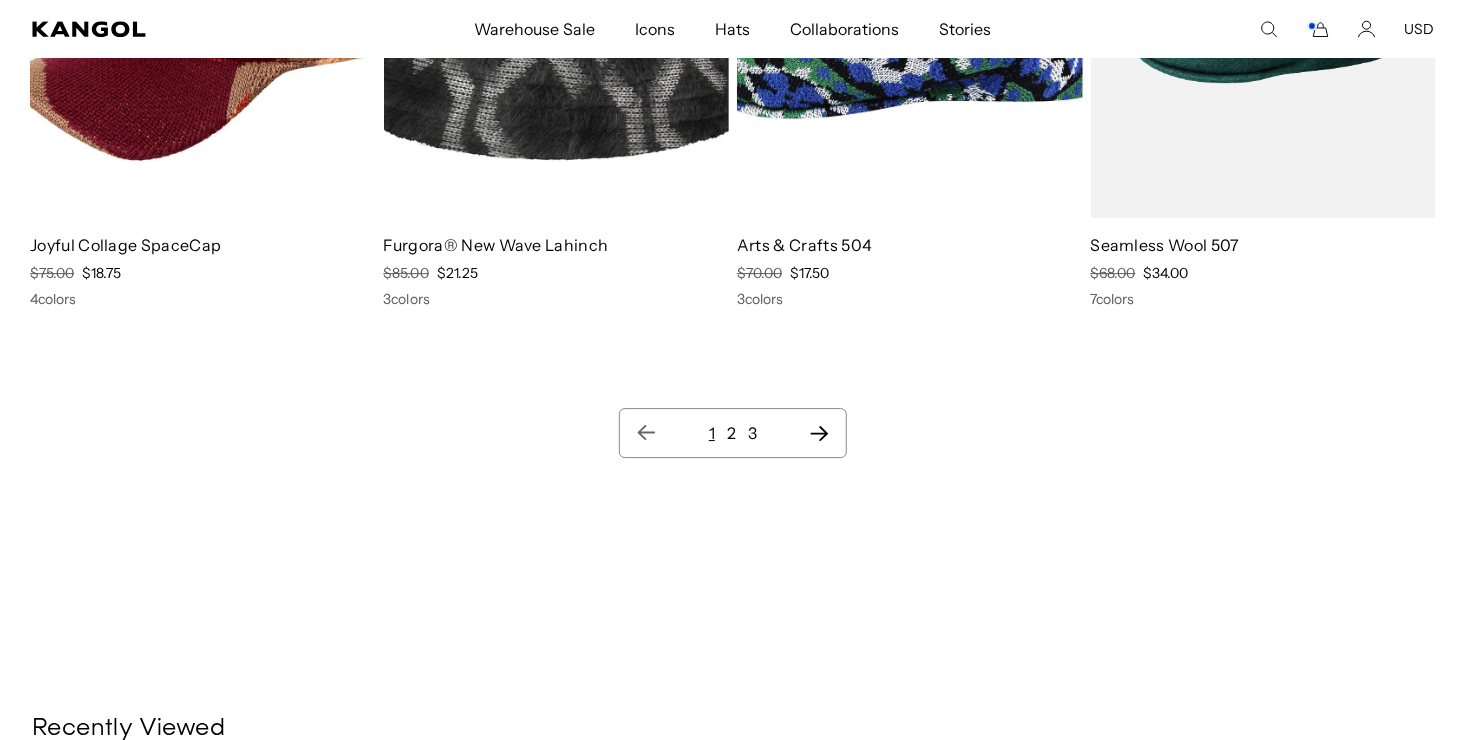click 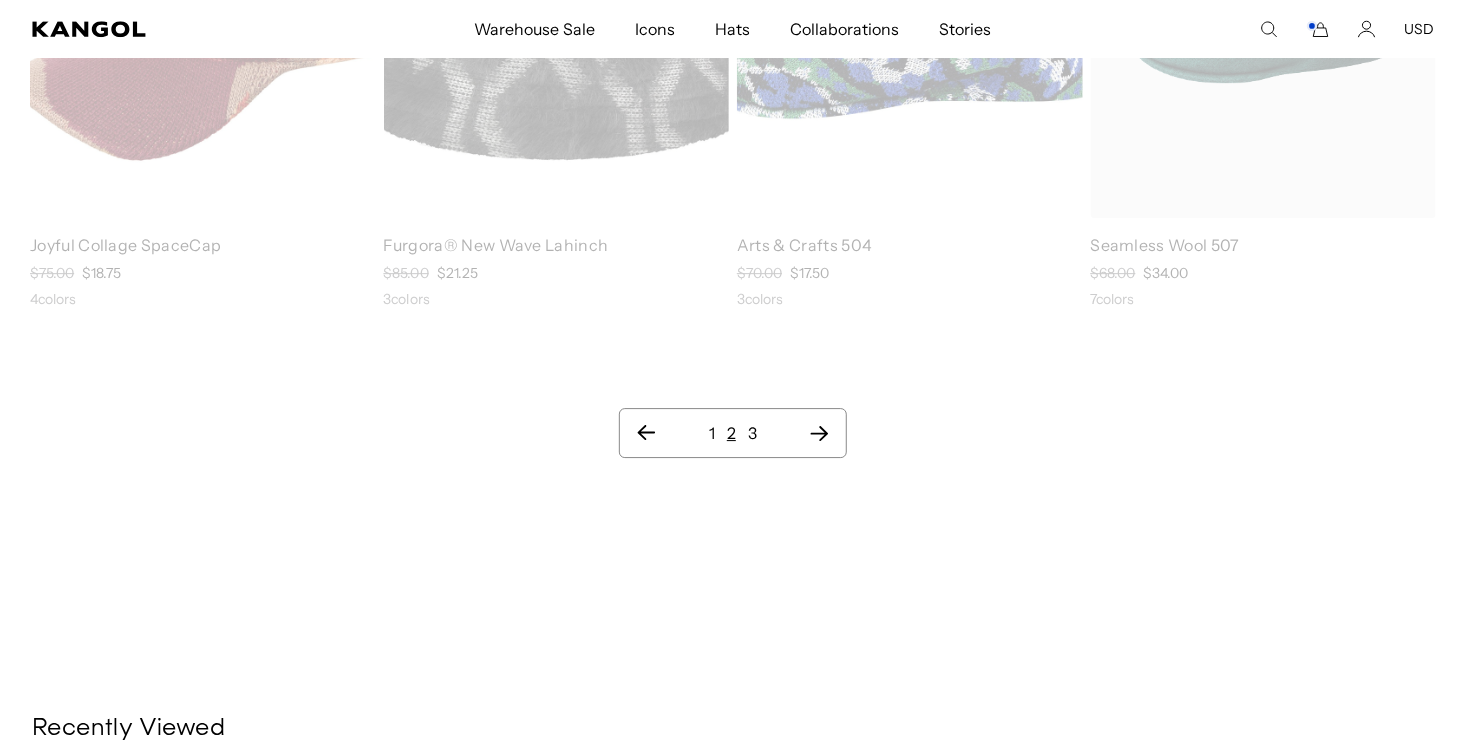 scroll, scrollTop: 0, scrollLeft: 0, axis: both 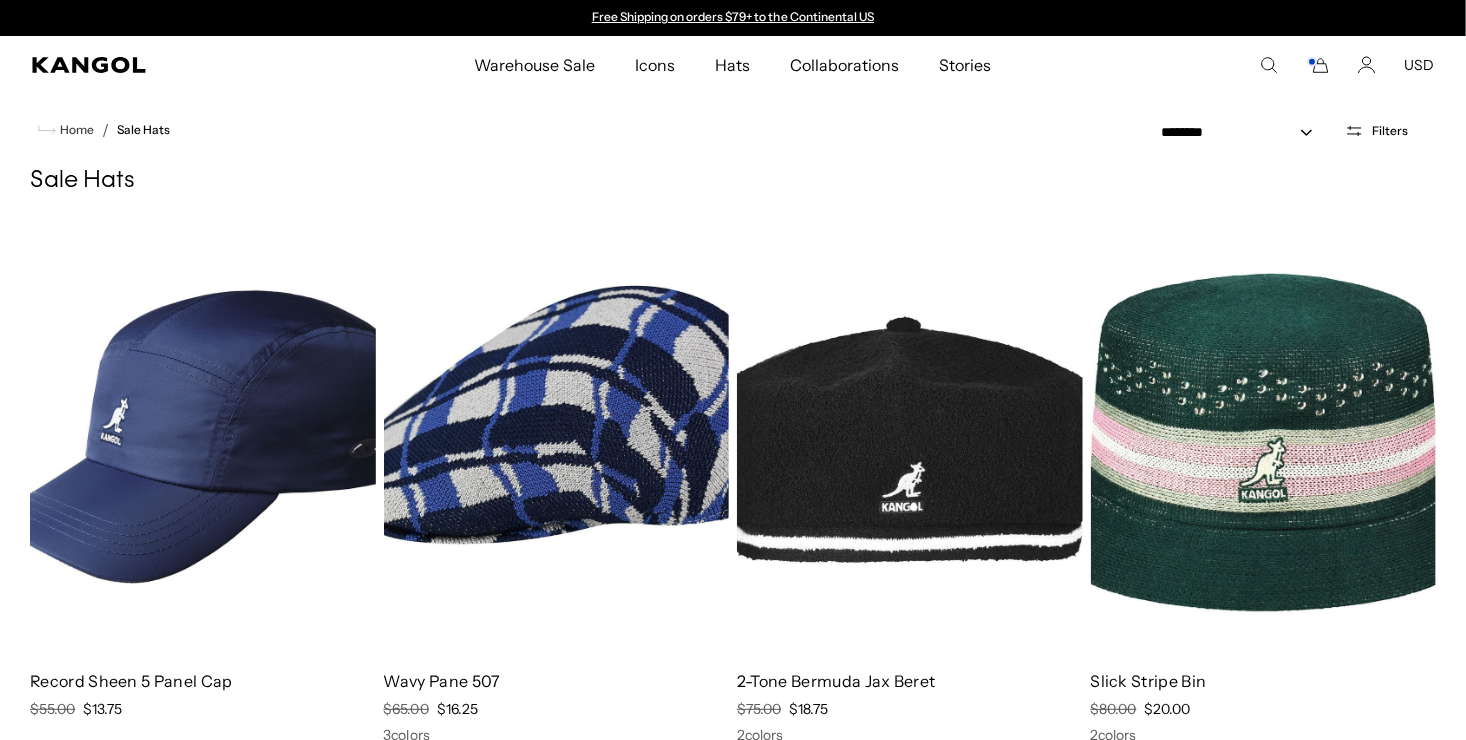 click at bounding box center [203, 437] 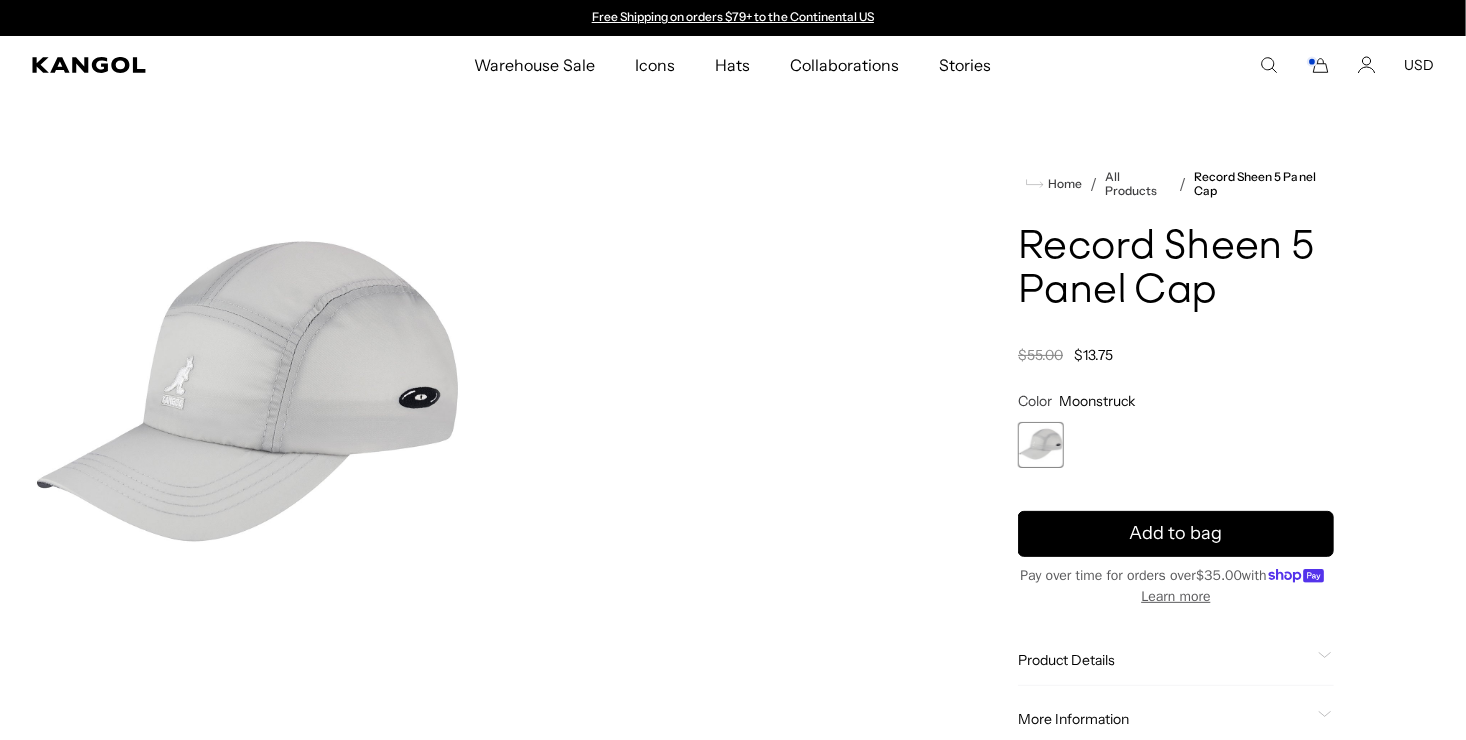 scroll, scrollTop: 0, scrollLeft: 0, axis: both 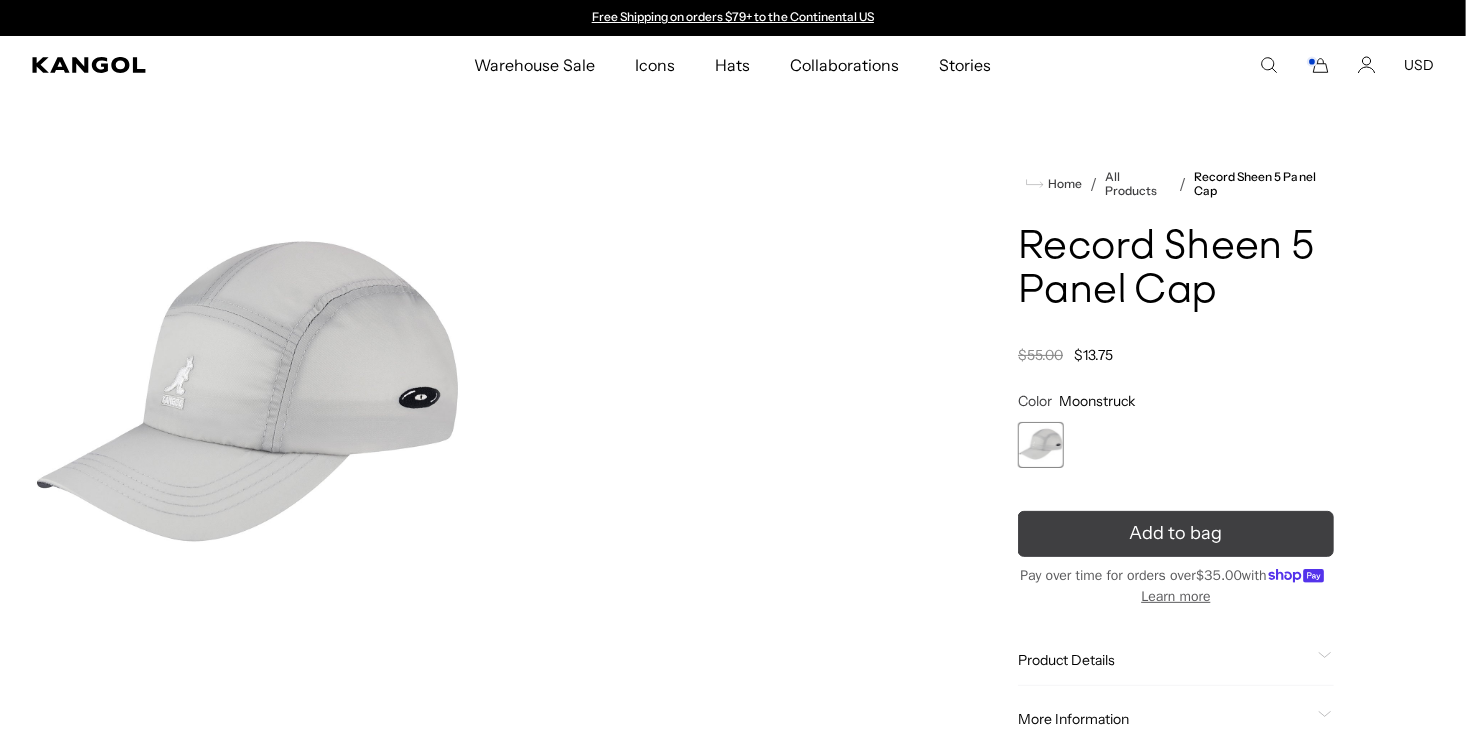 drag, startPoint x: 1050, startPoint y: 0, endPoint x: 1171, endPoint y: 535, distance: 548.5125 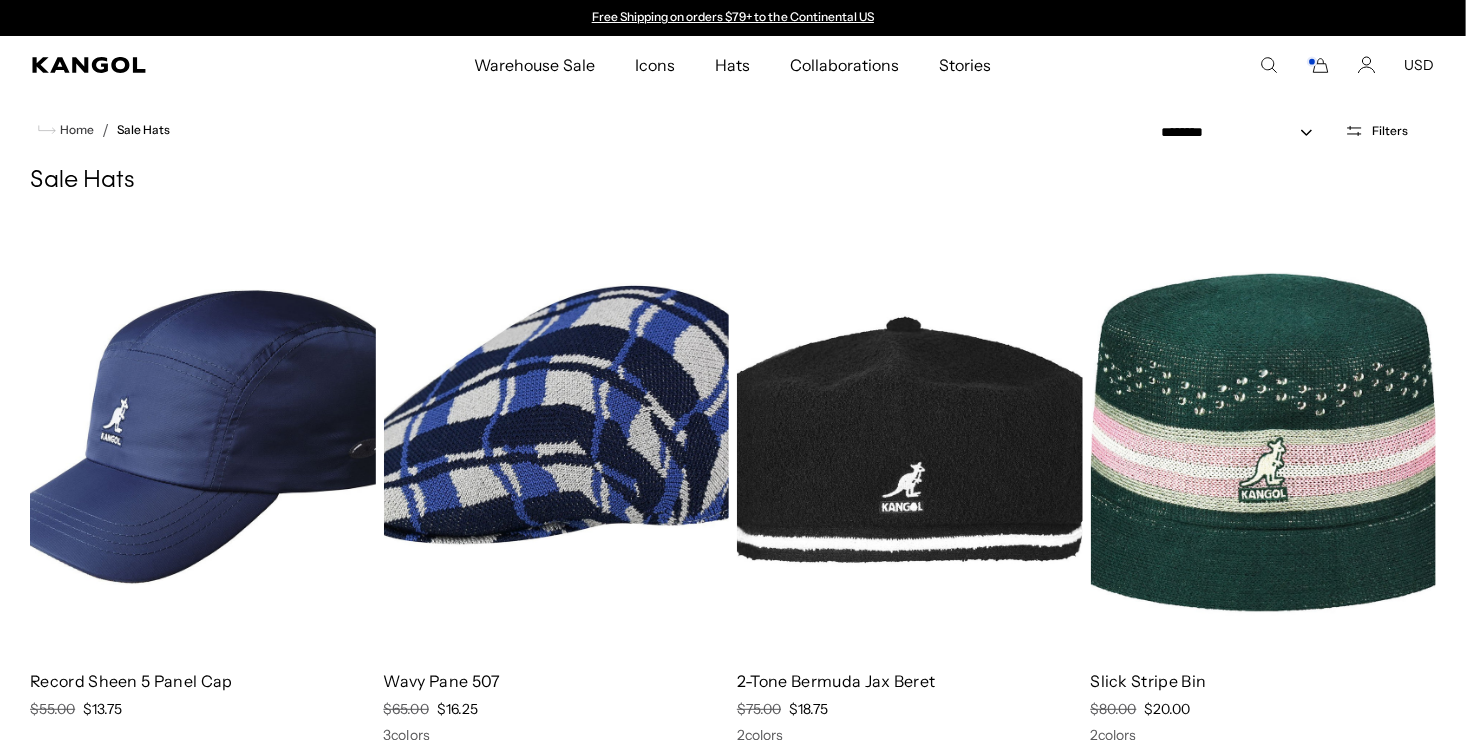 scroll, scrollTop: 0, scrollLeft: 0, axis: both 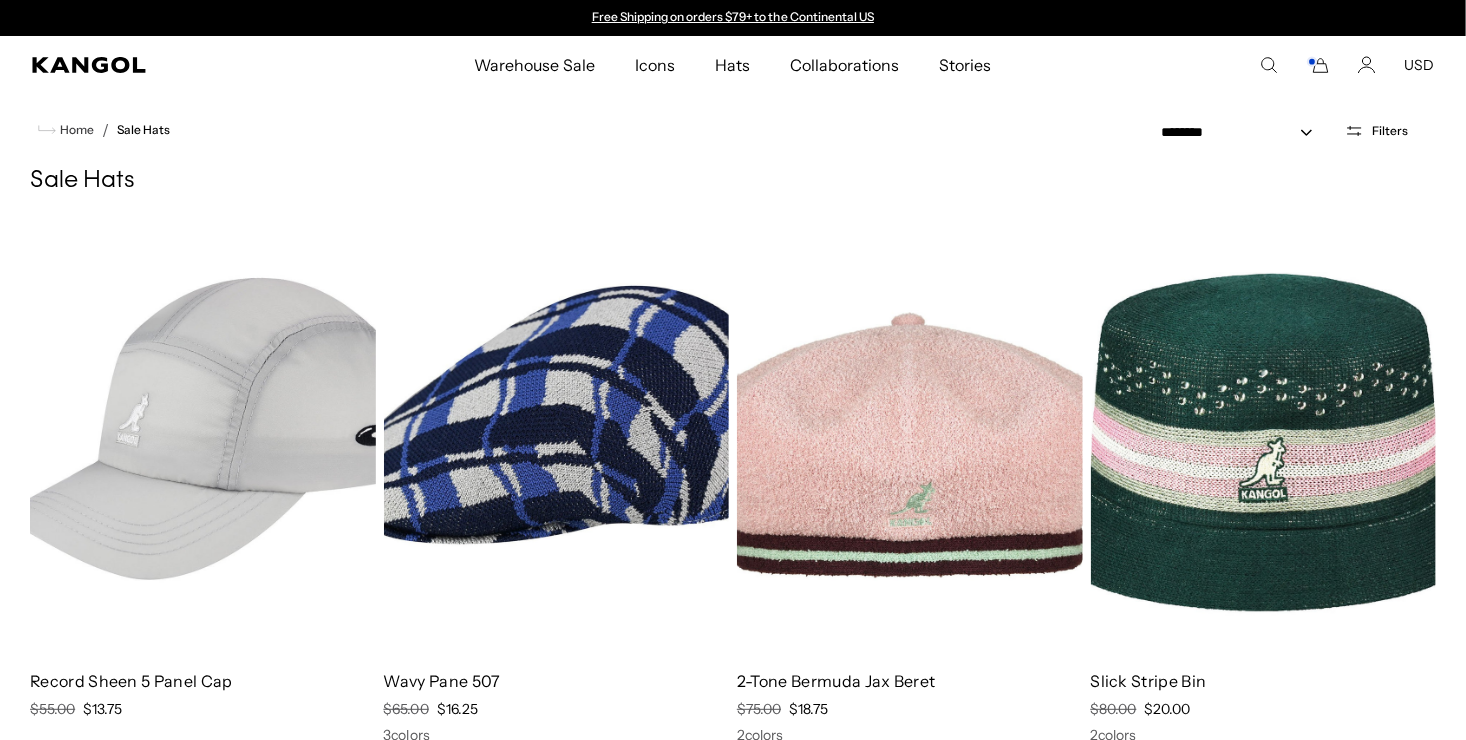 click at bounding box center [910, 437] 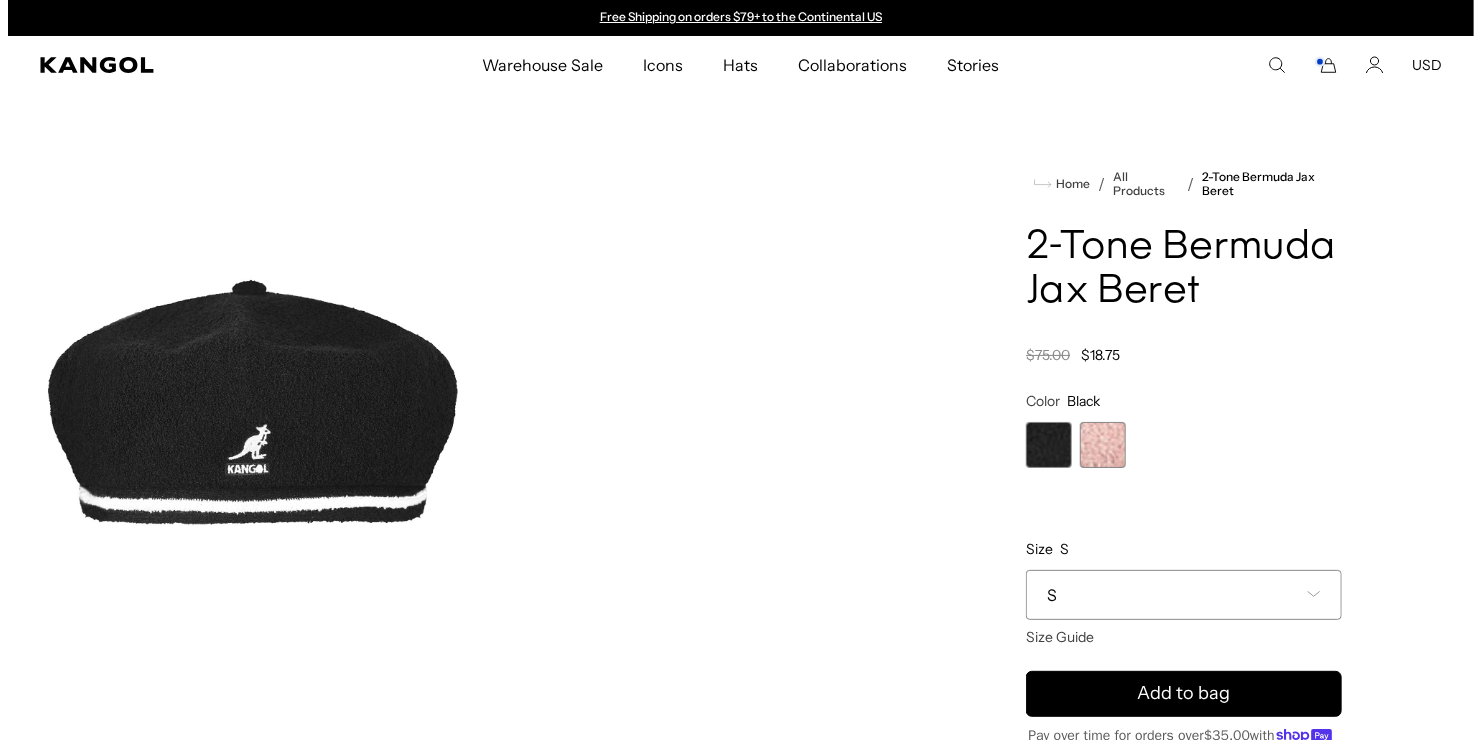 scroll, scrollTop: 0, scrollLeft: 0, axis: both 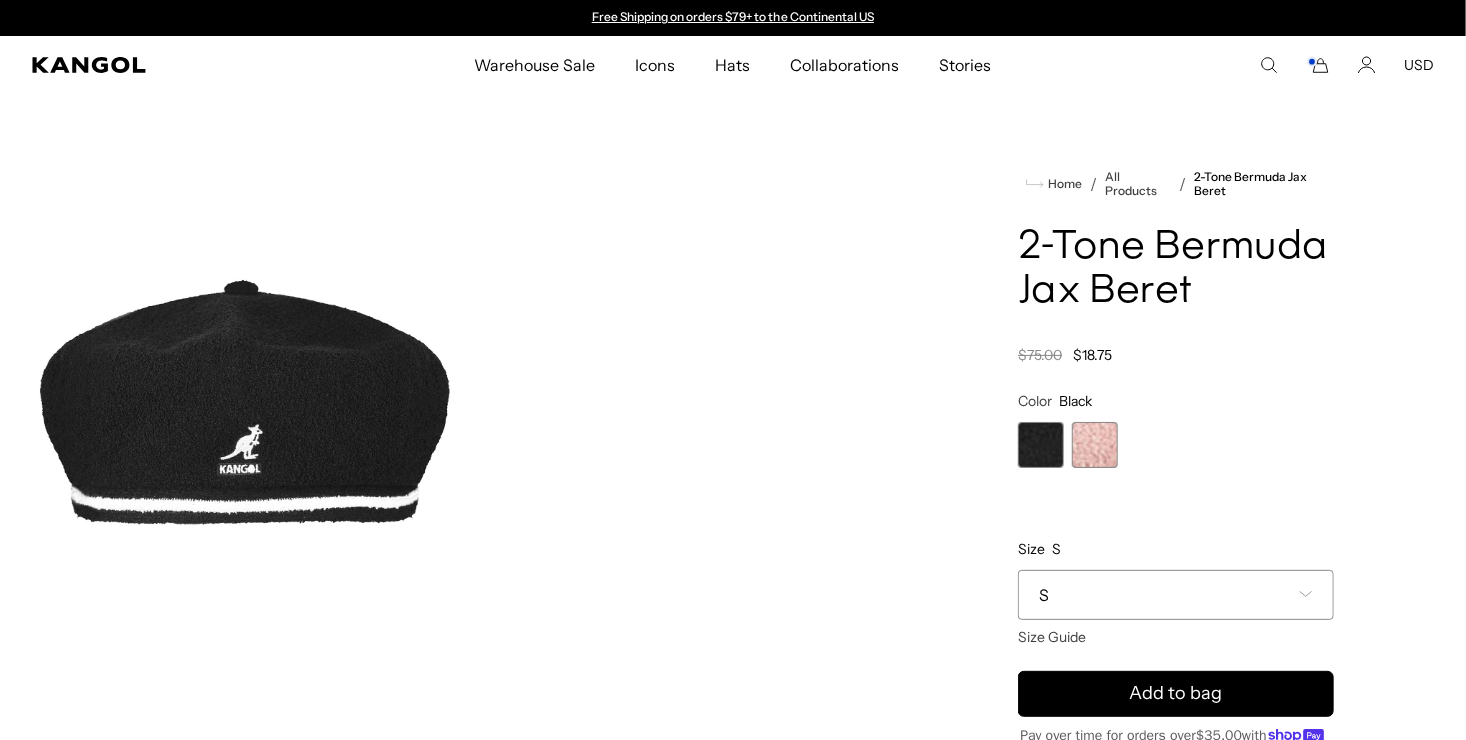 click on "Color
Black
Previous
Next
Black
Variant sold out or unavailable
Dusty Rose
Variant sold out or unavailable" at bounding box center [1176, 430] 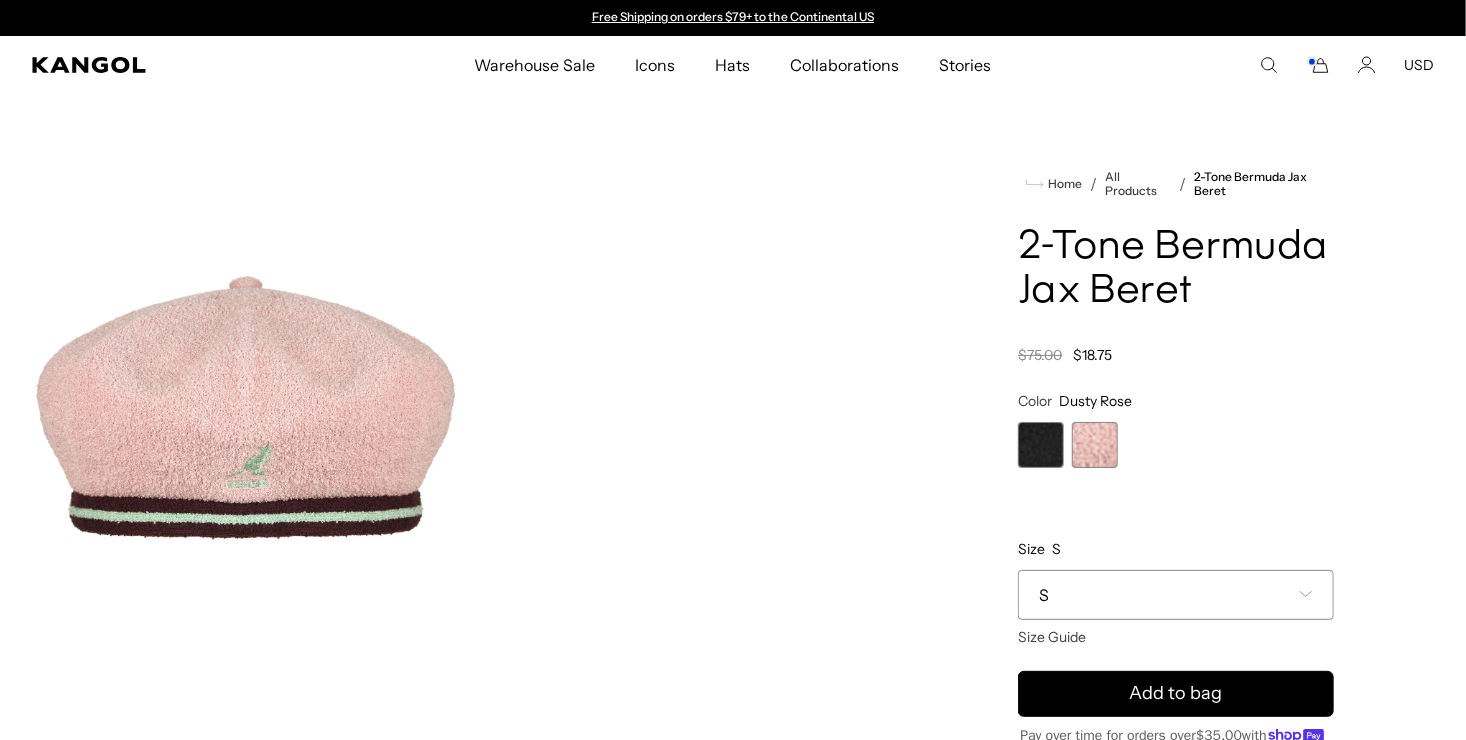 click on "S" at bounding box center [1176, 595] 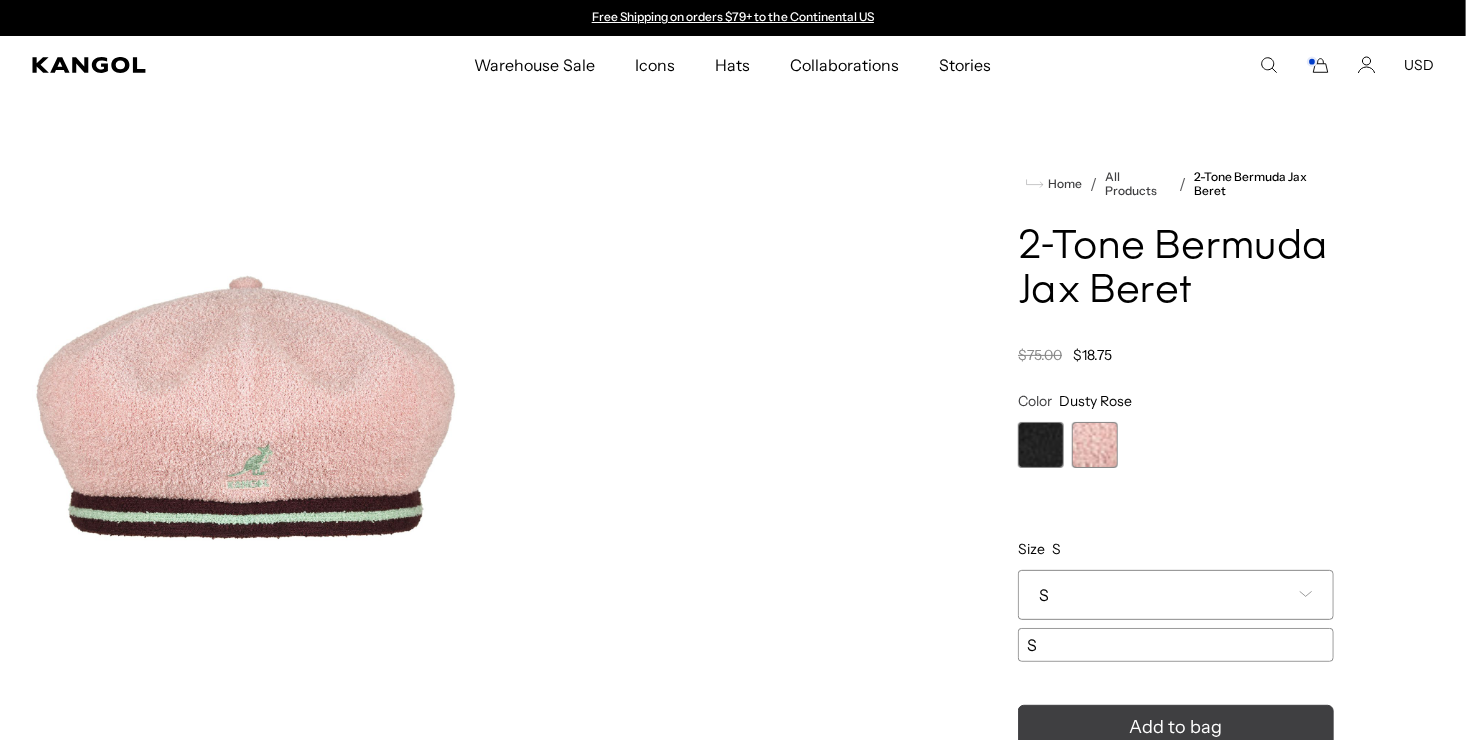 click on "Add to bag" at bounding box center [1176, 728] 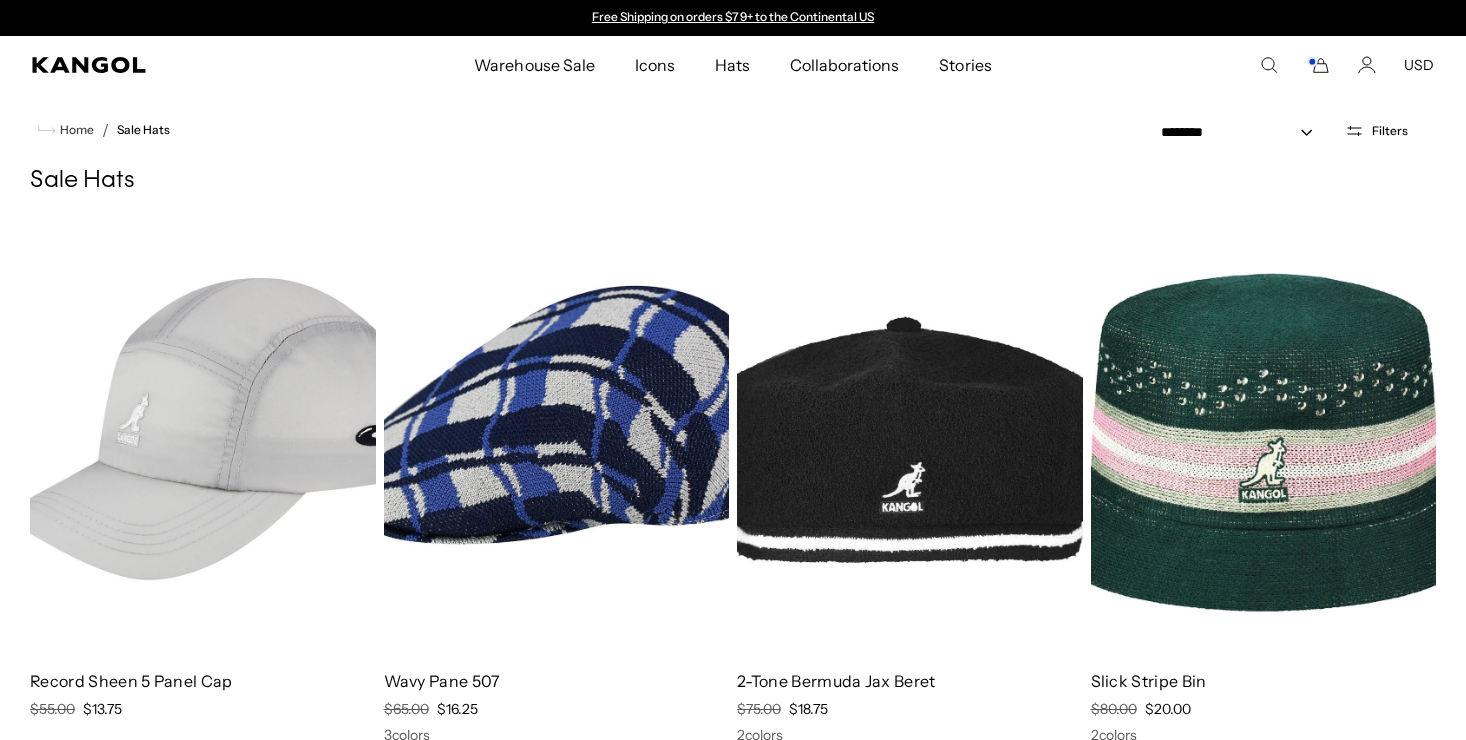 scroll, scrollTop: 0, scrollLeft: 0, axis: both 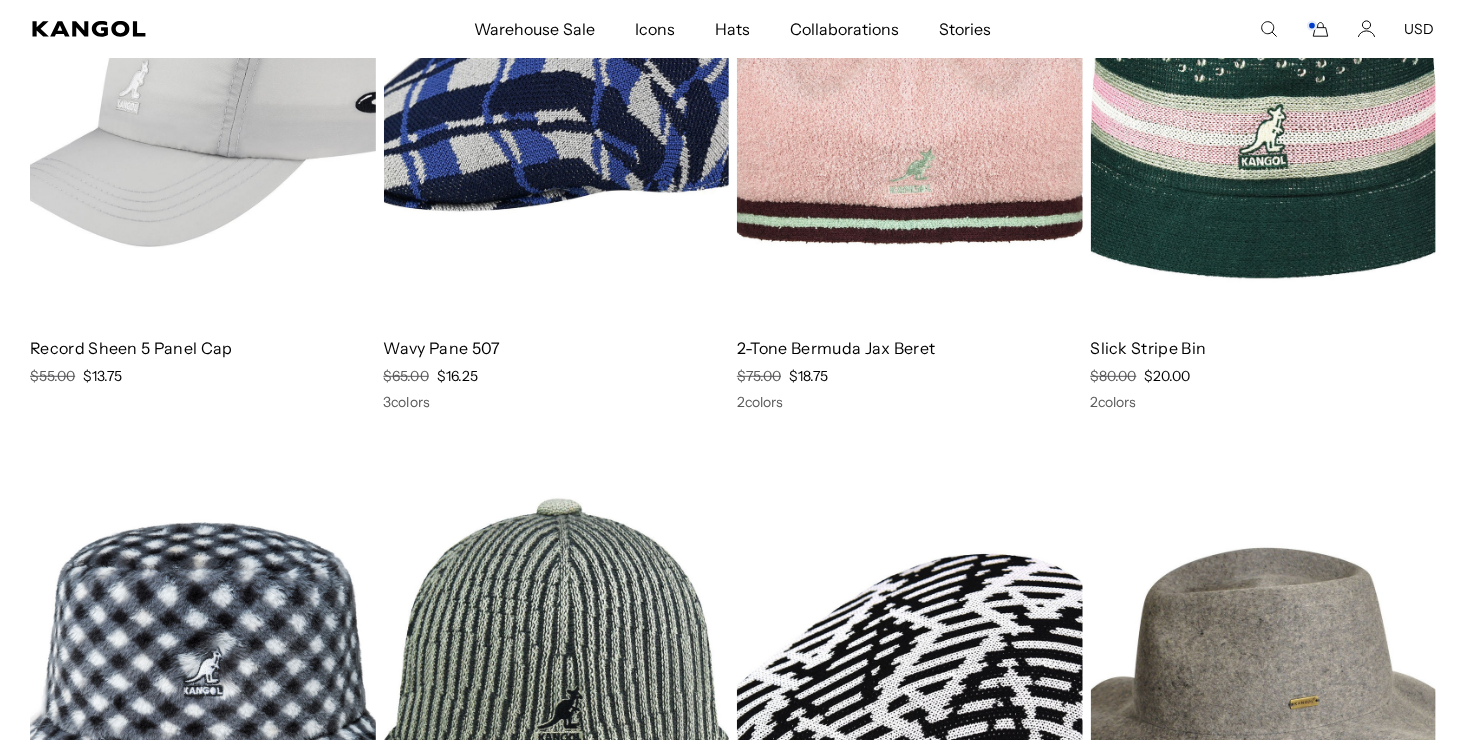 click at bounding box center [910, 104] 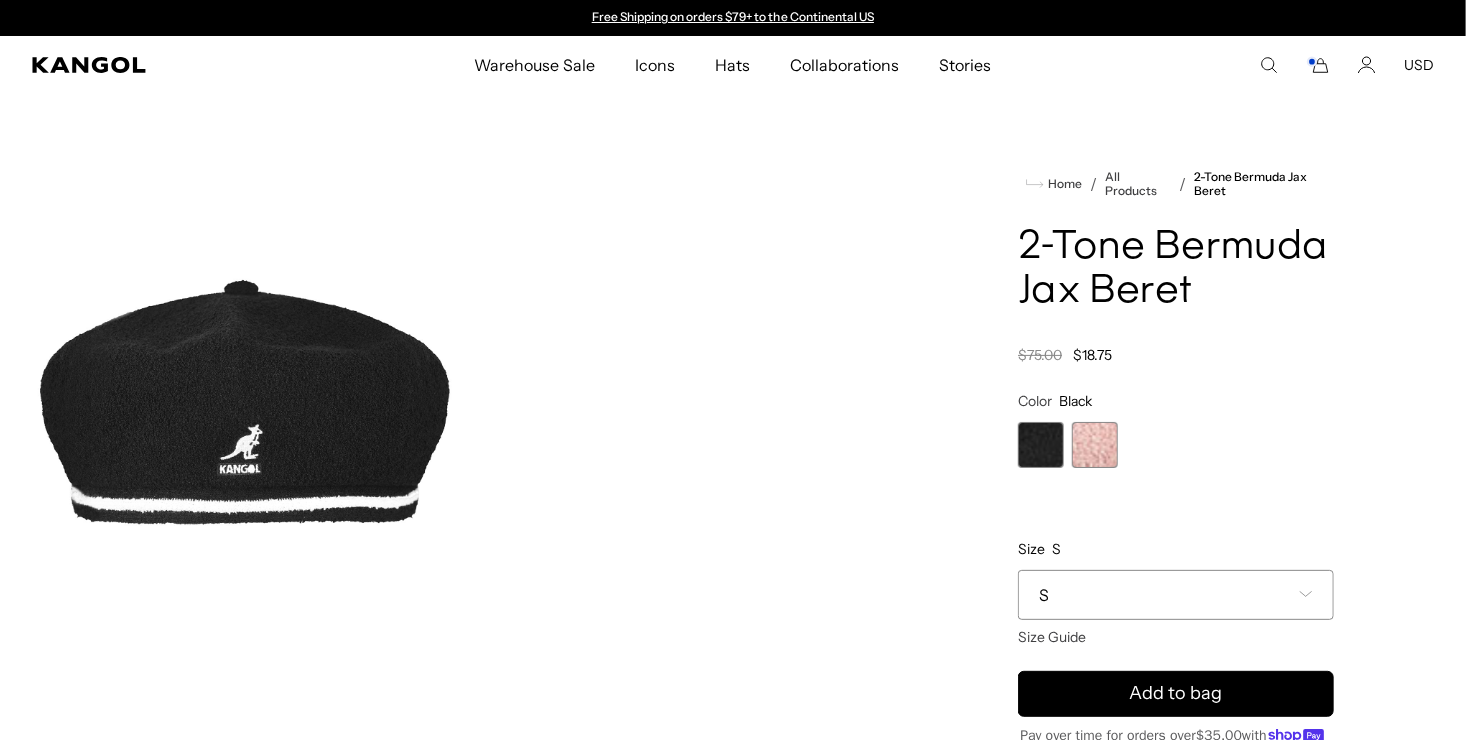 scroll, scrollTop: 0, scrollLeft: 0, axis: both 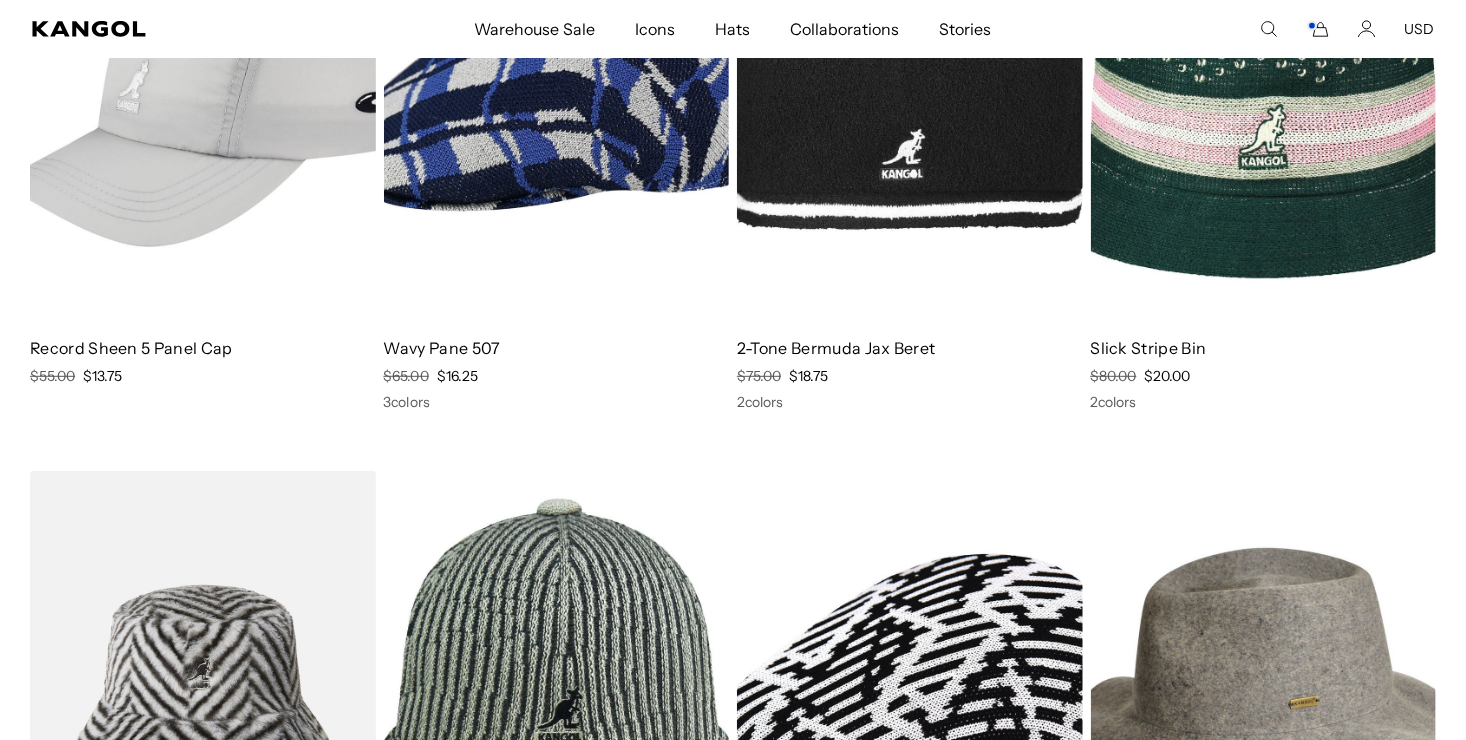 click at bounding box center [203, 688] 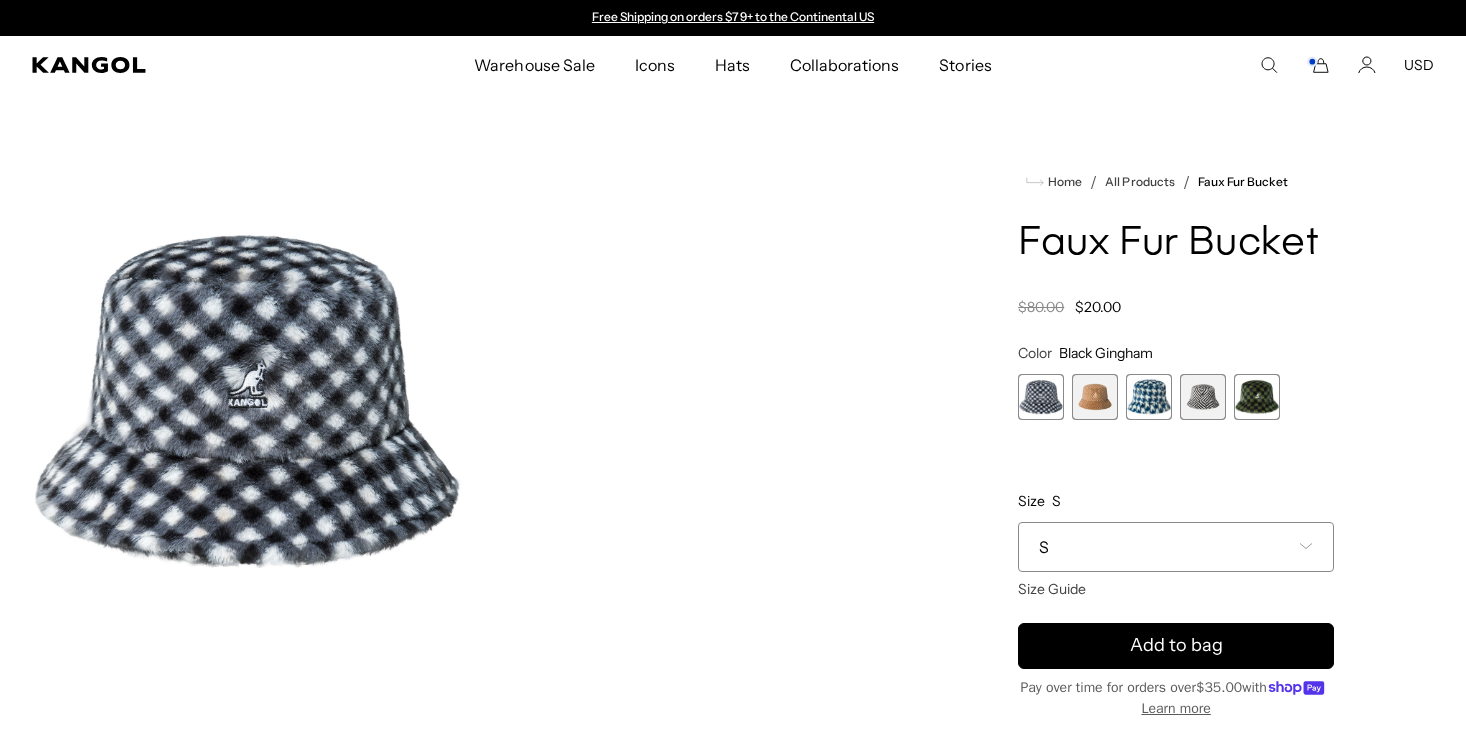 scroll, scrollTop: 0, scrollLeft: 0, axis: both 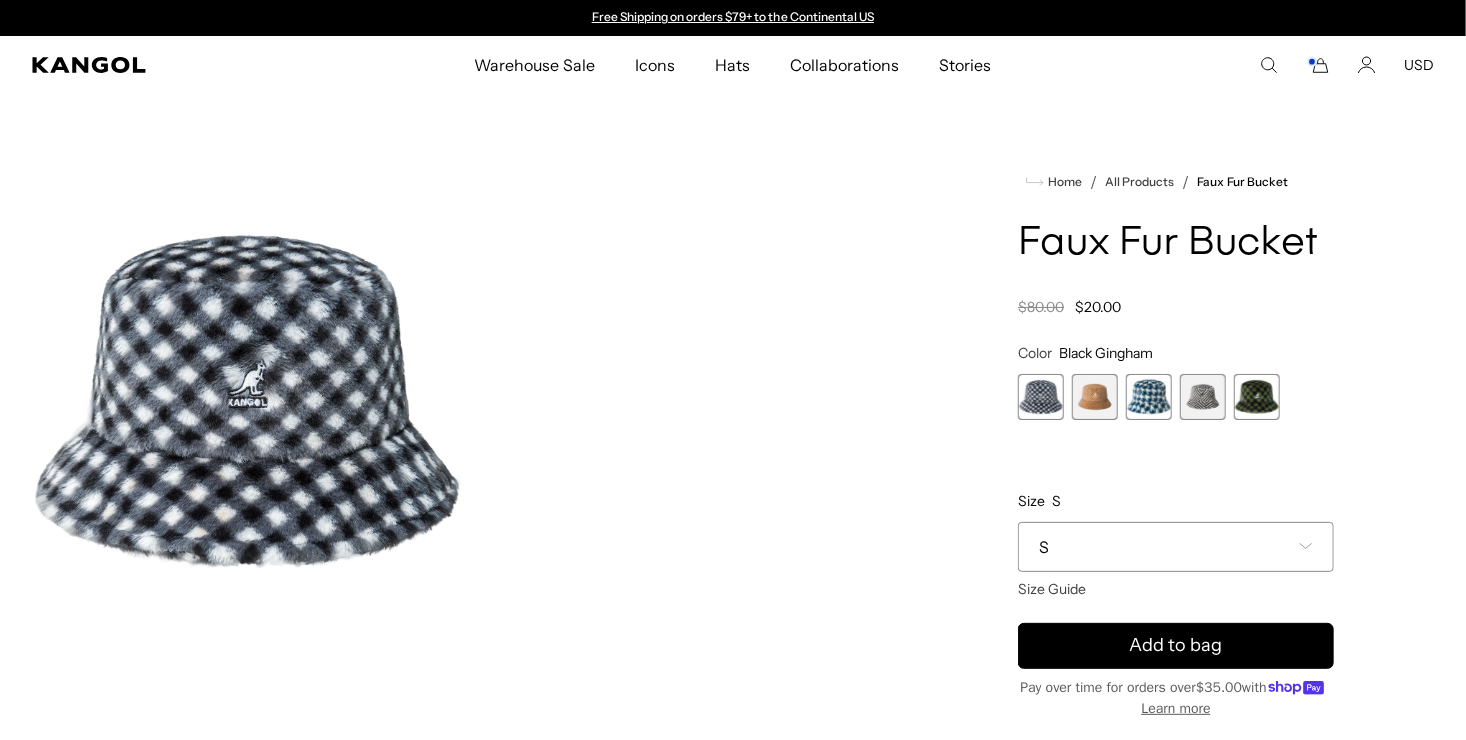 click at bounding box center (1149, 397) 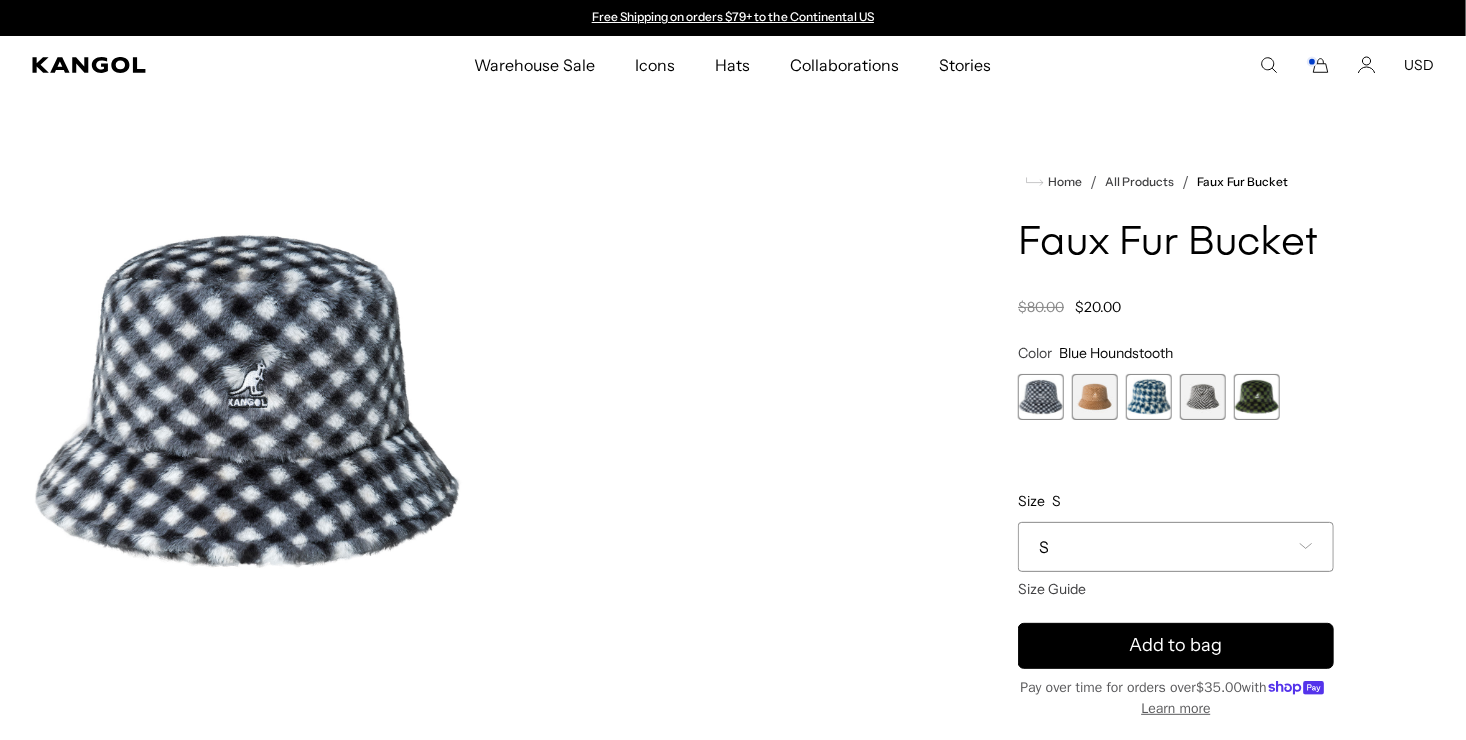 scroll, scrollTop: 0, scrollLeft: 0, axis: both 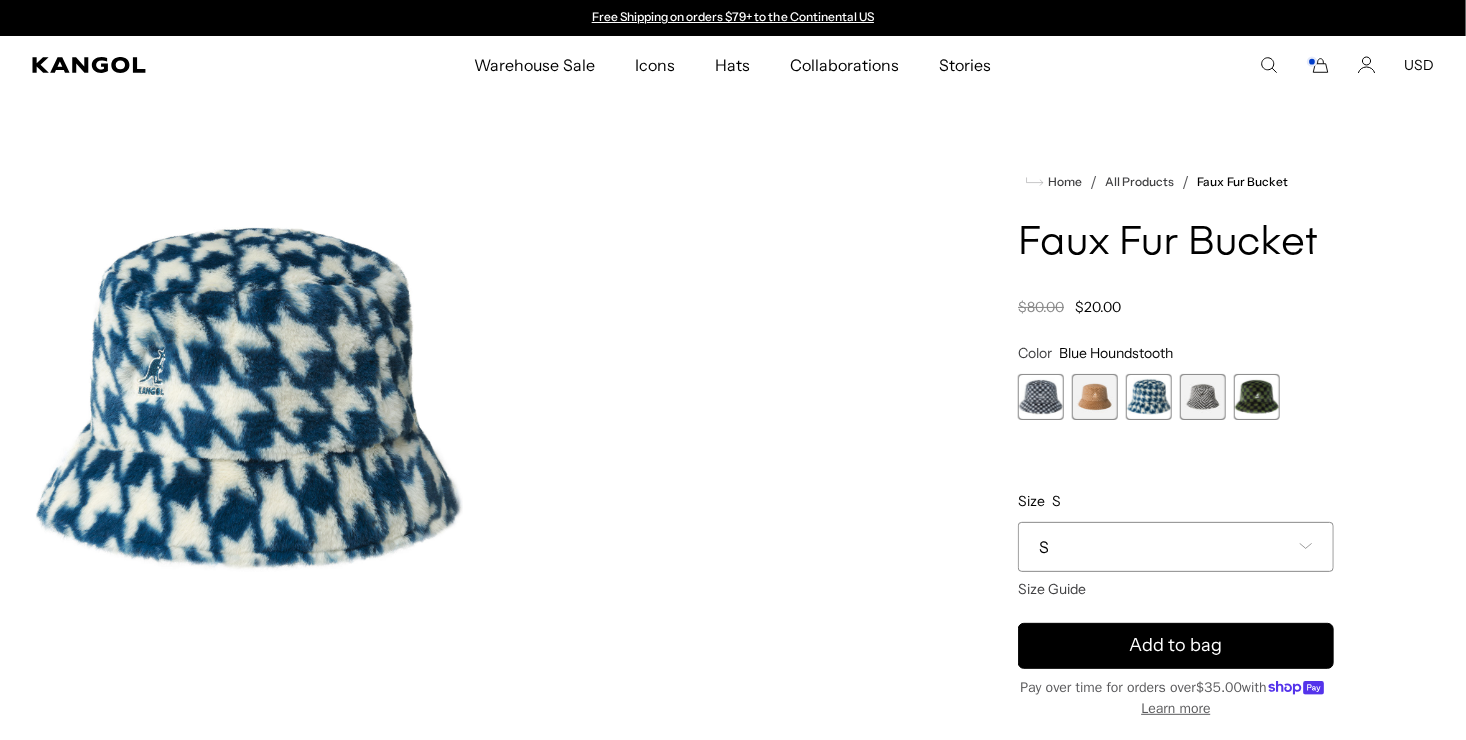 click at bounding box center [1041, 397] 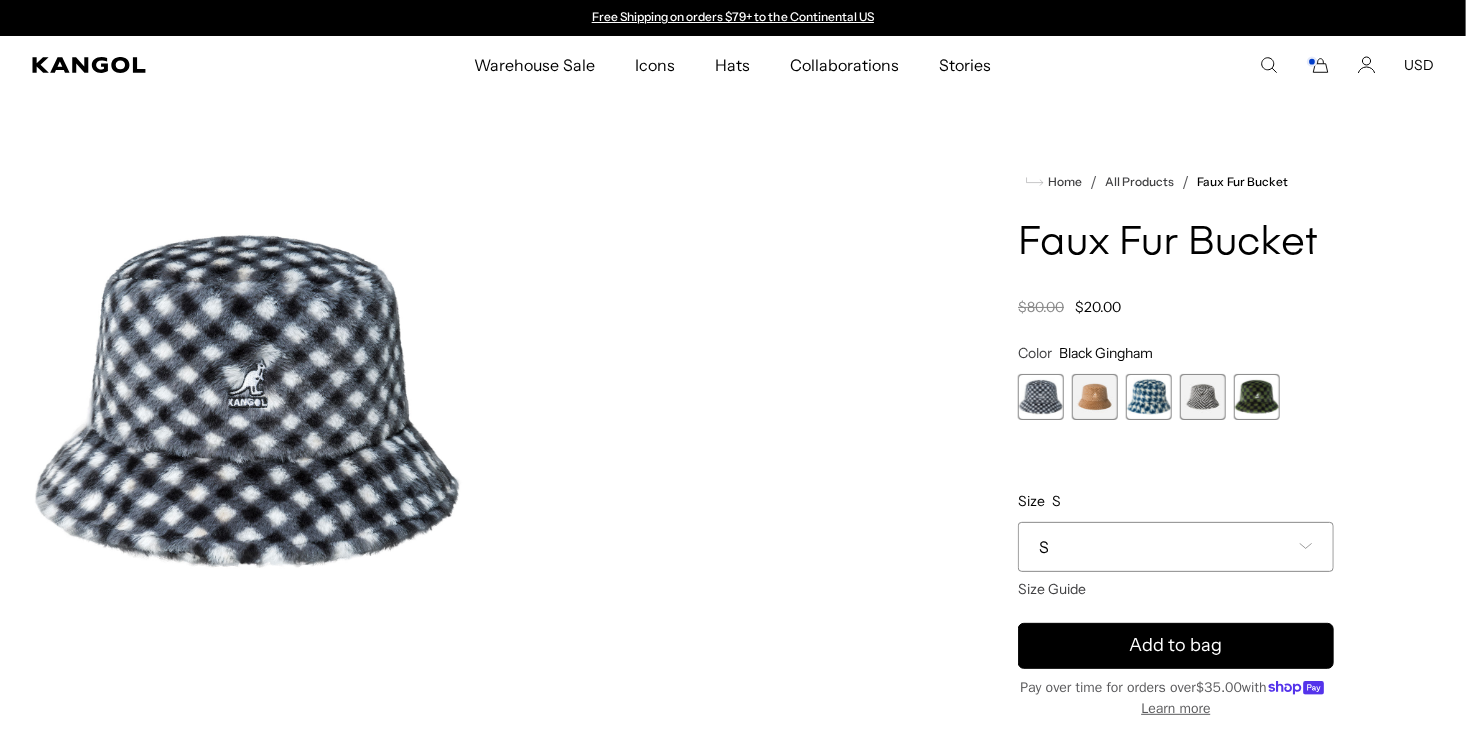 click at bounding box center (1095, 397) 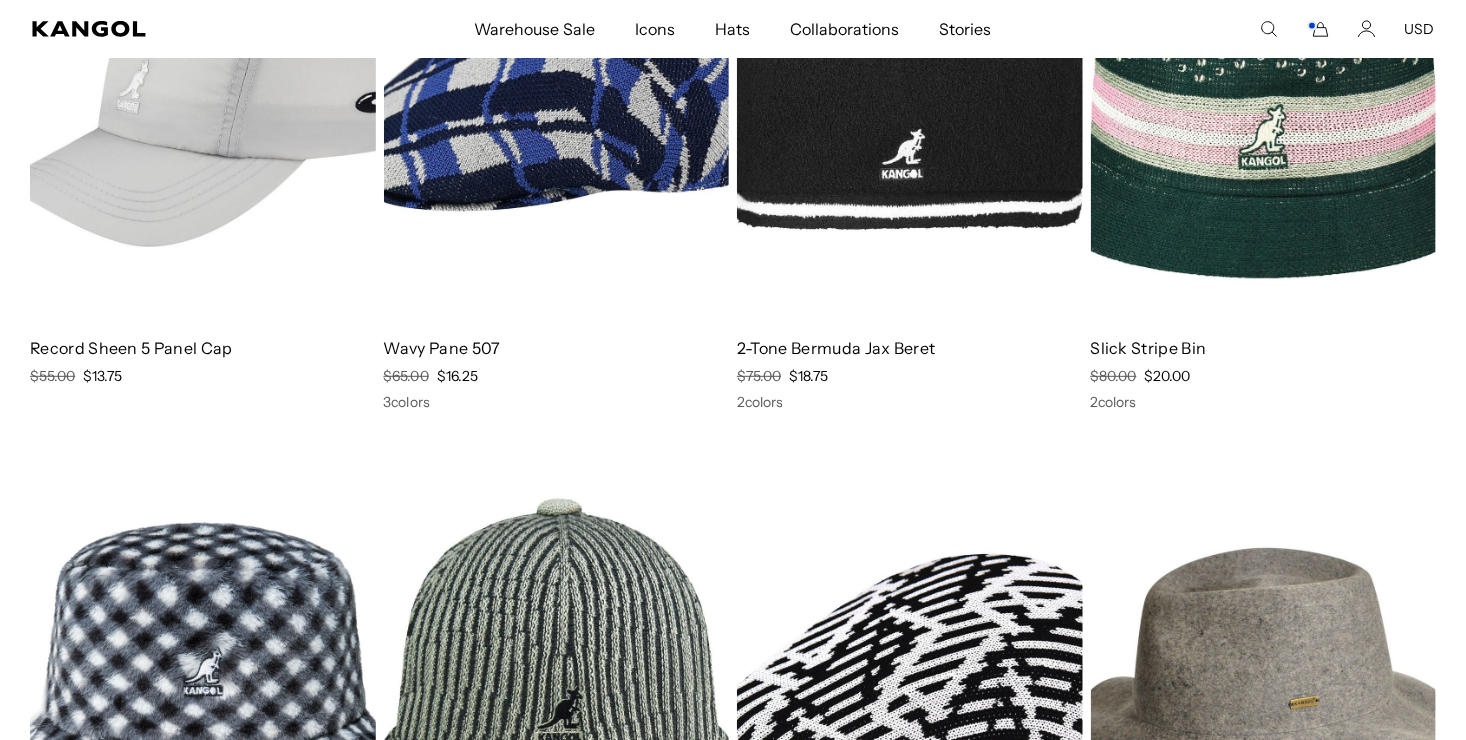 scroll, scrollTop: 0, scrollLeft: 0, axis: both 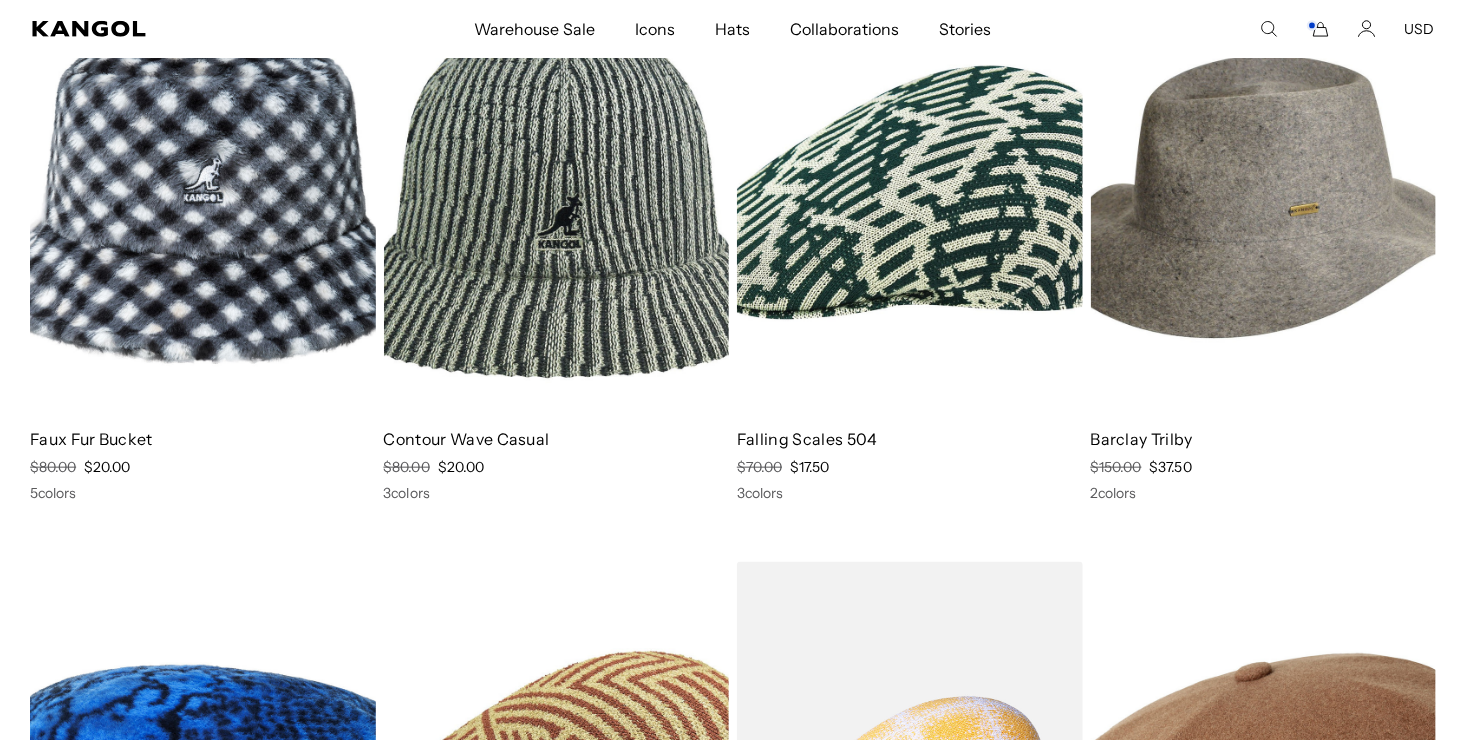click at bounding box center (910, 195) 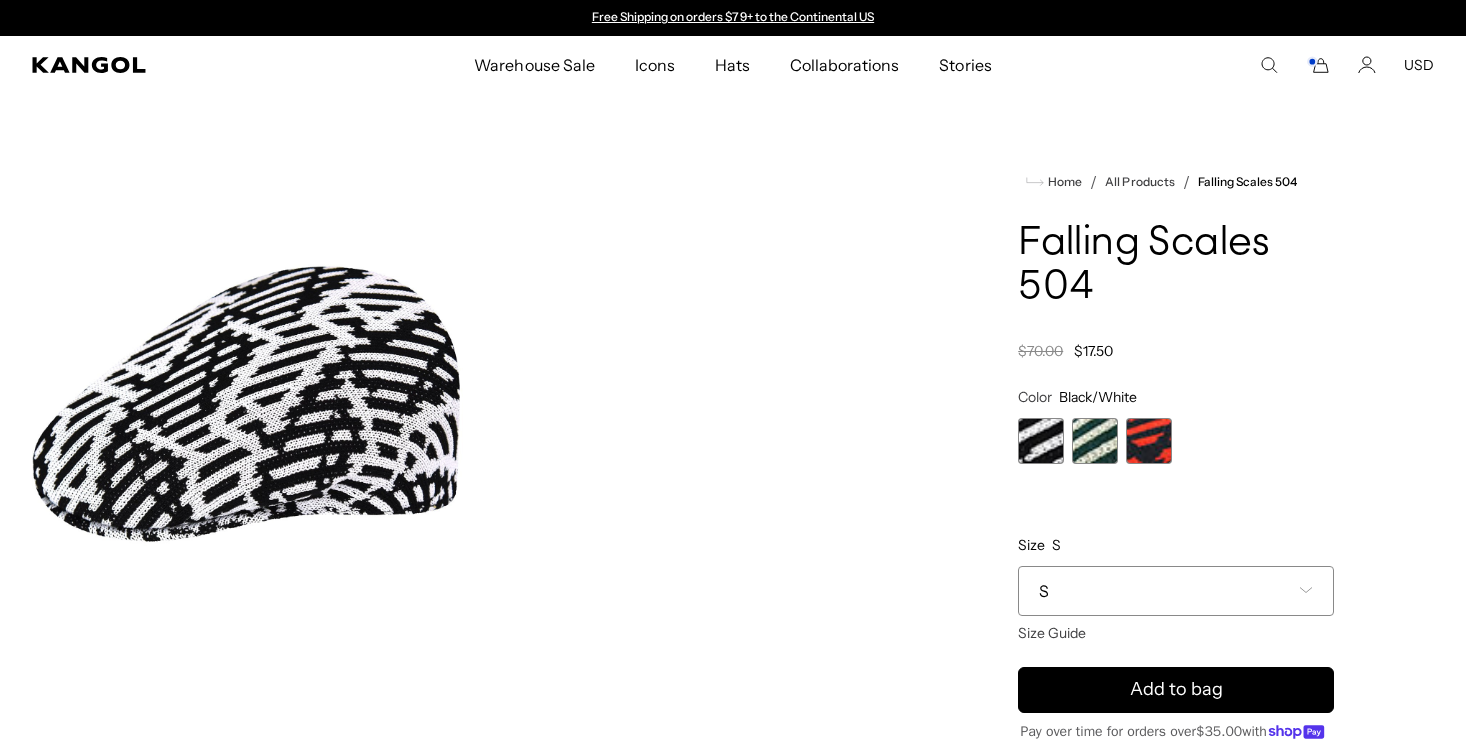 scroll, scrollTop: 0, scrollLeft: 0, axis: both 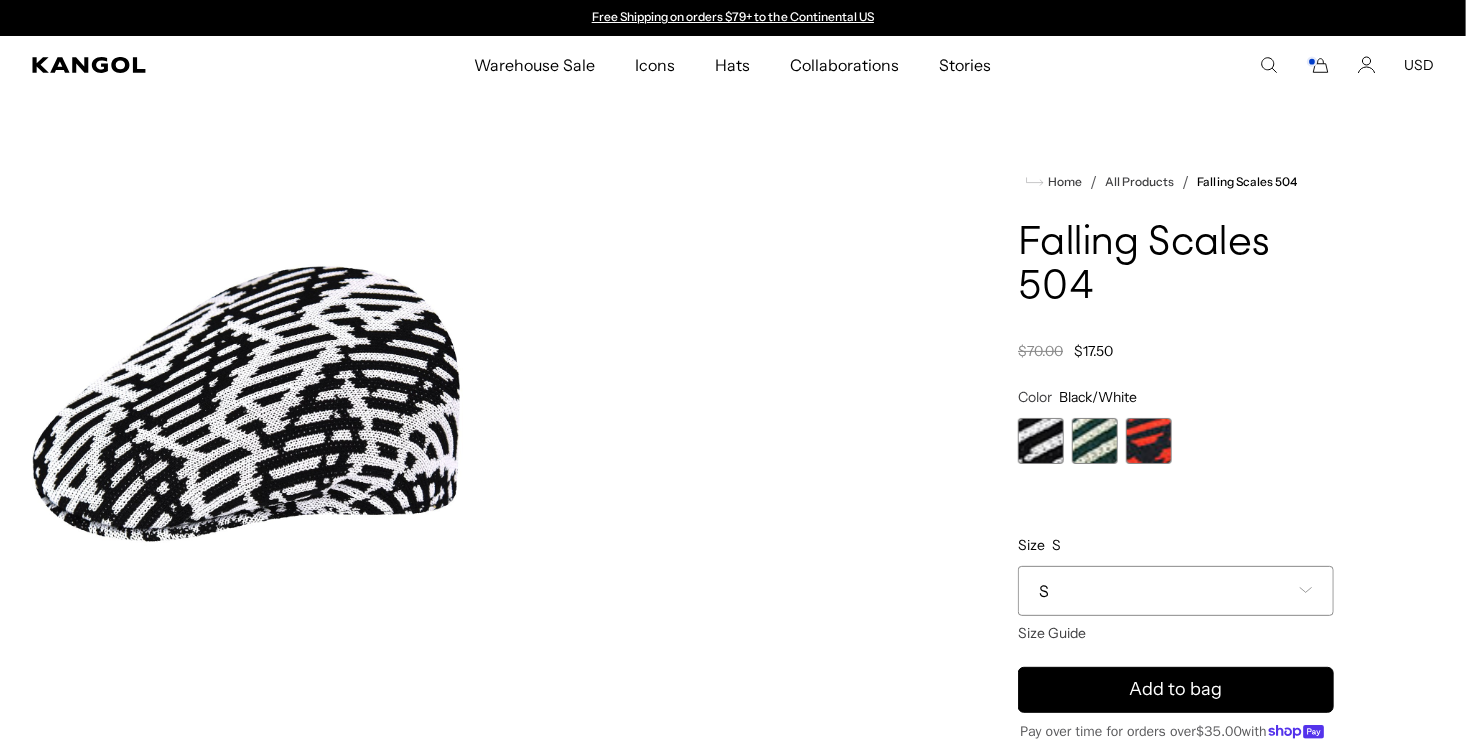 click at bounding box center (1149, 441) 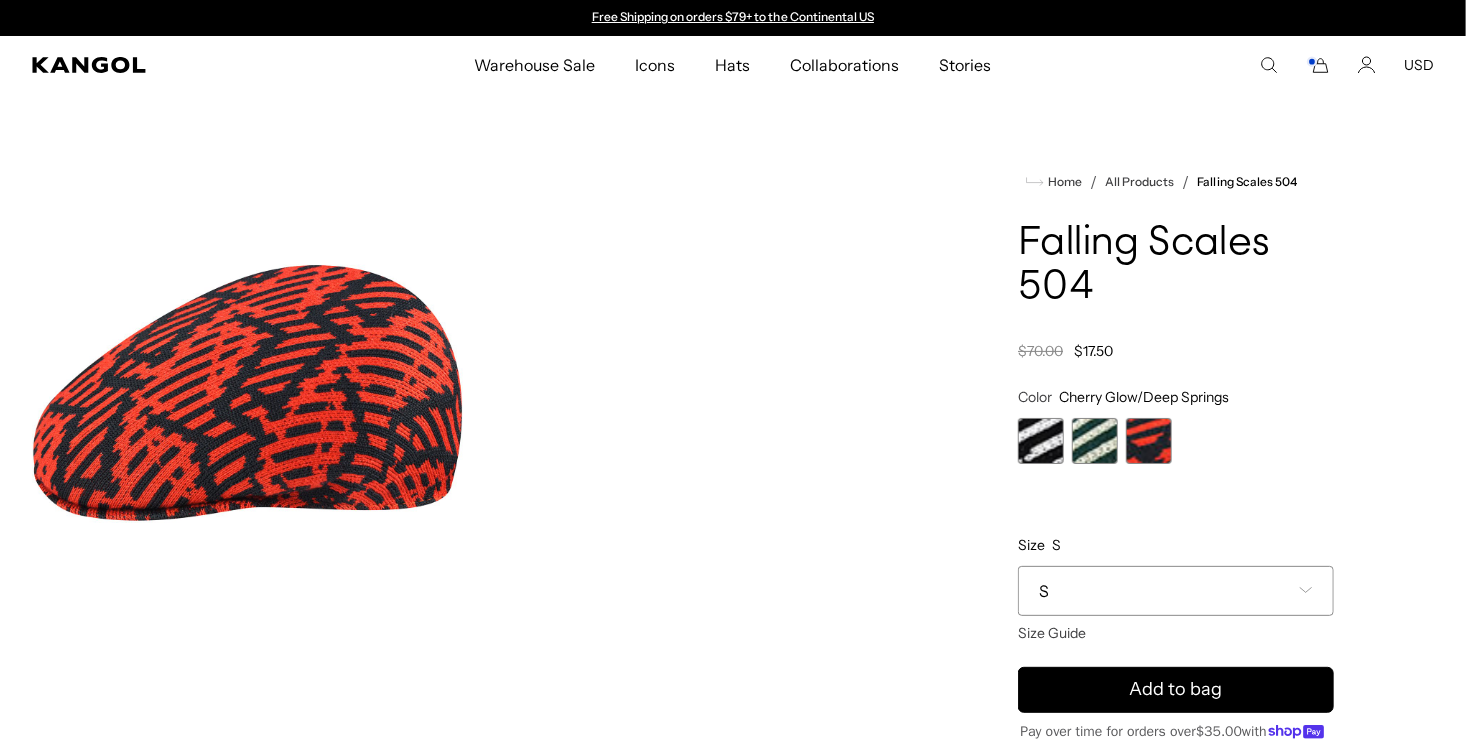 scroll, scrollTop: 0, scrollLeft: 0, axis: both 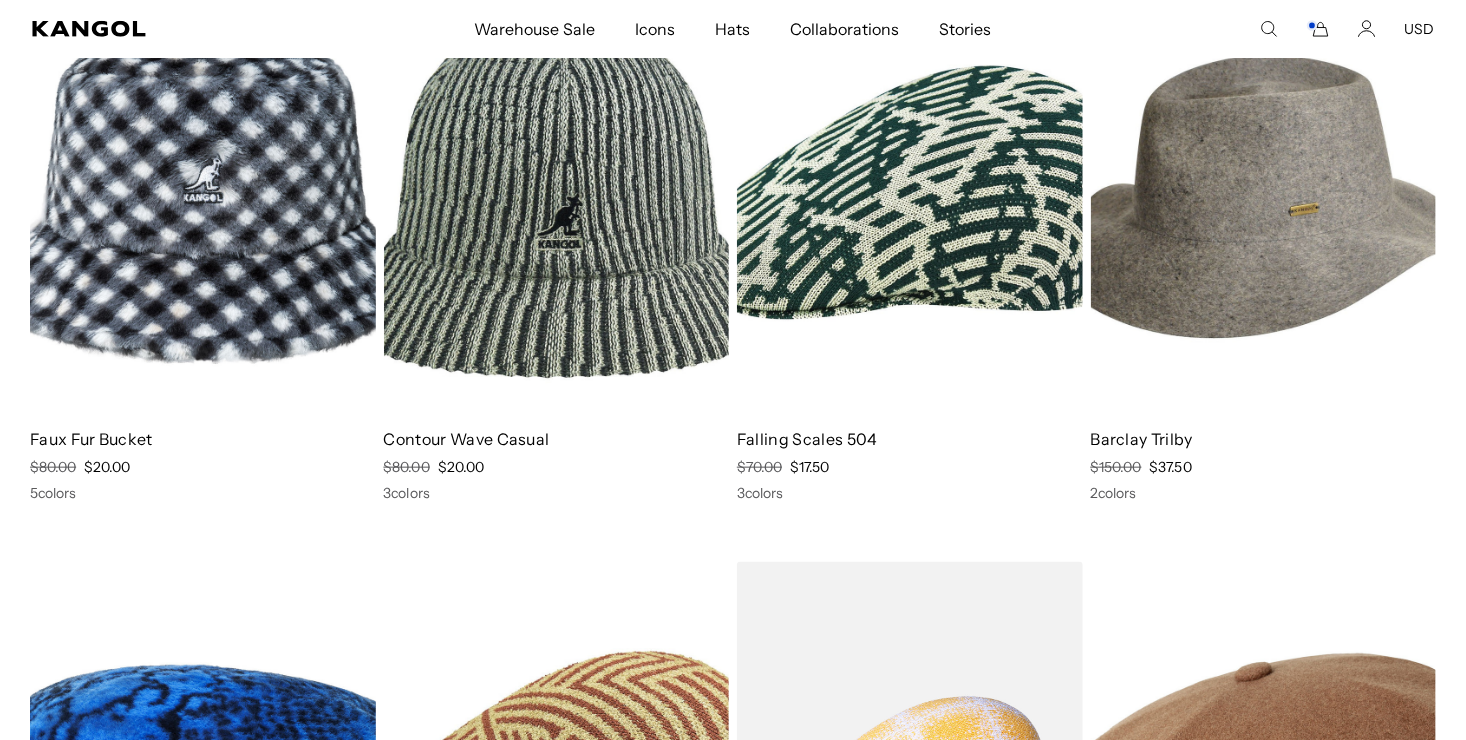 click at bounding box center [910, 195] 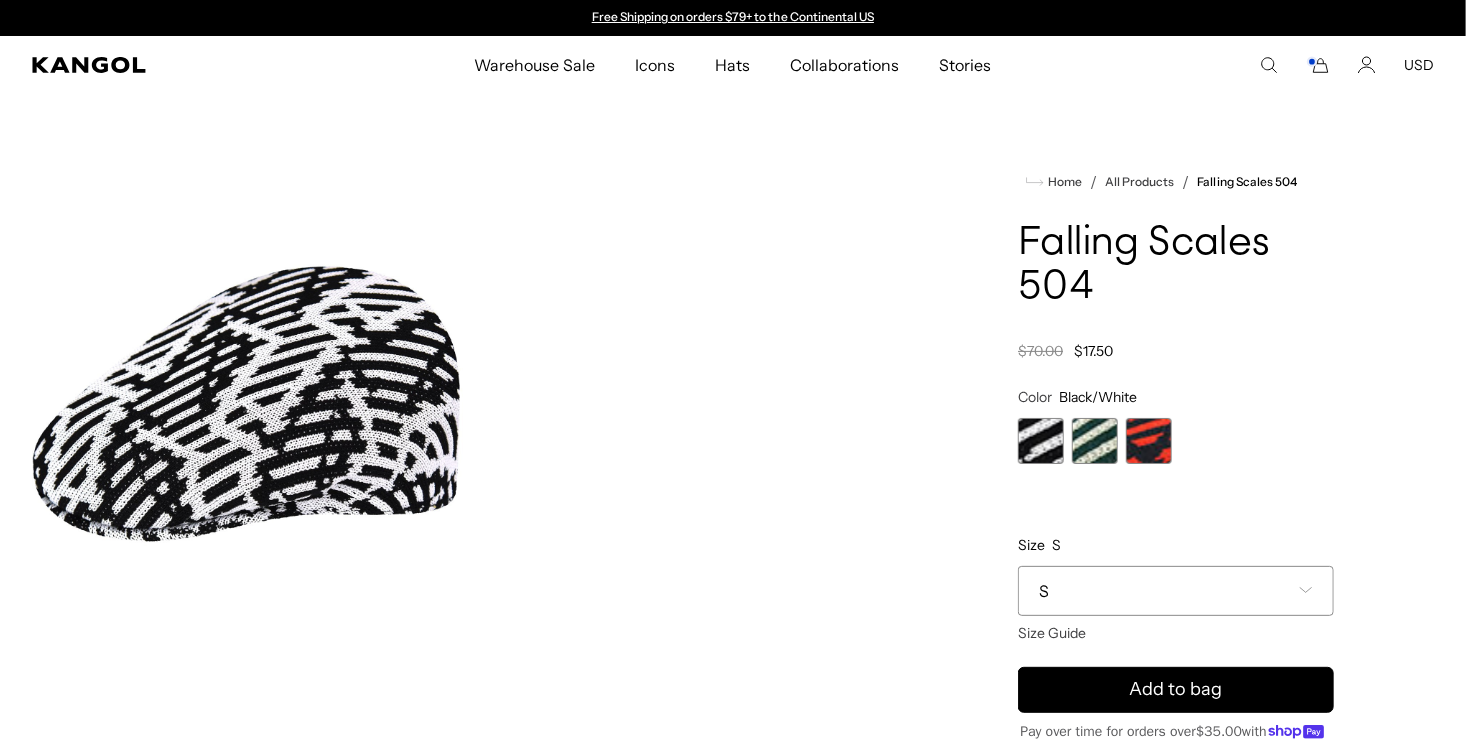 scroll, scrollTop: 0, scrollLeft: 0, axis: both 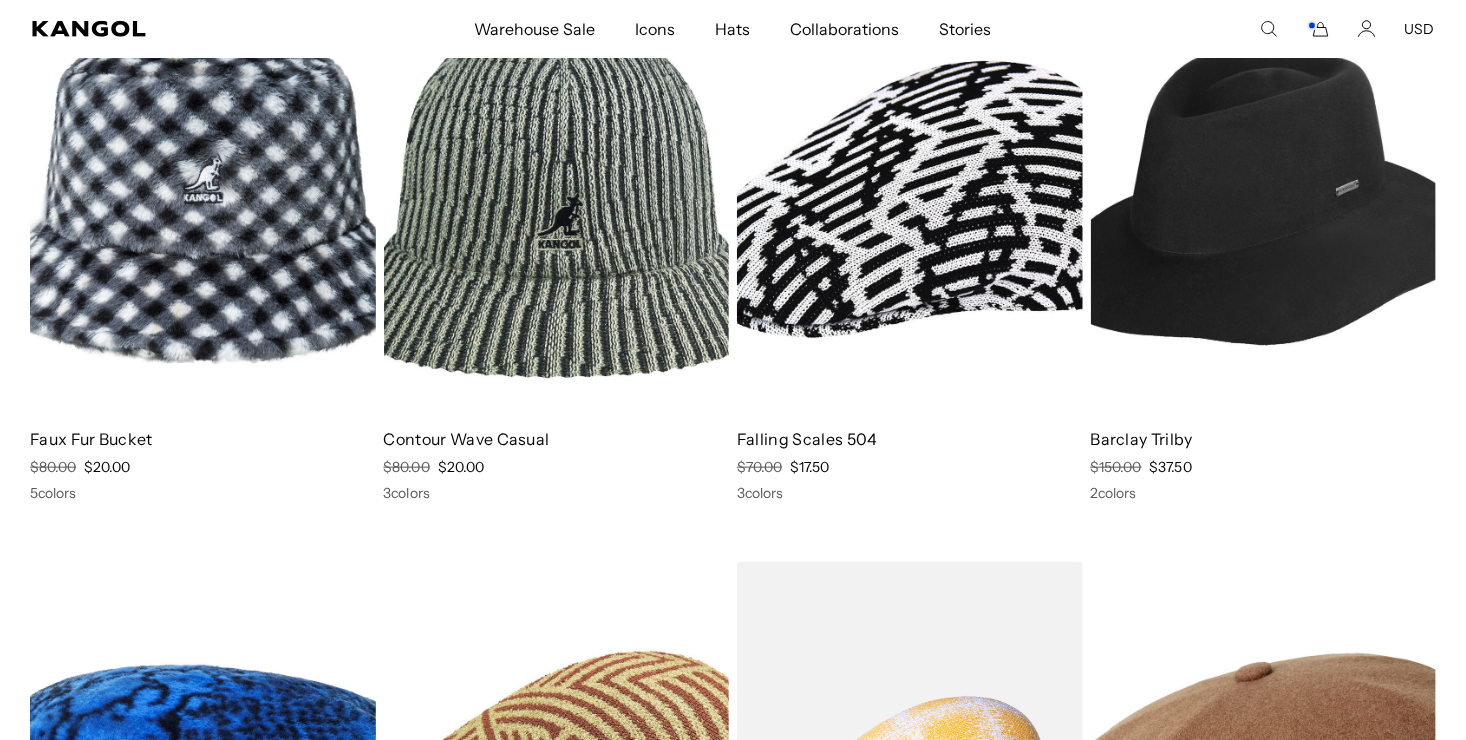 click at bounding box center [1264, 195] 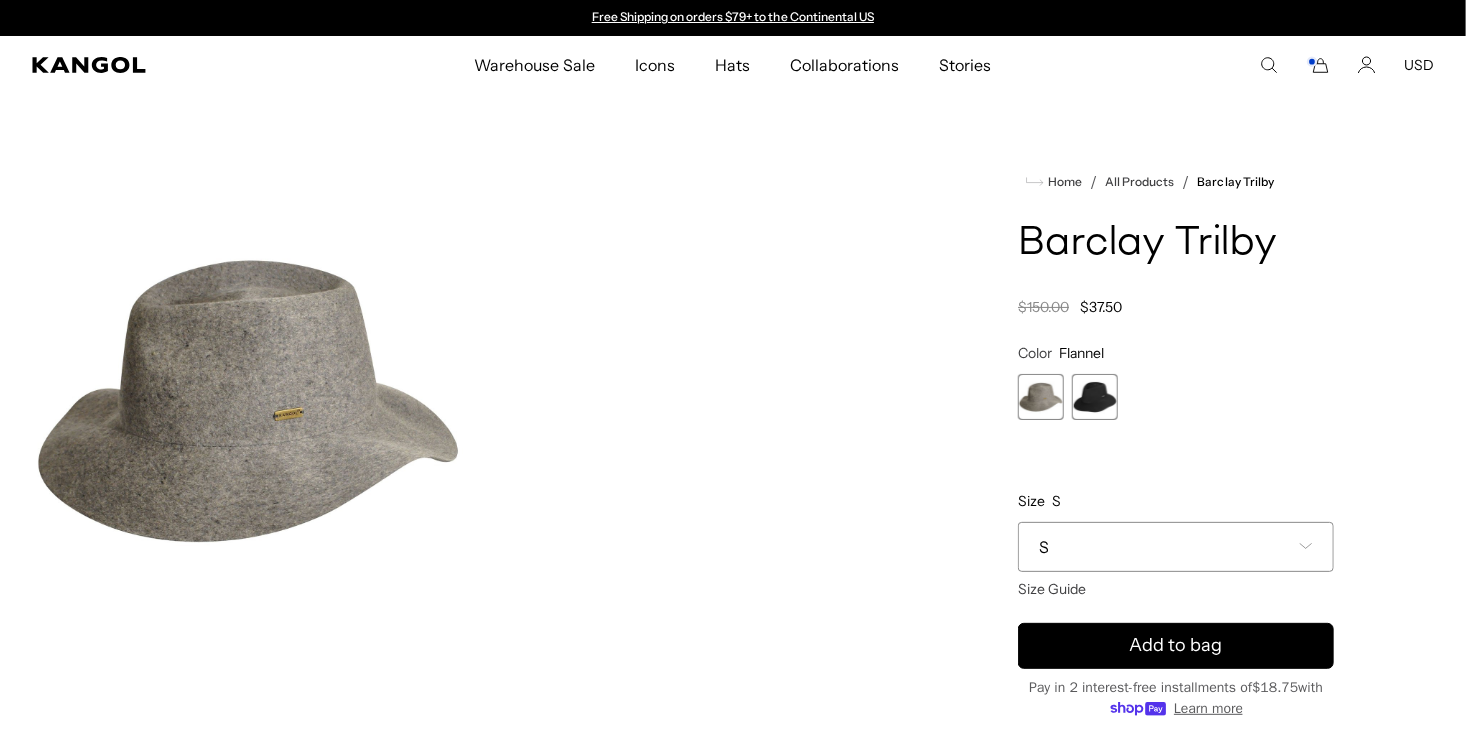 scroll, scrollTop: 0, scrollLeft: 0, axis: both 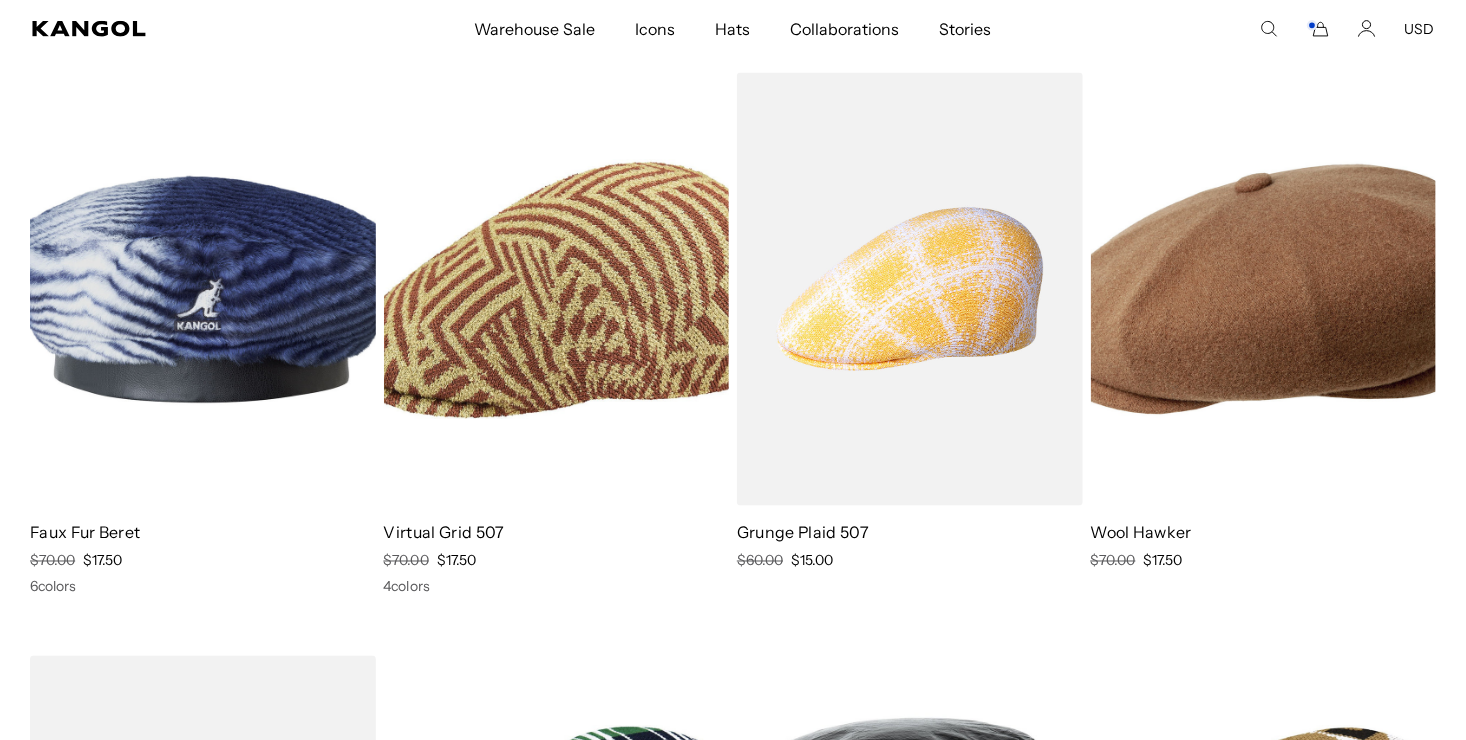 click at bounding box center (203, 290) 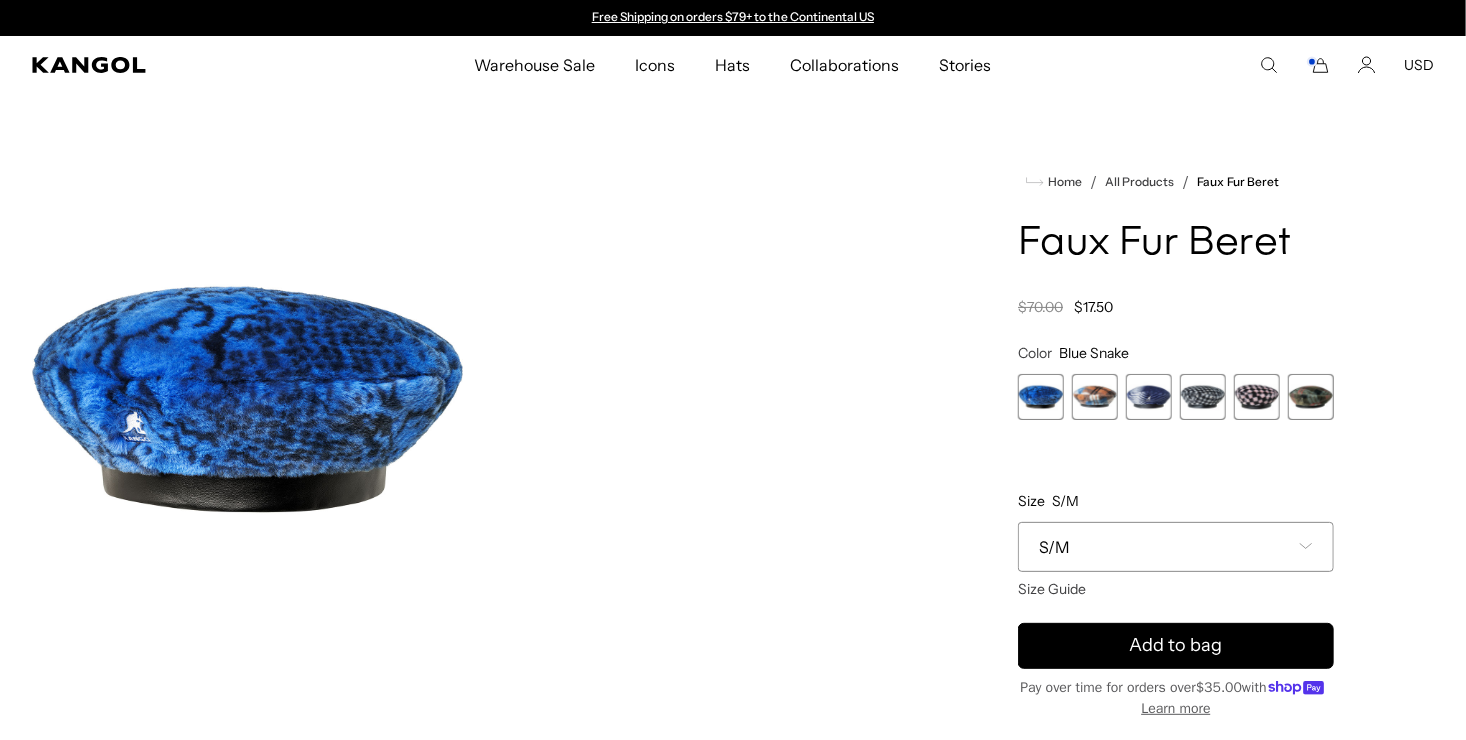 scroll, scrollTop: 0, scrollLeft: 0, axis: both 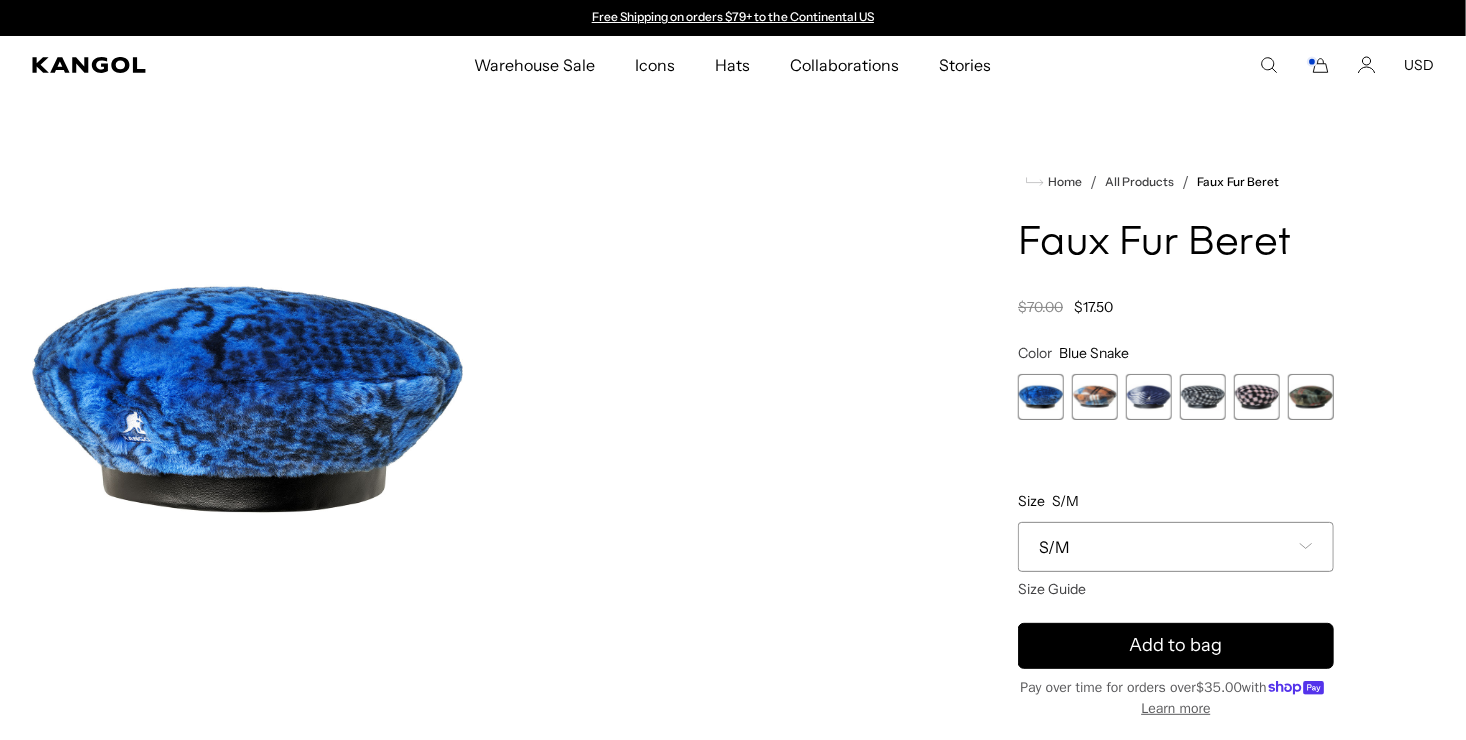 click at bounding box center [1095, 397] 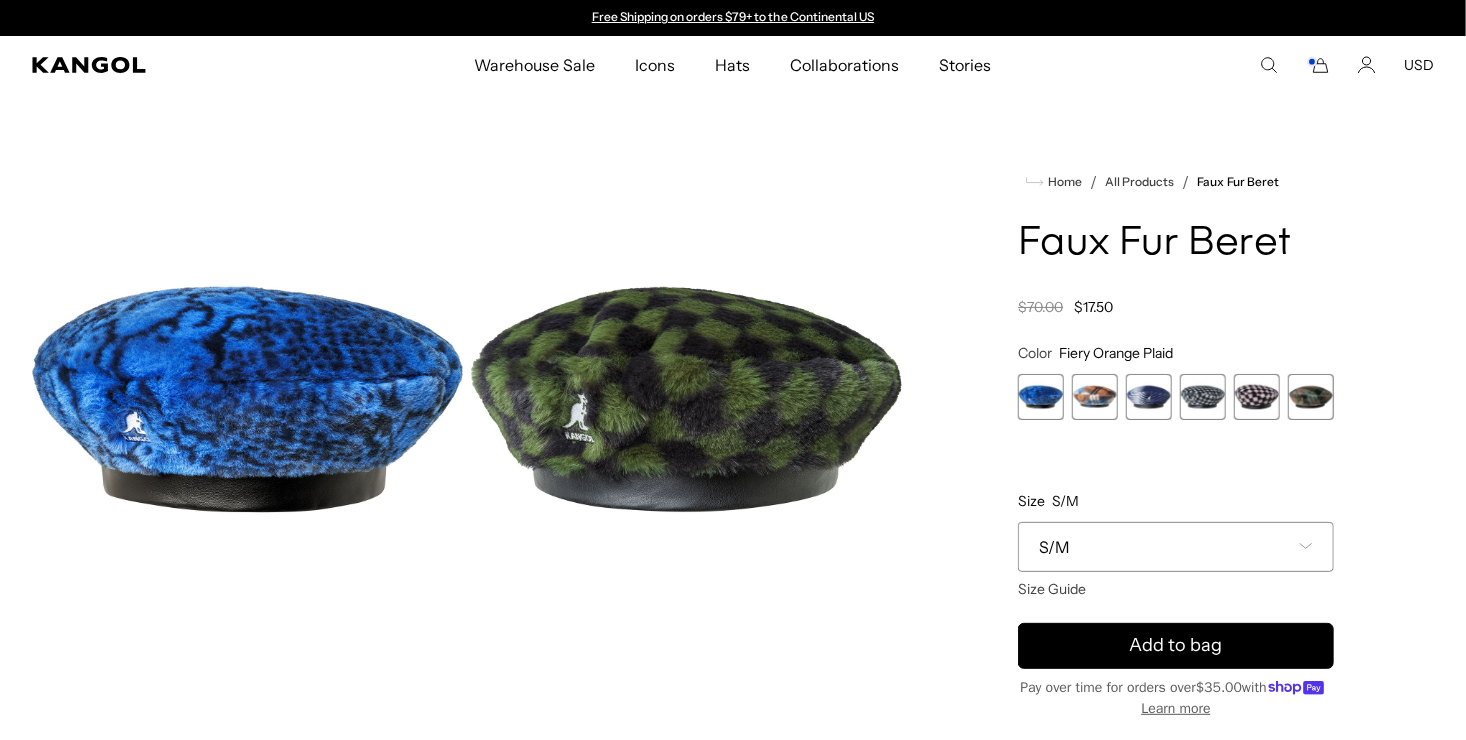 click at bounding box center [1149, 397] 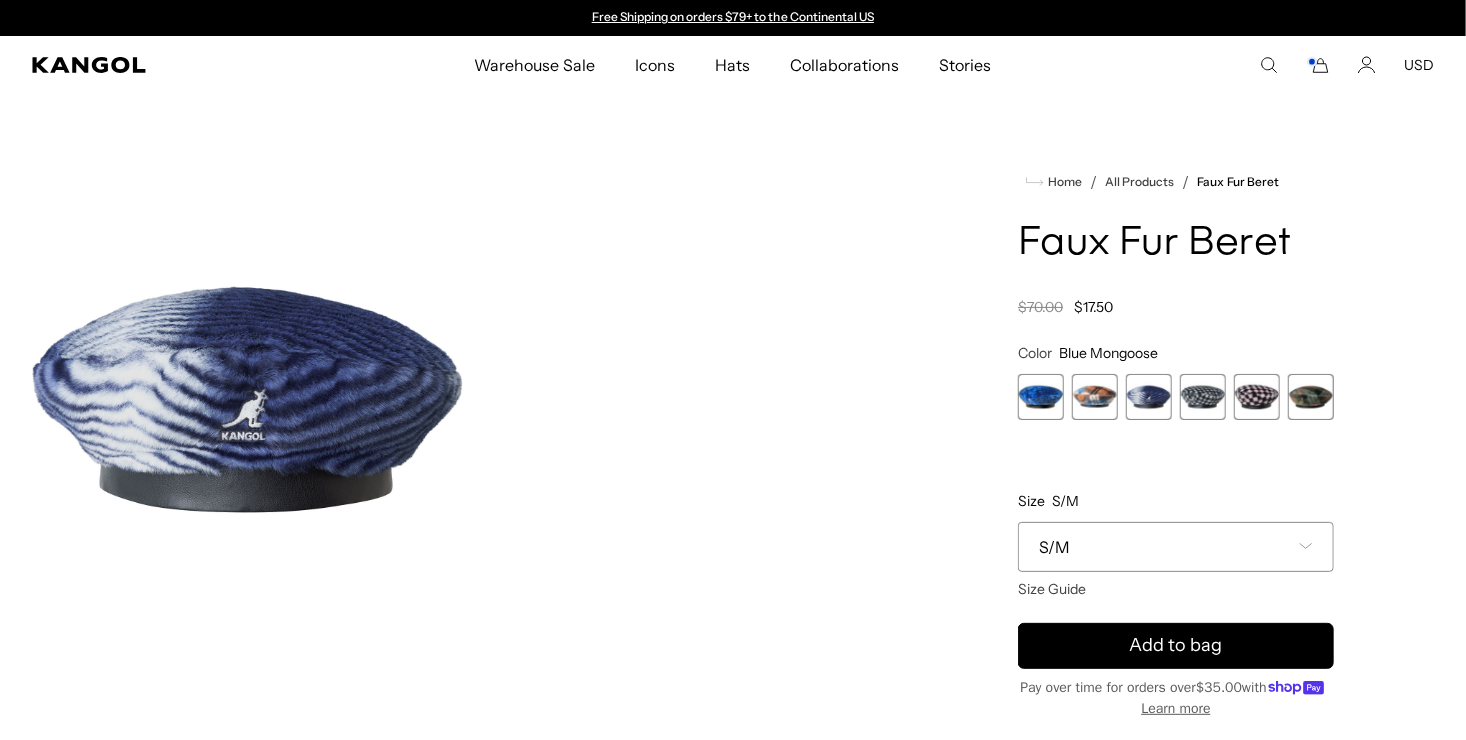 click at bounding box center (1203, 397) 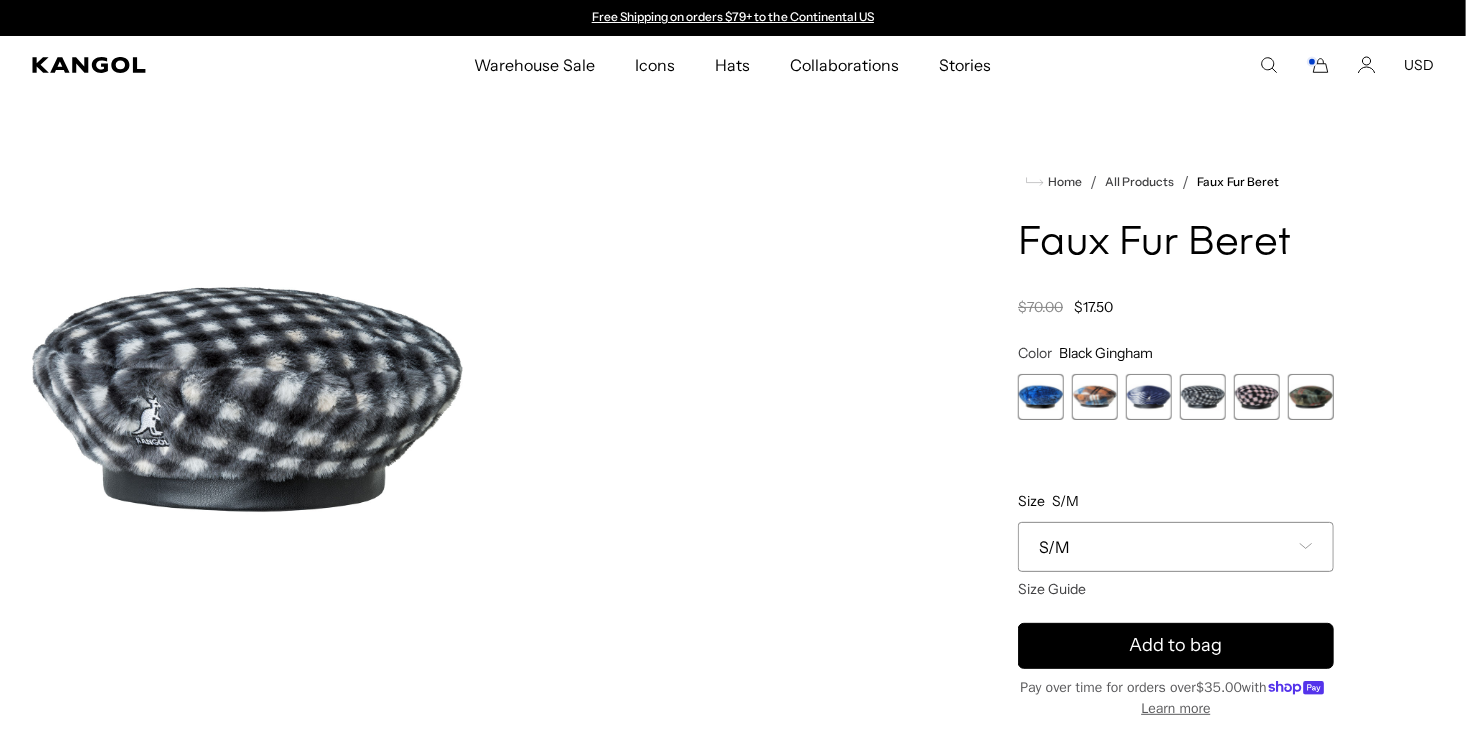 click at bounding box center (1257, 397) 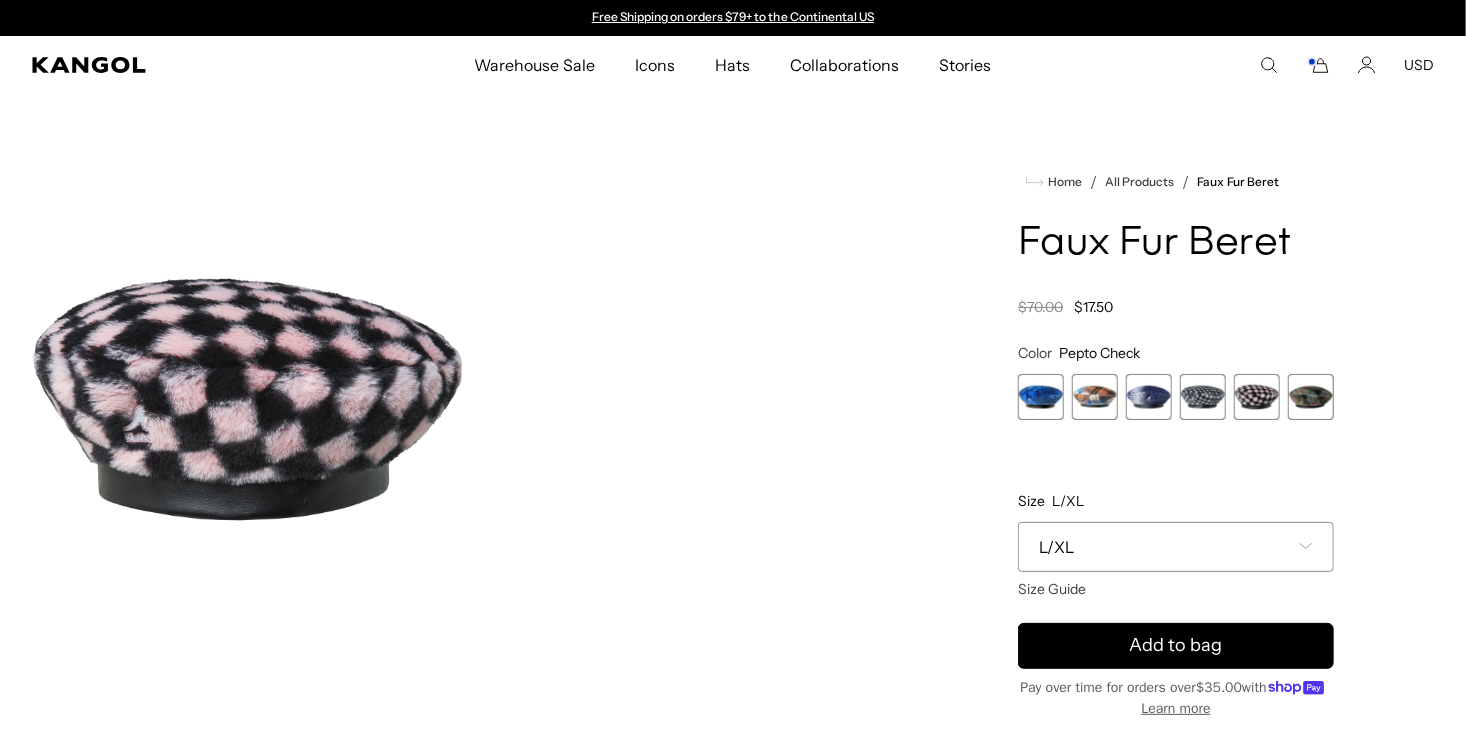 click at bounding box center [1311, 397] 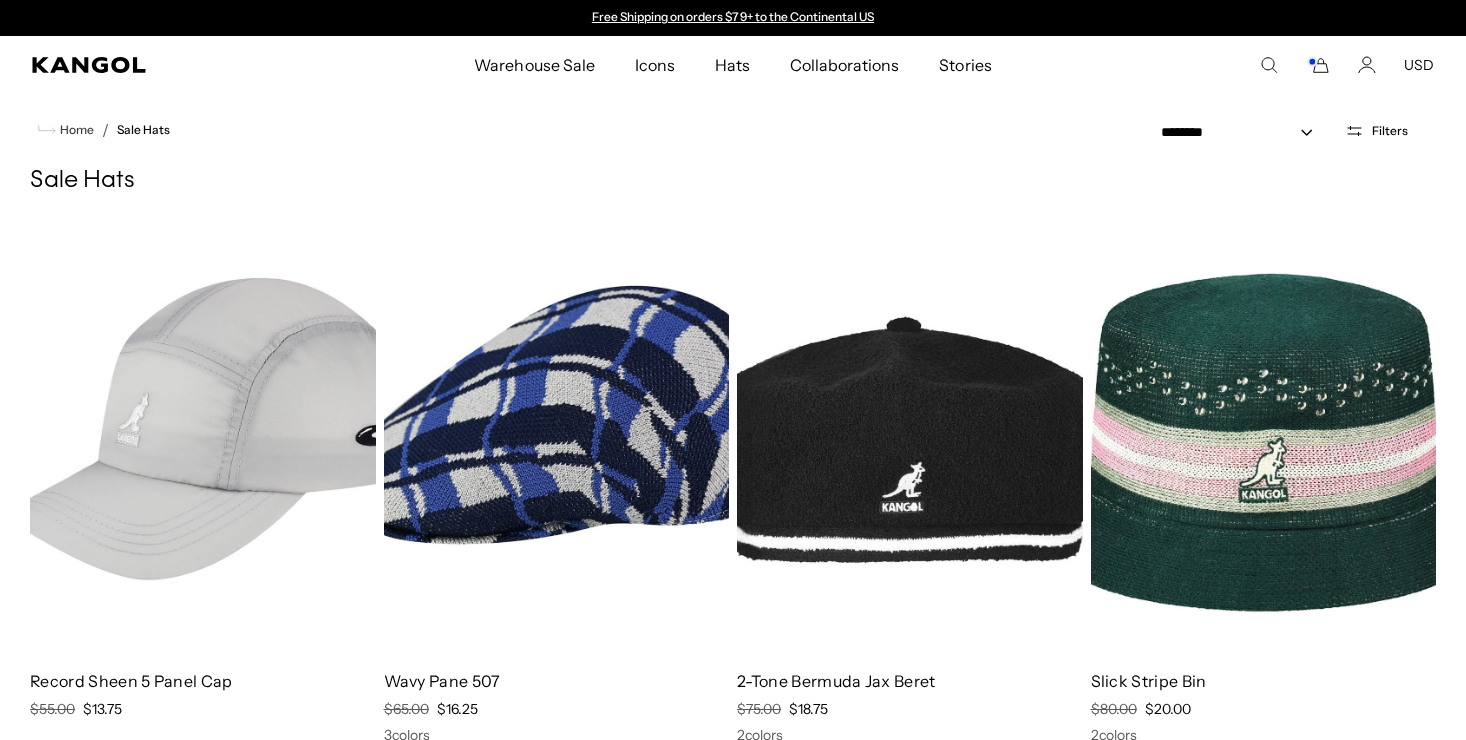 scroll, scrollTop: 1243, scrollLeft: 0, axis: vertical 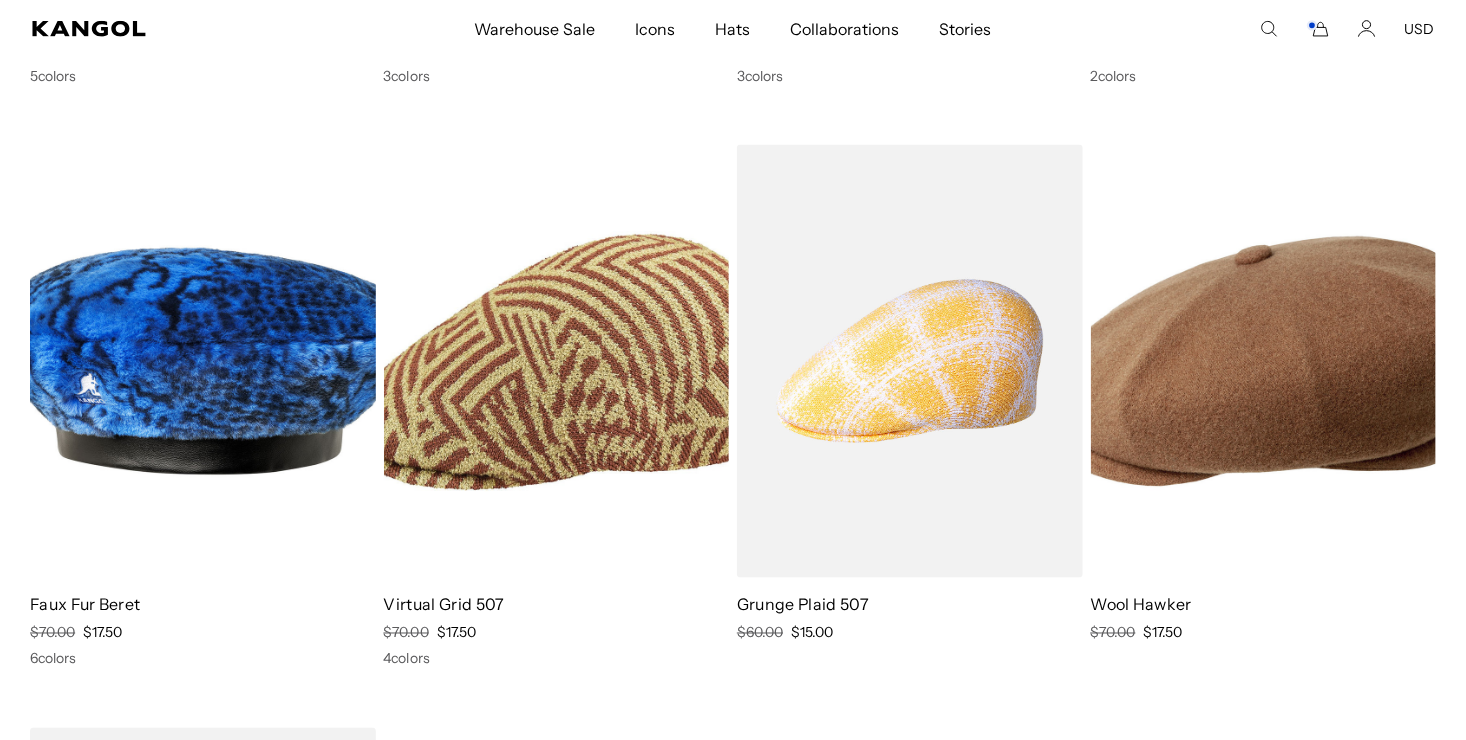 click at bounding box center [910, 362] 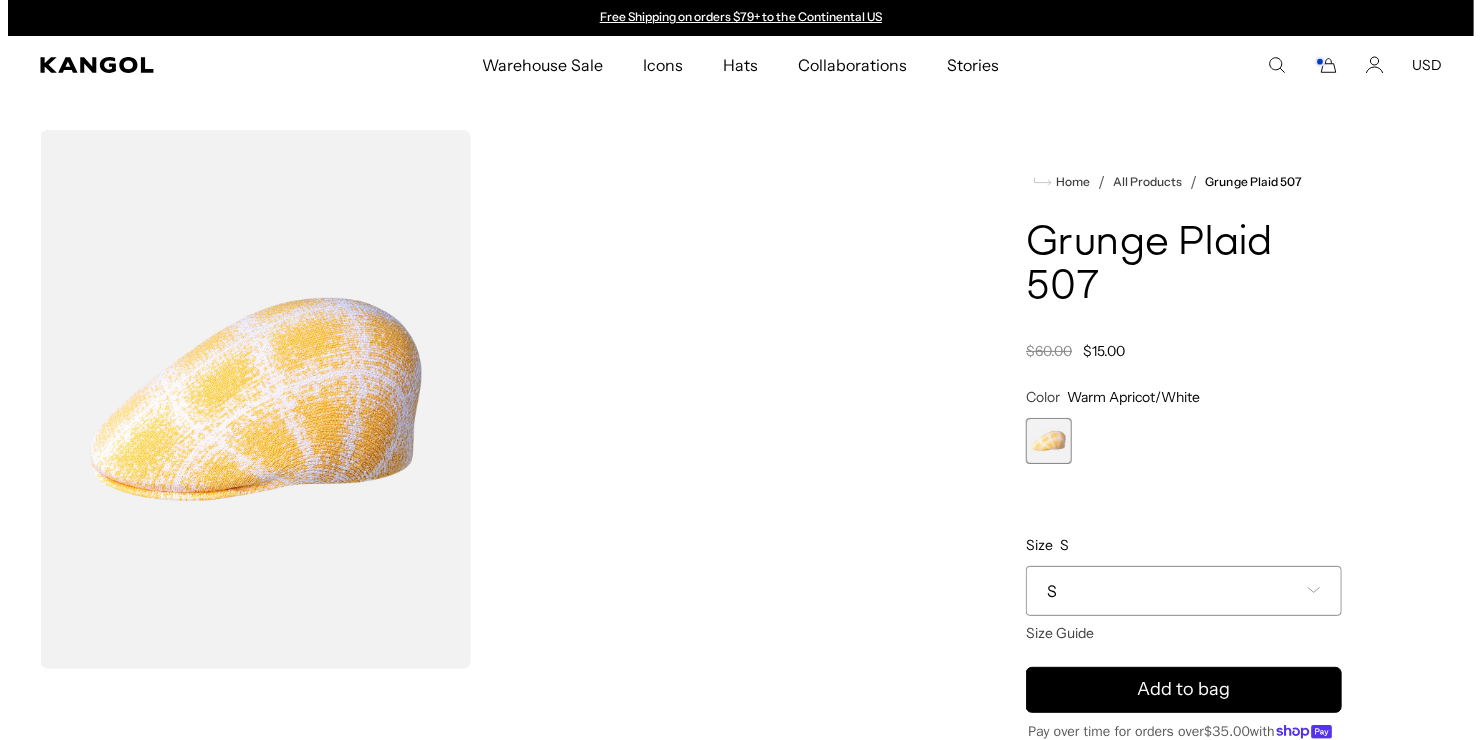 scroll, scrollTop: 0, scrollLeft: 0, axis: both 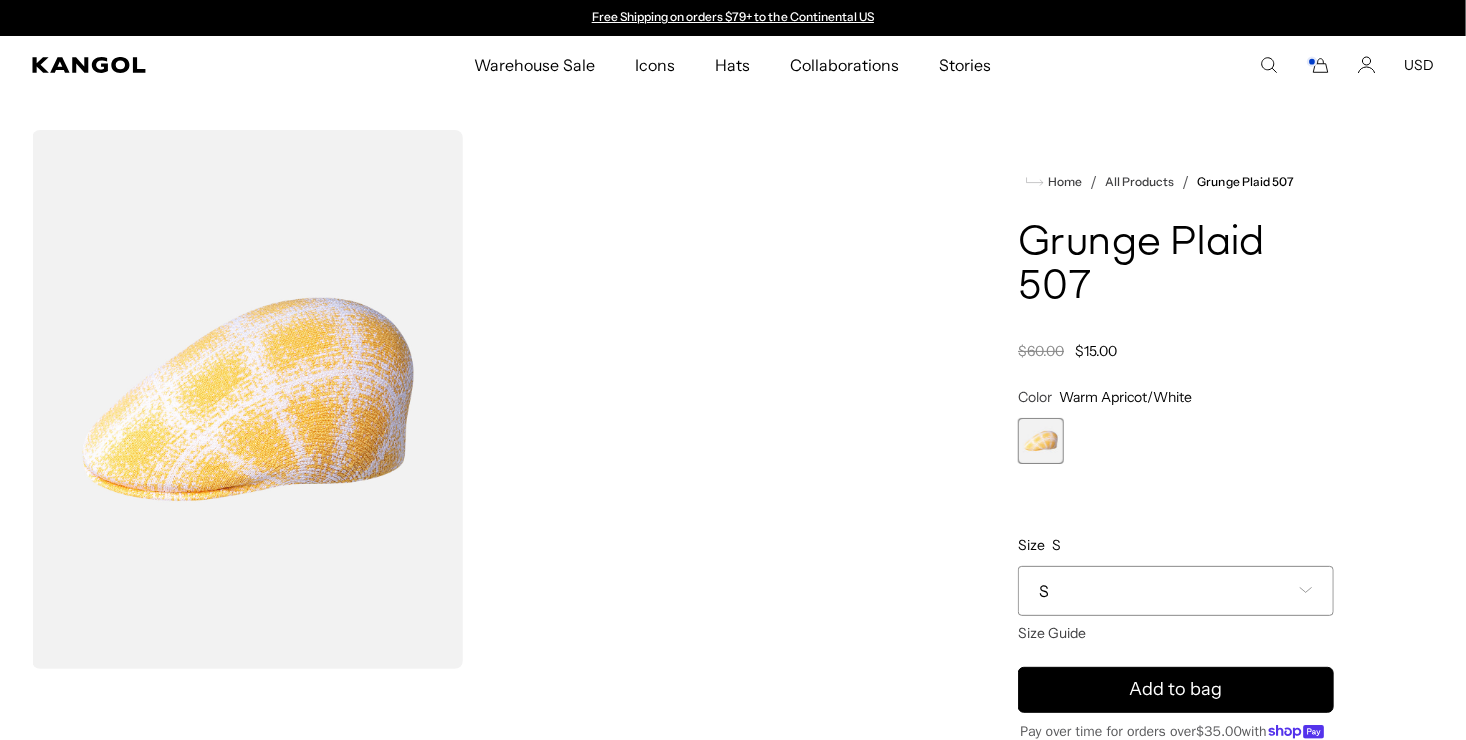 click on "S" at bounding box center (1044, 591) 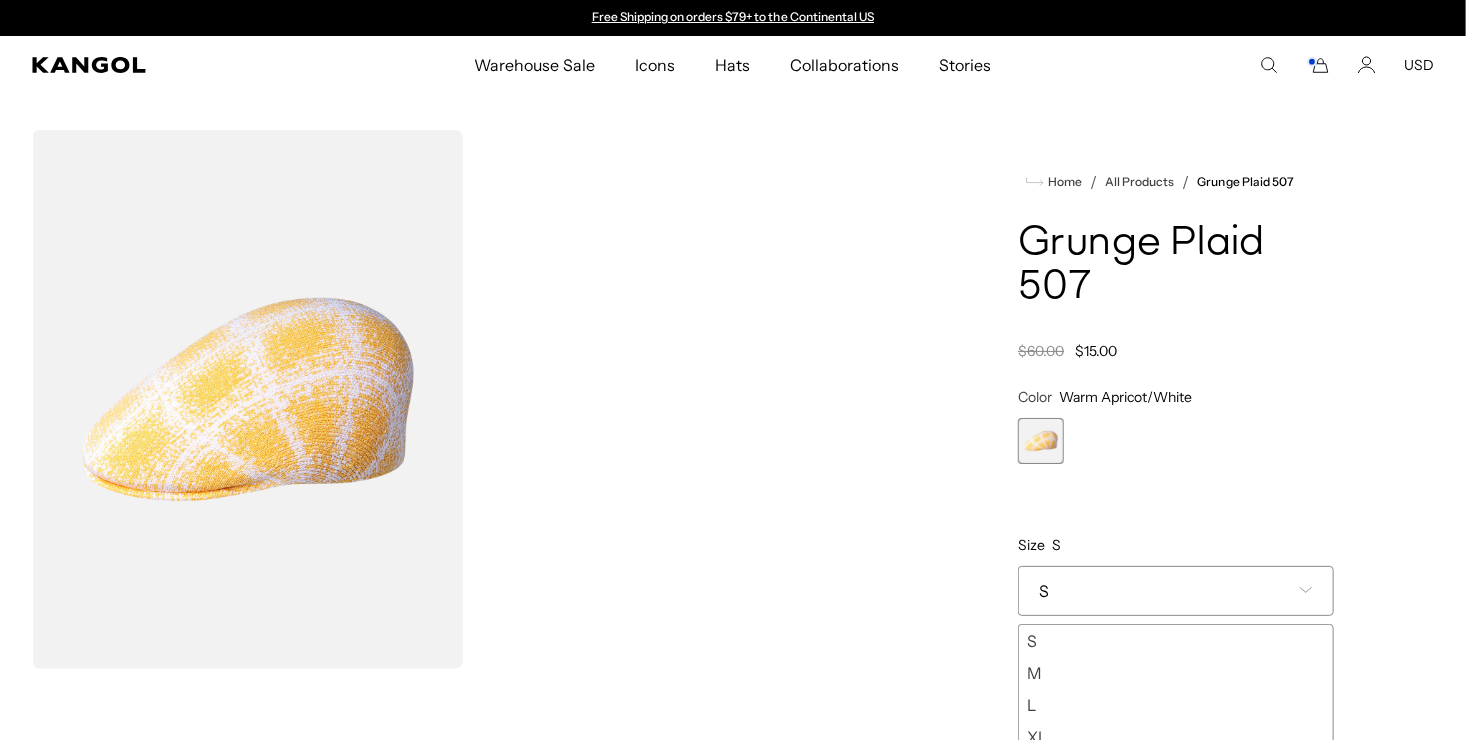 click on "L" at bounding box center (1176, 705) 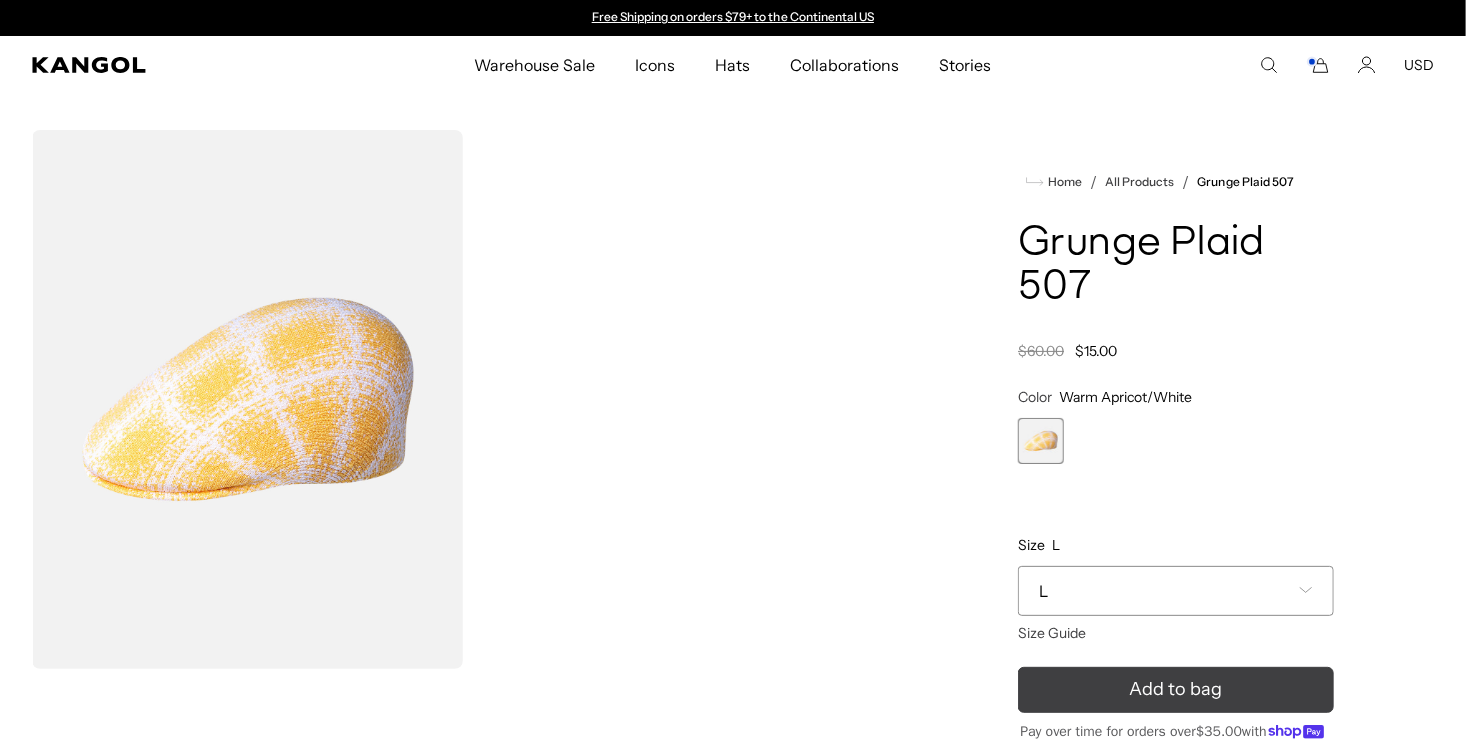 click on "Add to bag" at bounding box center [1176, 690] 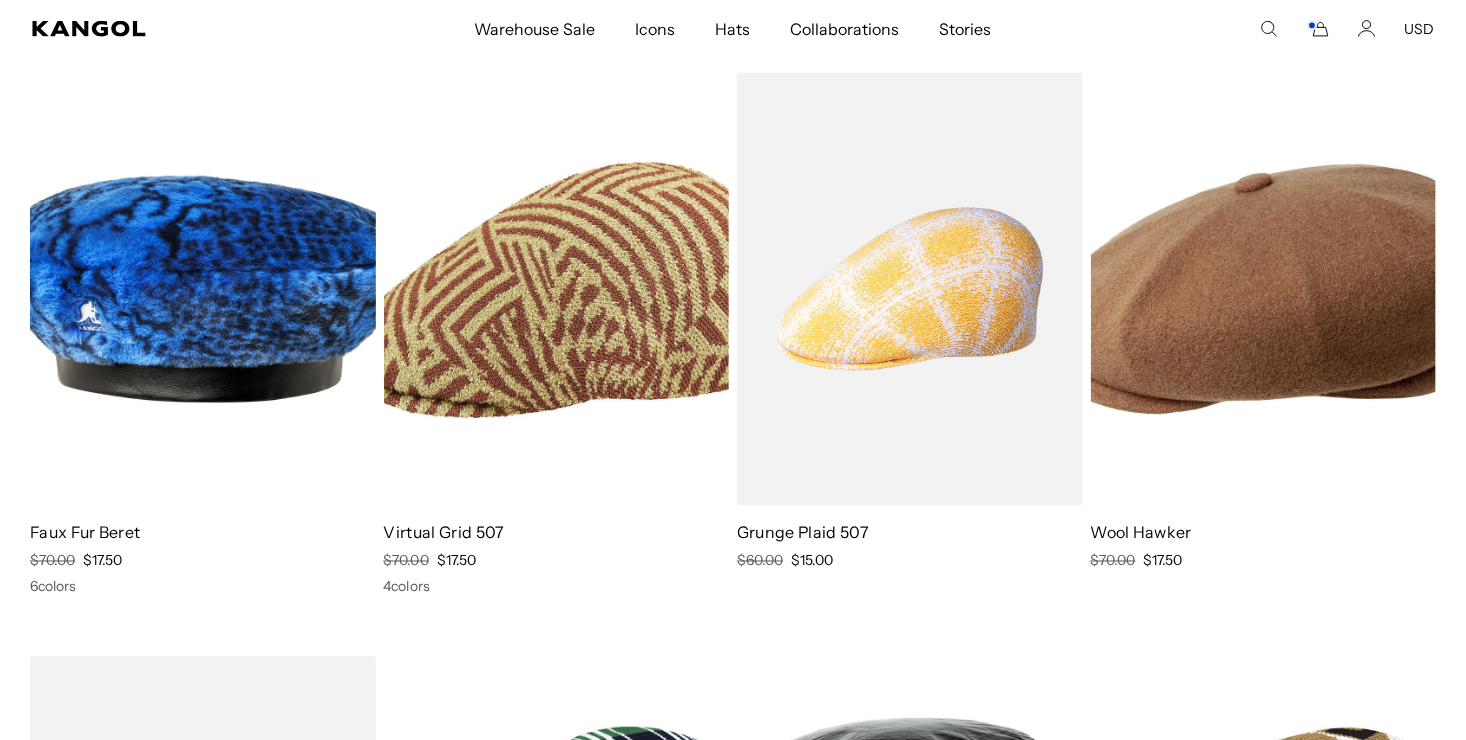 scroll, scrollTop: 0, scrollLeft: 0, axis: both 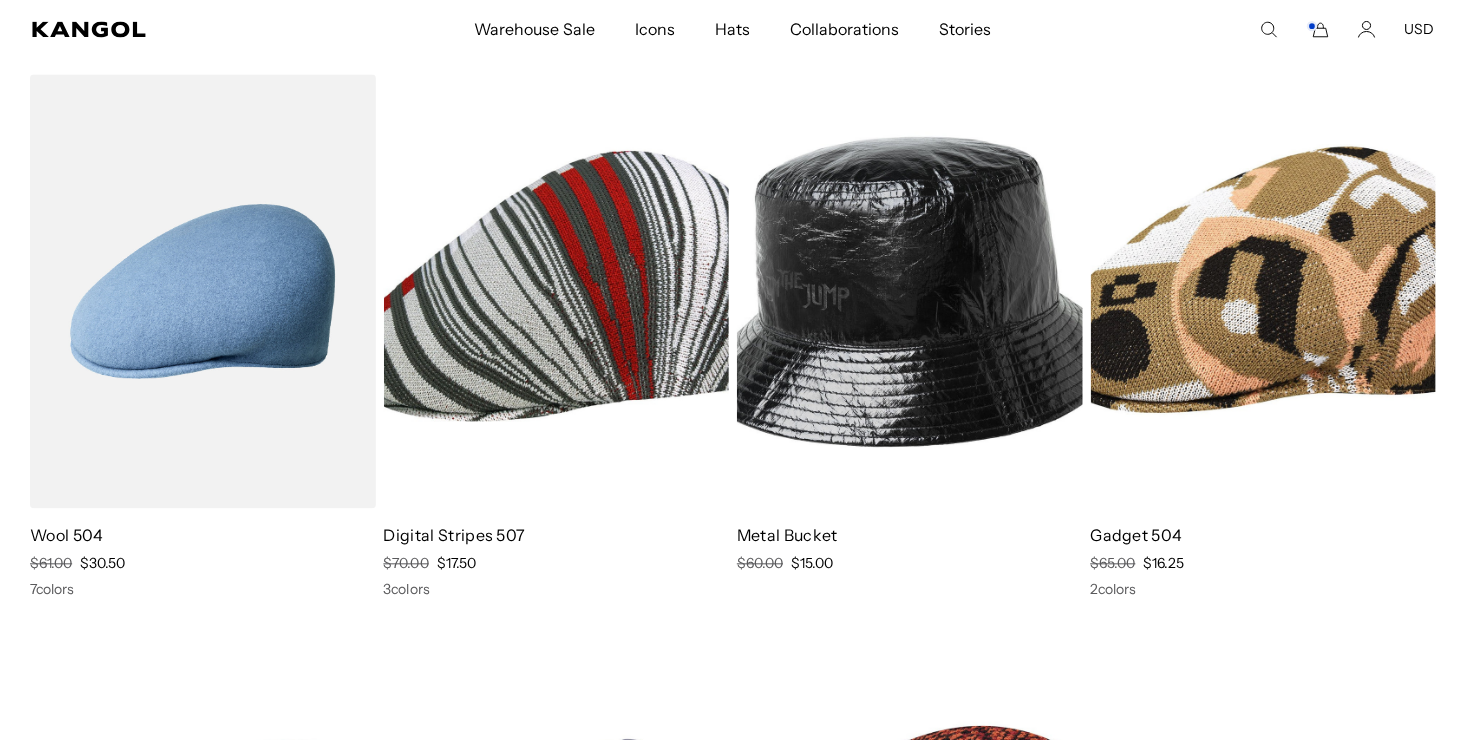 click at bounding box center (557, 291) 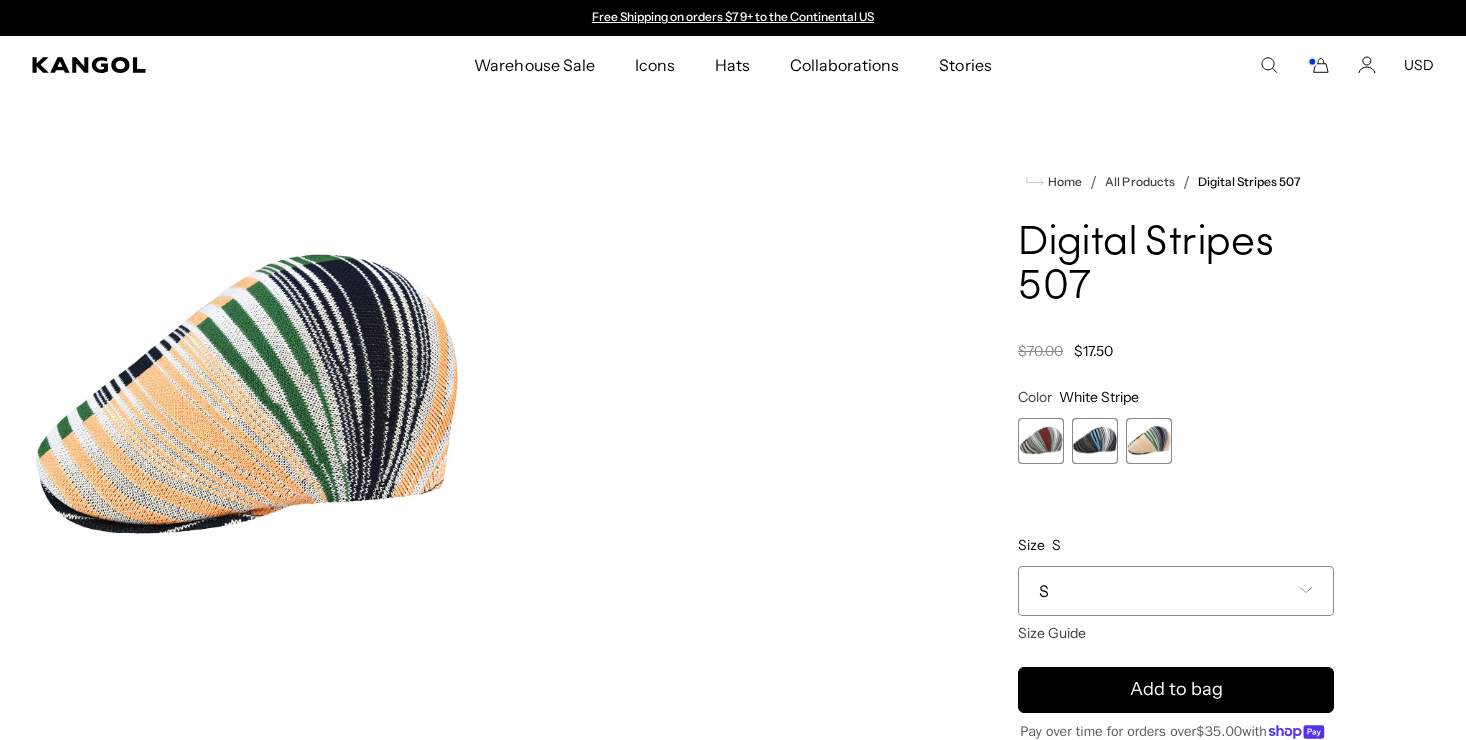 scroll, scrollTop: 0, scrollLeft: 0, axis: both 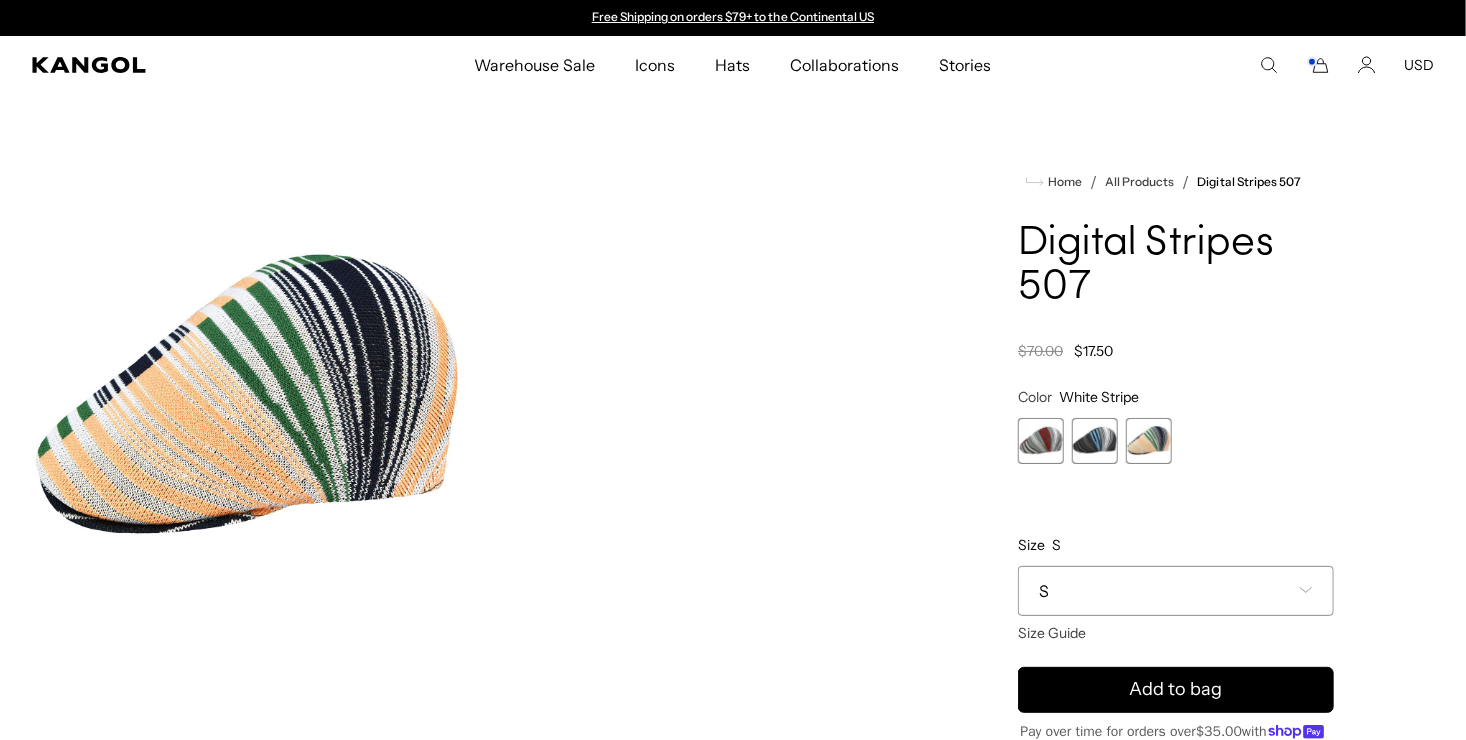 click at bounding box center [1149, 441] 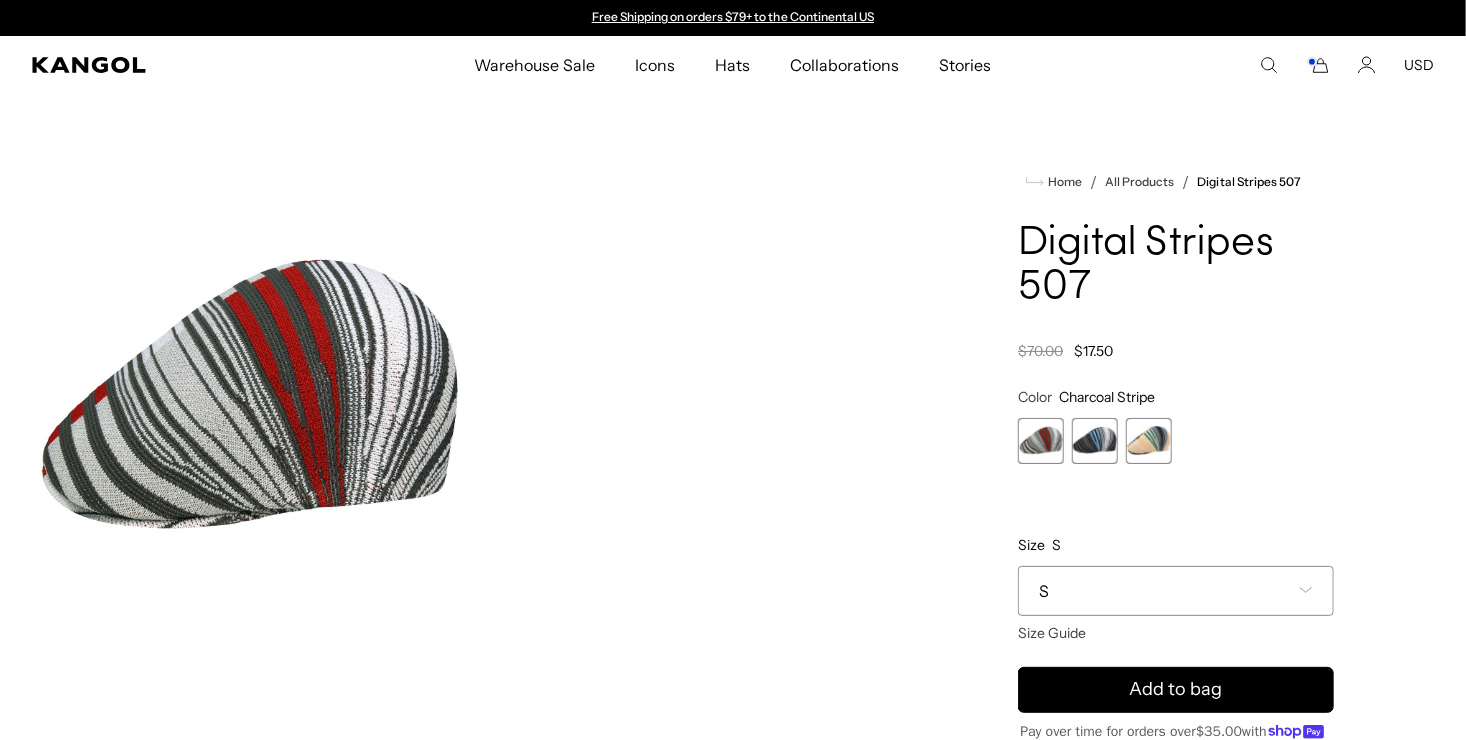 scroll, scrollTop: 0, scrollLeft: 0, axis: both 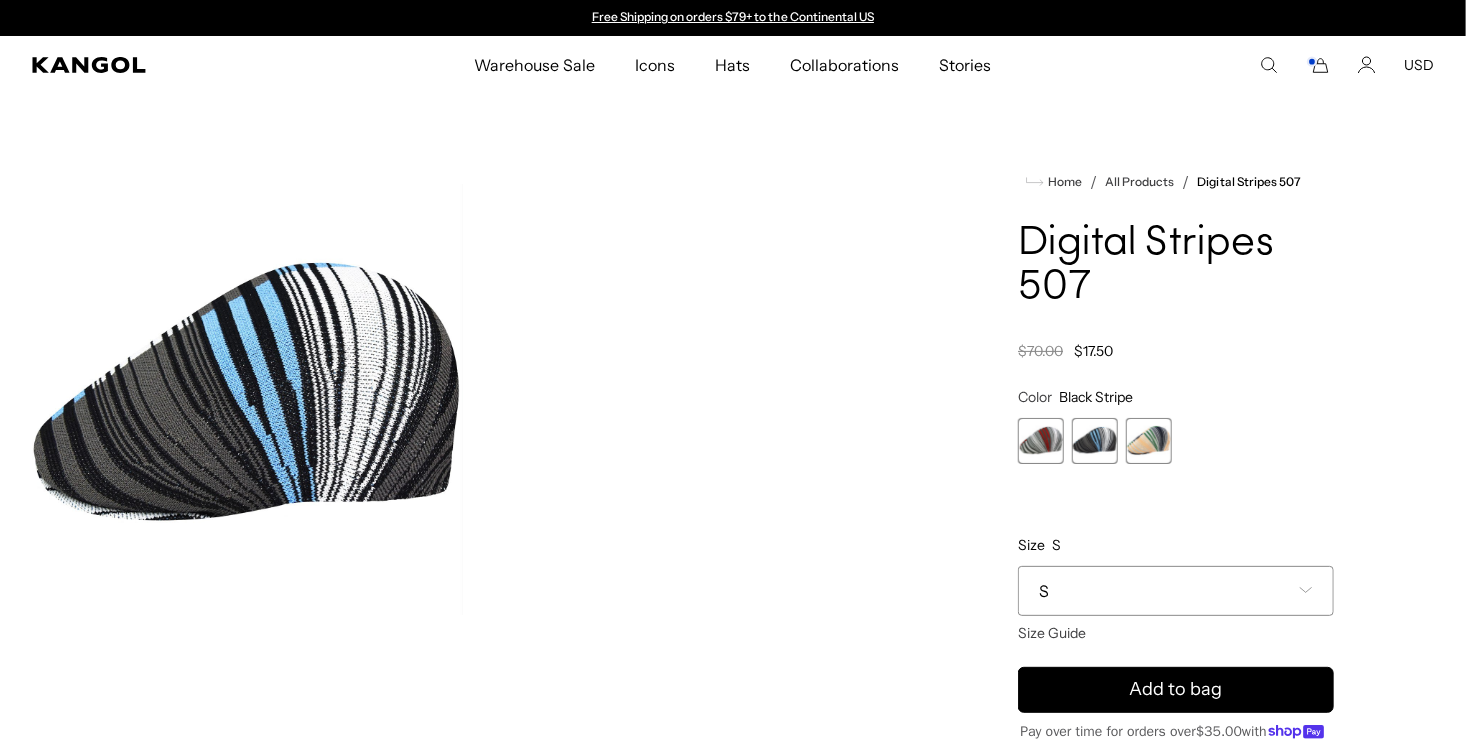 click at bounding box center (1041, 441) 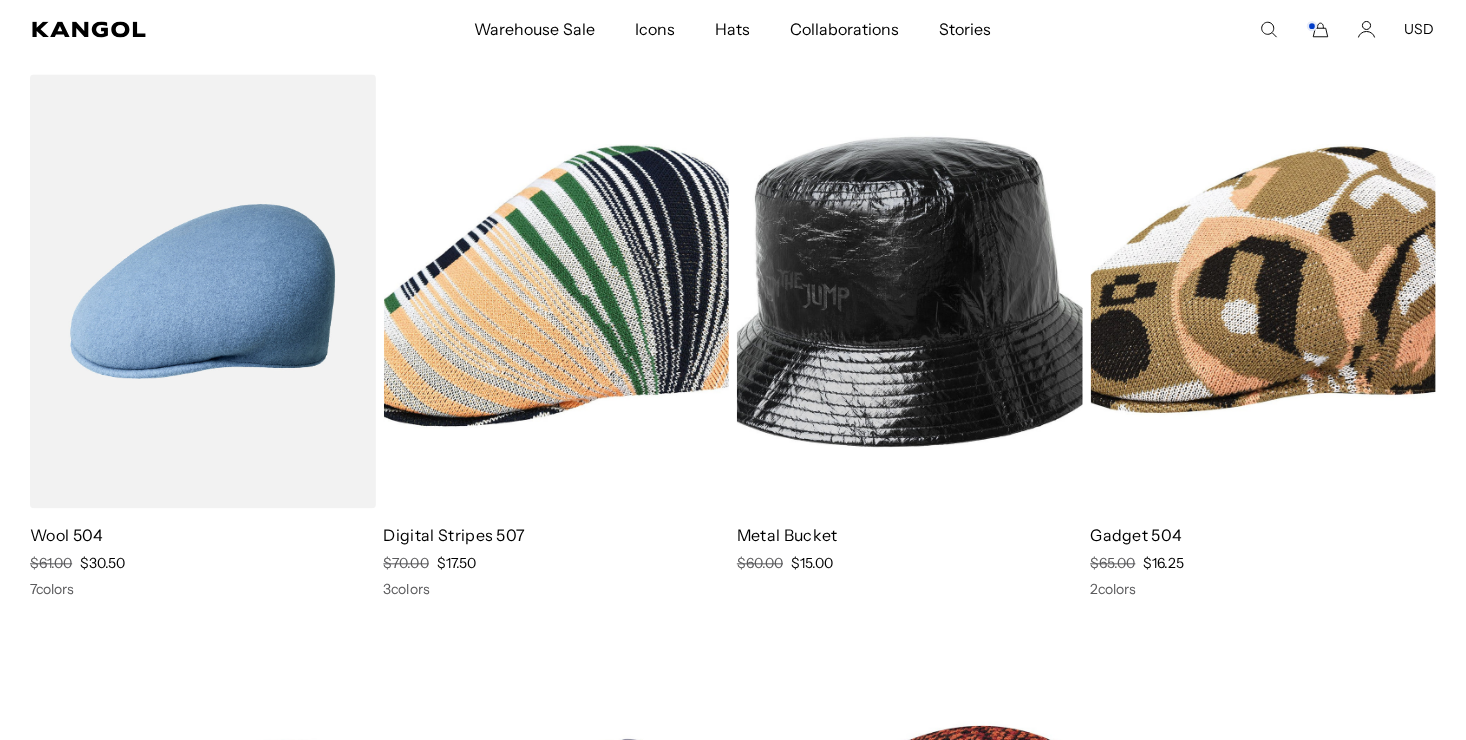 scroll, scrollTop: 0, scrollLeft: 0, axis: both 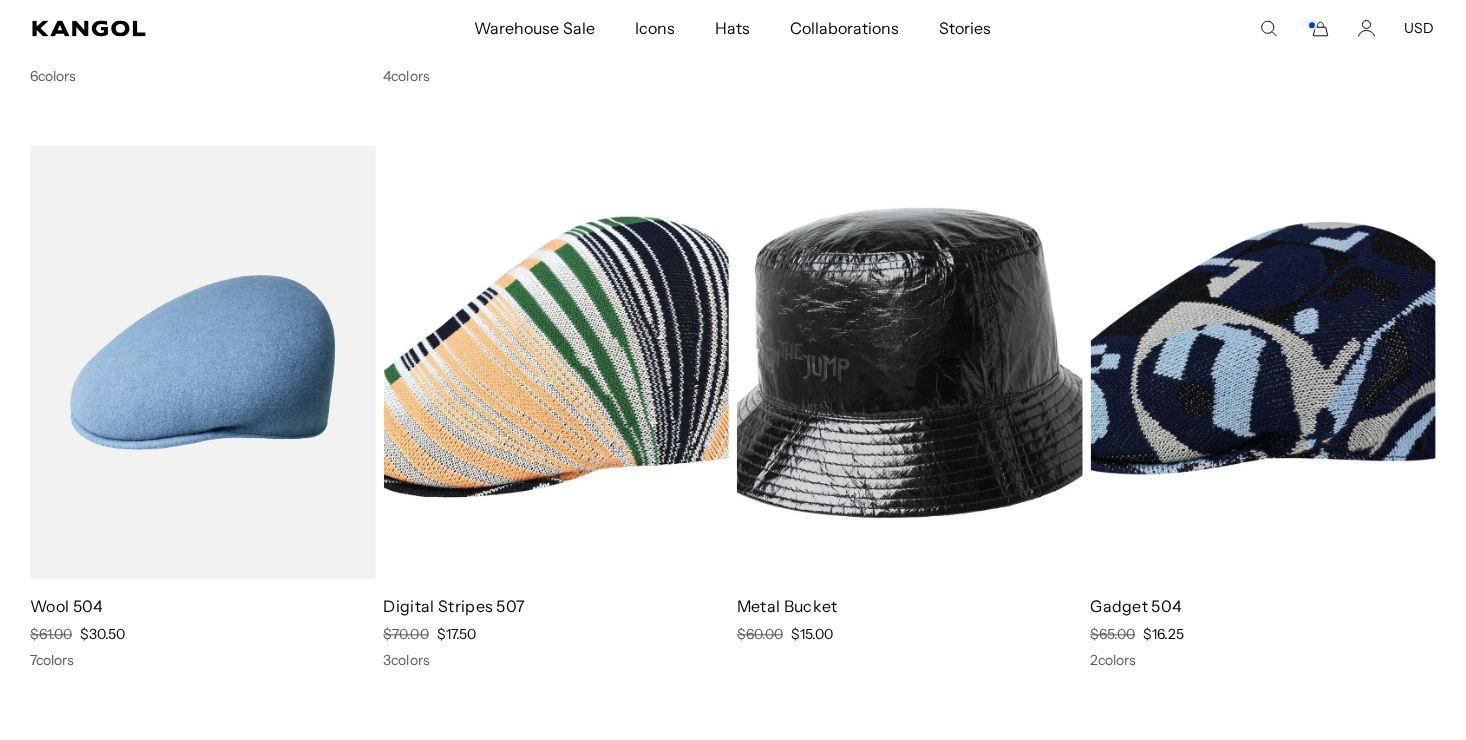 click at bounding box center [1264, 363] 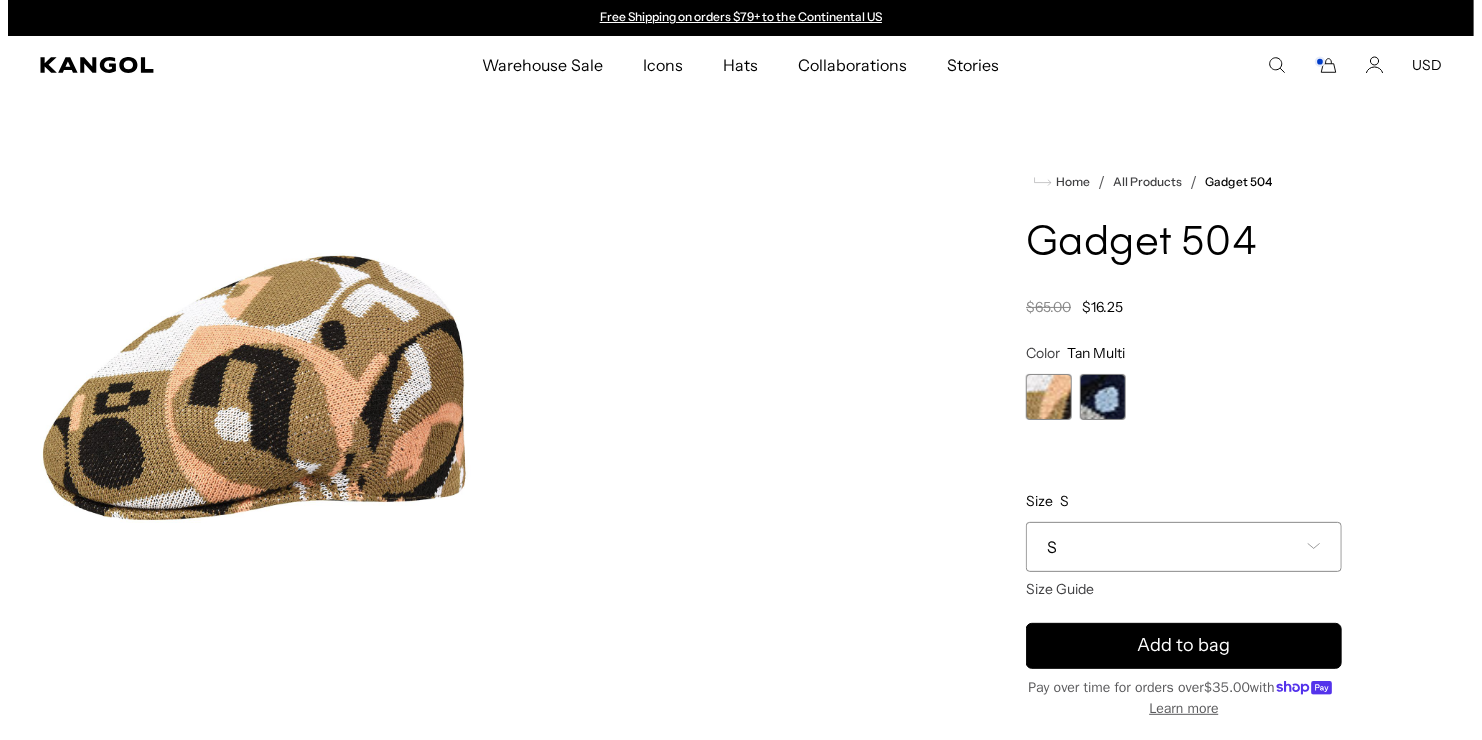 scroll, scrollTop: 0, scrollLeft: 0, axis: both 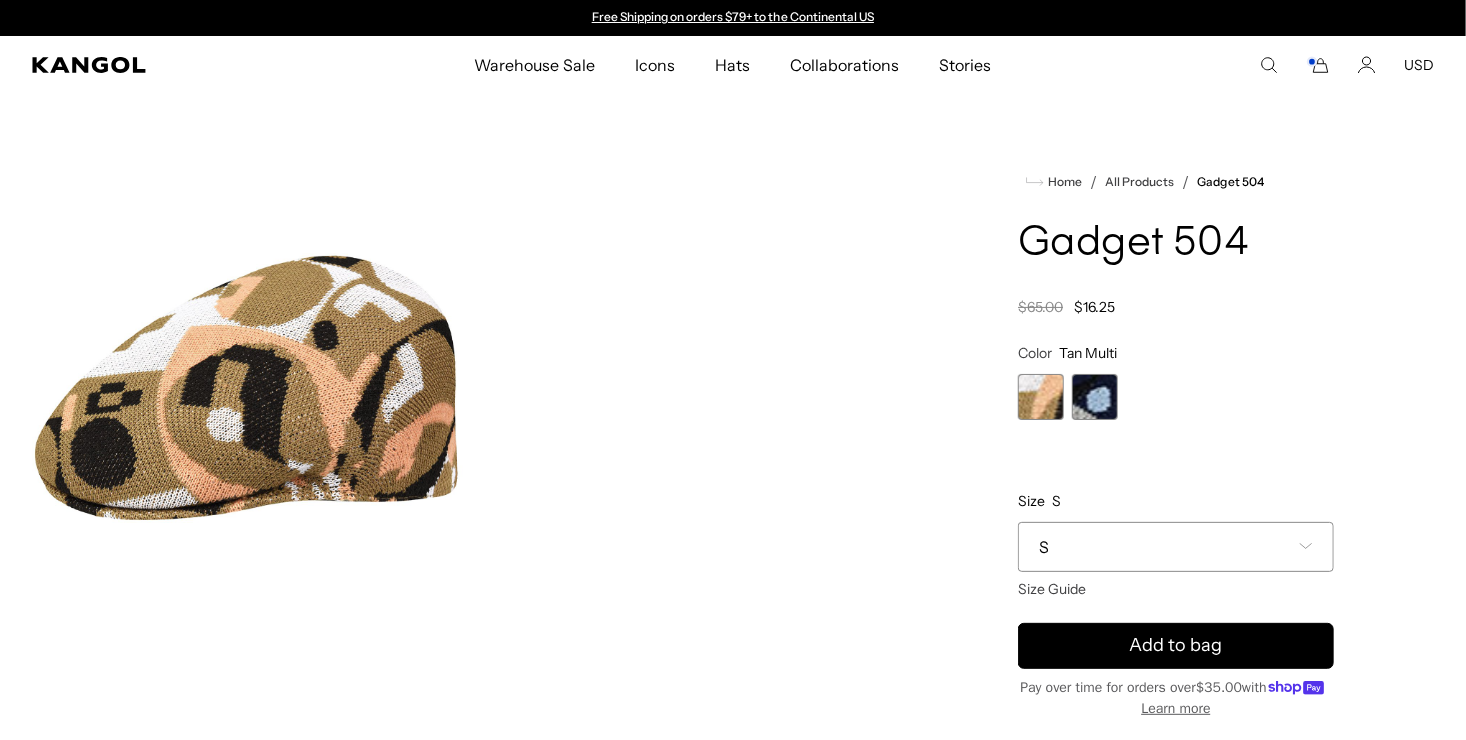 click on "S" at bounding box center (1176, 547) 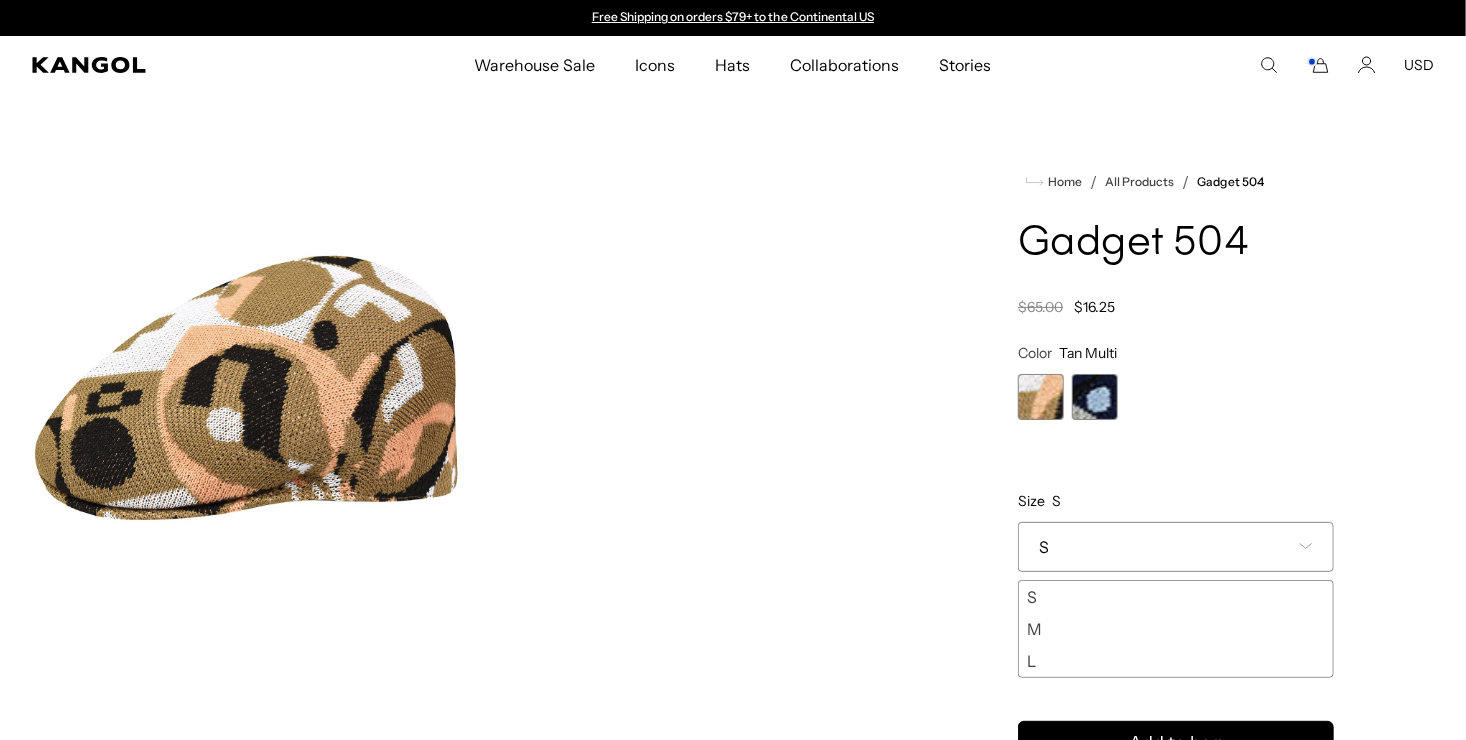 click on "L" at bounding box center (1176, 661) 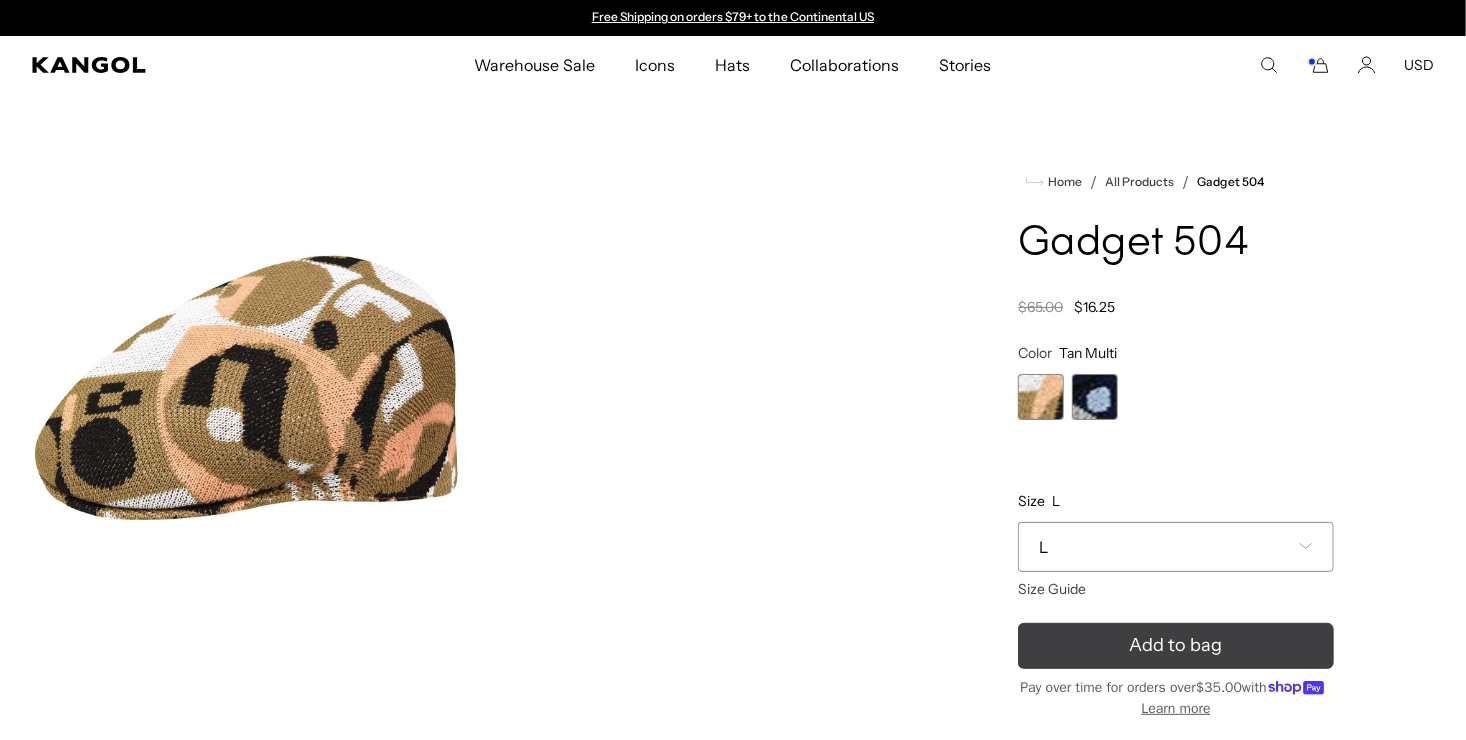 click on "Add to bag" at bounding box center [1176, 646] 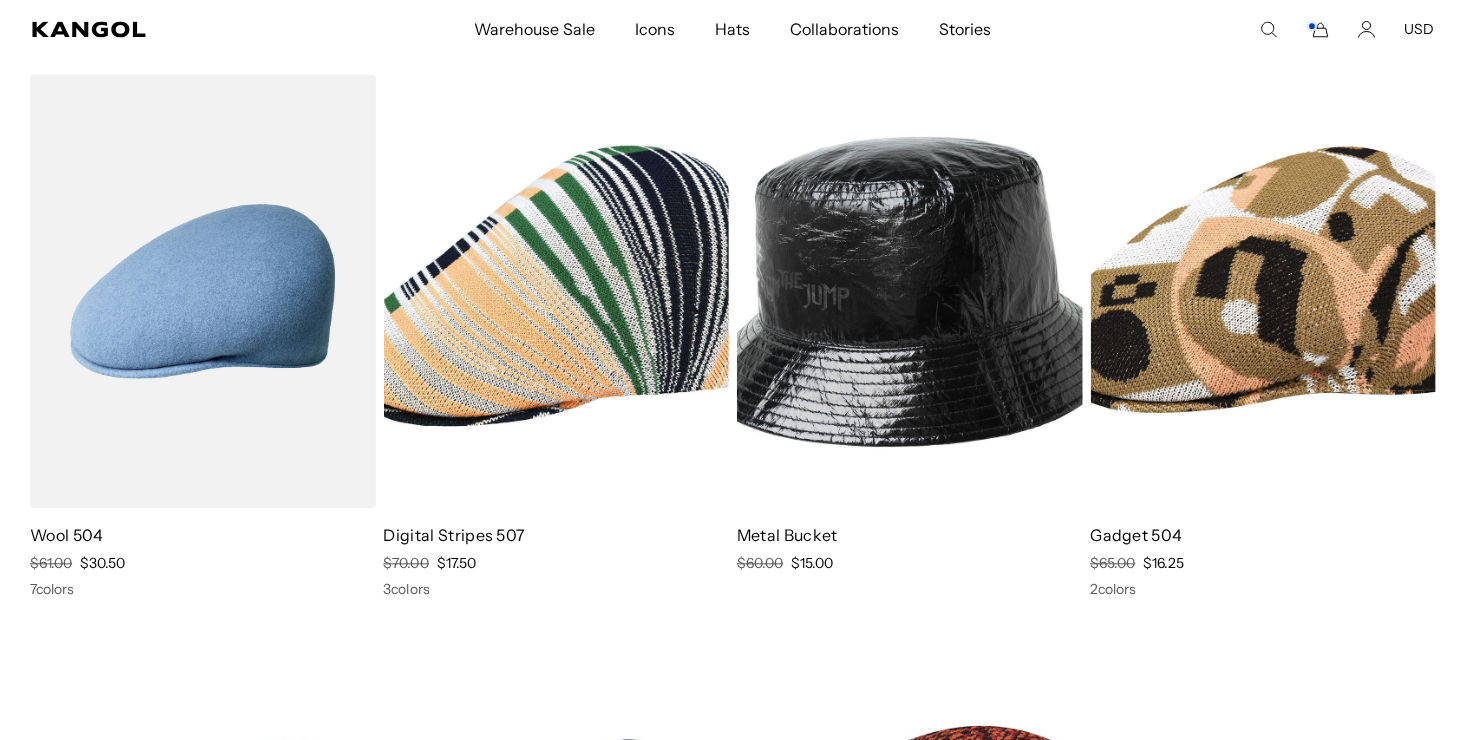 scroll, scrollTop: 0, scrollLeft: 0, axis: both 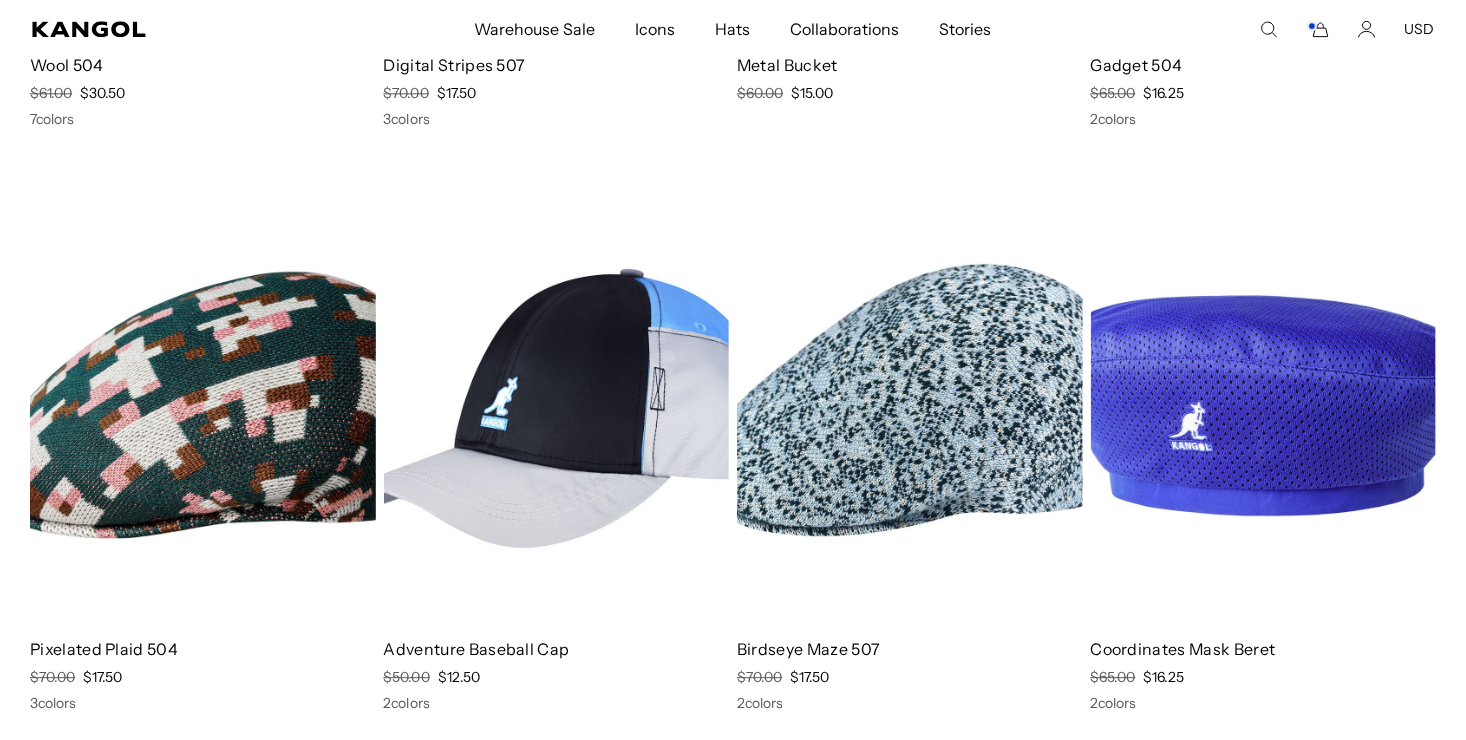 click at bounding box center [910, 405] 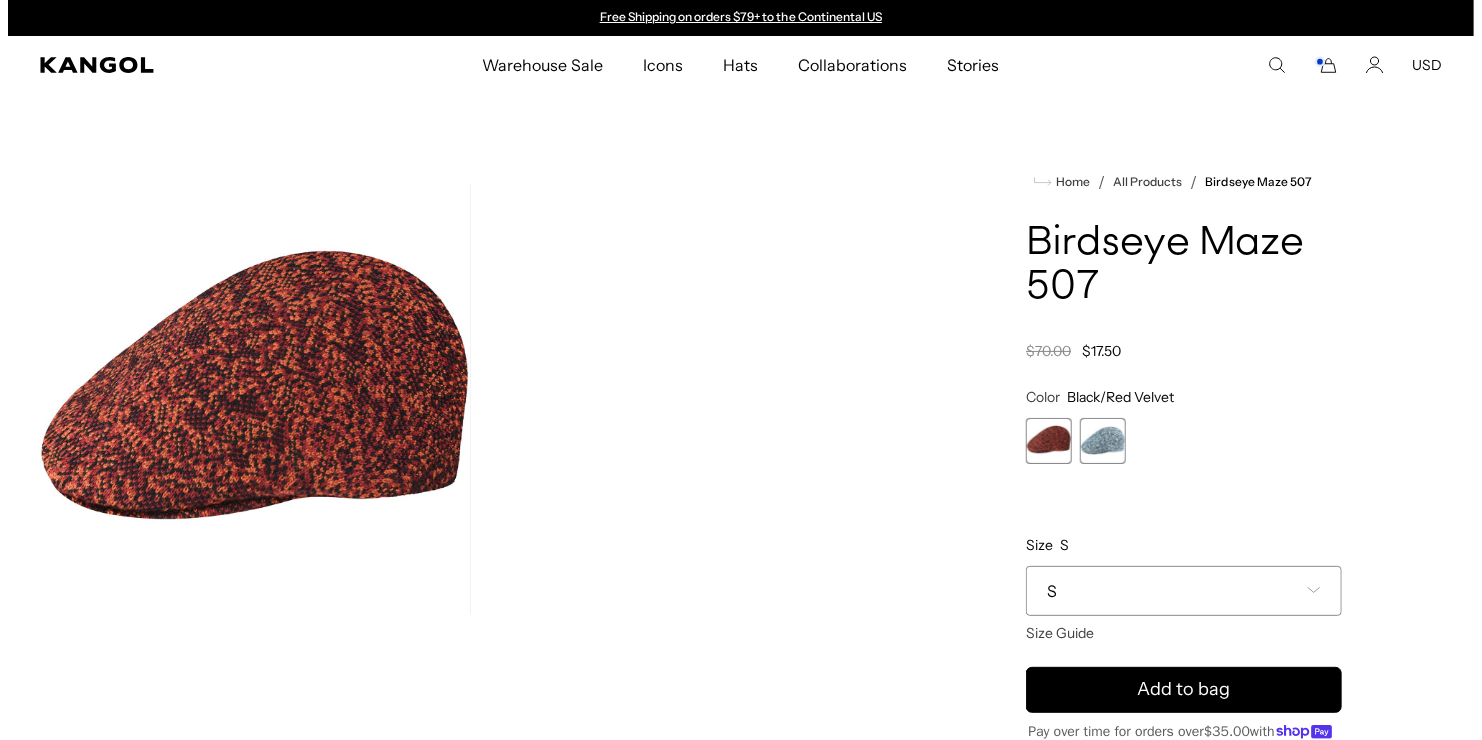 scroll, scrollTop: 0, scrollLeft: 0, axis: both 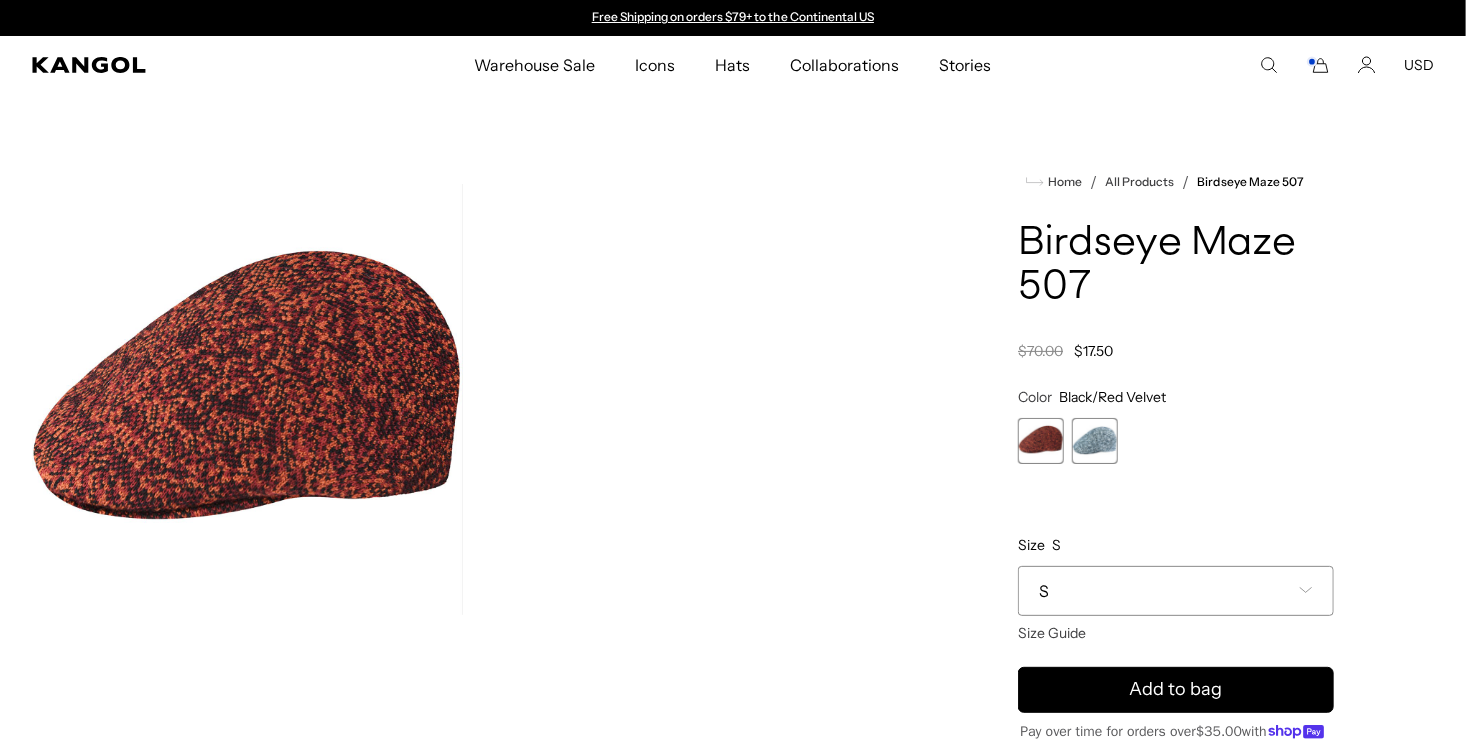 click at bounding box center (1095, 441) 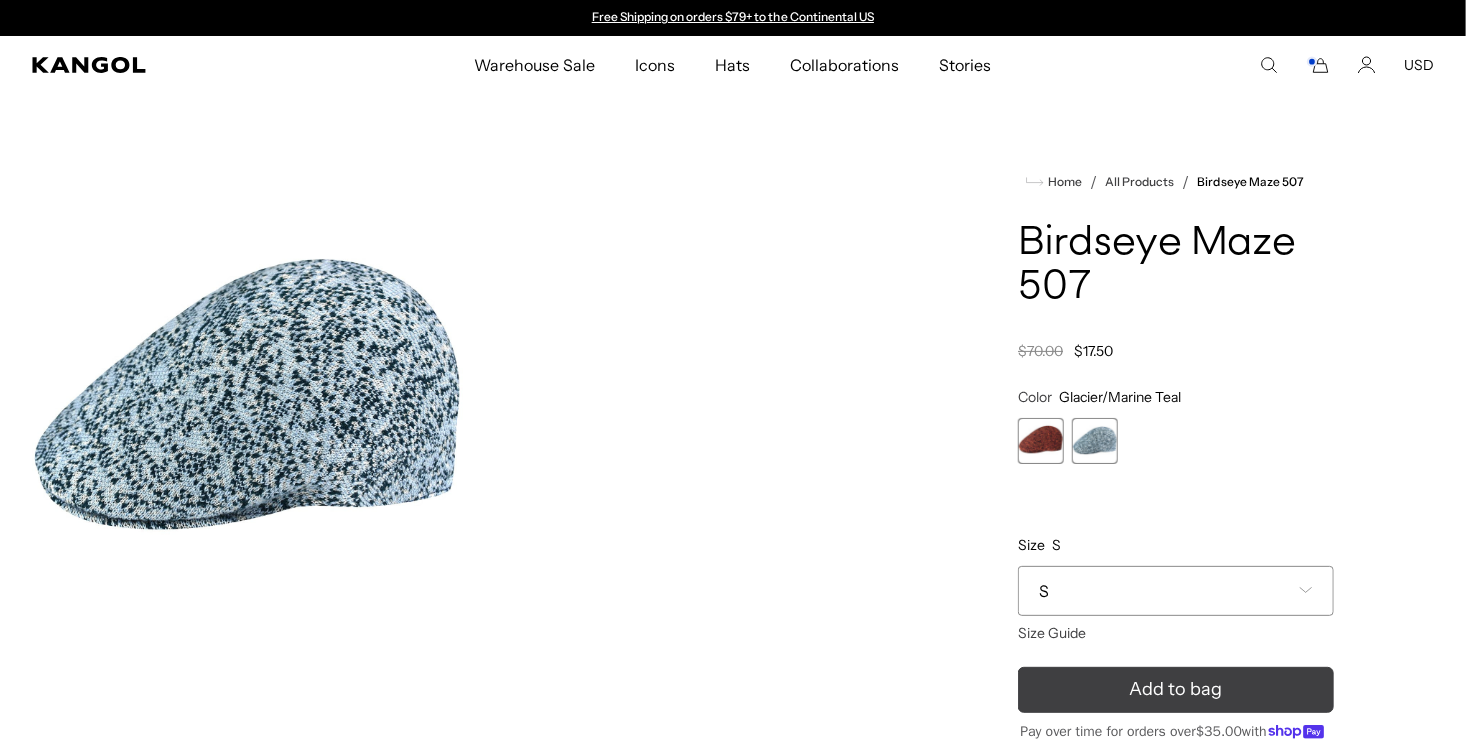 click on "Add to bag" at bounding box center (1176, 689) 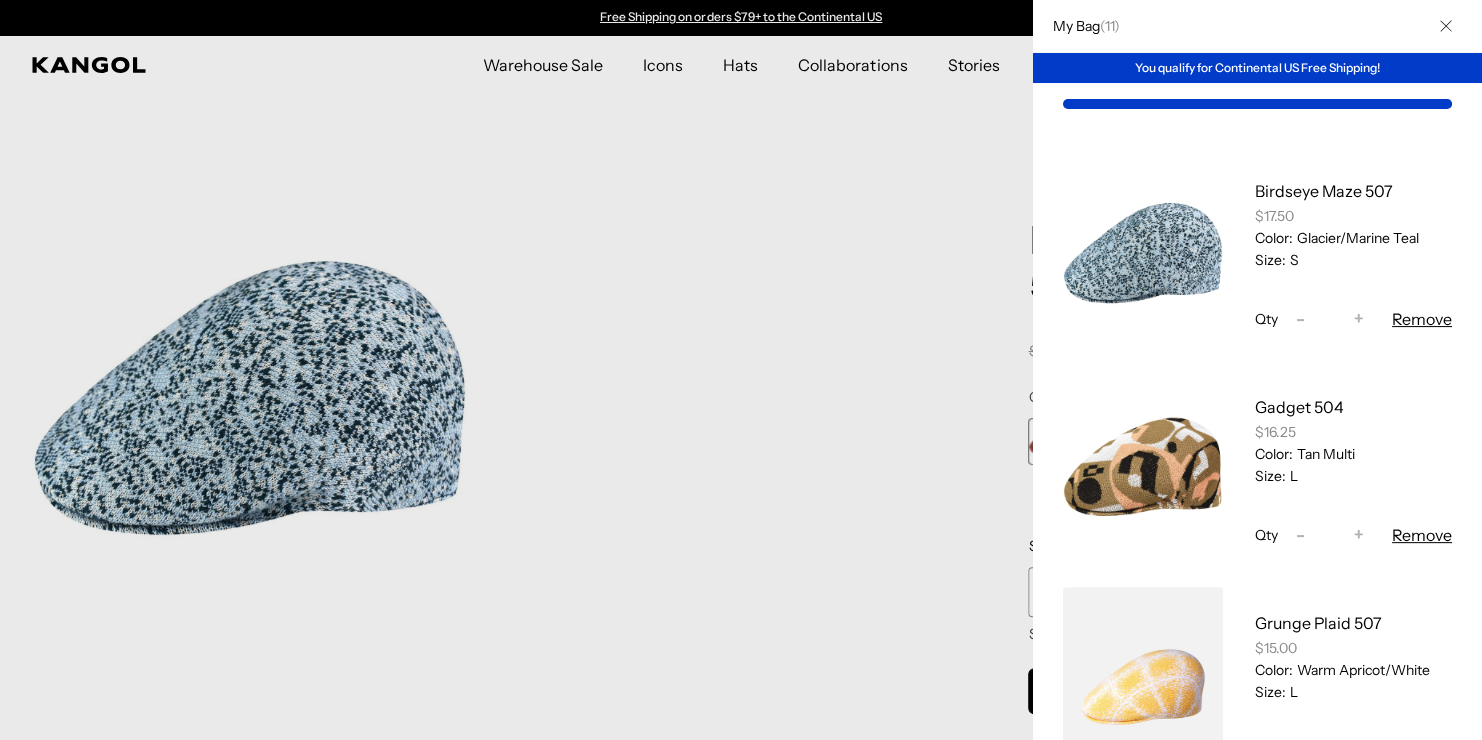 click on "Remove" at bounding box center (1422, 319) 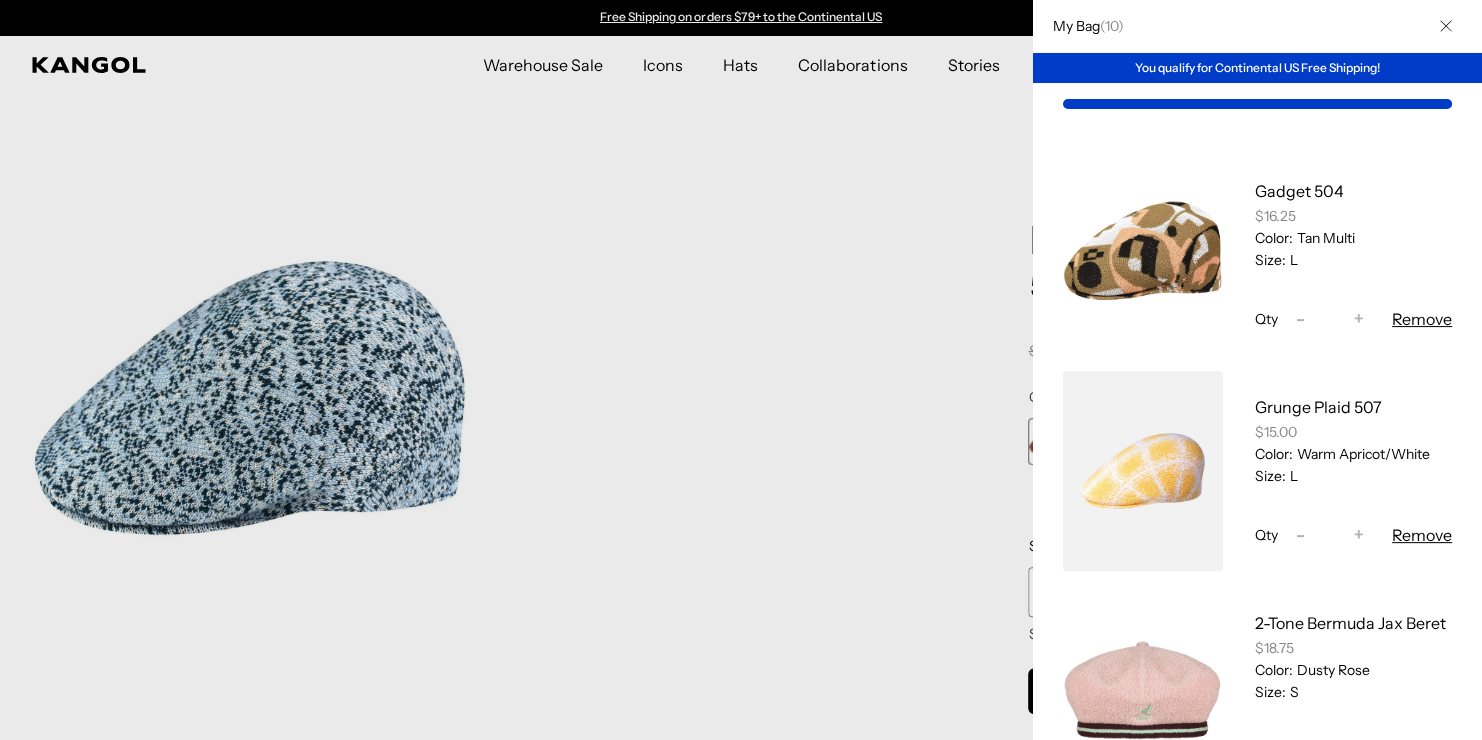 click at bounding box center [741, 370] 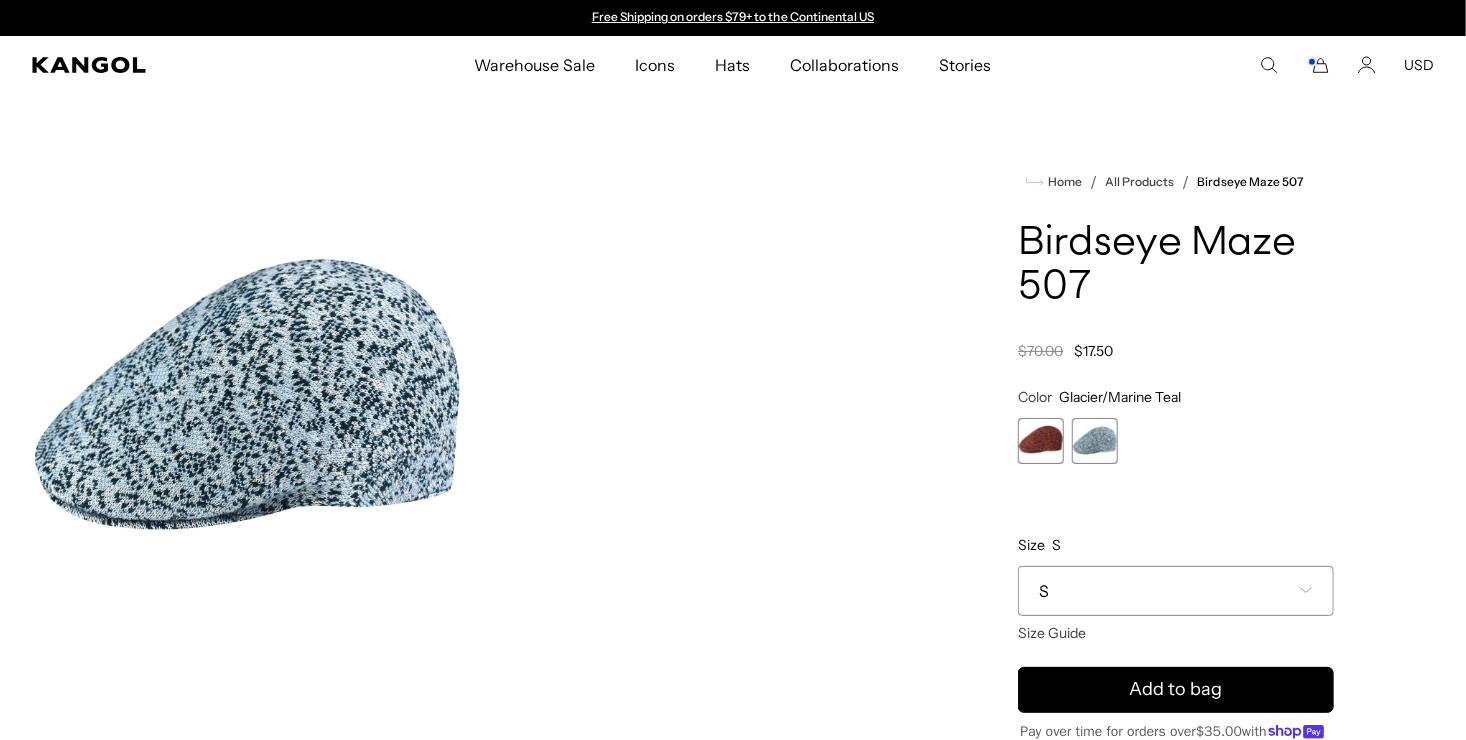click on "S" at bounding box center [1176, 591] 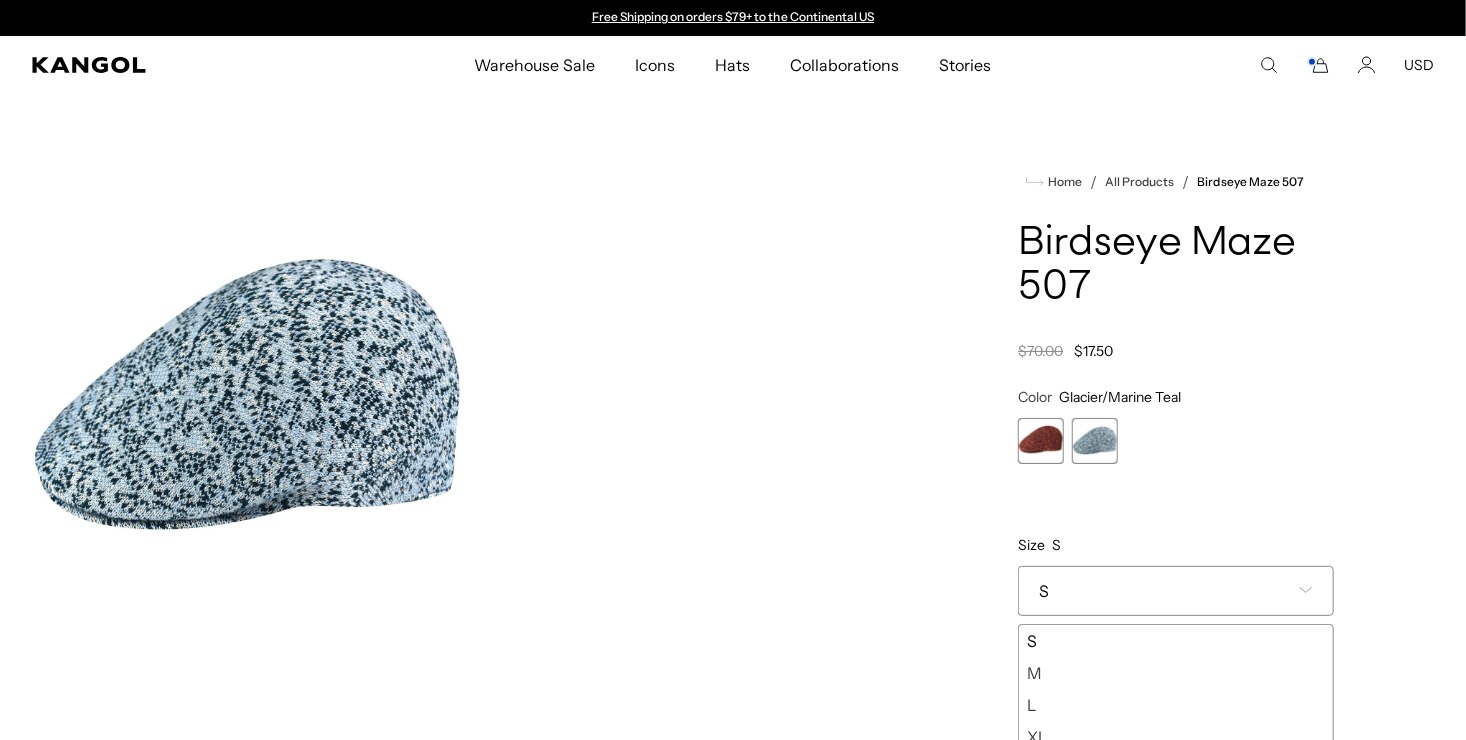 click at bounding box center [1041, 441] 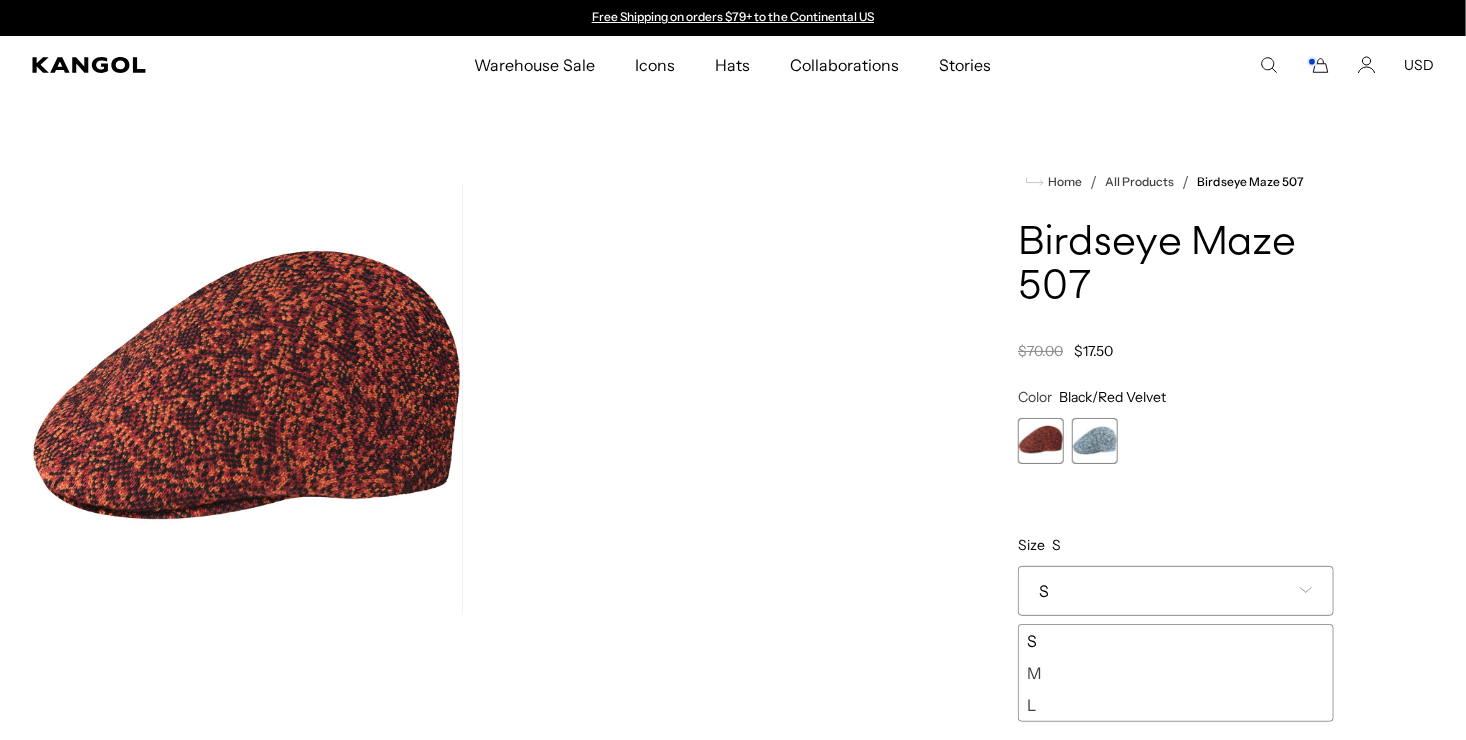 click at bounding box center (1095, 441) 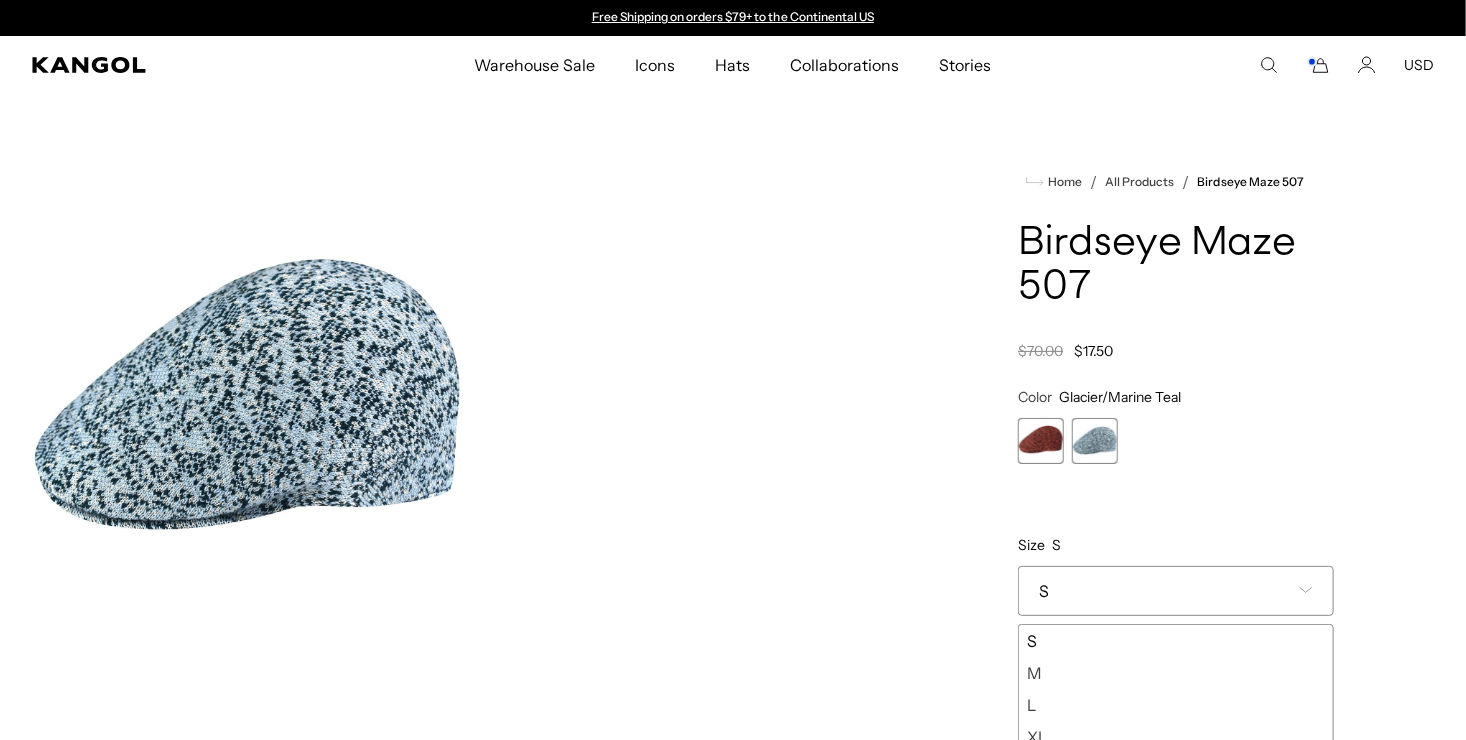click on "S M L XL" at bounding box center (1176, 689) 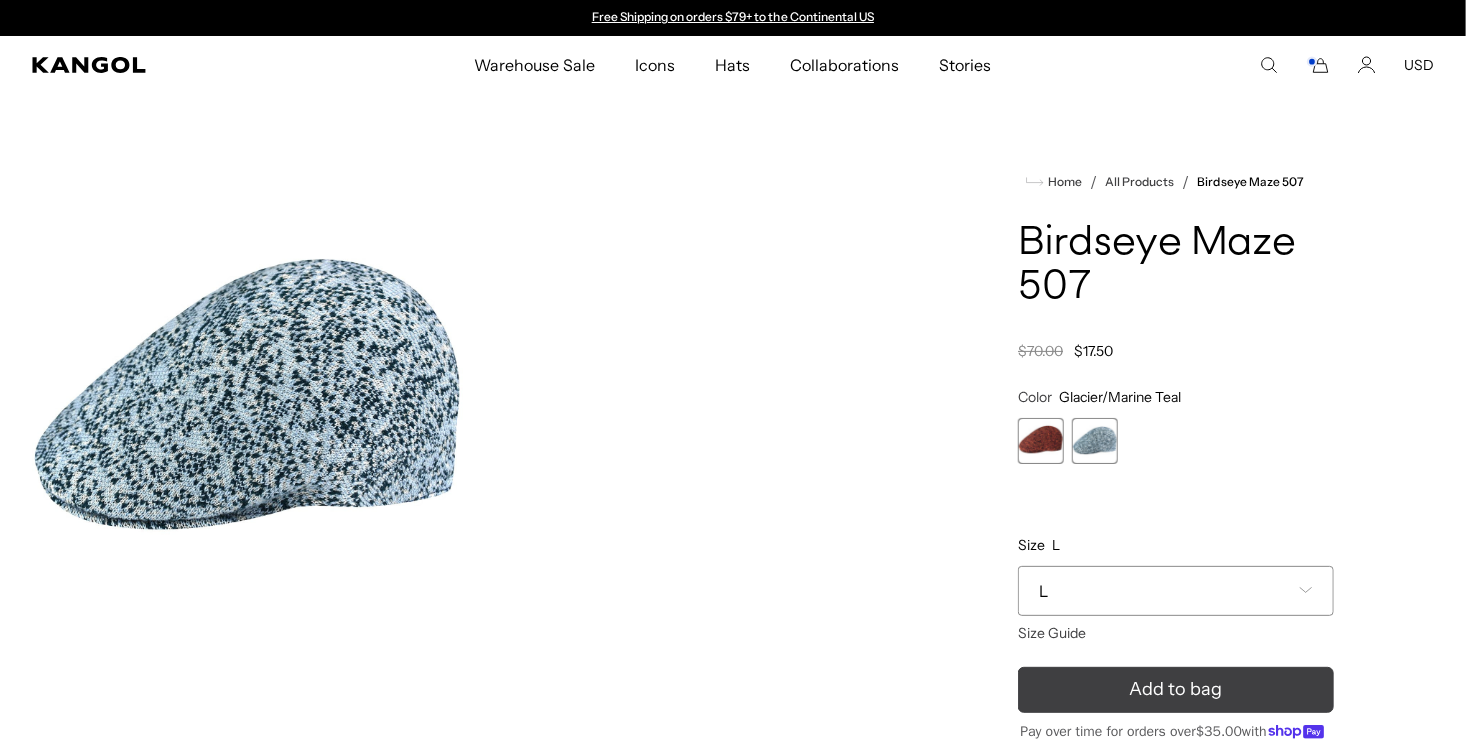 click on "Add to bag" at bounding box center [1176, 690] 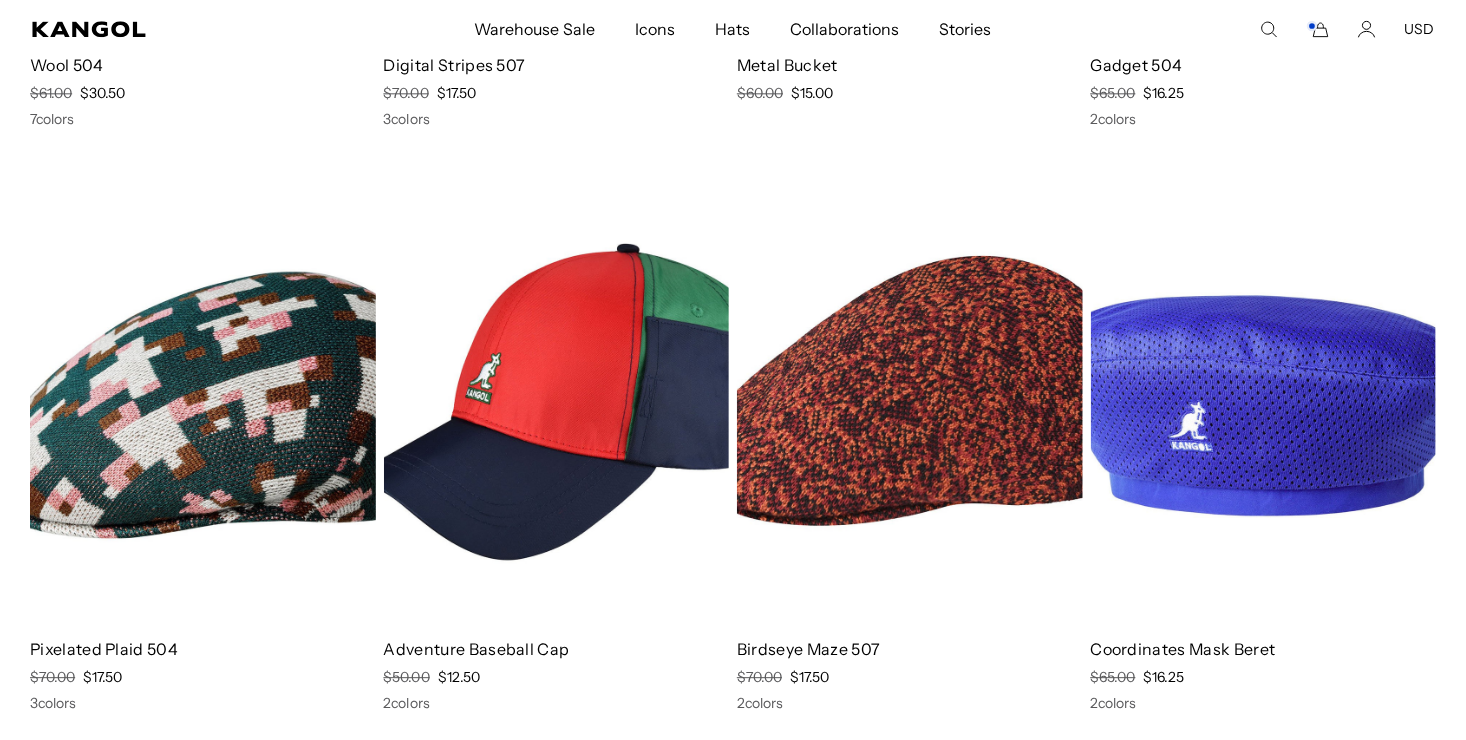 scroll, scrollTop: 0, scrollLeft: 0, axis: both 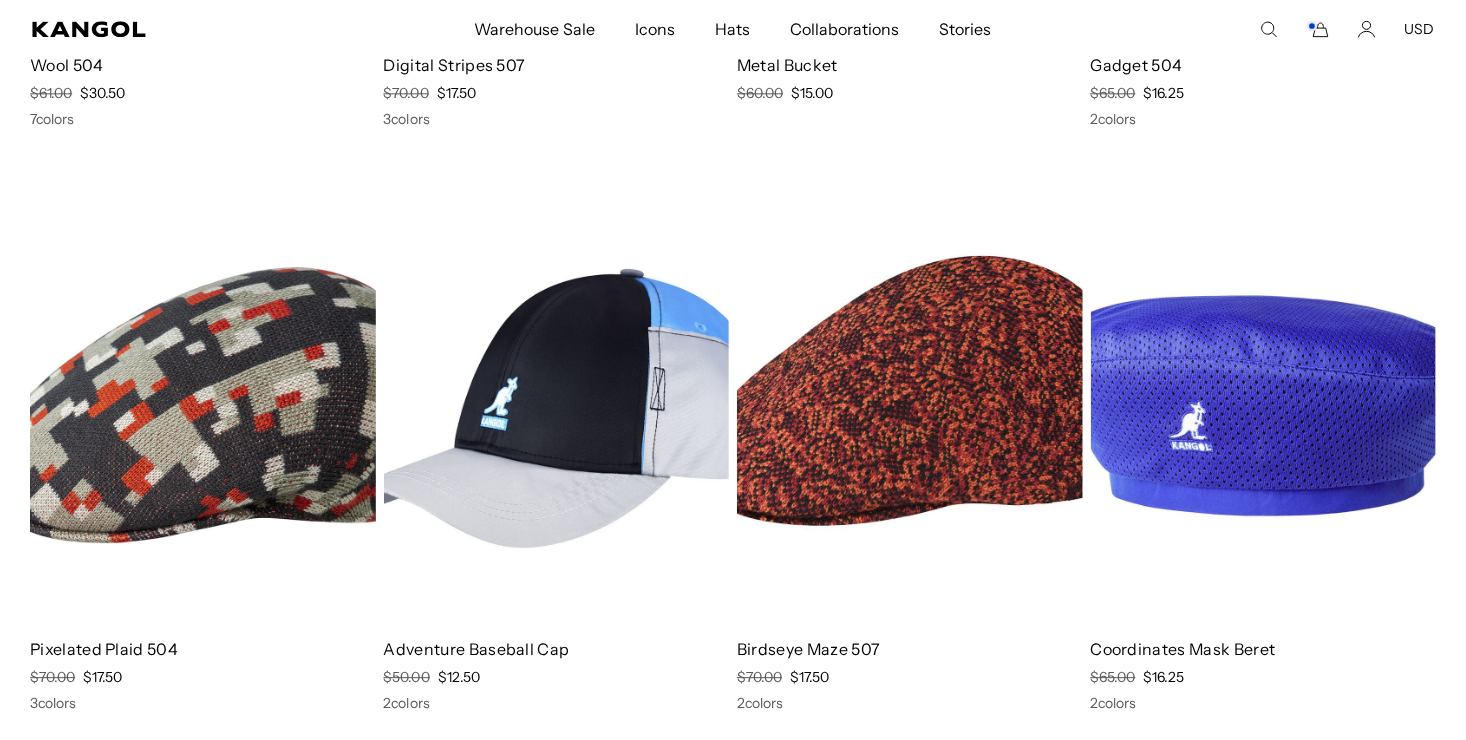 click at bounding box center [203, 405] 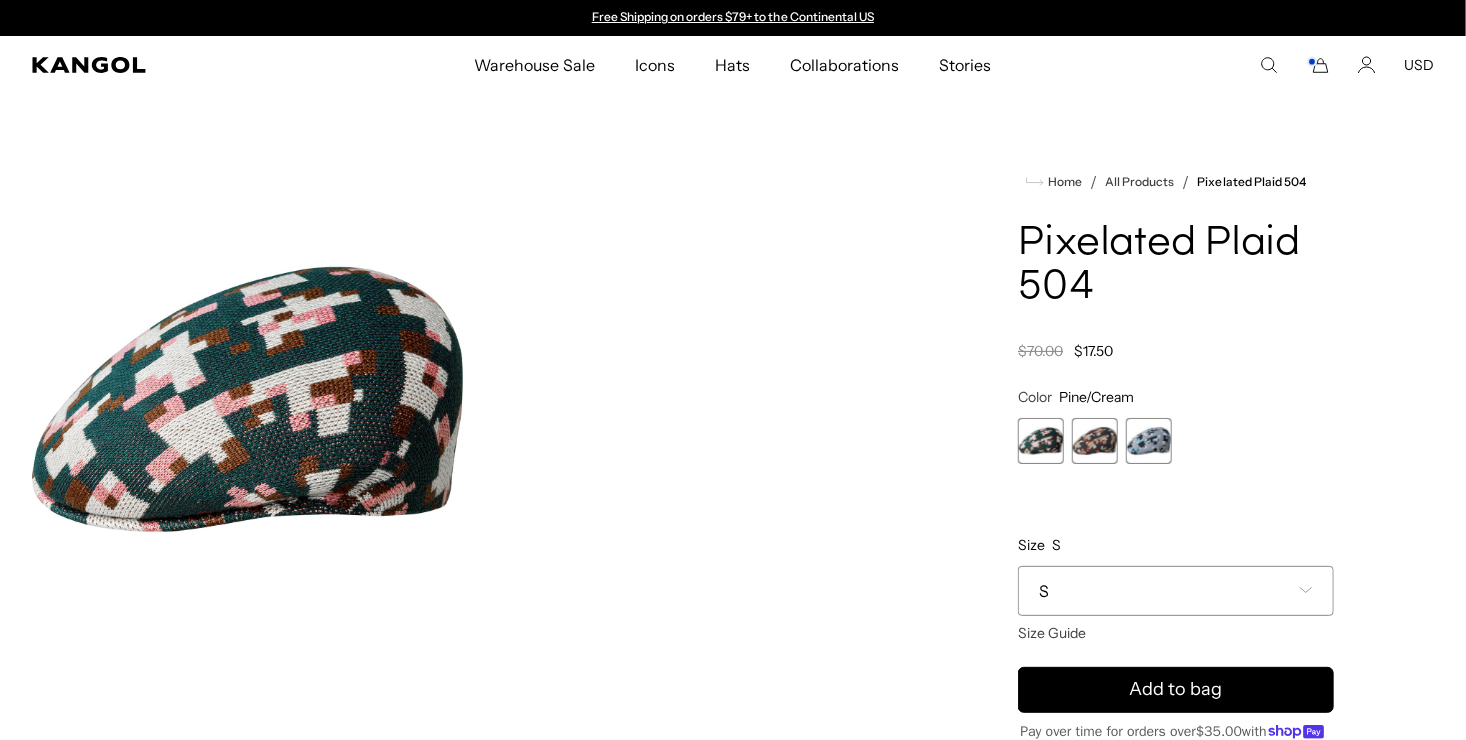 scroll, scrollTop: 0, scrollLeft: 0, axis: both 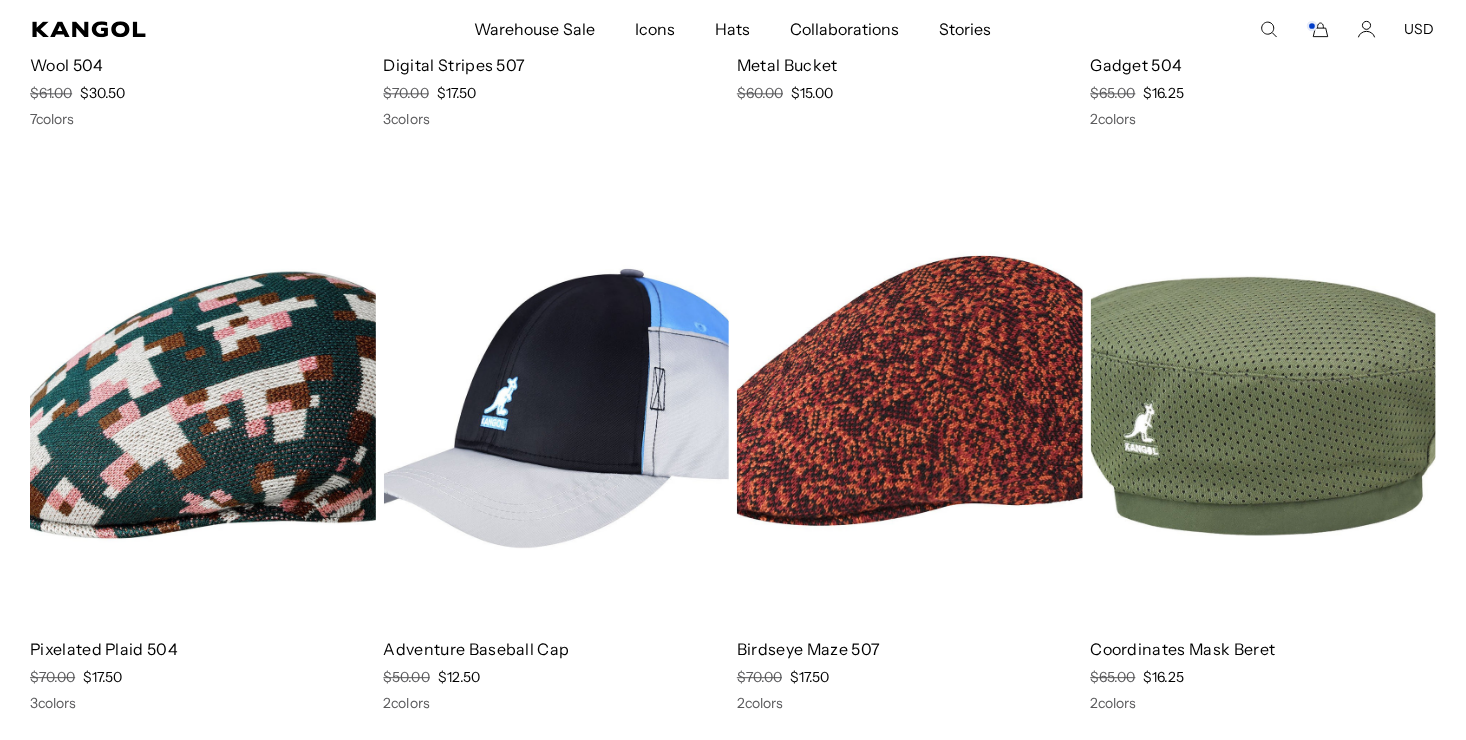 click at bounding box center (1264, 405) 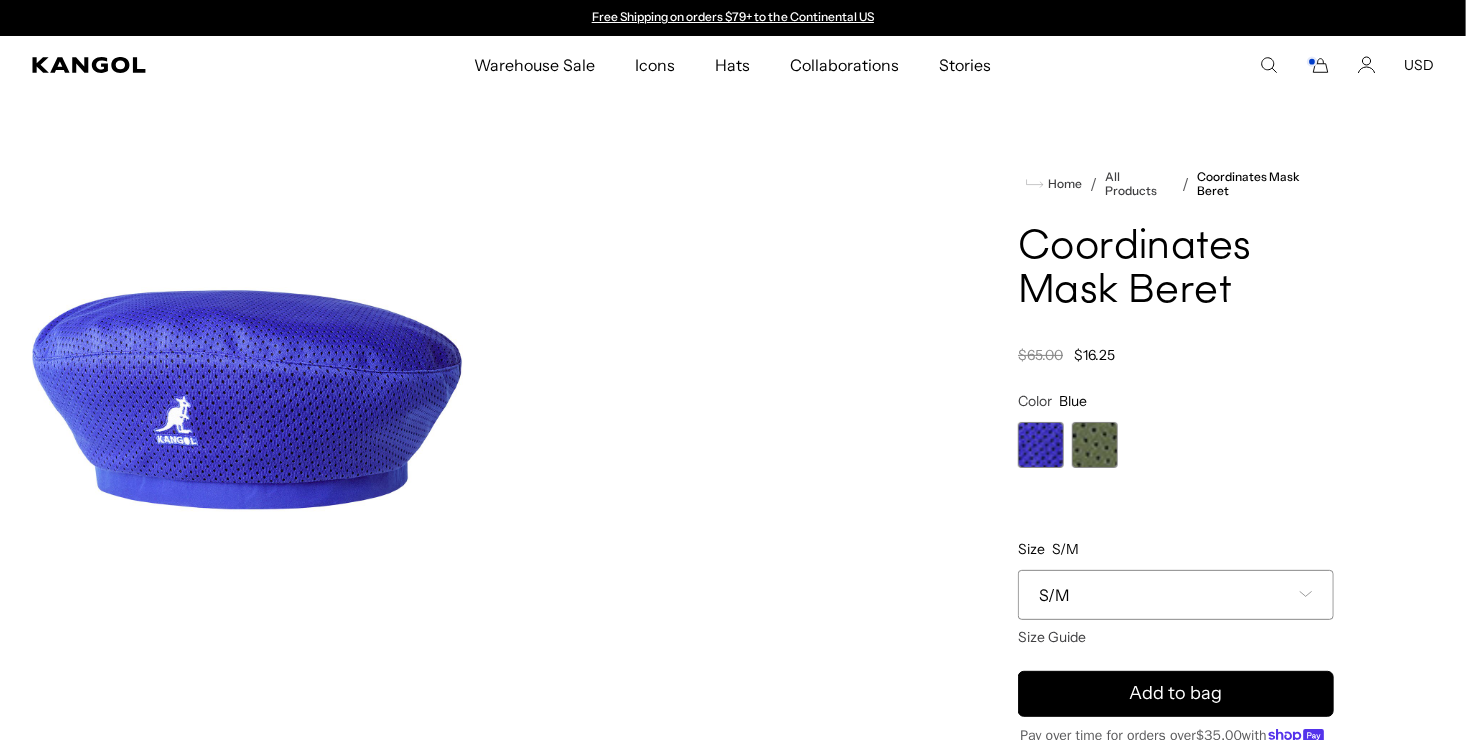 scroll, scrollTop: 0, scrollLeft: 0, axis: both 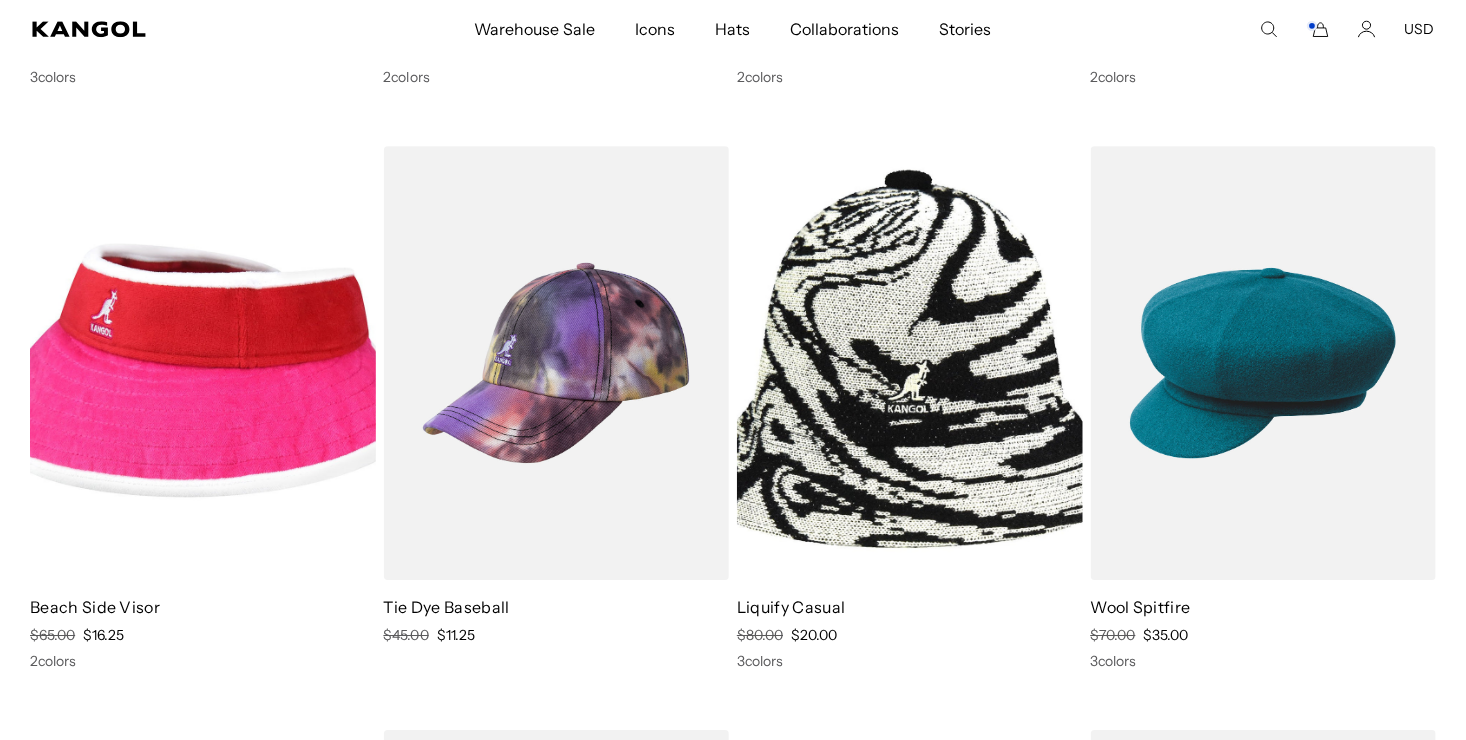 click at bounding box center [203, 363] 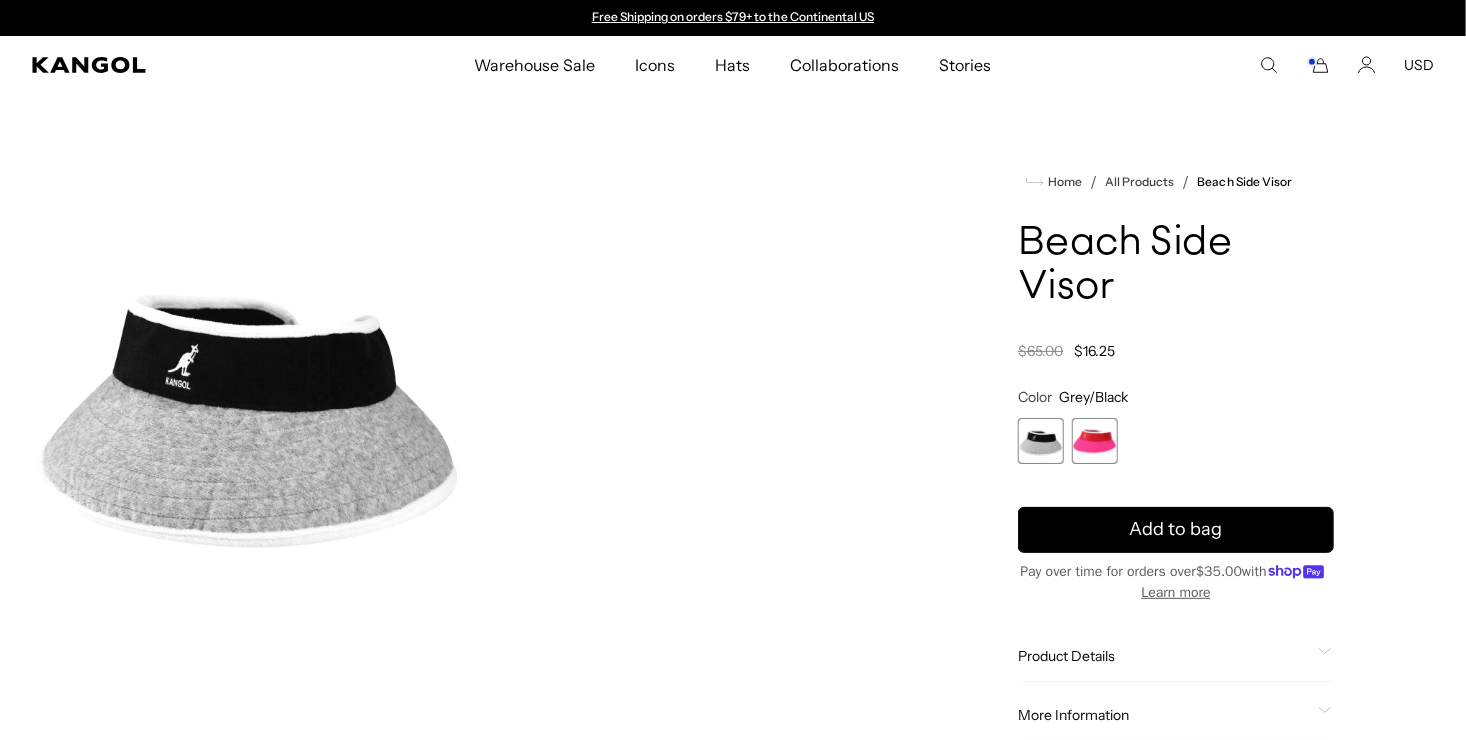 scroll, scrollTop: 0, scrollLeft: 0, axis: both 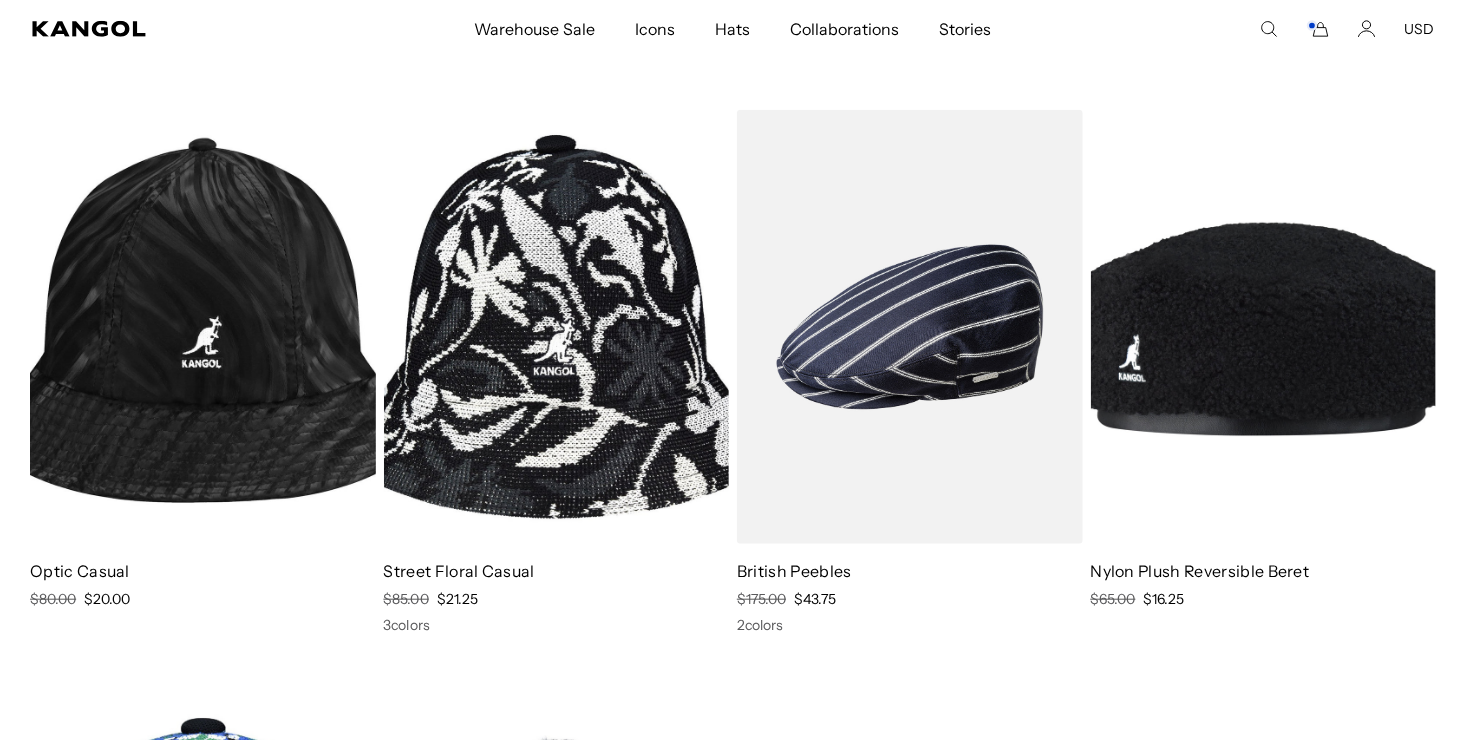 click at bounding box center (1264, 327) 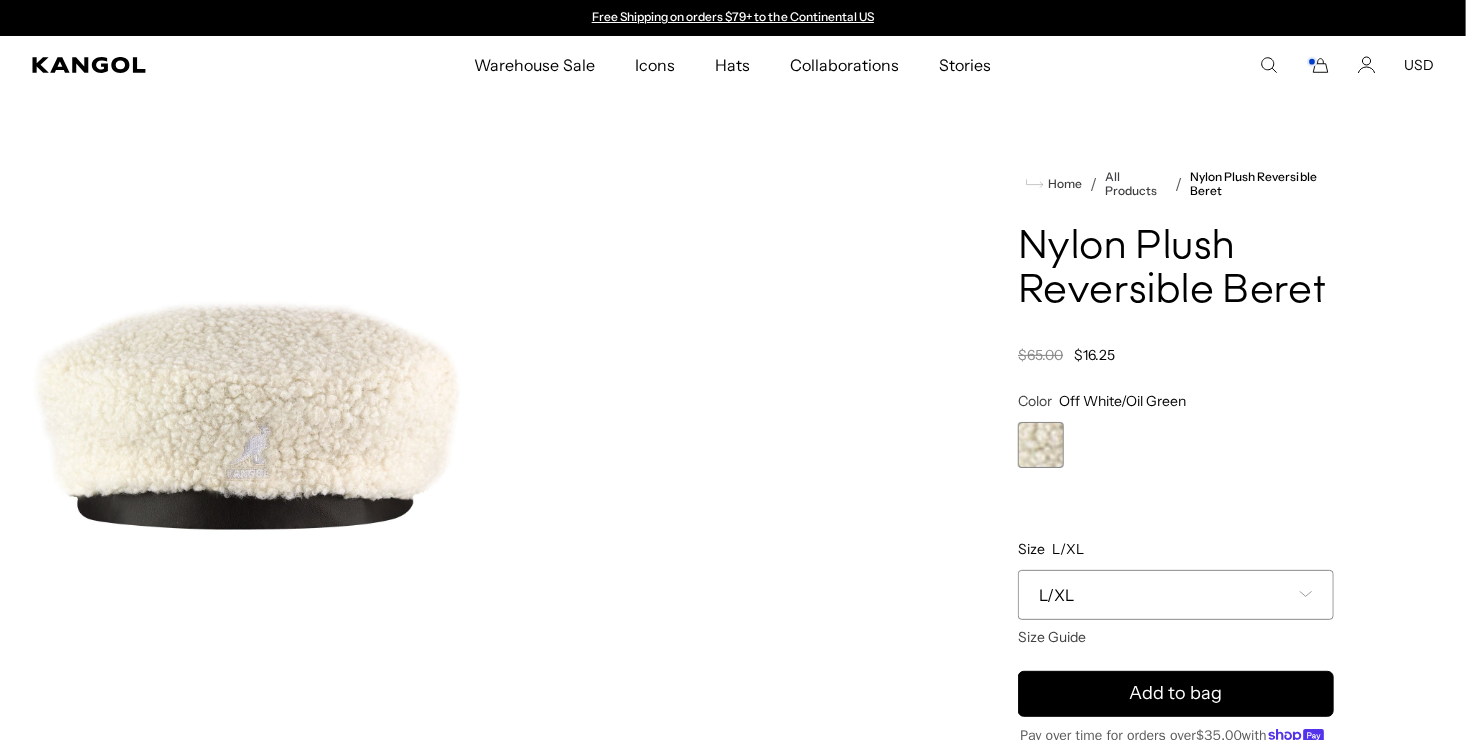 scroll, scrollTop: 0, scrollLeft: 0, axis: both 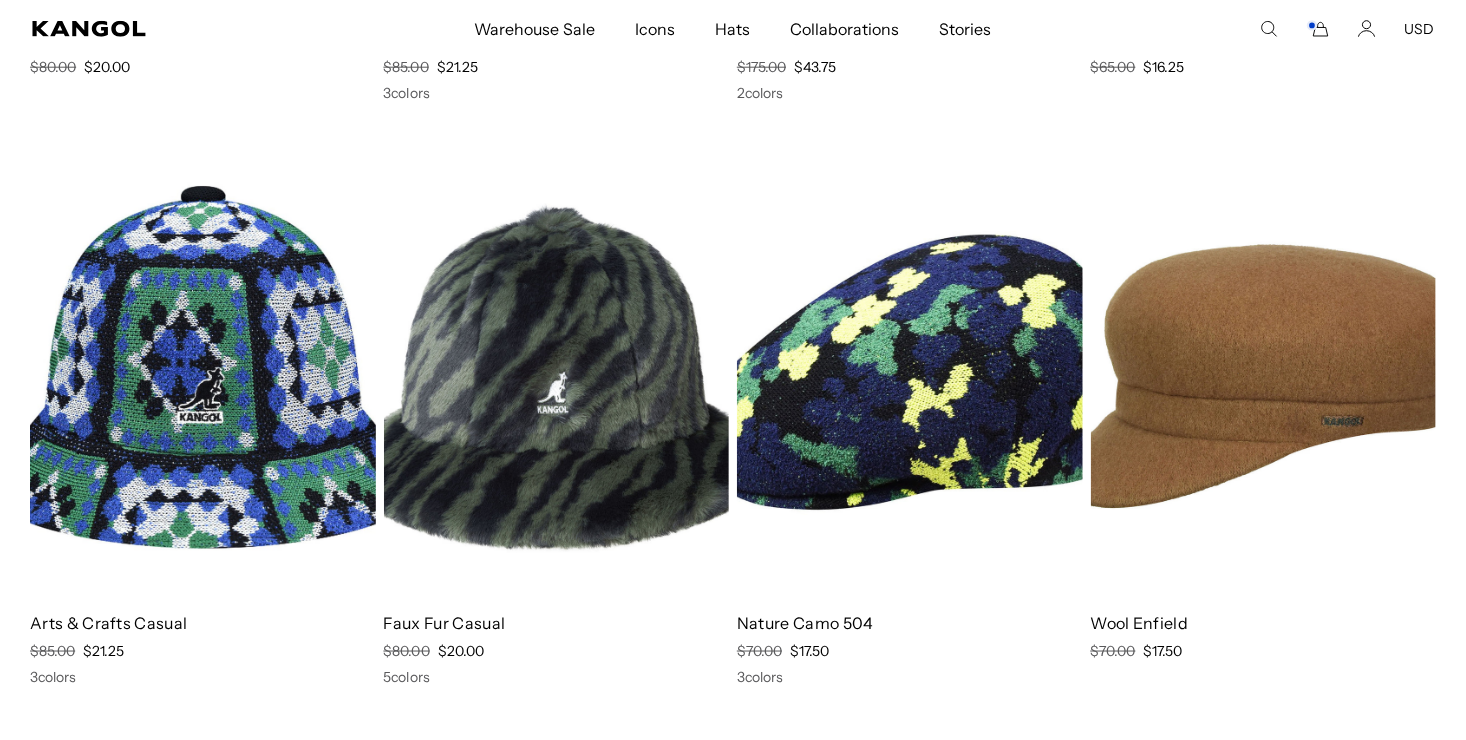 click at bounding box center [910, 379] 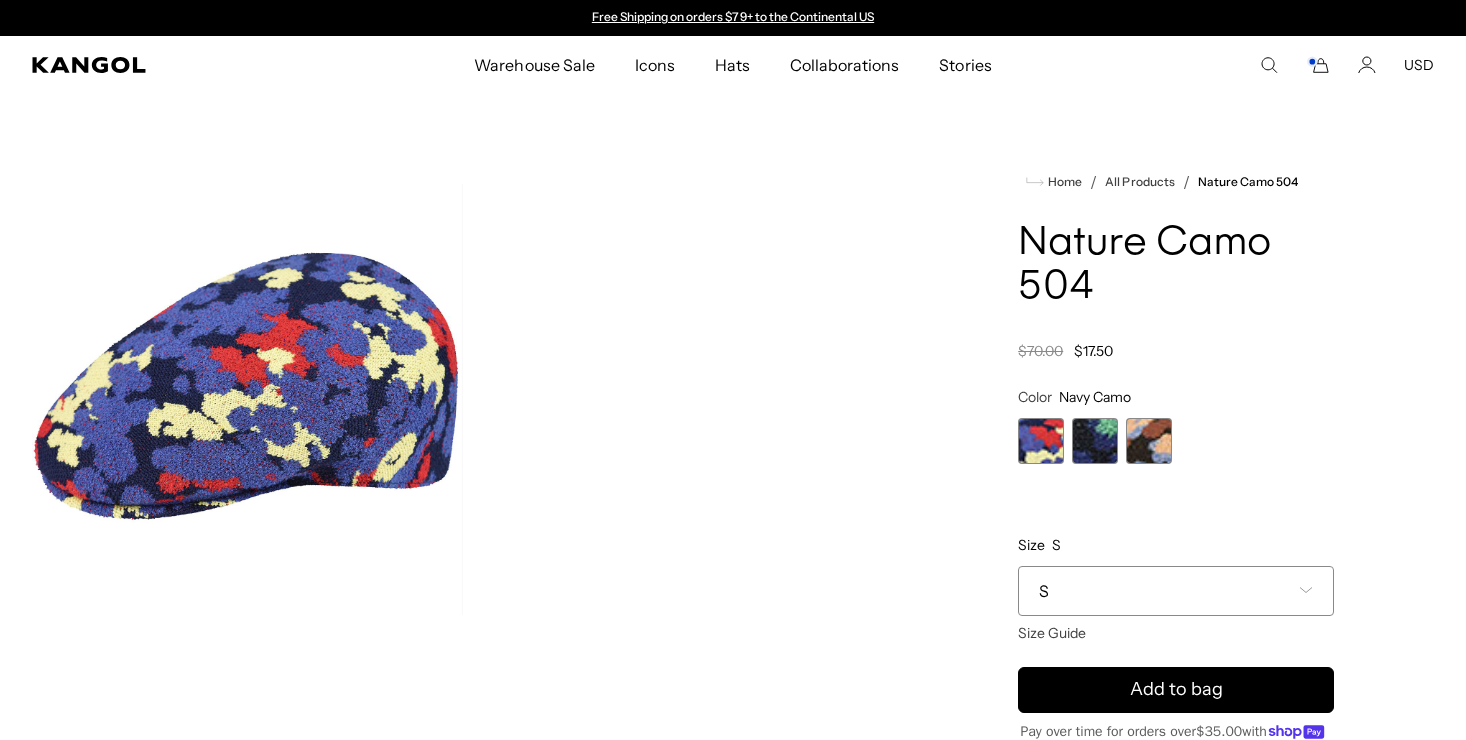 scroll, scrollTop: 0, scrollLeft: 0, axis: both 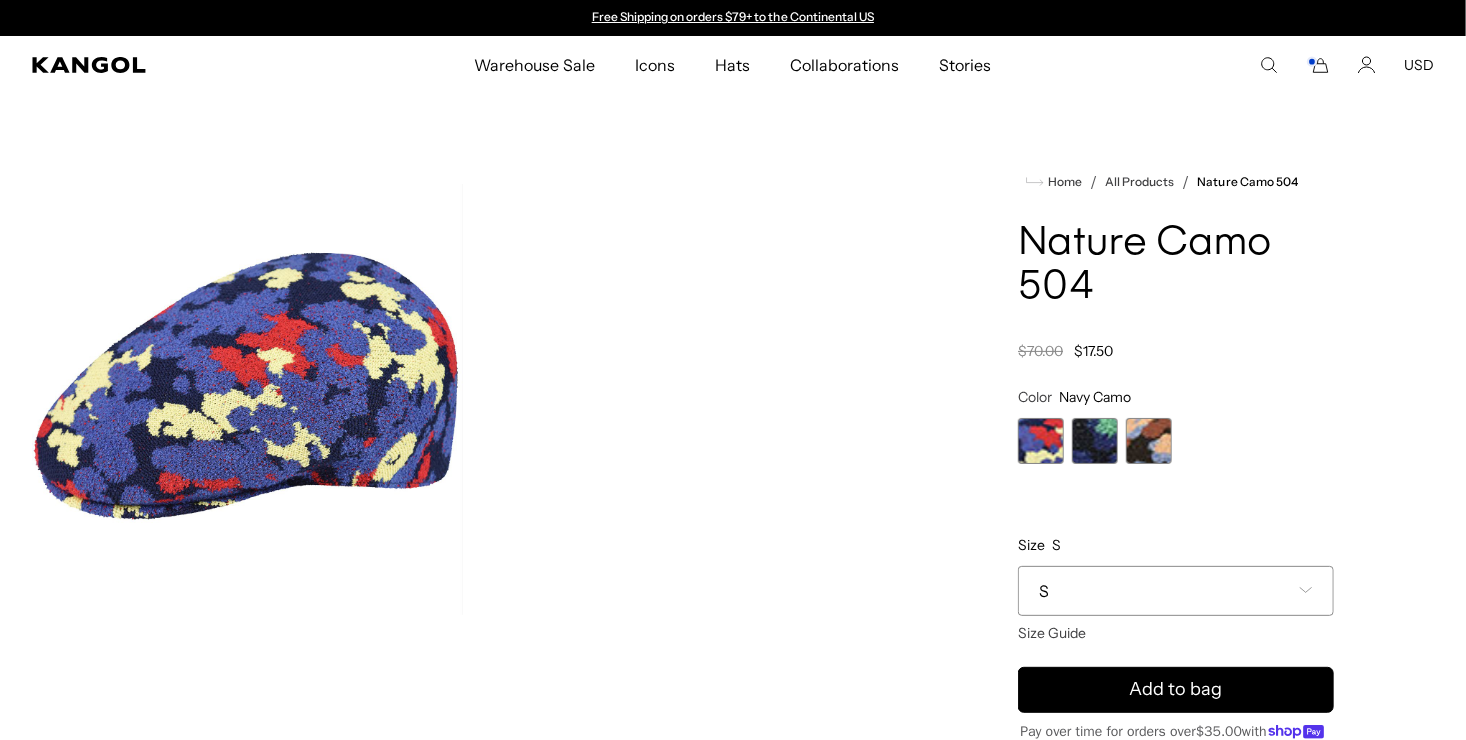 click at bounding box center (1149, 441) 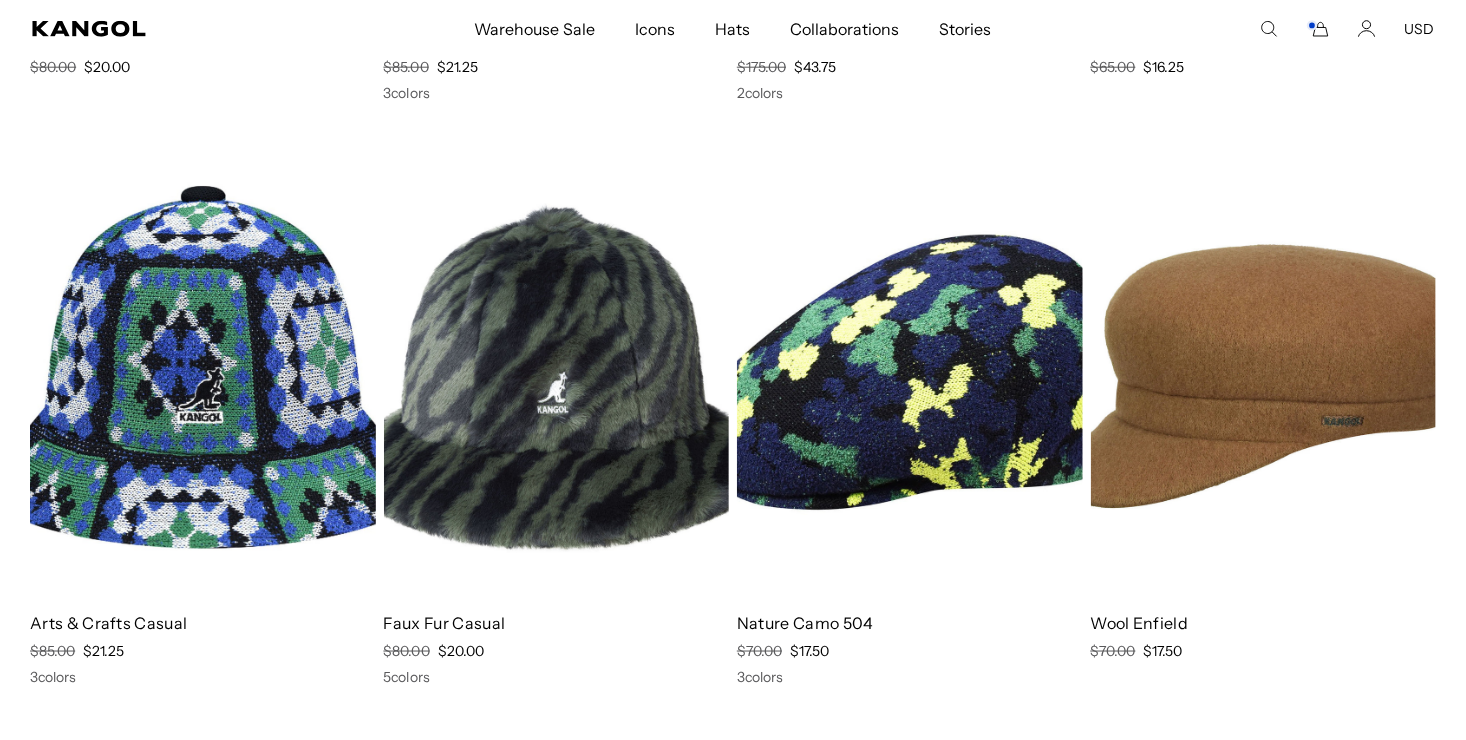 scroll, scrollTop: 0, scrollLeft: 0, axis: both 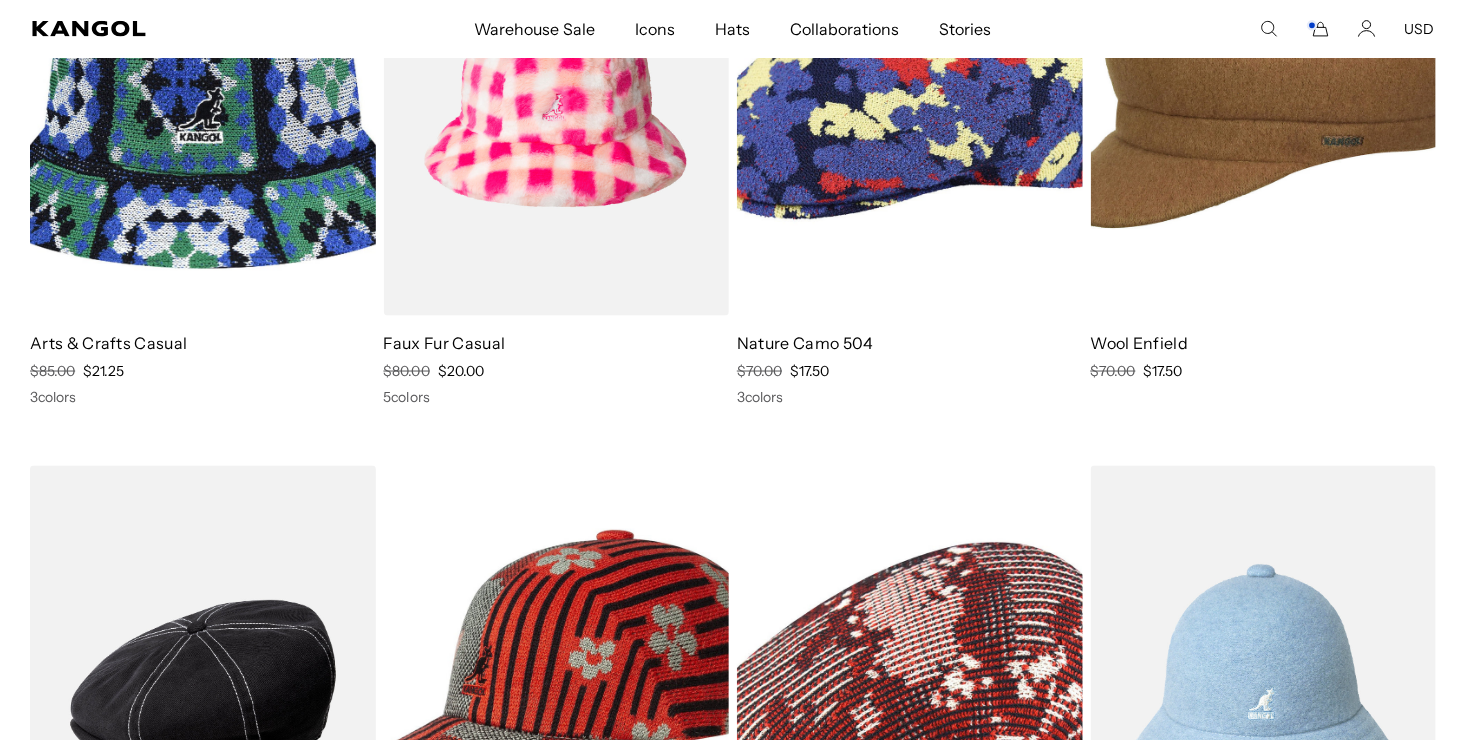click at bounding box center [557, 99] 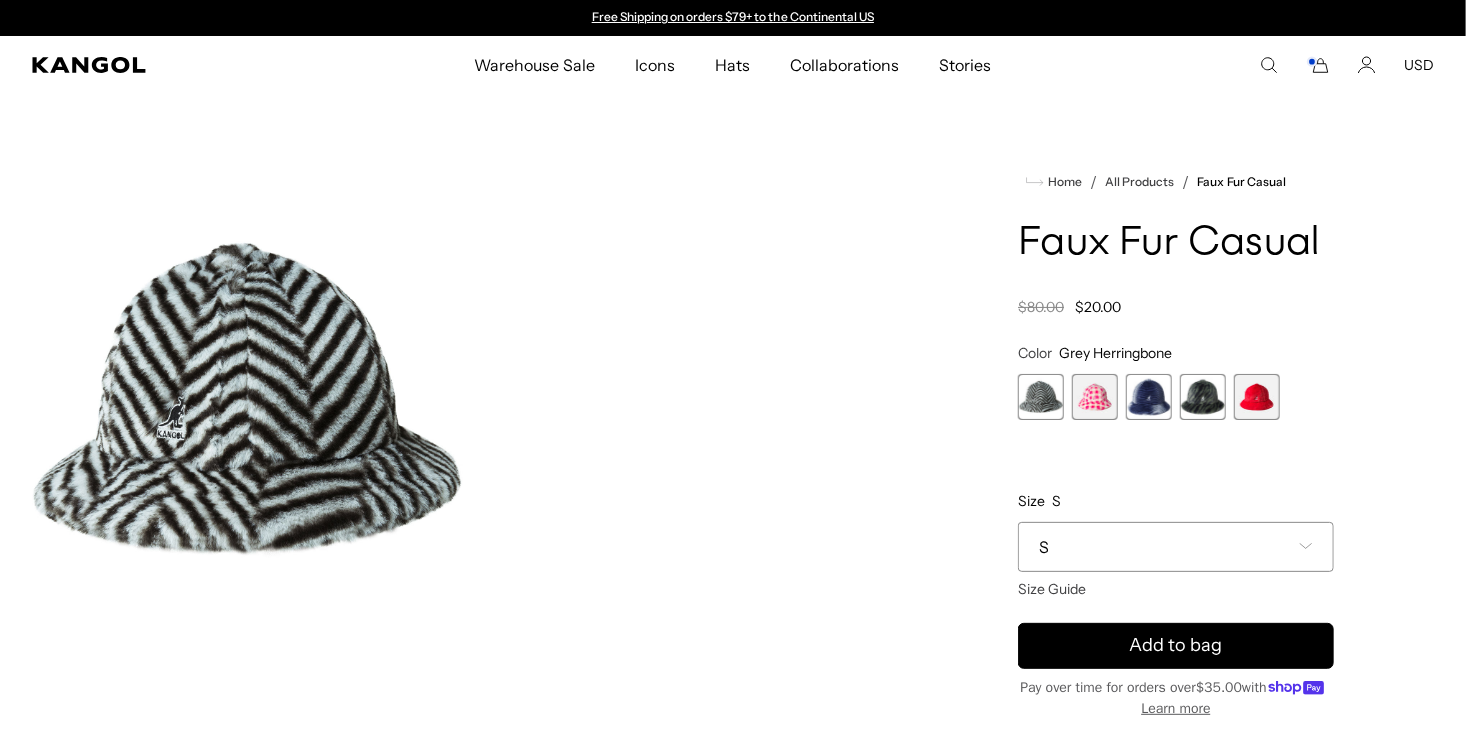scroll, scrollTop: 0, scrollLeft: 0, axis: both 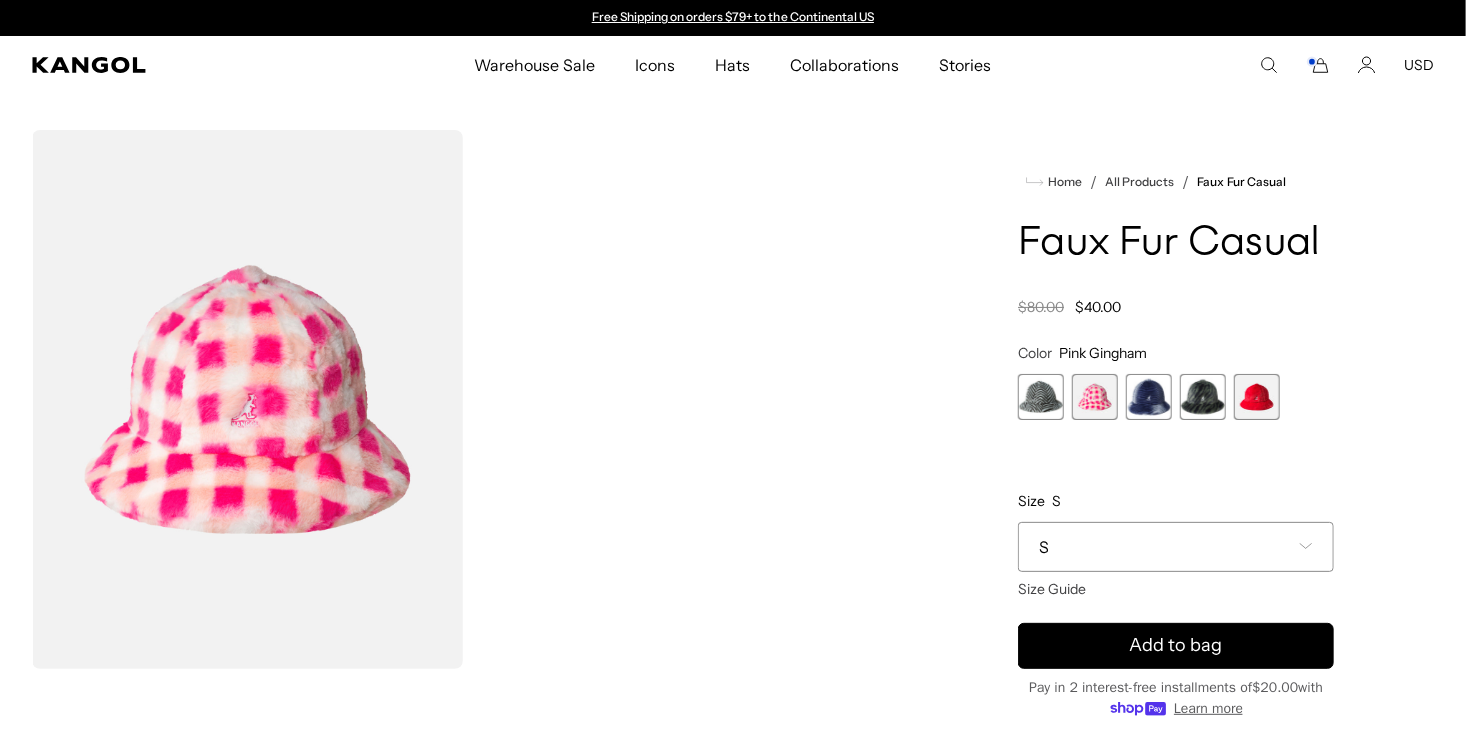 click at bounding box center (1149, 397) 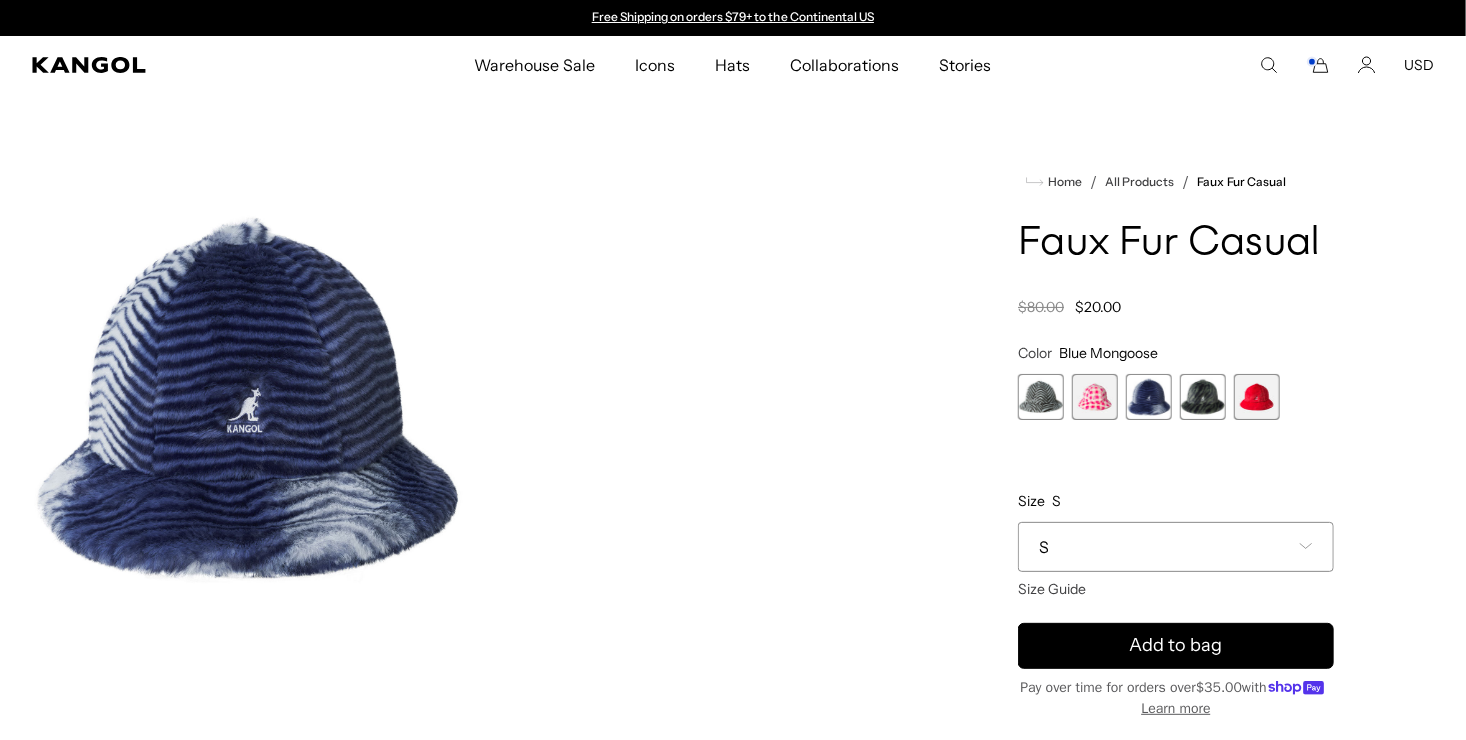 click at bounding box center (1203, 397) 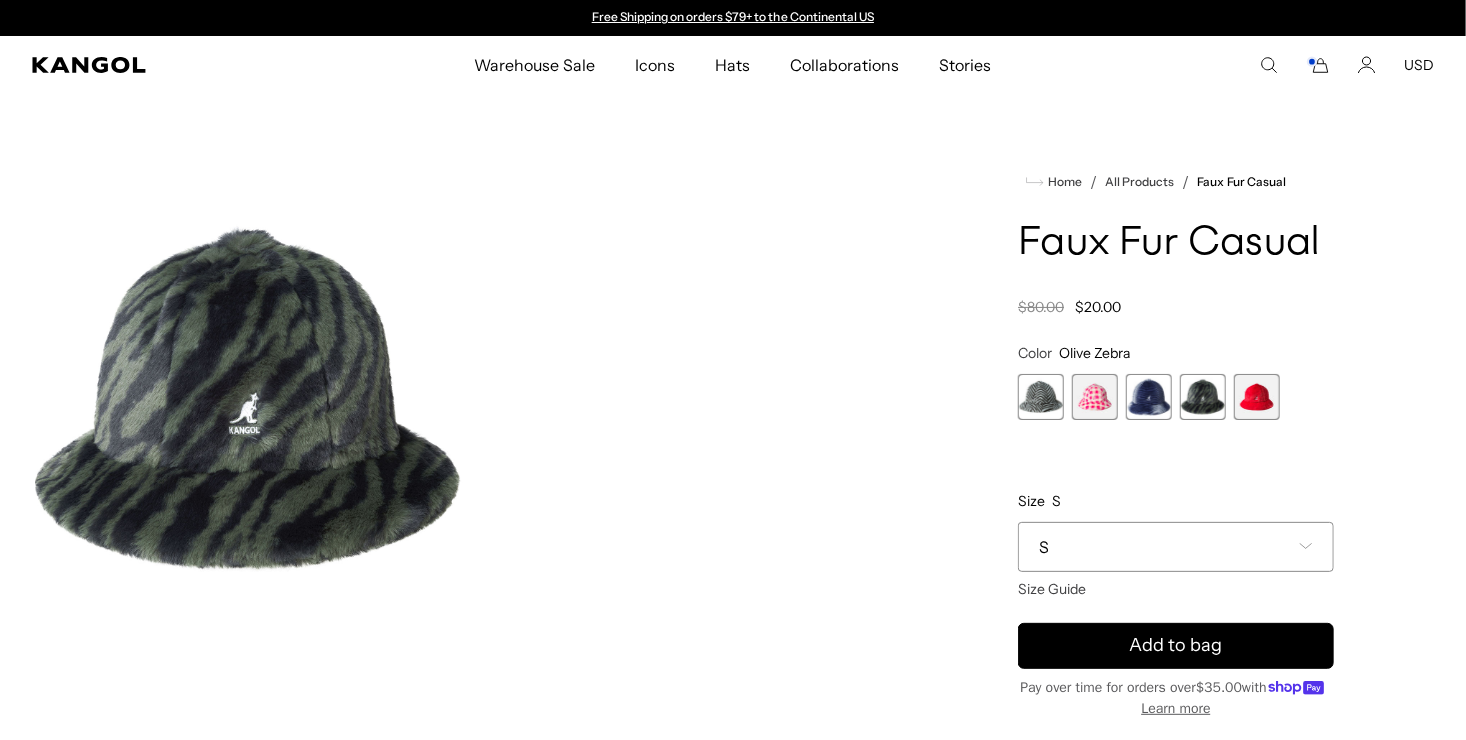 click at bounding box center [1257, 397] 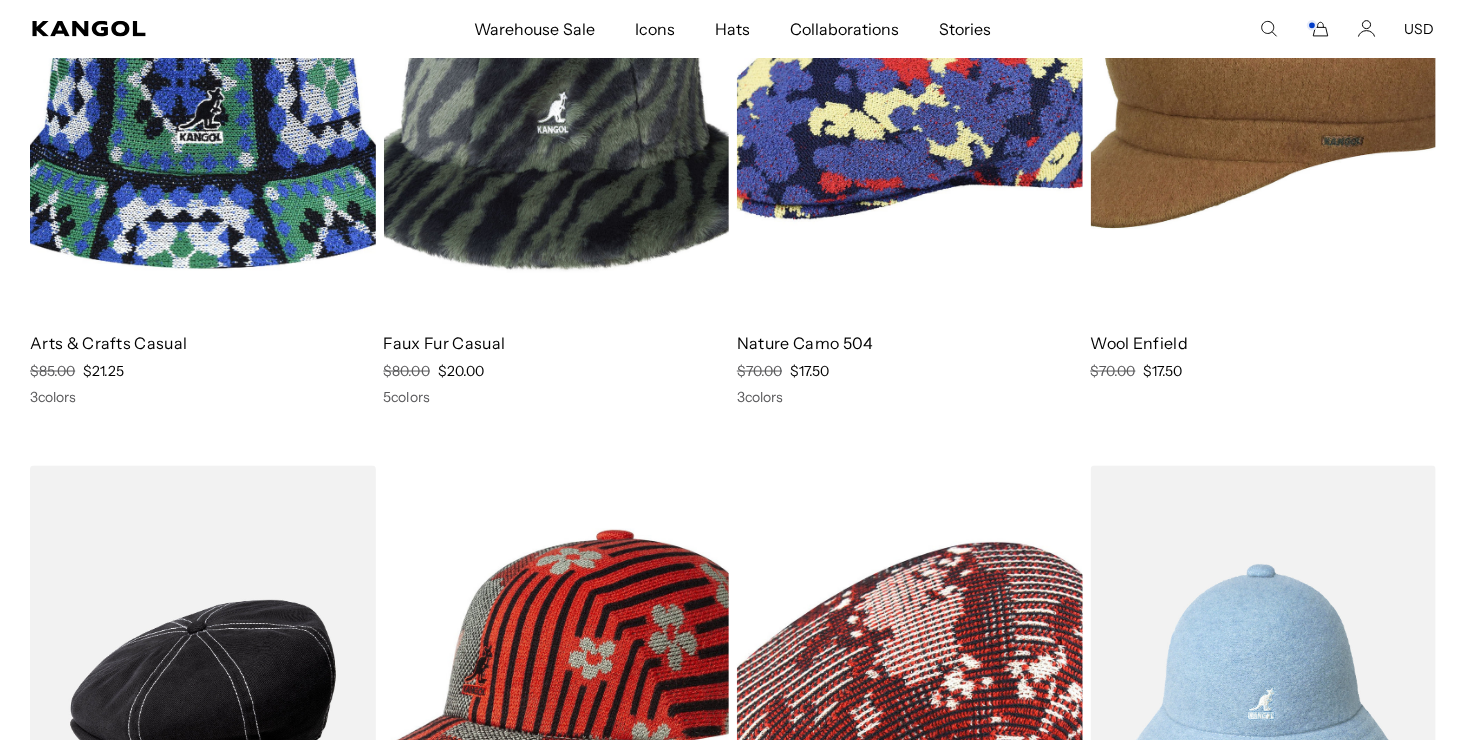 scroll, scrollTop: 0, scrollLeft: 0, axis: both 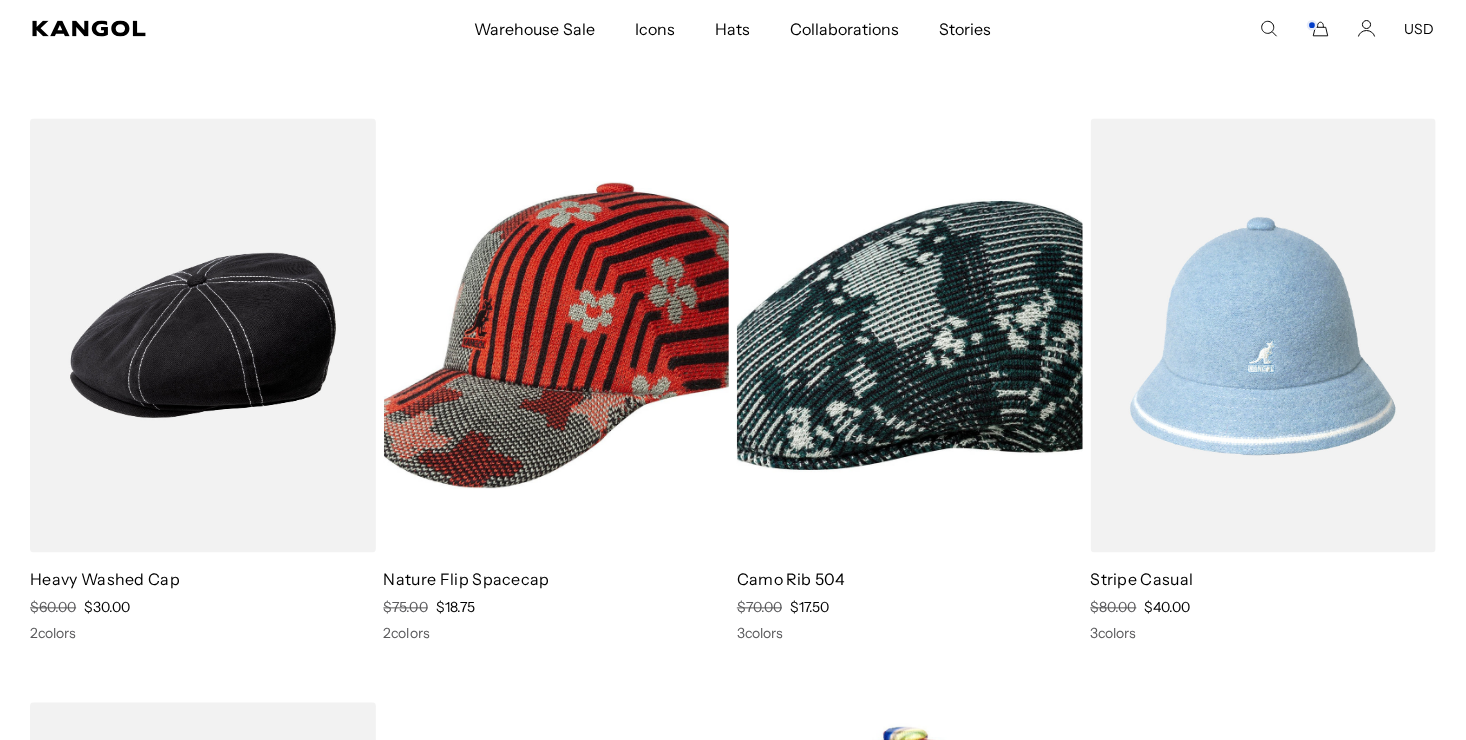 click at bounding box center [910, 336] 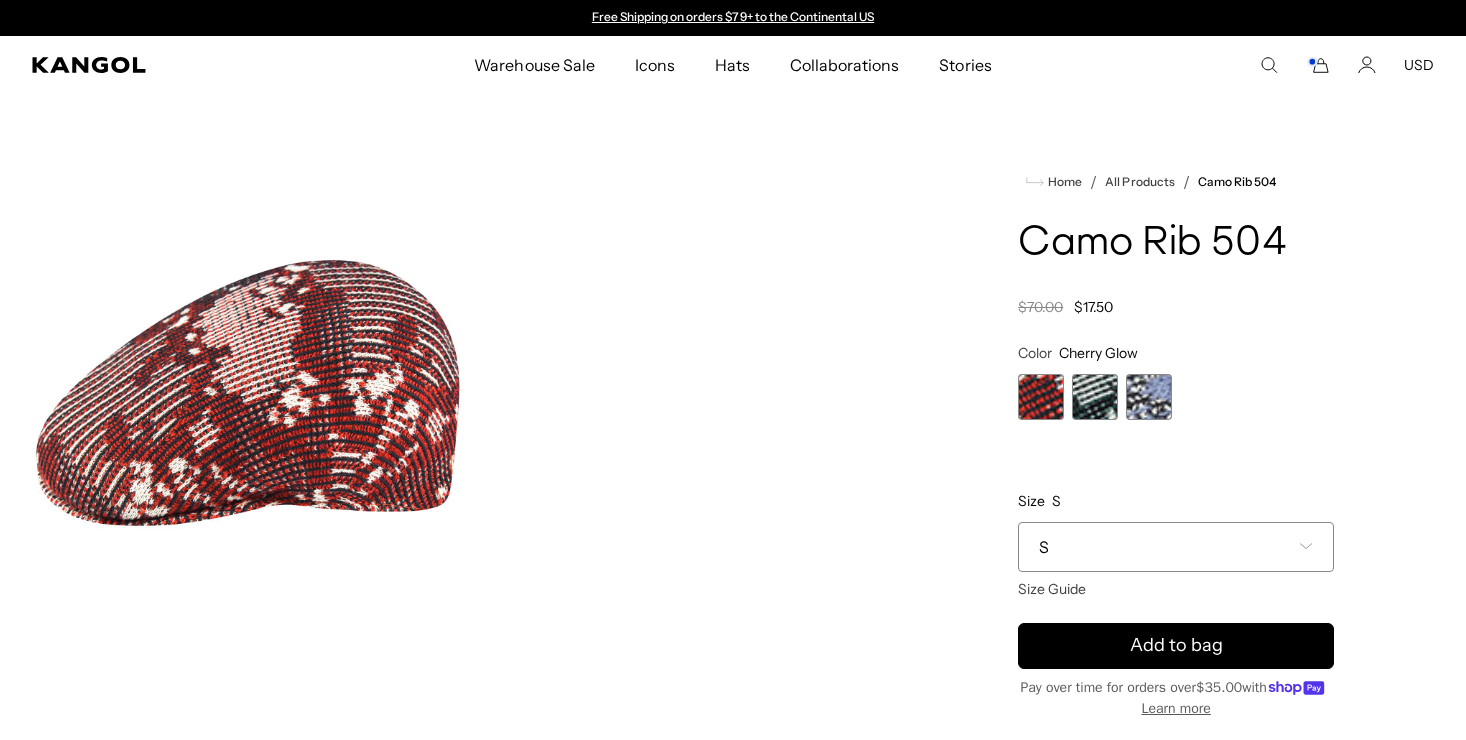 scroll, scrollTop: 0, scrollLeft: 0, axis: both 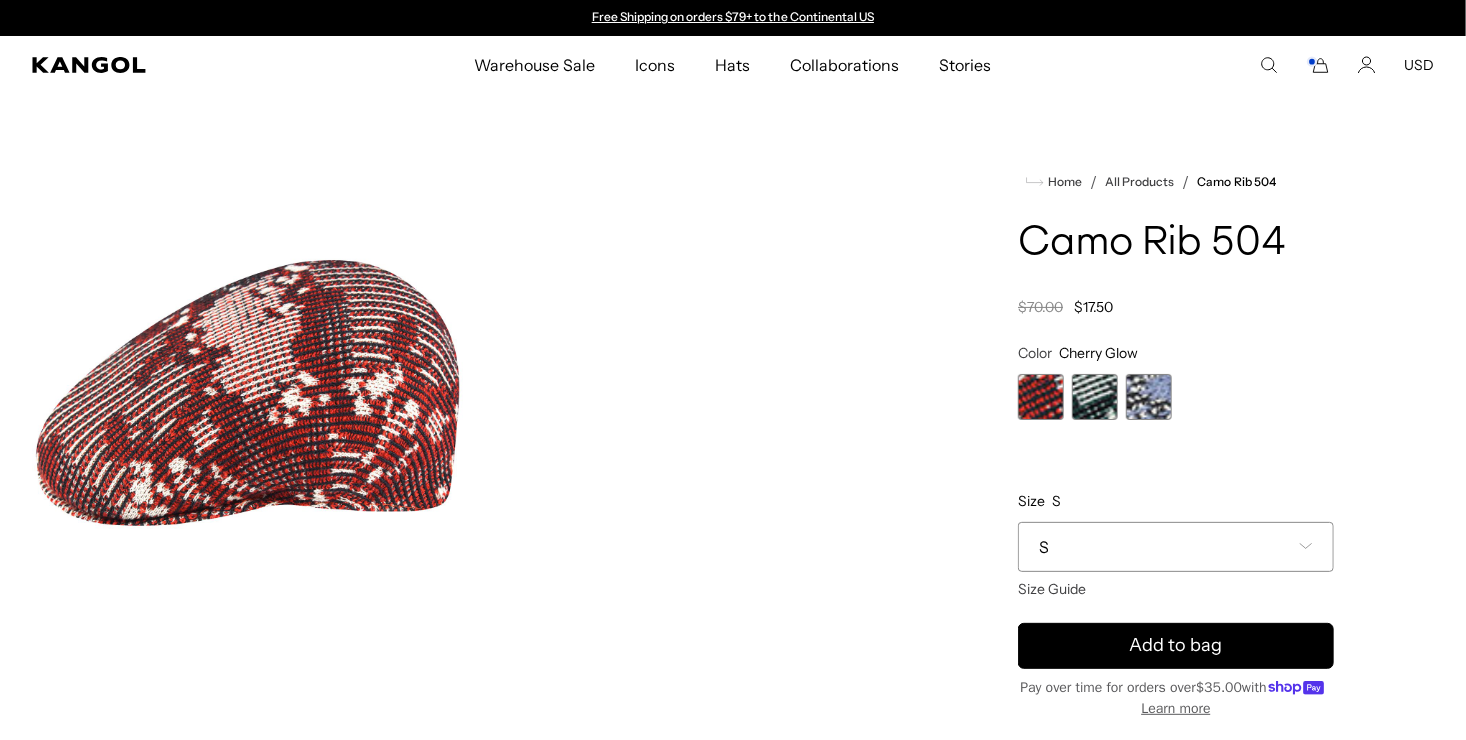 click at bounding box center (1149, 397) 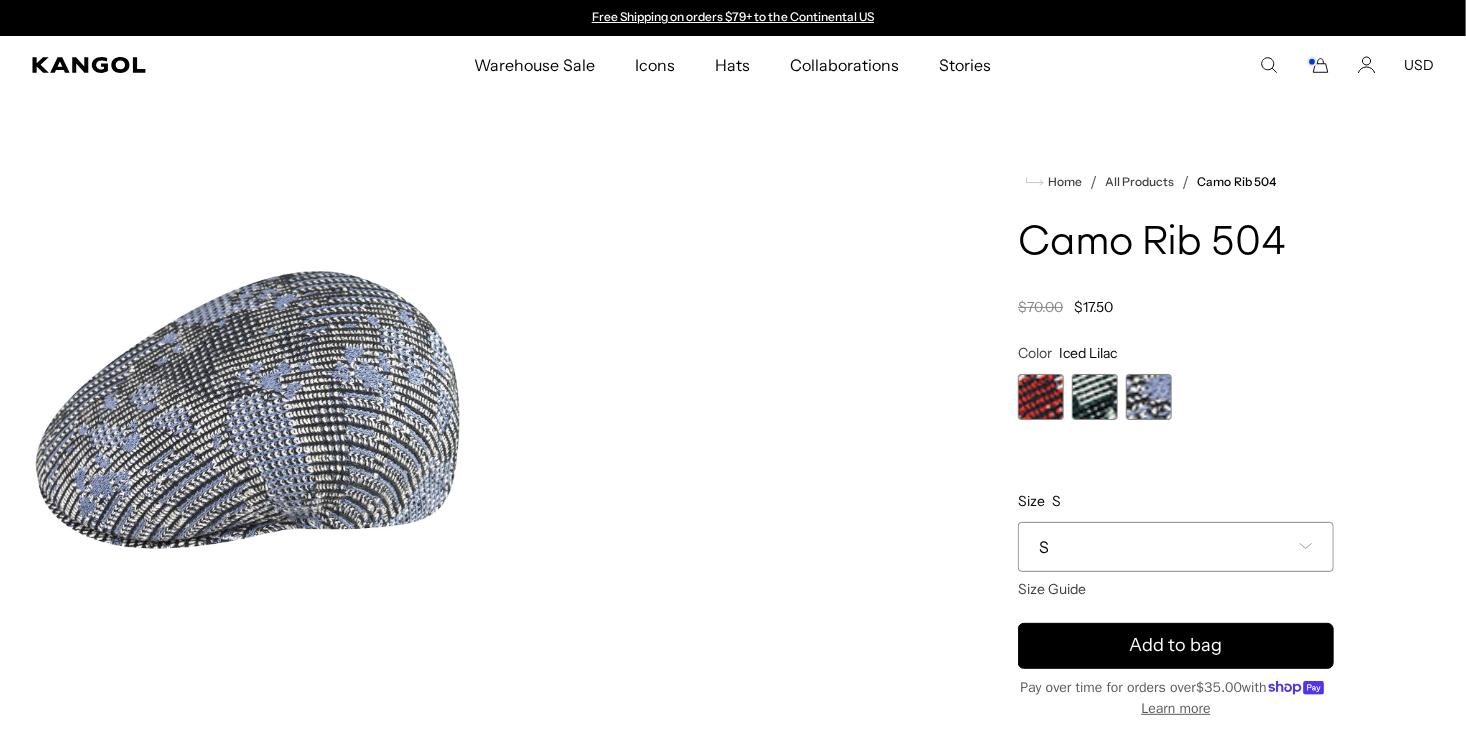 scroll, scrollTop: 0, scrollLeft: 0, axis: both 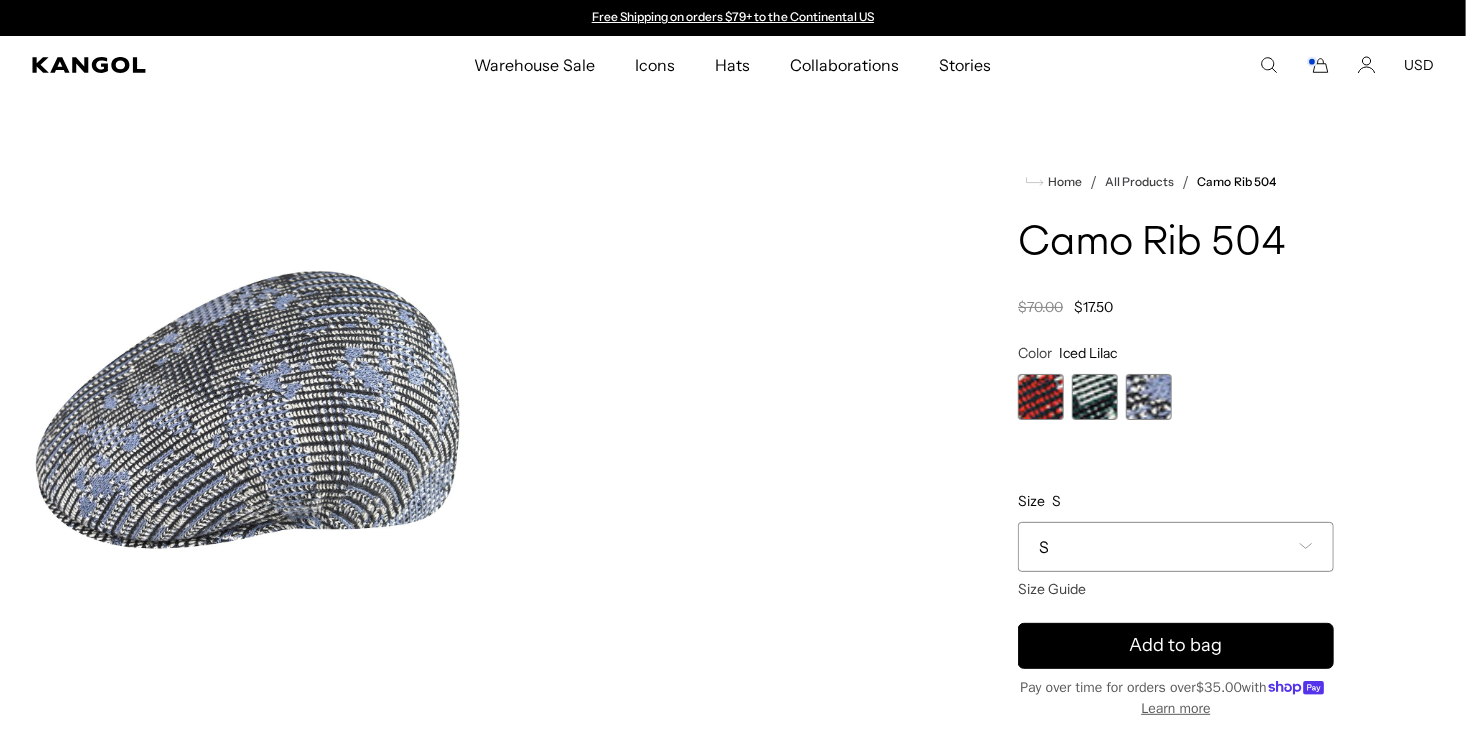 click at bounding box center [1095, 397] 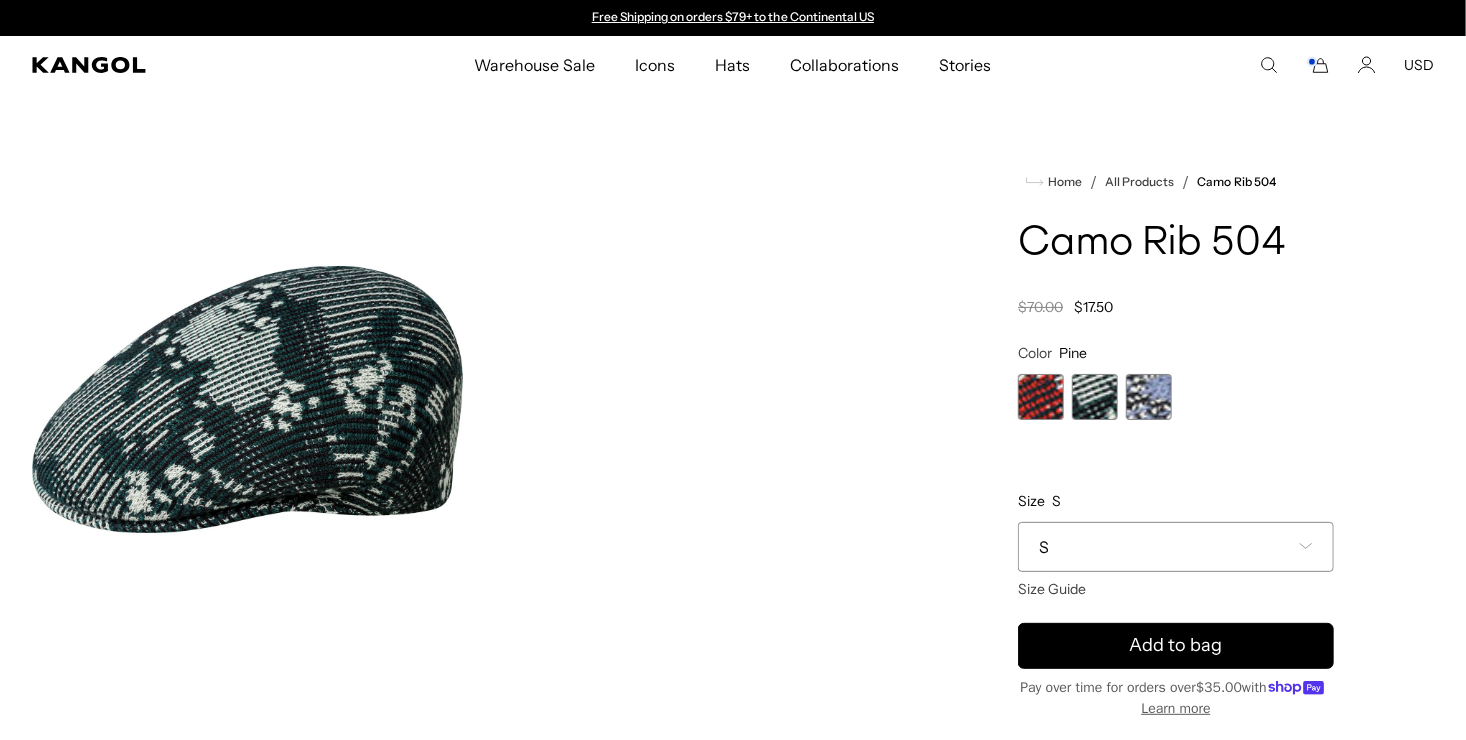 click at bounding box center (1041, 397) 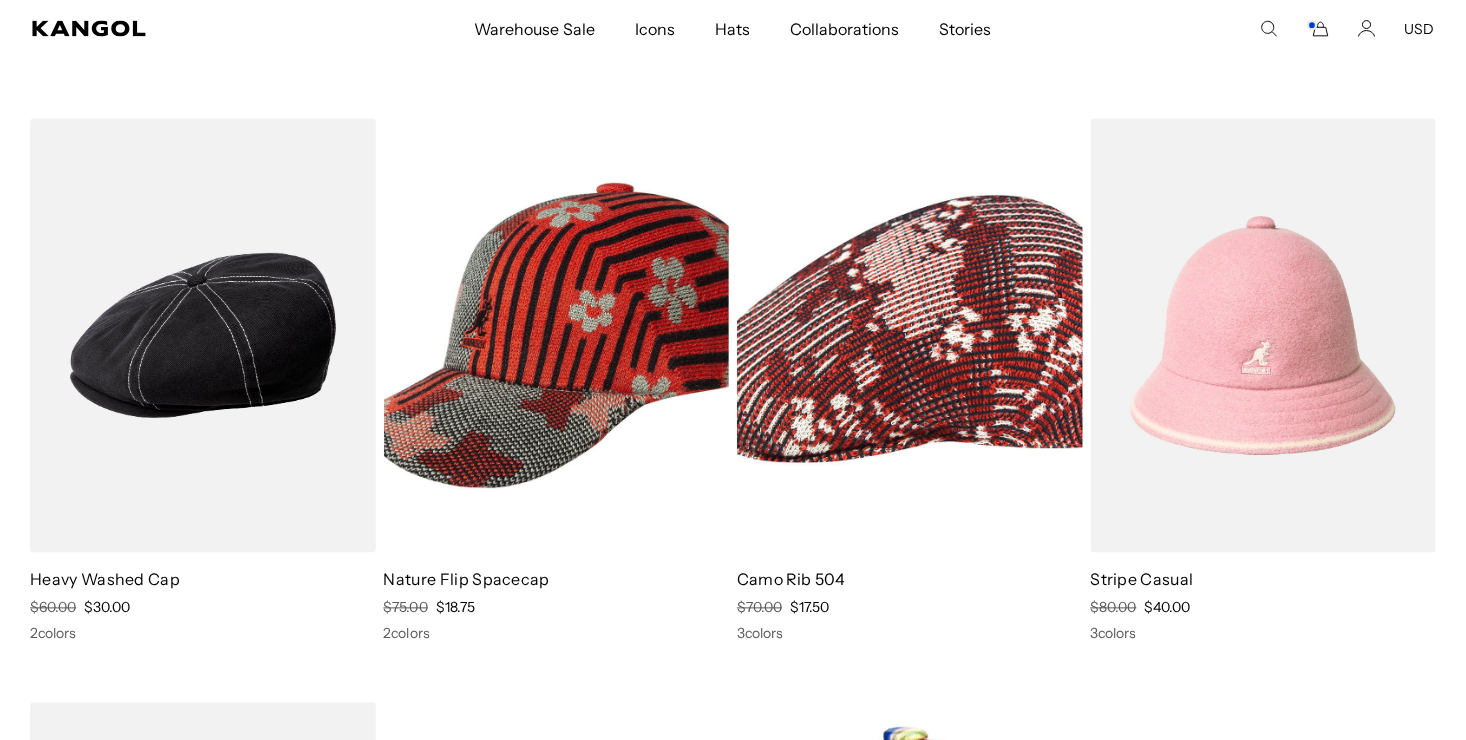 scroll, scrollTop: 0, scrollLeft: 0, axis: both 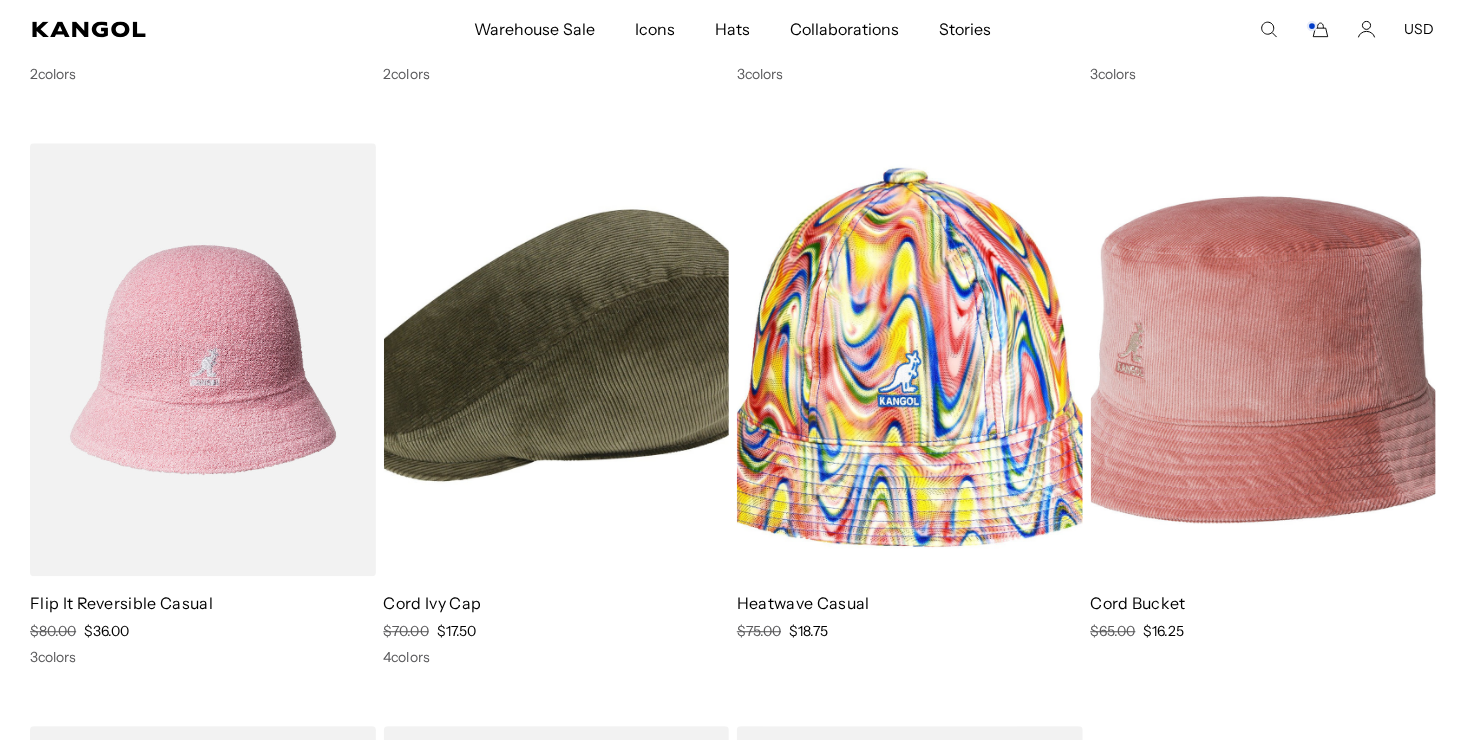 click at bounding box center (557, 360) 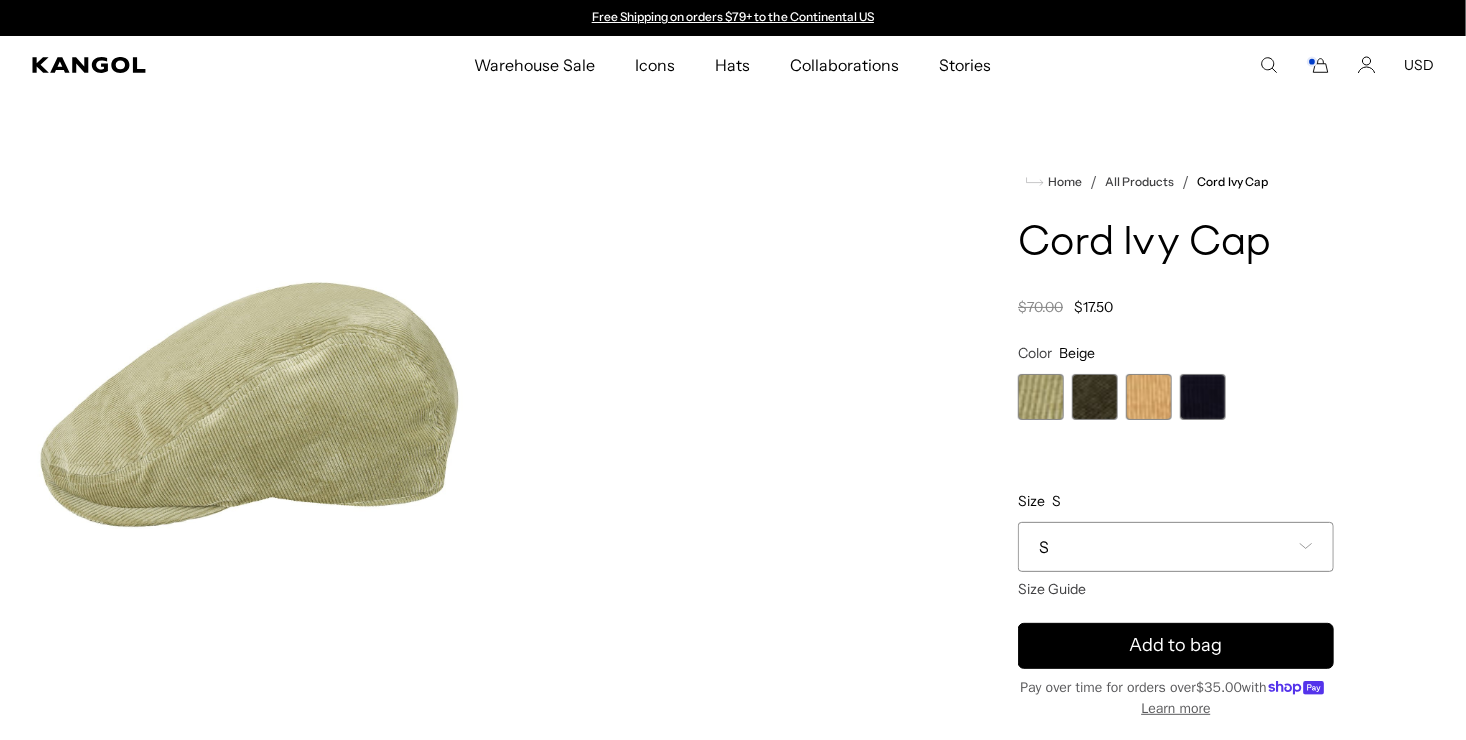 scroll, scrollTop: 0, scrollLeft: 0, axis: both 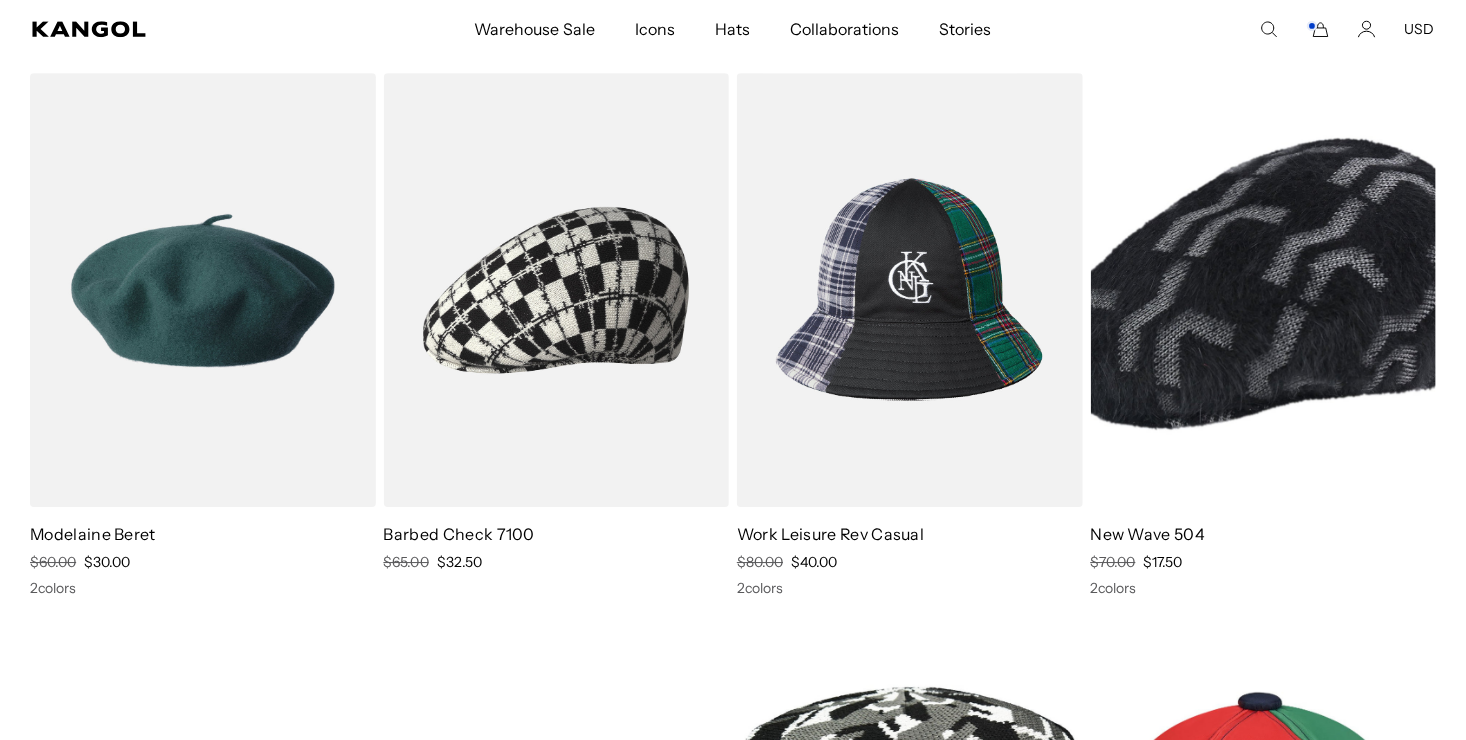 click at bounding box center (910, 290) 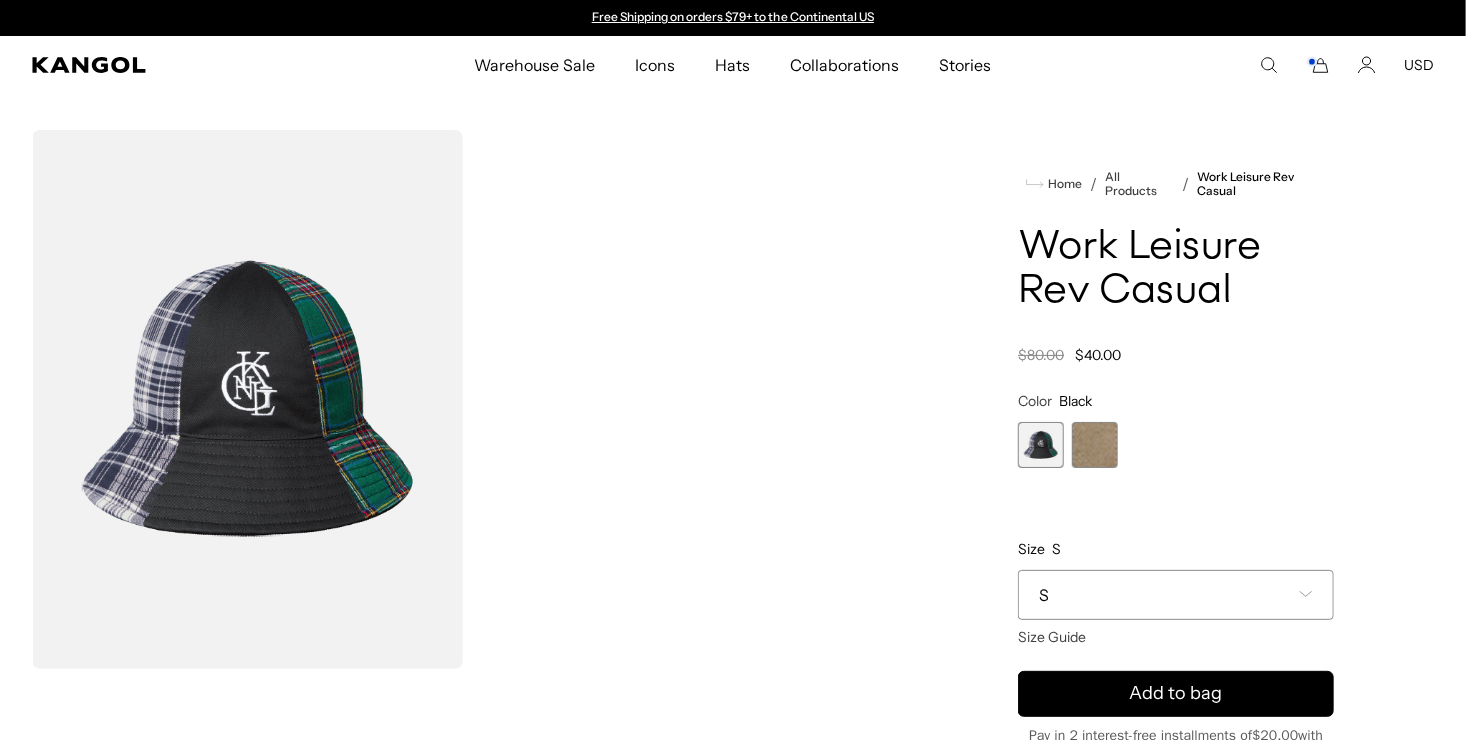 scroll, scrollTop: 0, scrollLeft: 0, axis: both 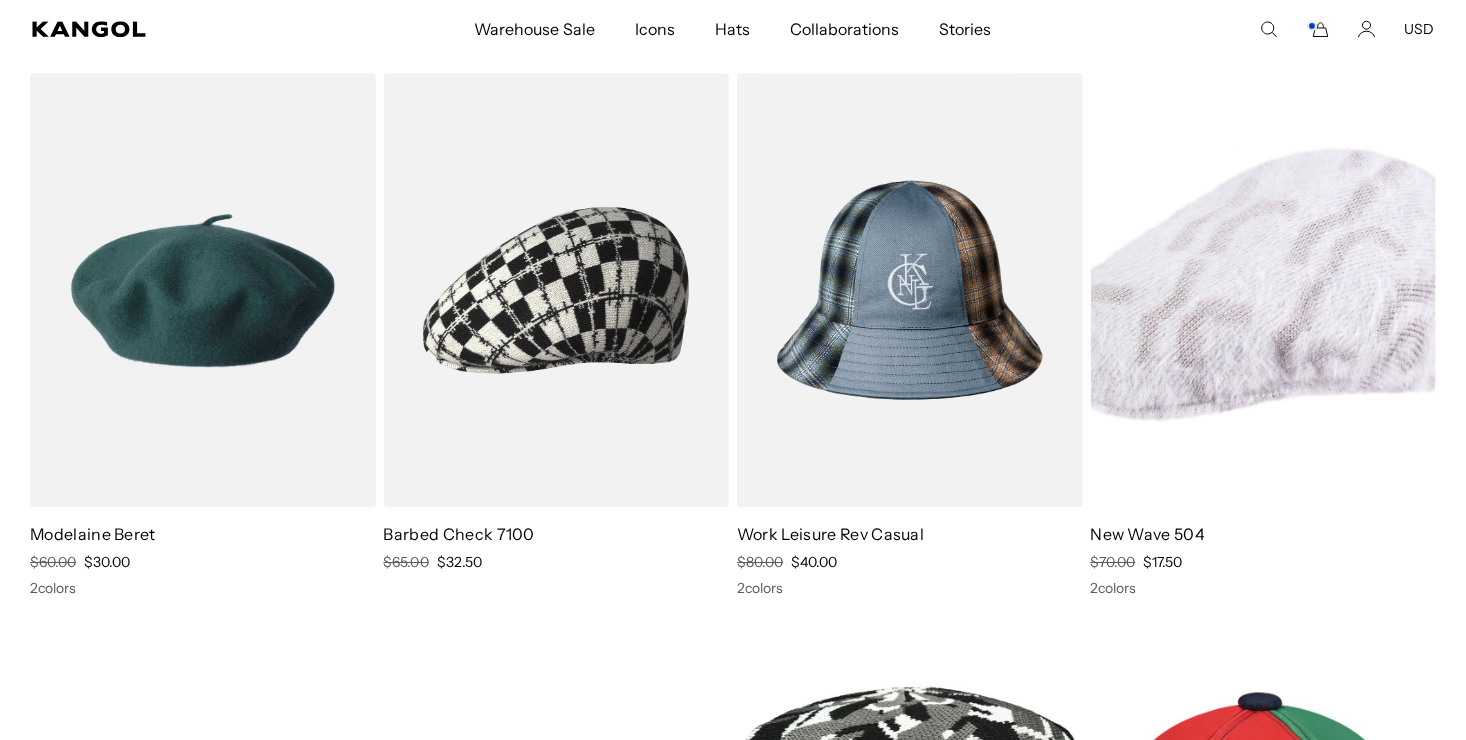 click at bounding box center [1264, 290] 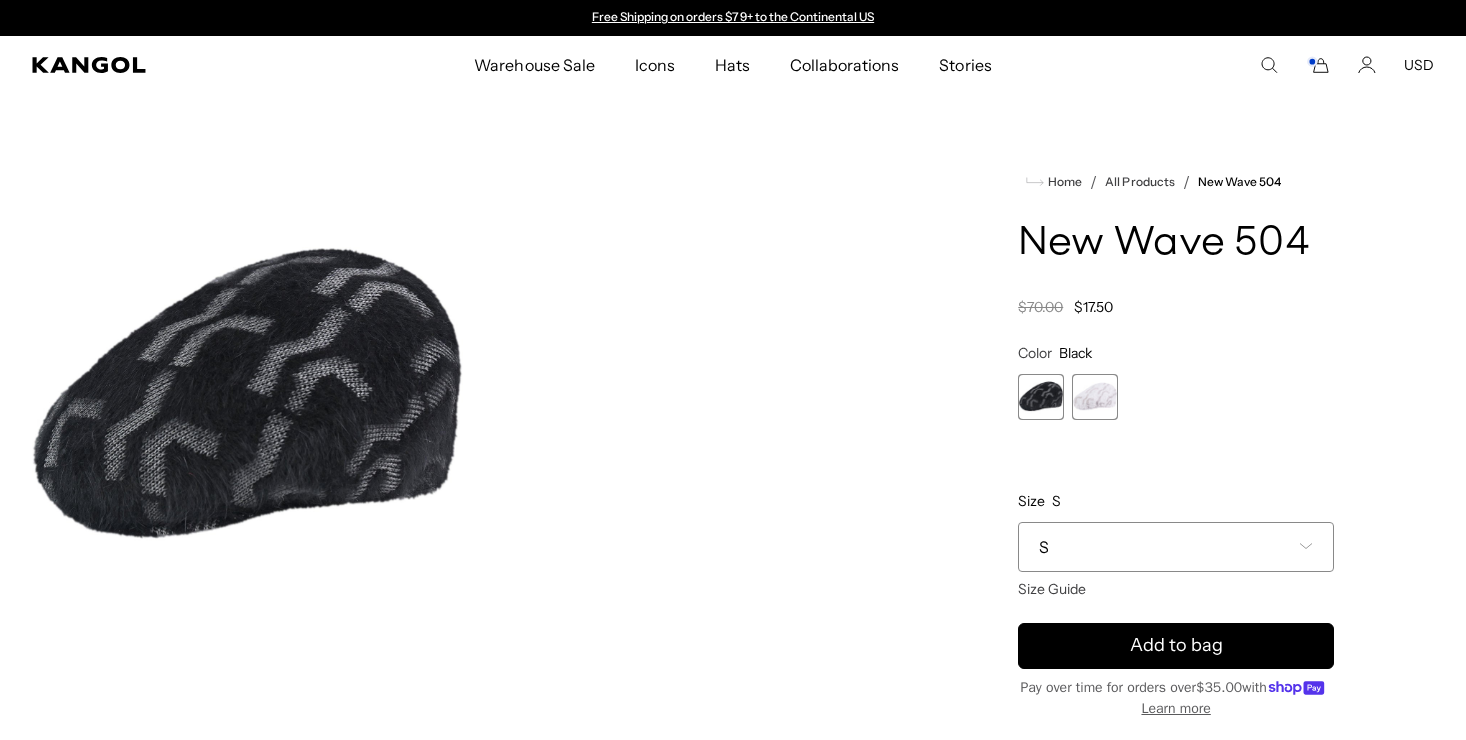 scroll, scrollTop: 0, scrollLeft: 0, axis: both 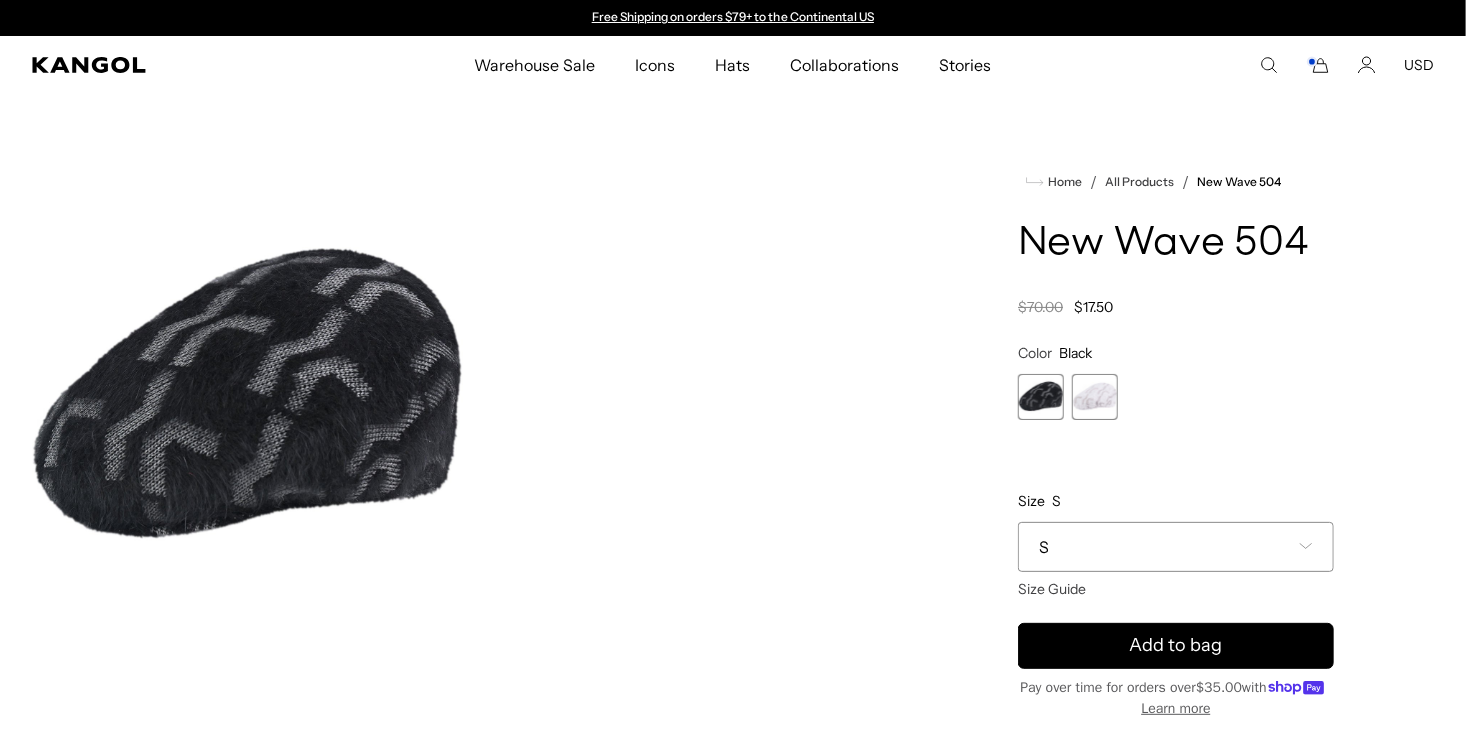 click at bounding box center [1095, 397] 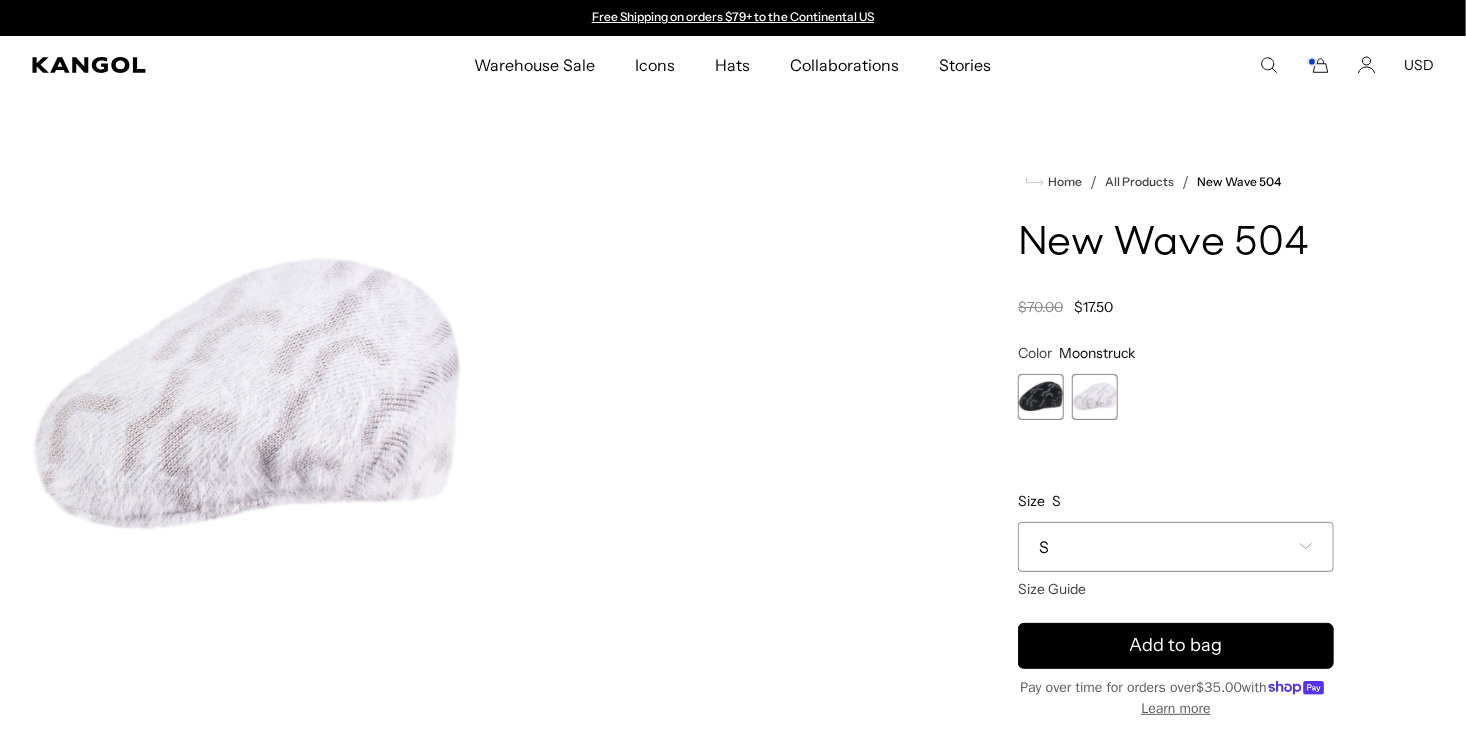 scroll, scrollTop: 0, scrollLeft: 0, axis: both 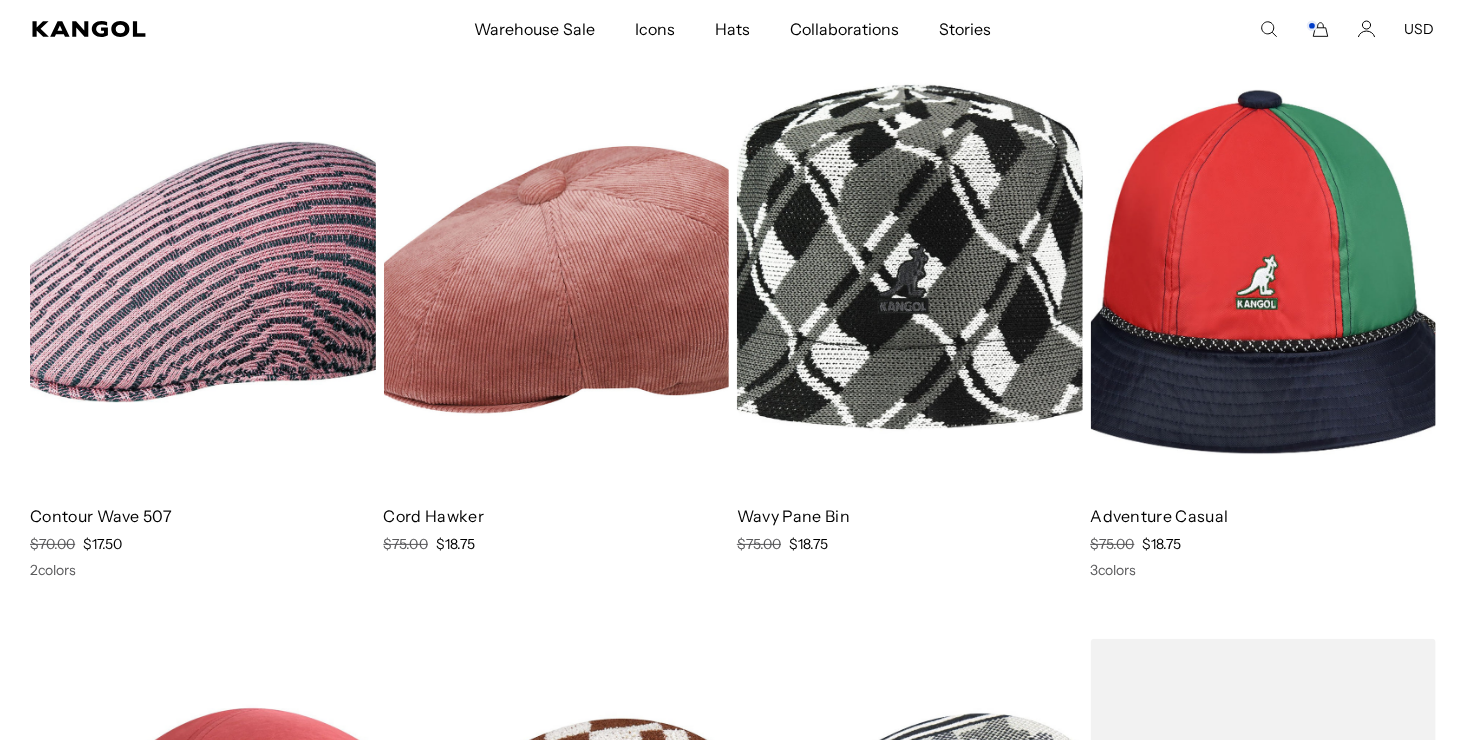 click at bounding box center (910, 272) 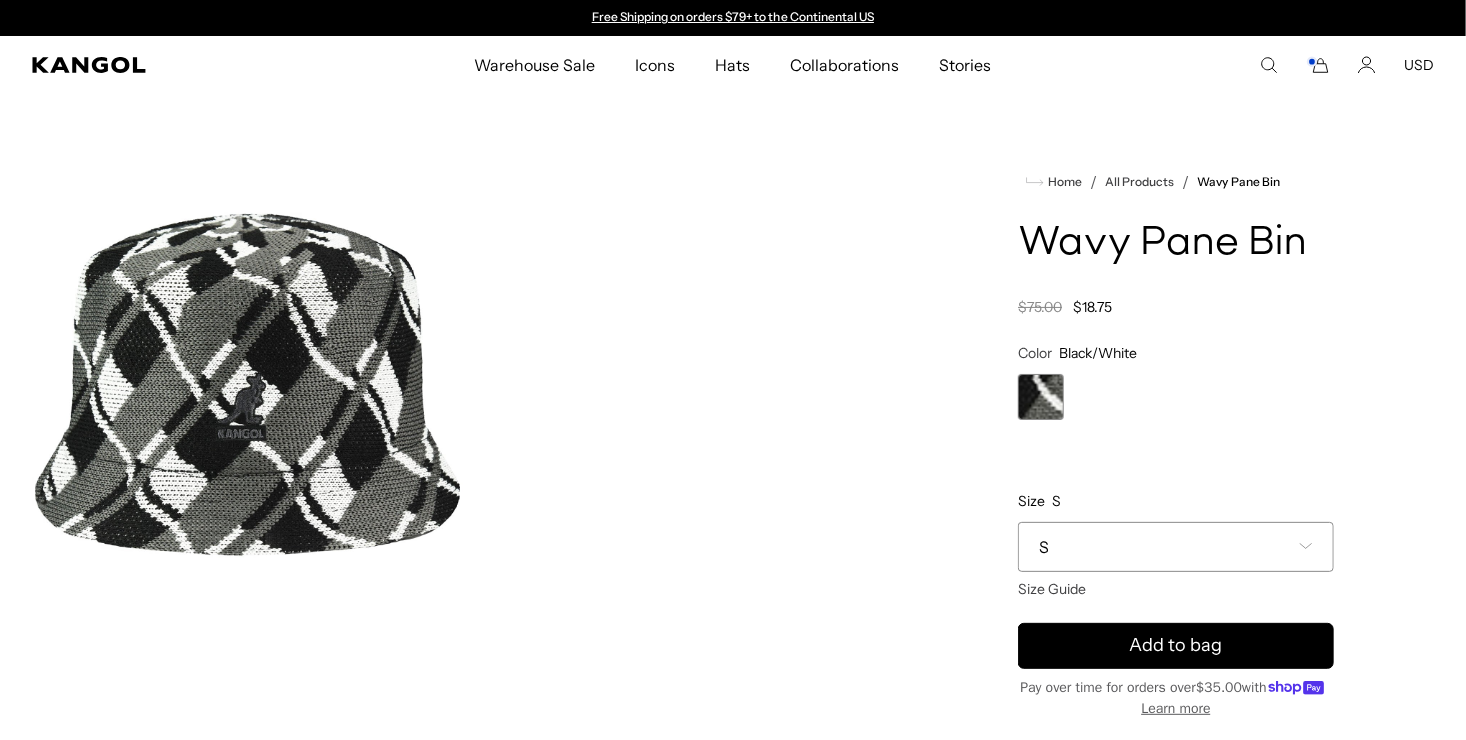 scroll, scrollTop: 0, scrollLeft: 0, axis: both 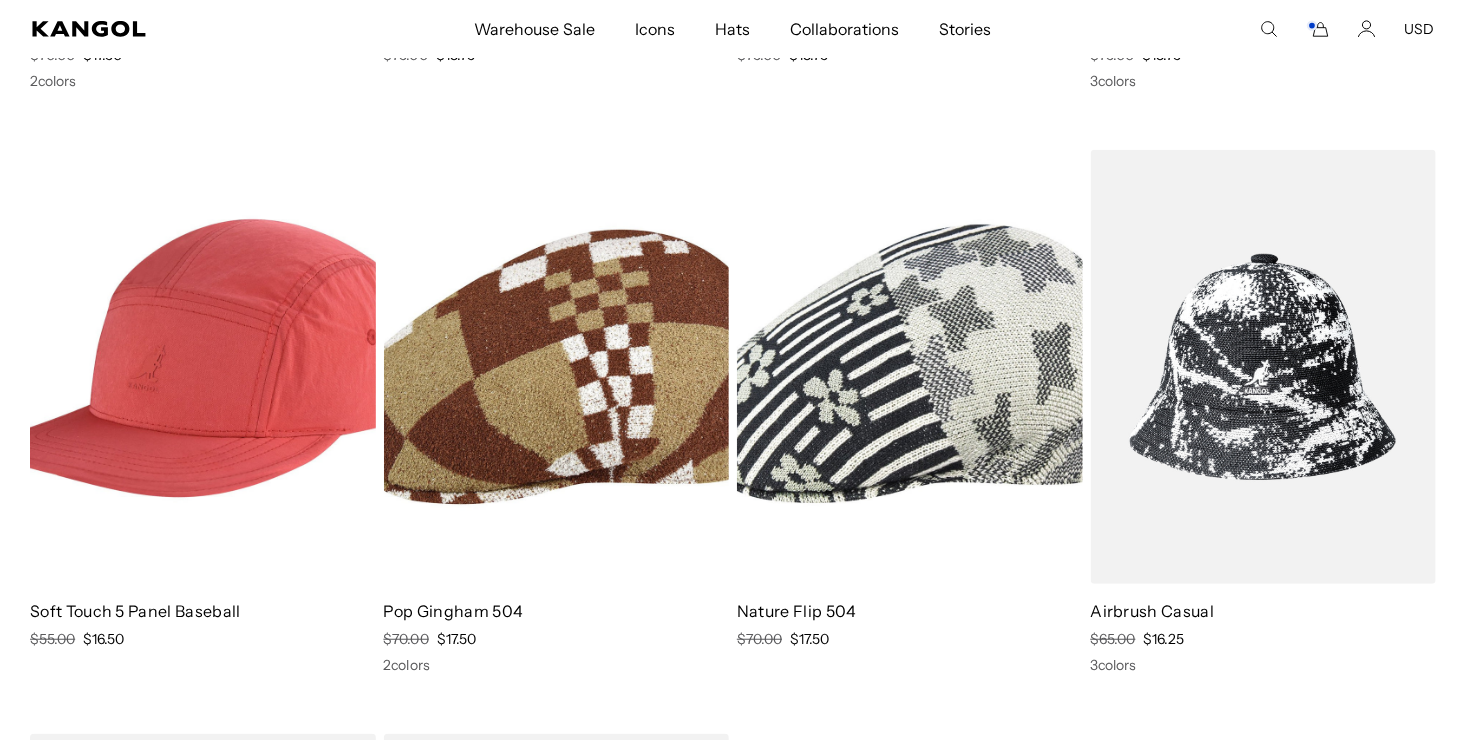 click at bounding box center [203, 367] 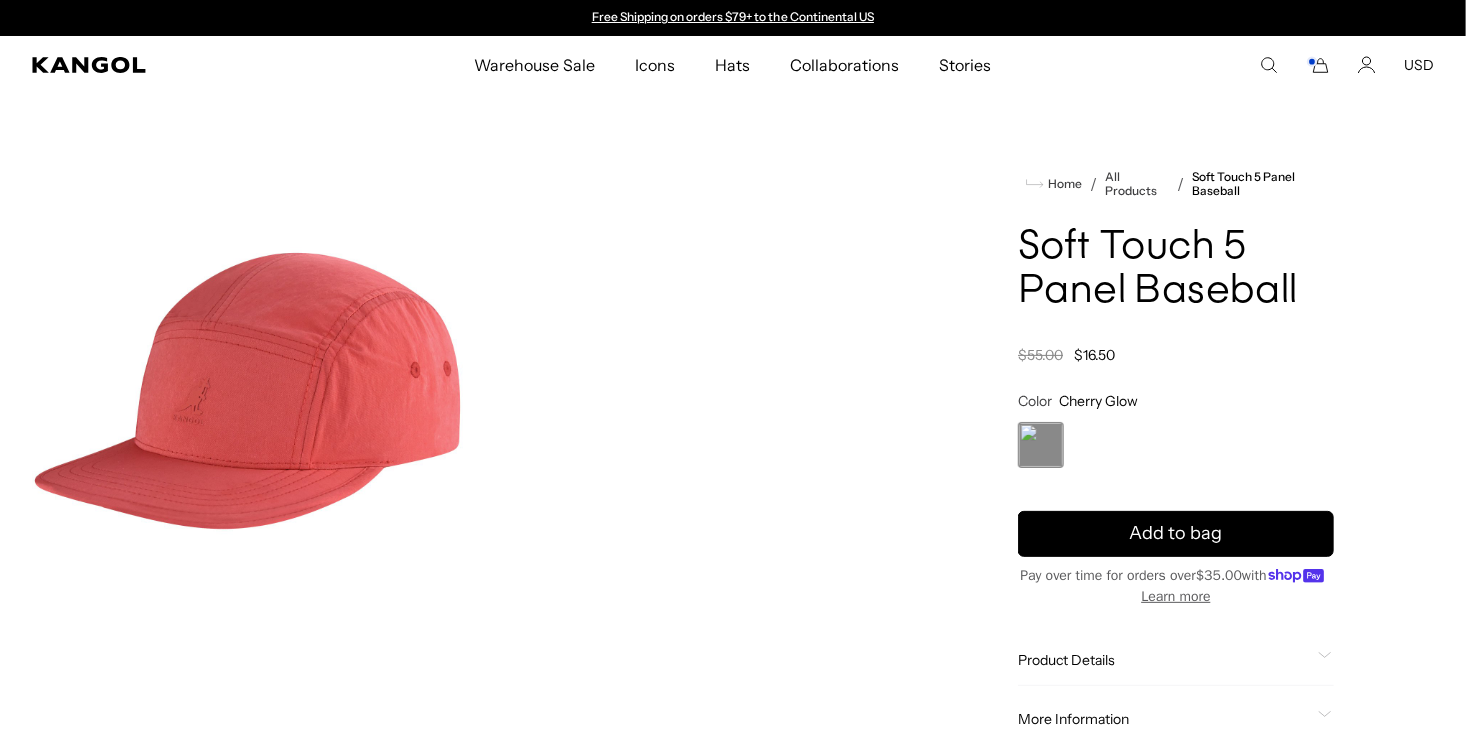 scroll, scrollTop: 0, scrollLeft: 0, axis: both 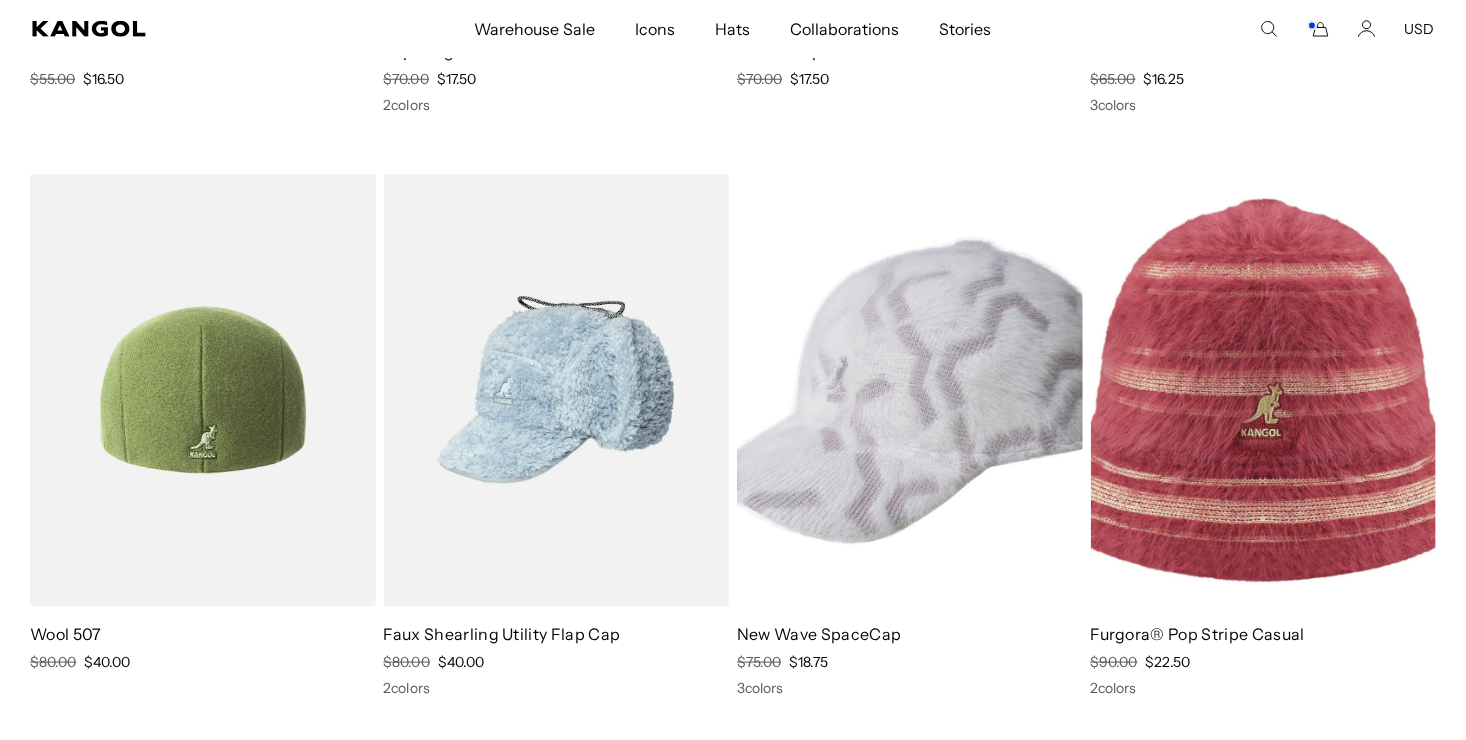 click at bounding box center [203, 391] 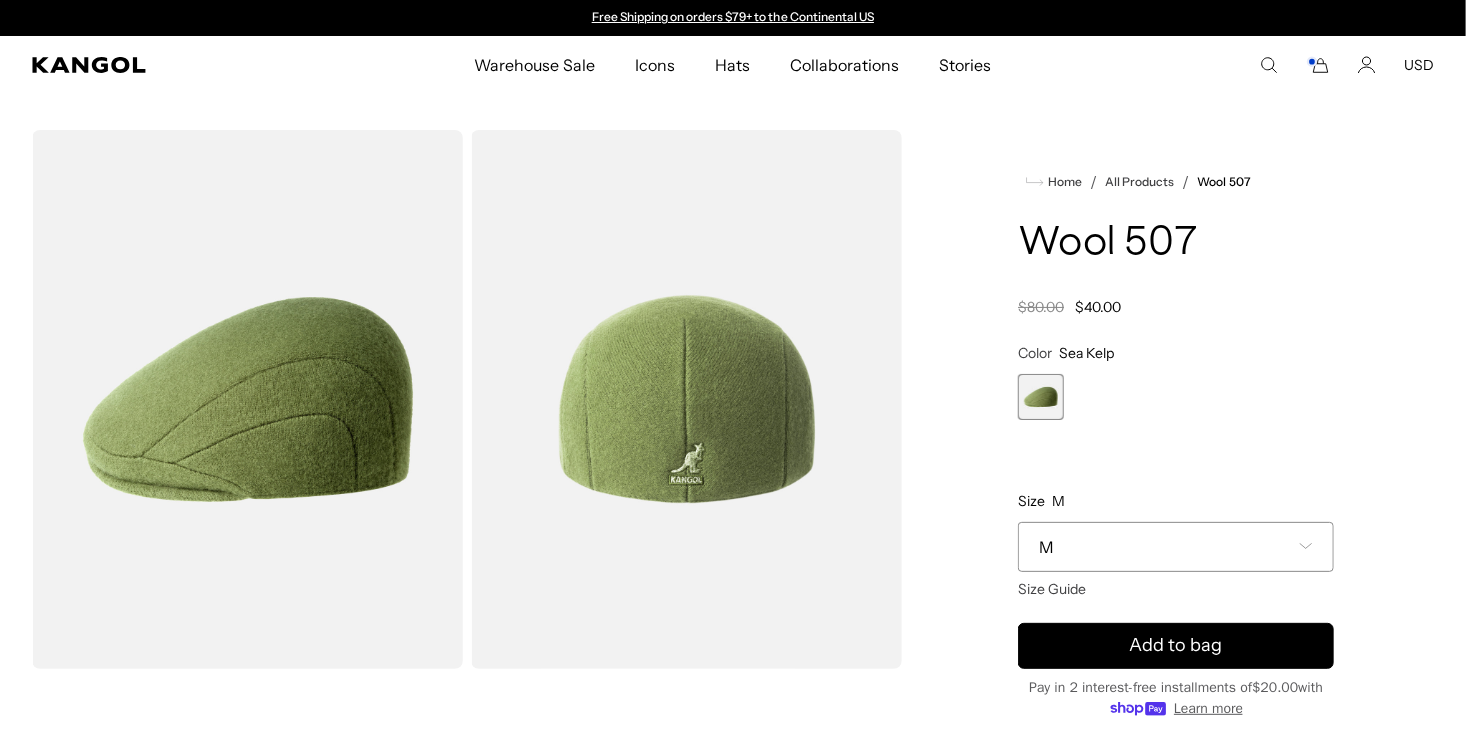 scroll, scrollTop: 0, scrollLeft: 0, axis: both 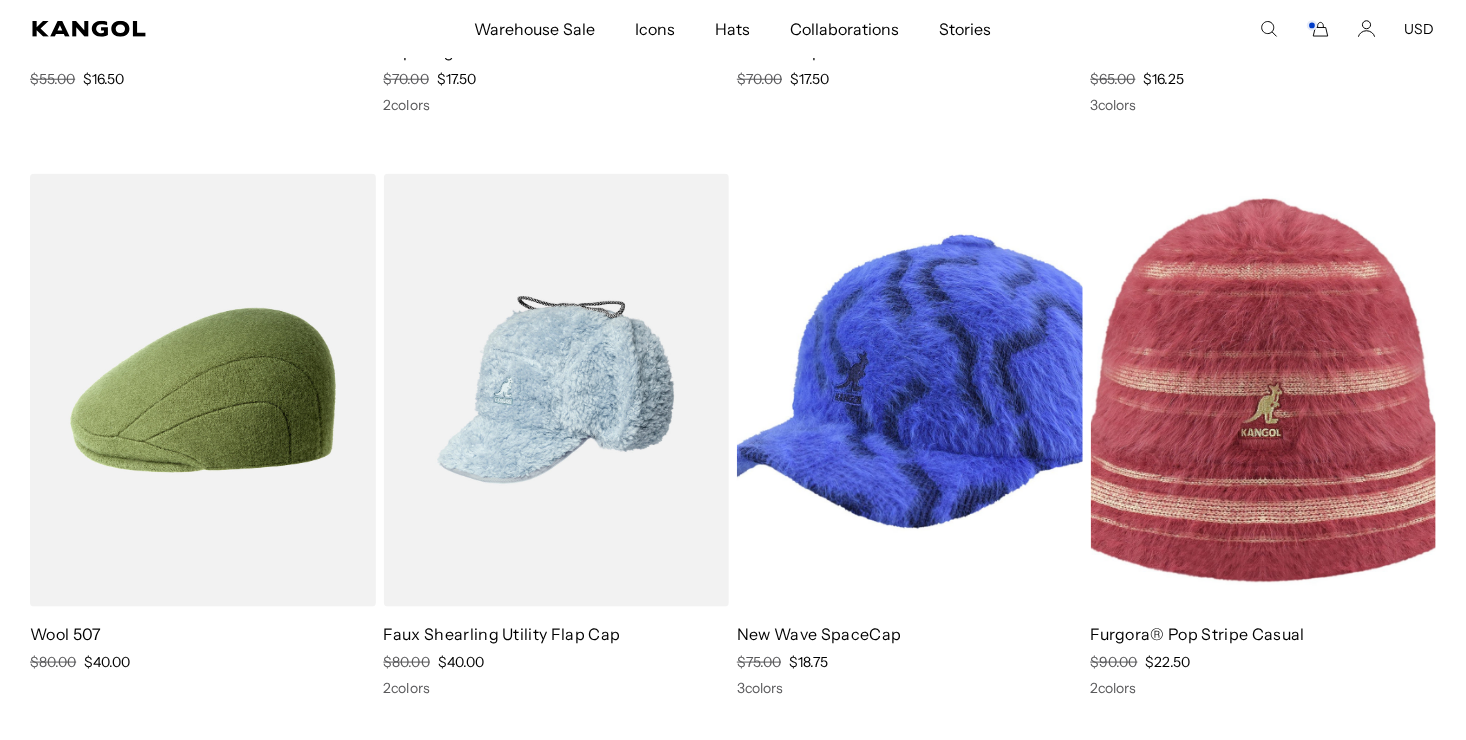 click at bounding box center [910, 391] 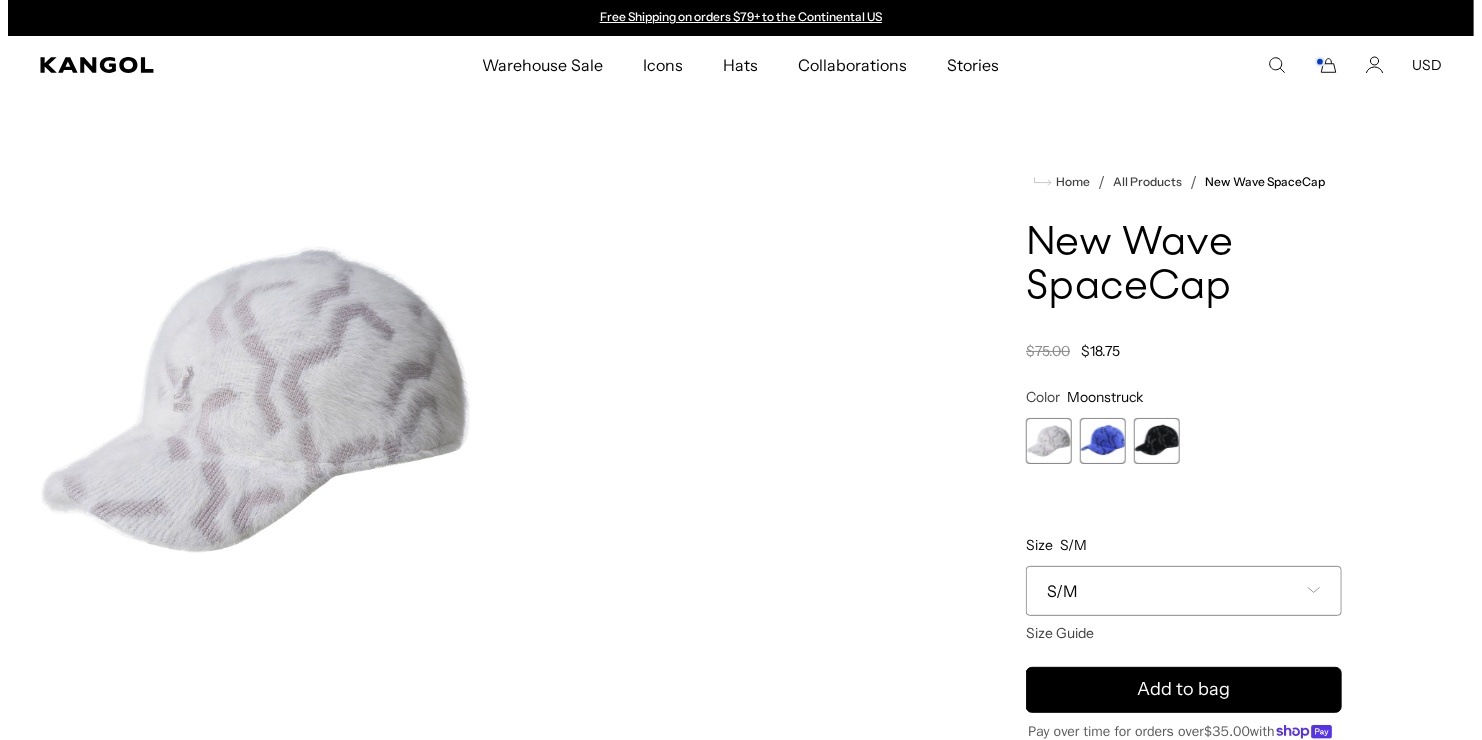 scroll, scrollTop: 0, scrollLeft: 0, axis: both 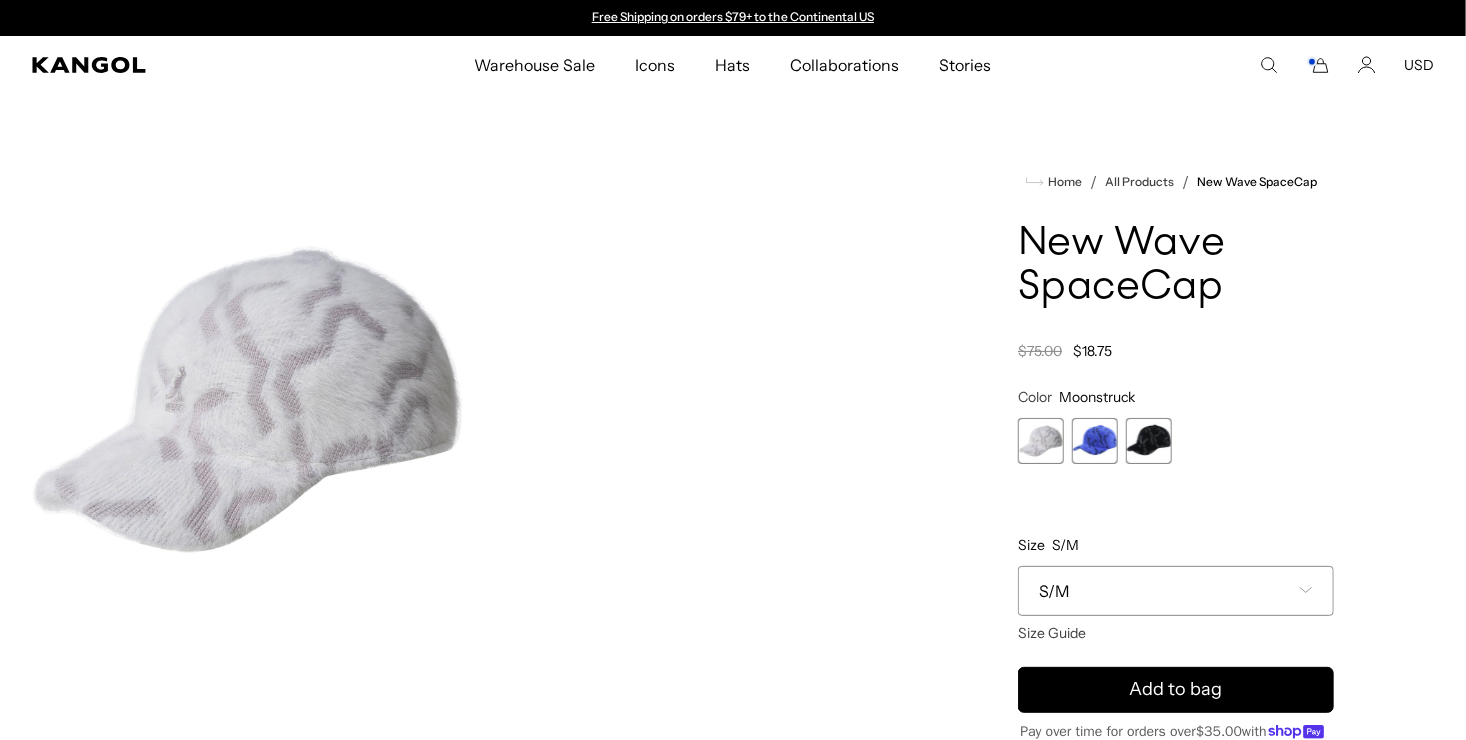 click at bounding box center (1095, 441) 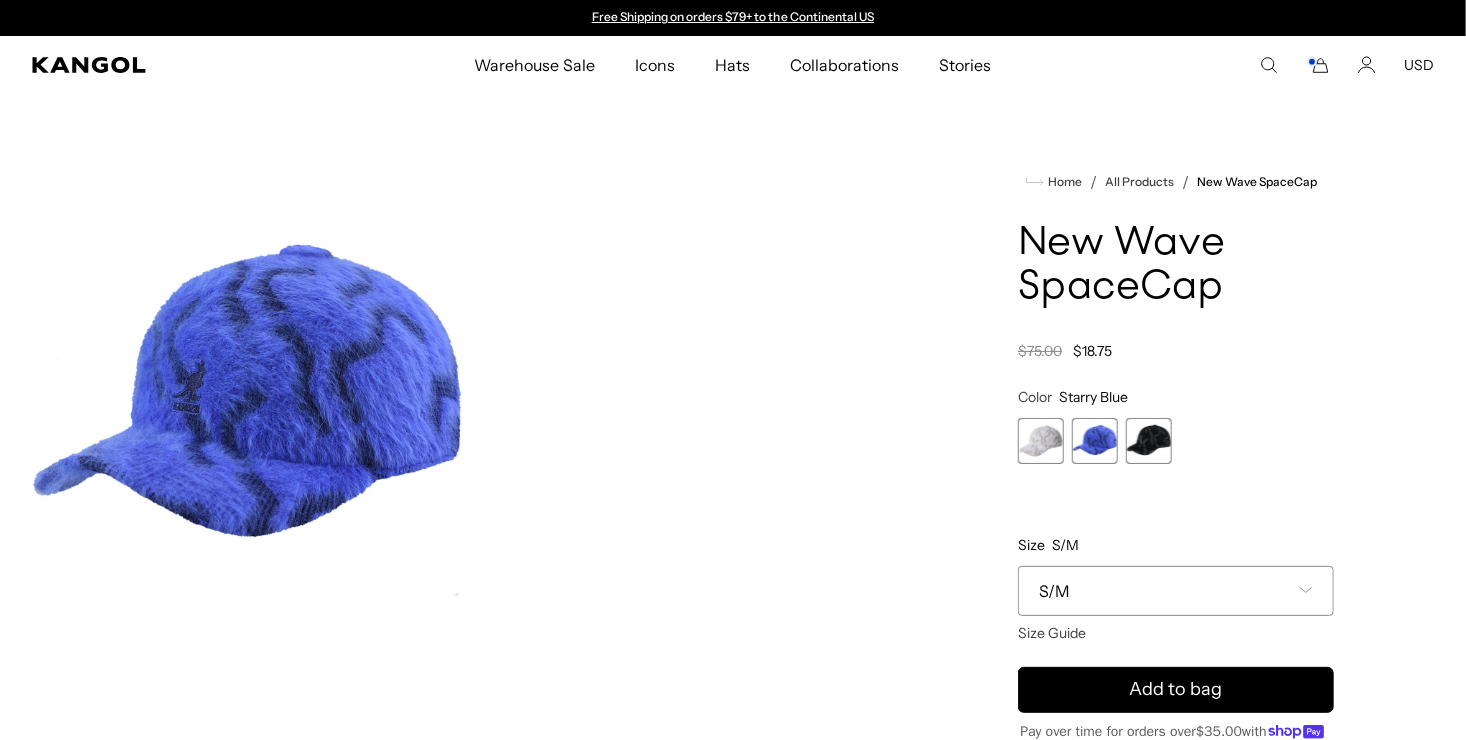 click at bounding box center (1149, 441) 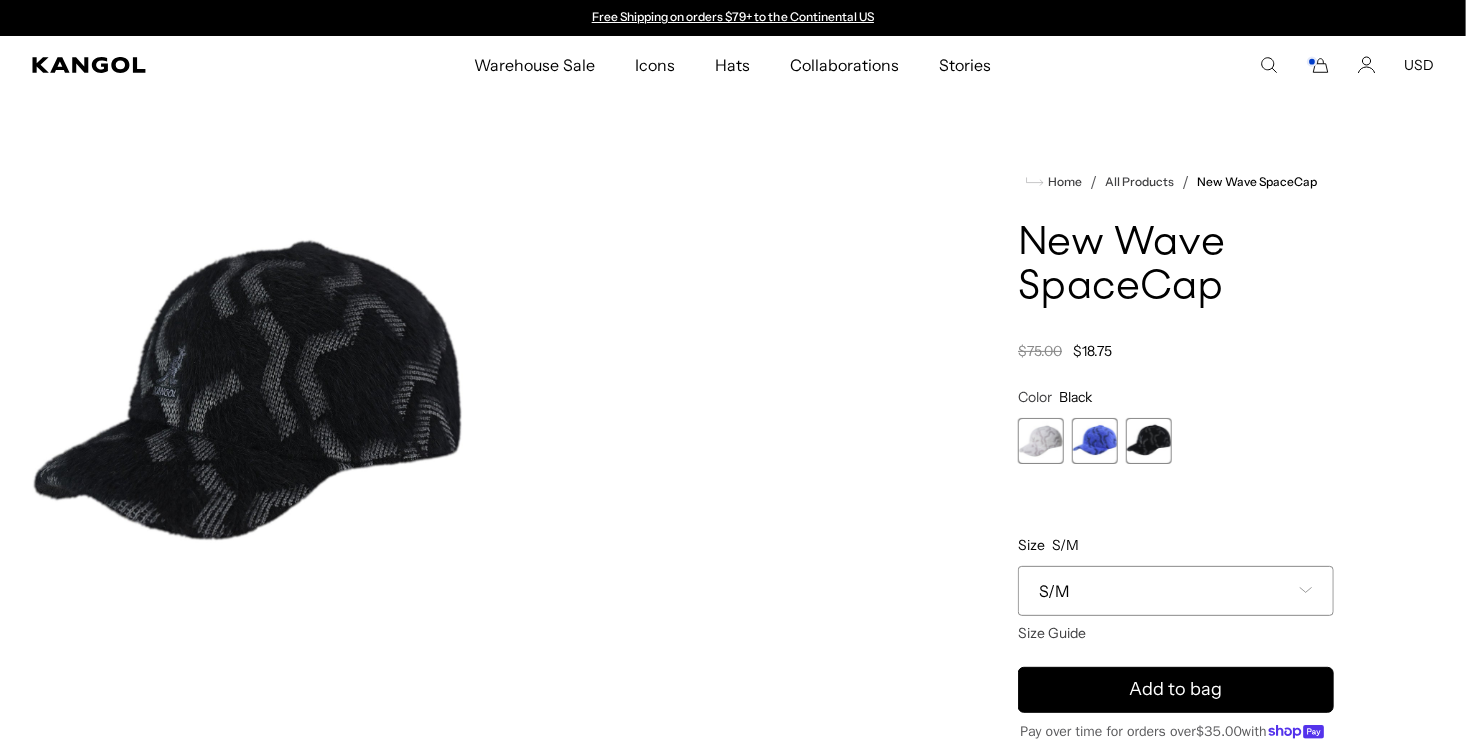 click at bounding box center [1041, 441] 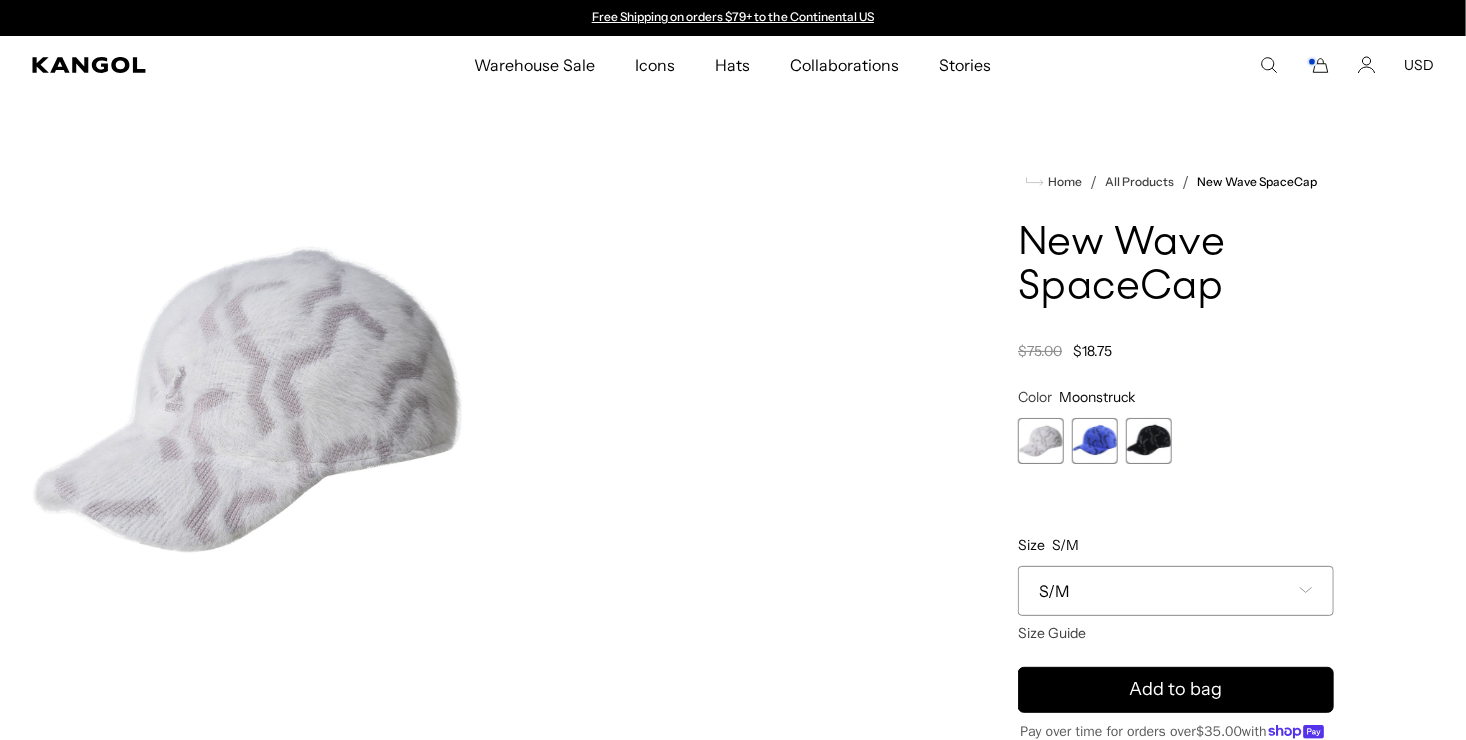 click at bounding box center [1095, 441] 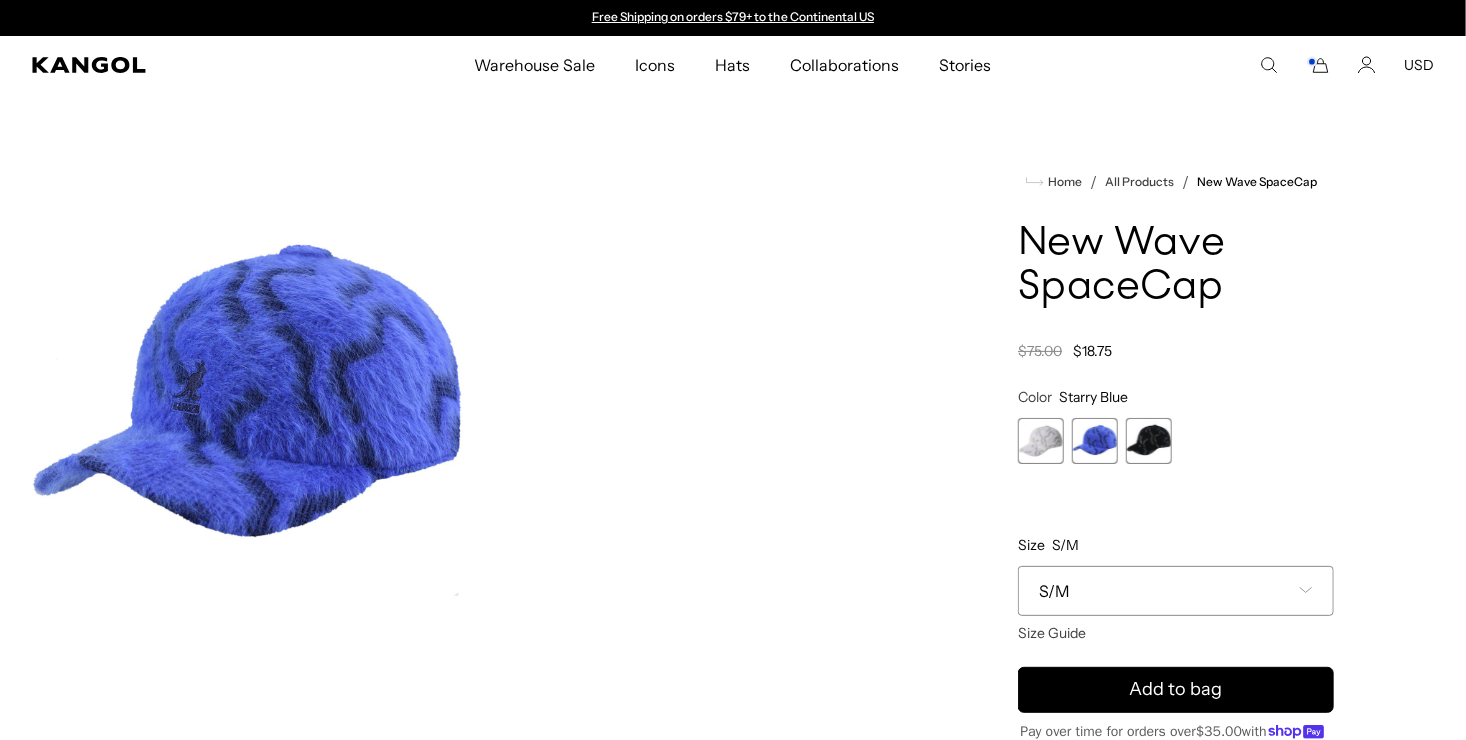 click at bounding box center (1149, 441) 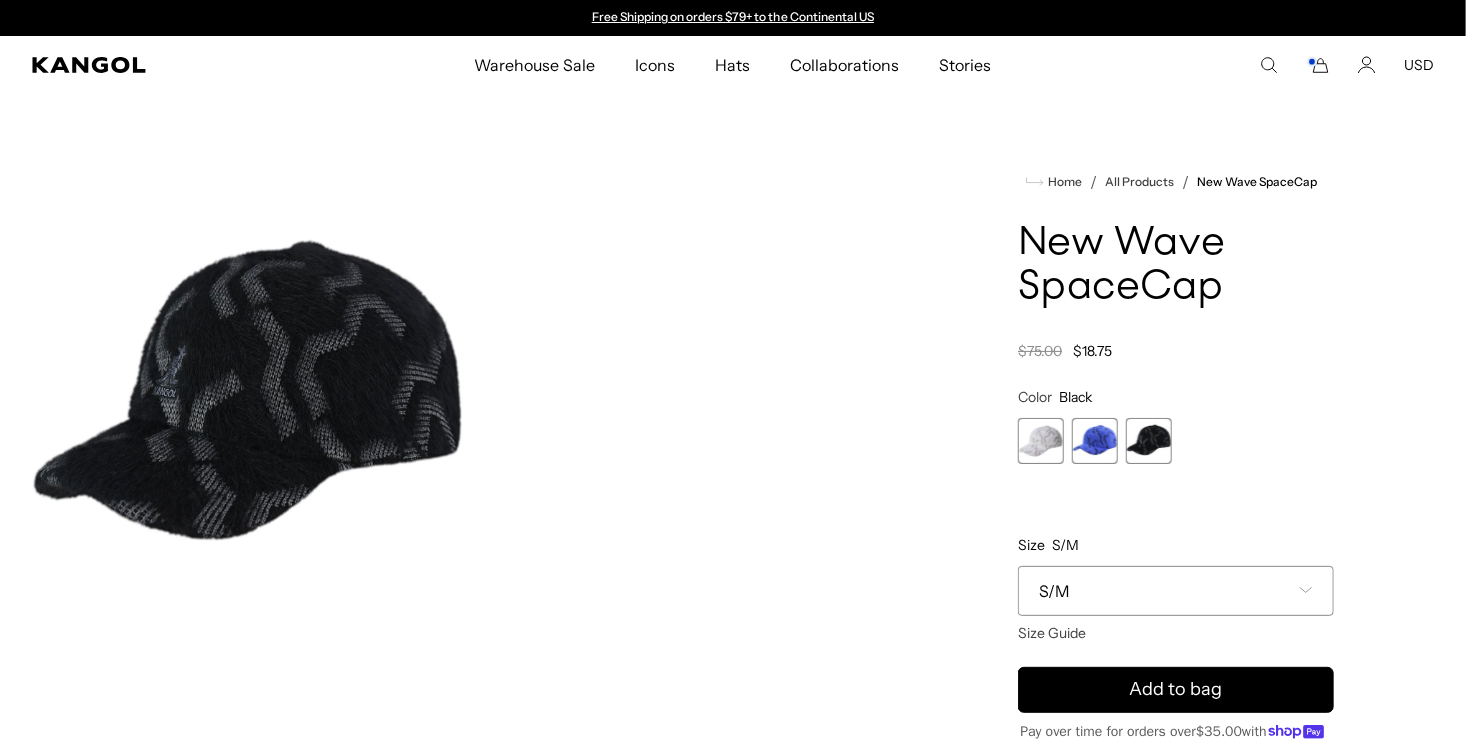 click at bounding box center (1041, 441) 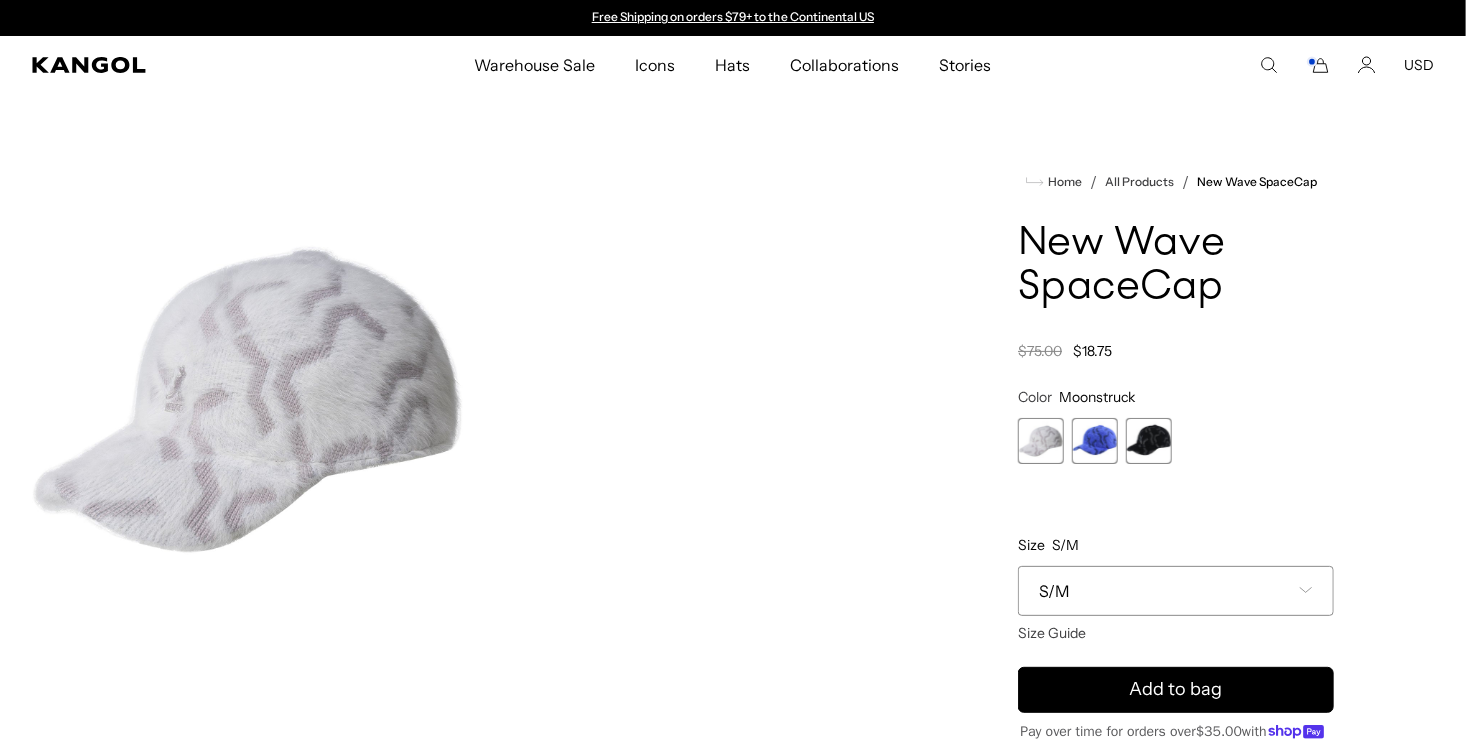 click on "S/M" at bounding box center (1054, 591) 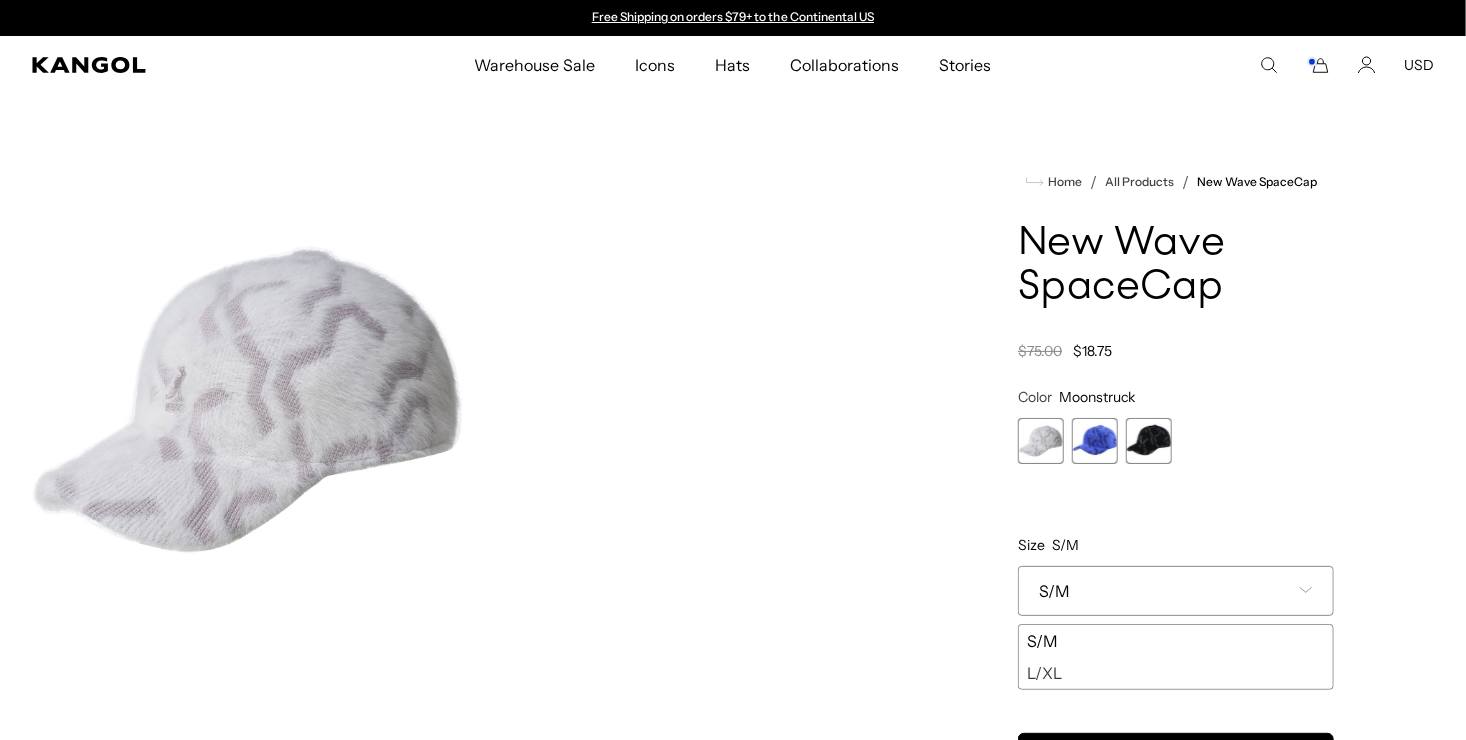 click on "S/M" at bounding box center (1054, 591) 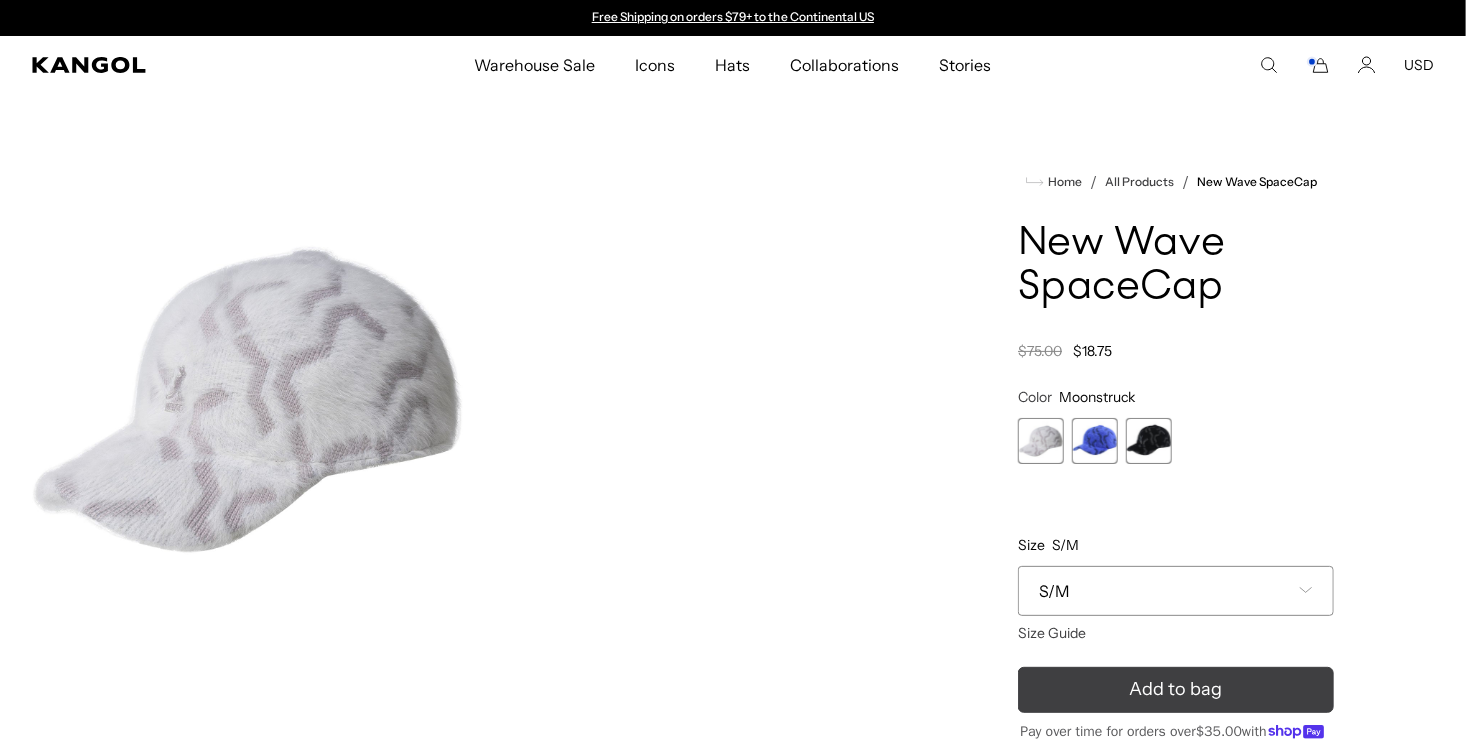 click on "Add to bag" at bounding box center (1176, 690) 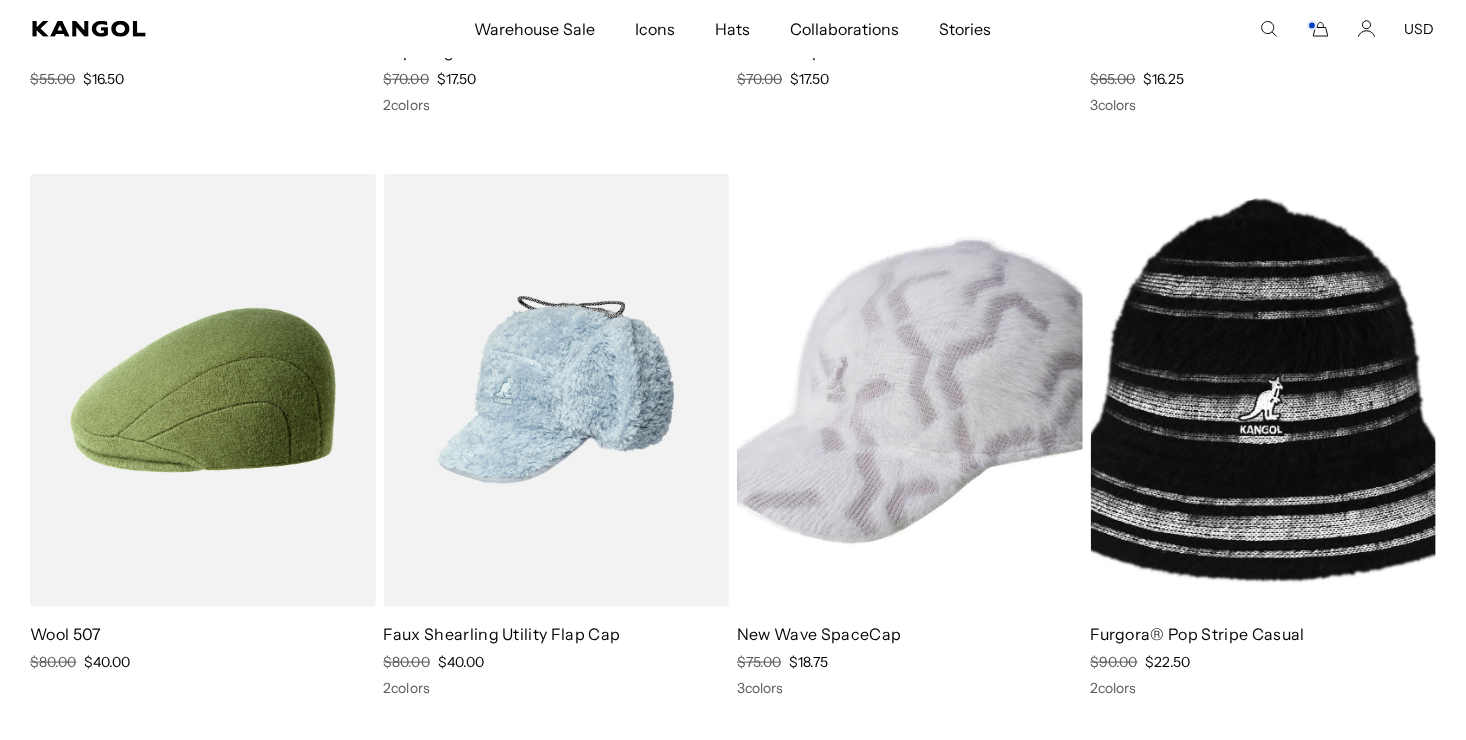 scroll, scrollTop: 0, scrollLeft: 0, axis: both 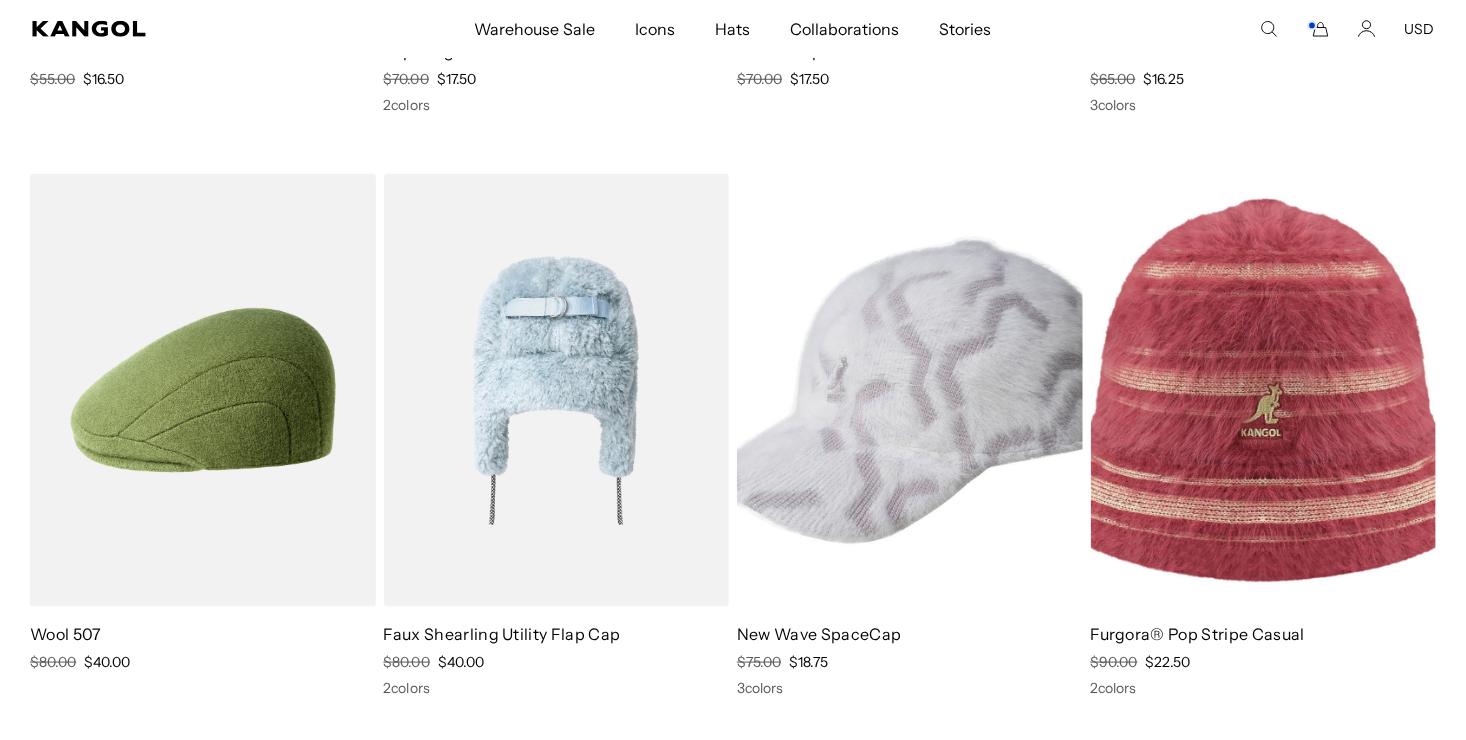 click at bounding box center (557, 391) 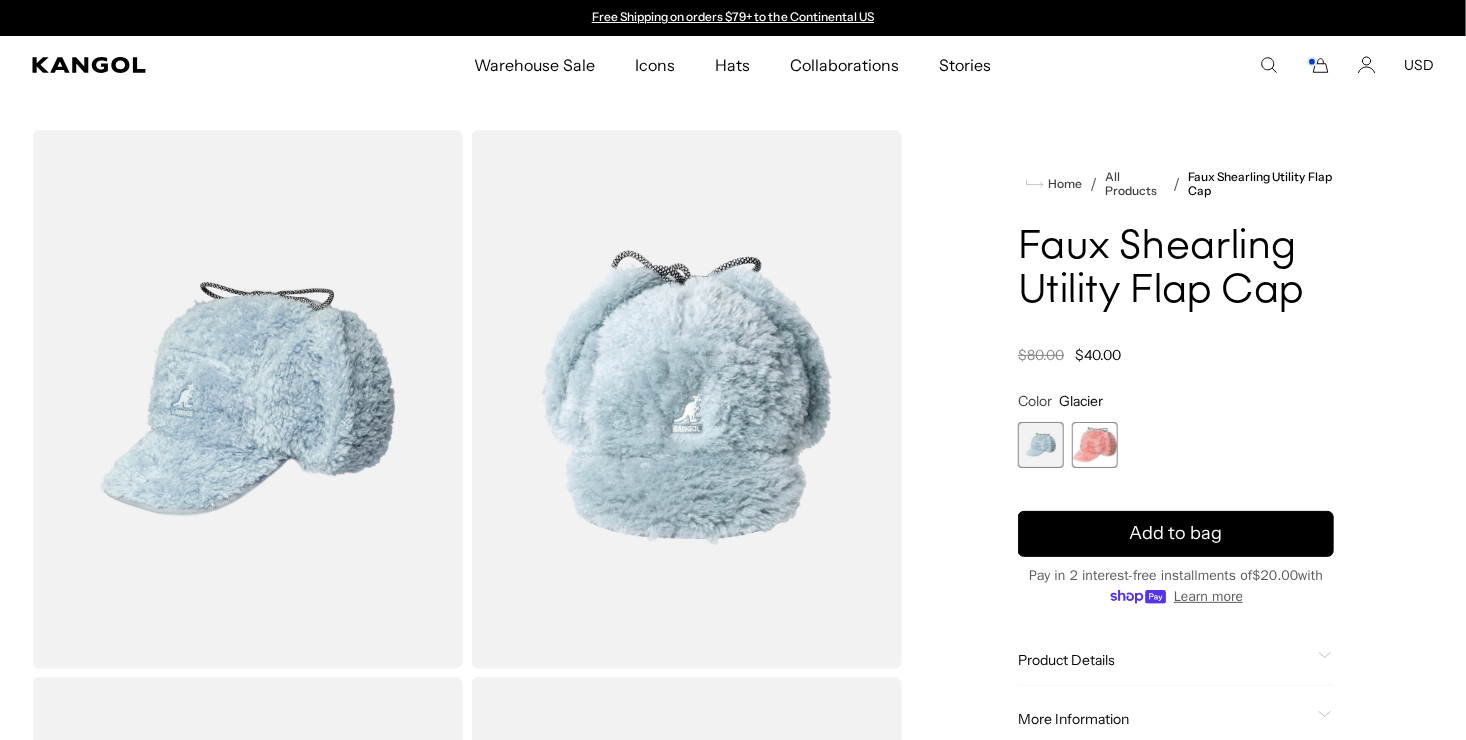 scroll, scrollTop: 0, scrollLeft: 0, axis: both 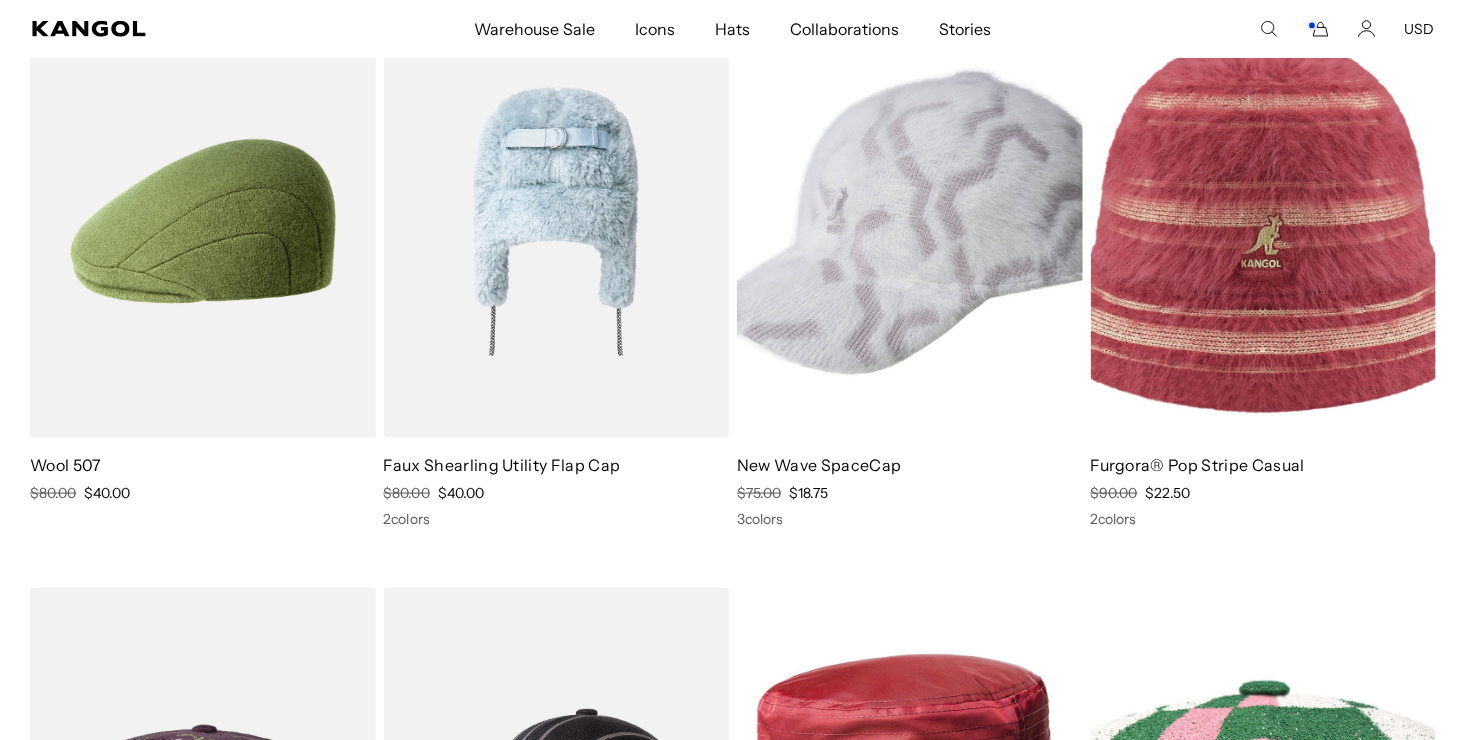 click at bounding box center [557, 222] 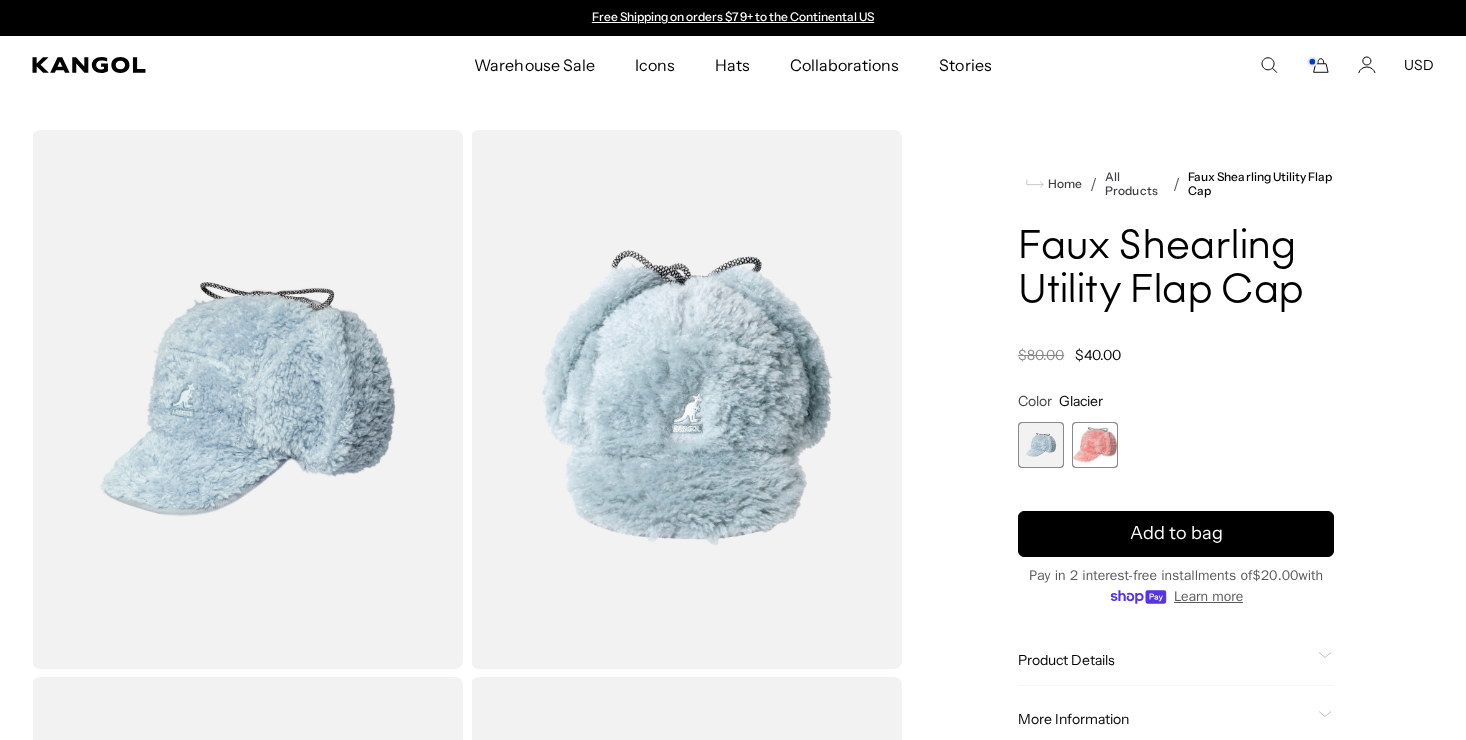 scroll, scrollTop: 0, scrollLeft: 0, axis: both 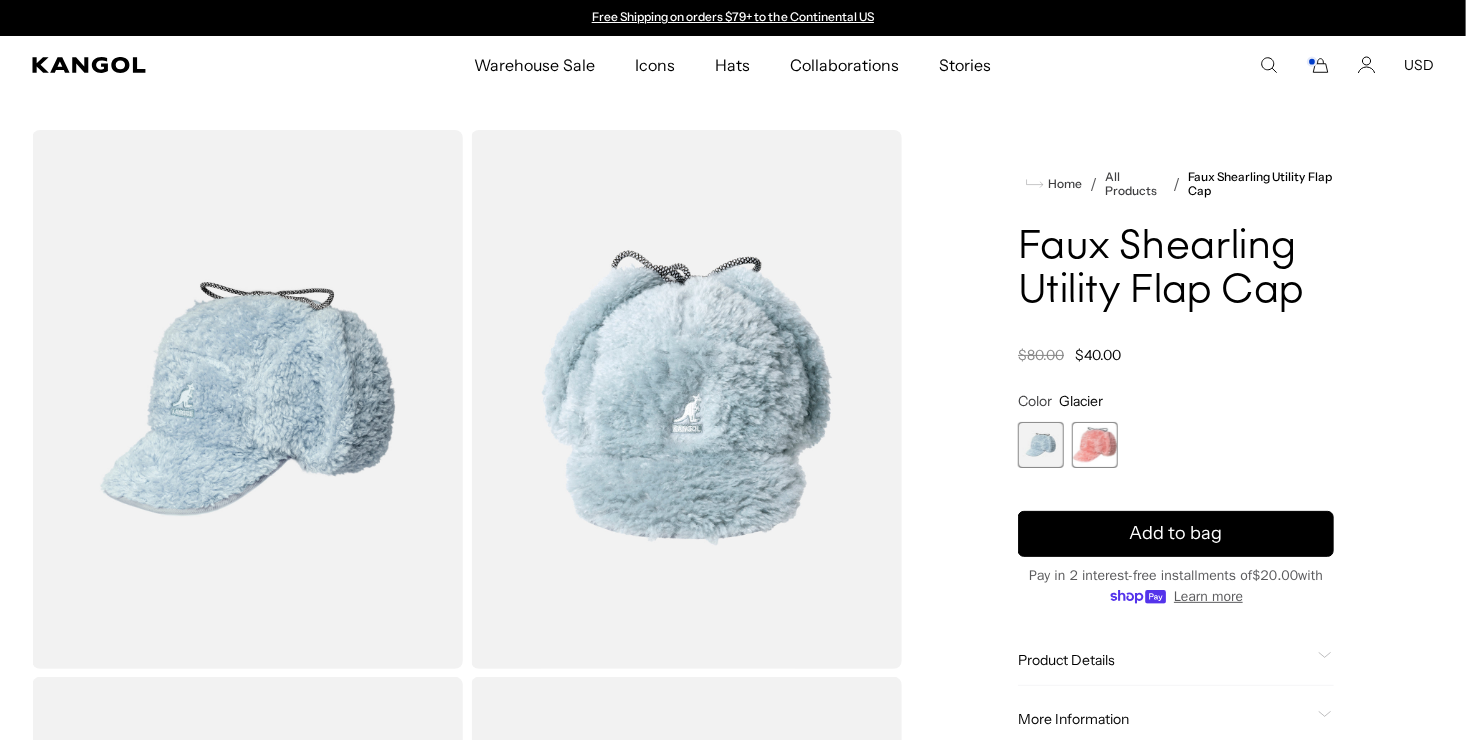 click at bounding box center (1095, 445) 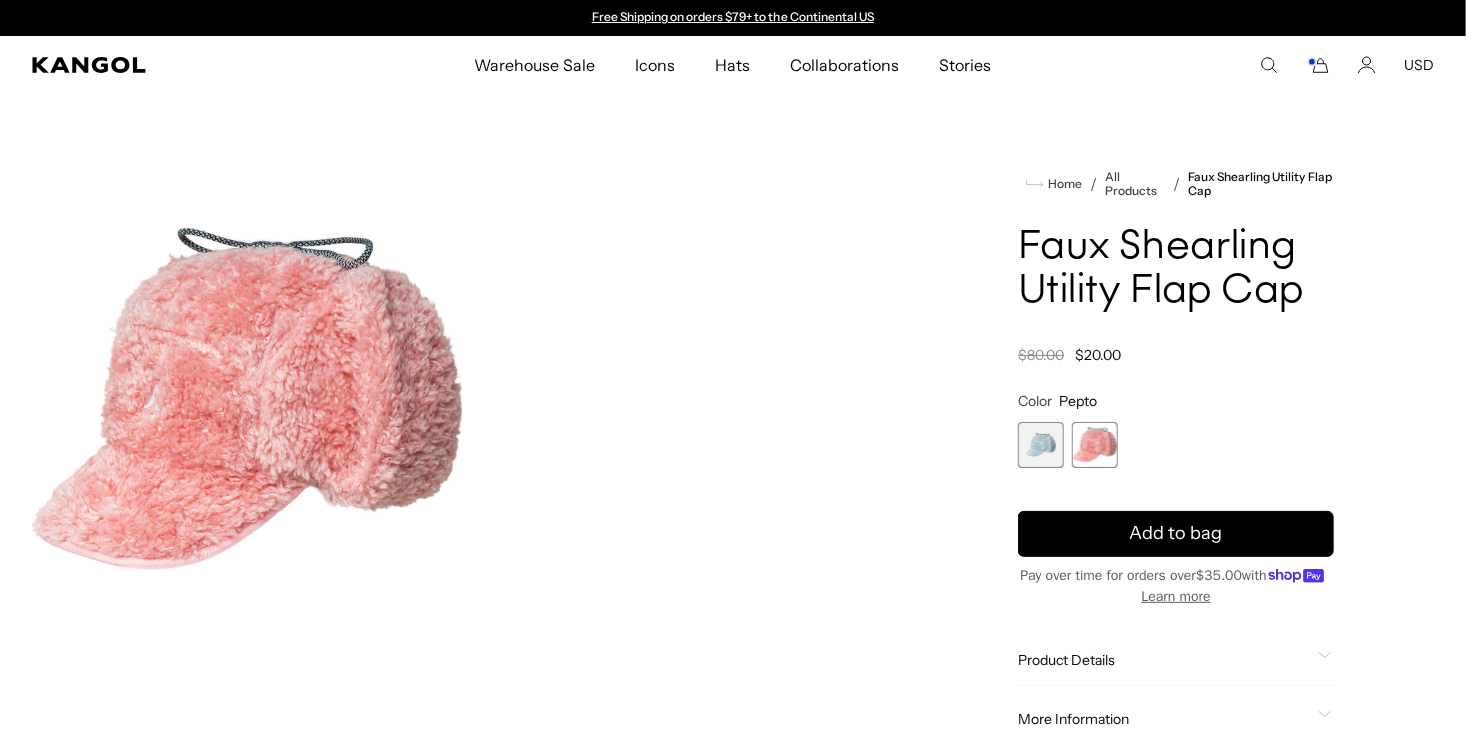 scroll, scrollTop: 0, scrollLeft: 0, axis: both 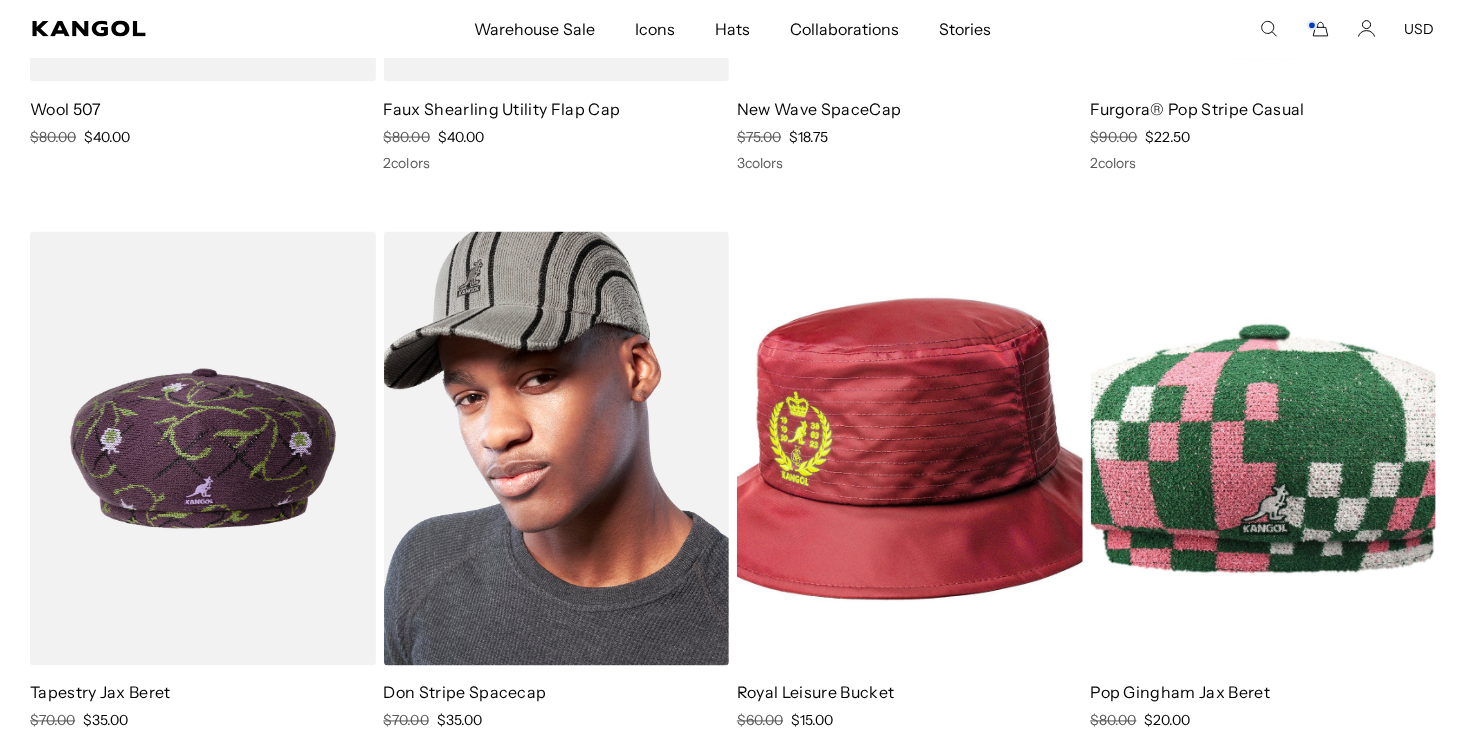 click at bounding box center [557, 449] 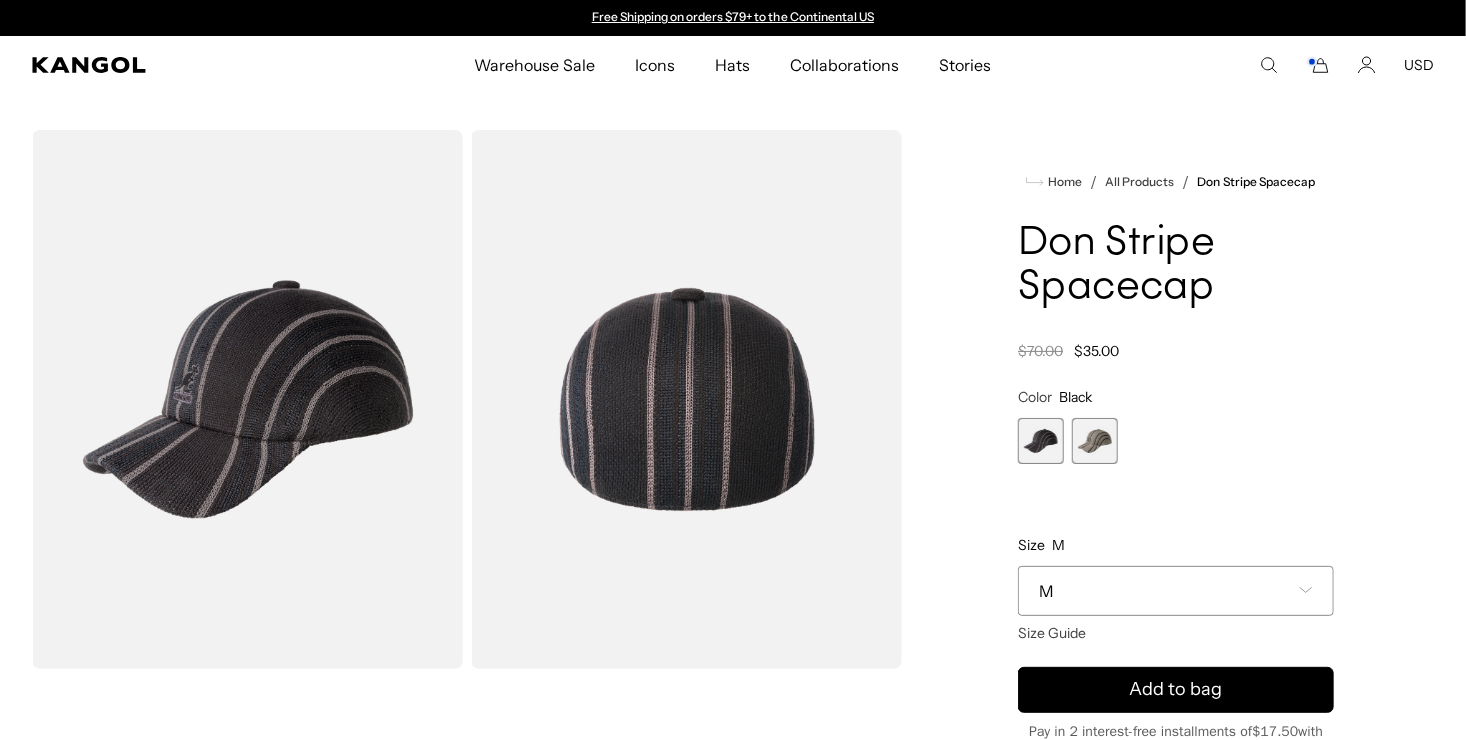 scroll, scrollTop: 0, scrollLeft: 0, axis: both 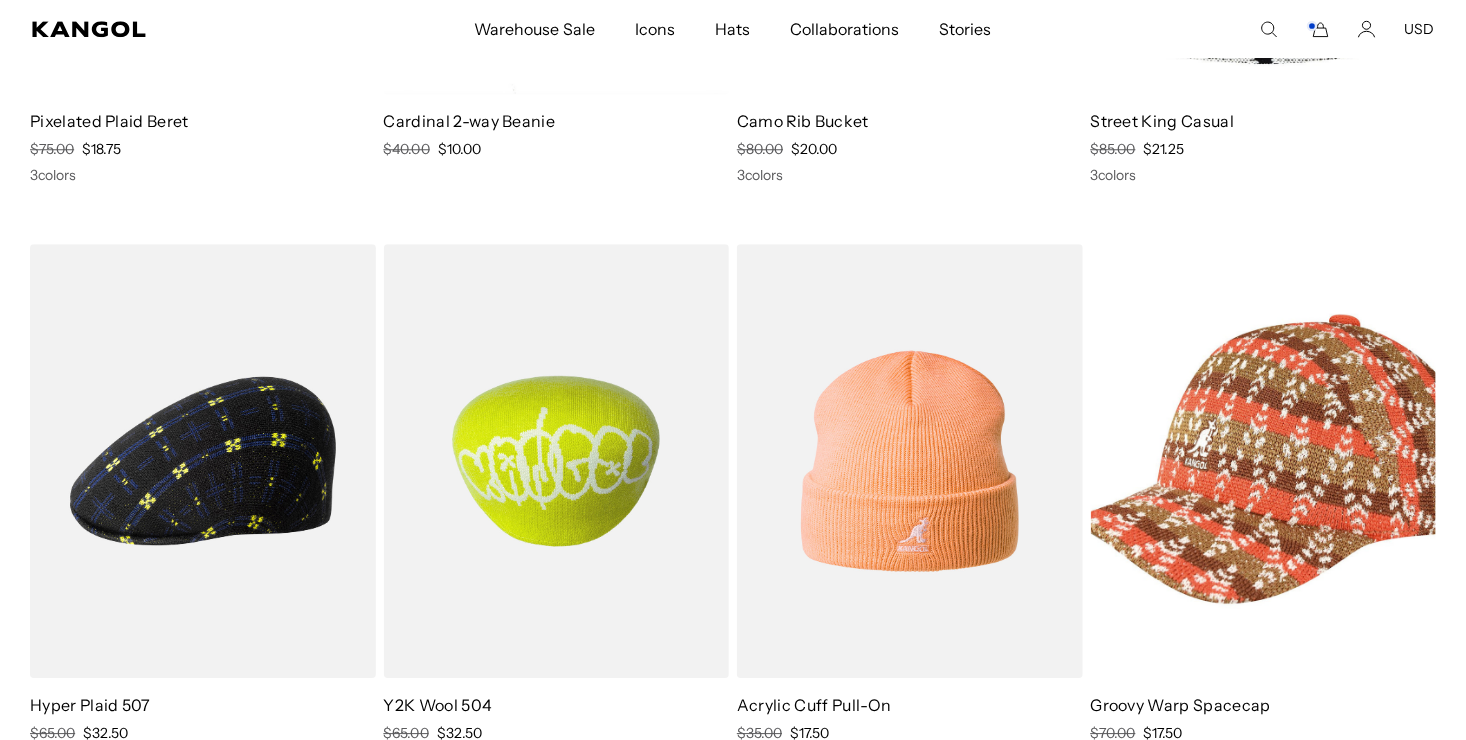 click at bounding box center [557, 461] 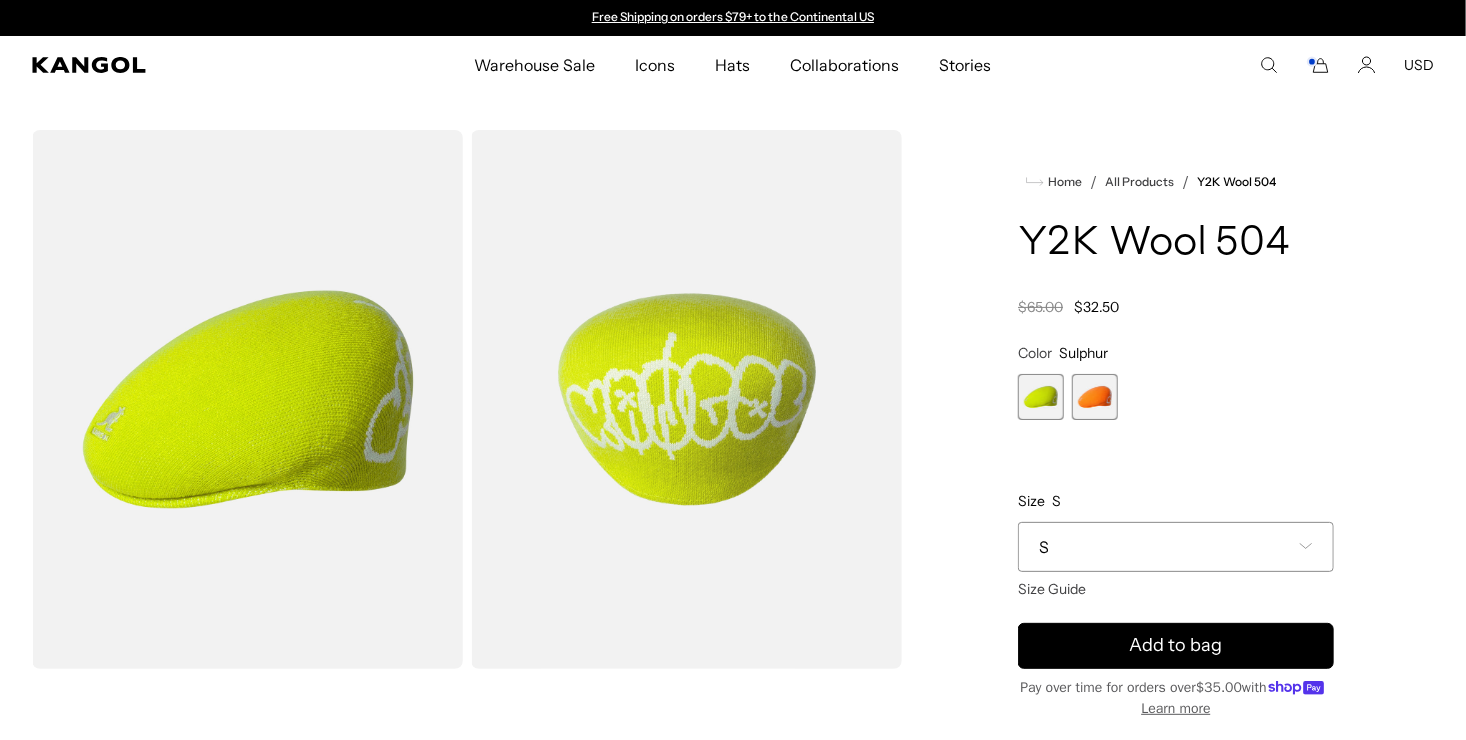 scroll, scrollTop: 0, scrollLeft: 0, axis: both 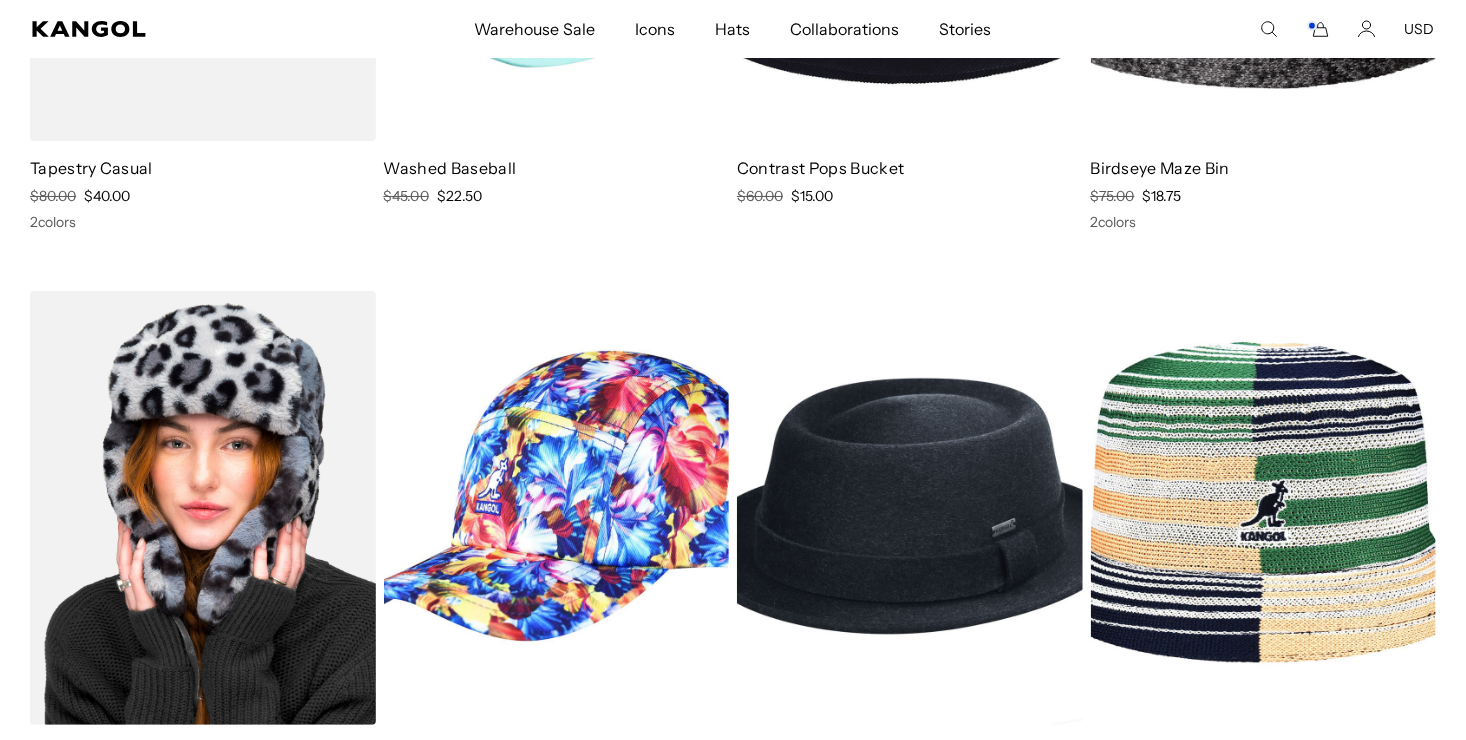 click at bounding box center (203, 508) 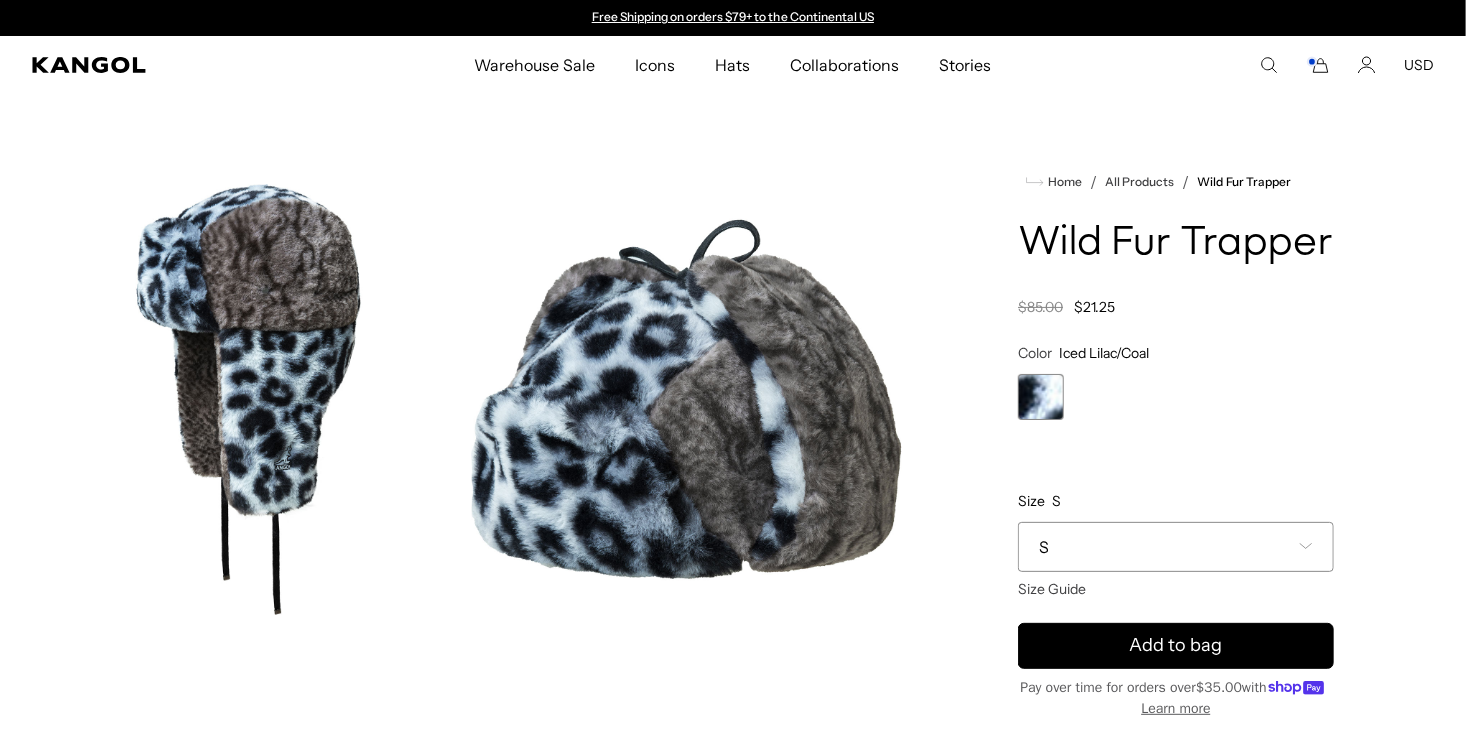 scroll, scrollTop: 0, scrollLeft: 0, axis: both 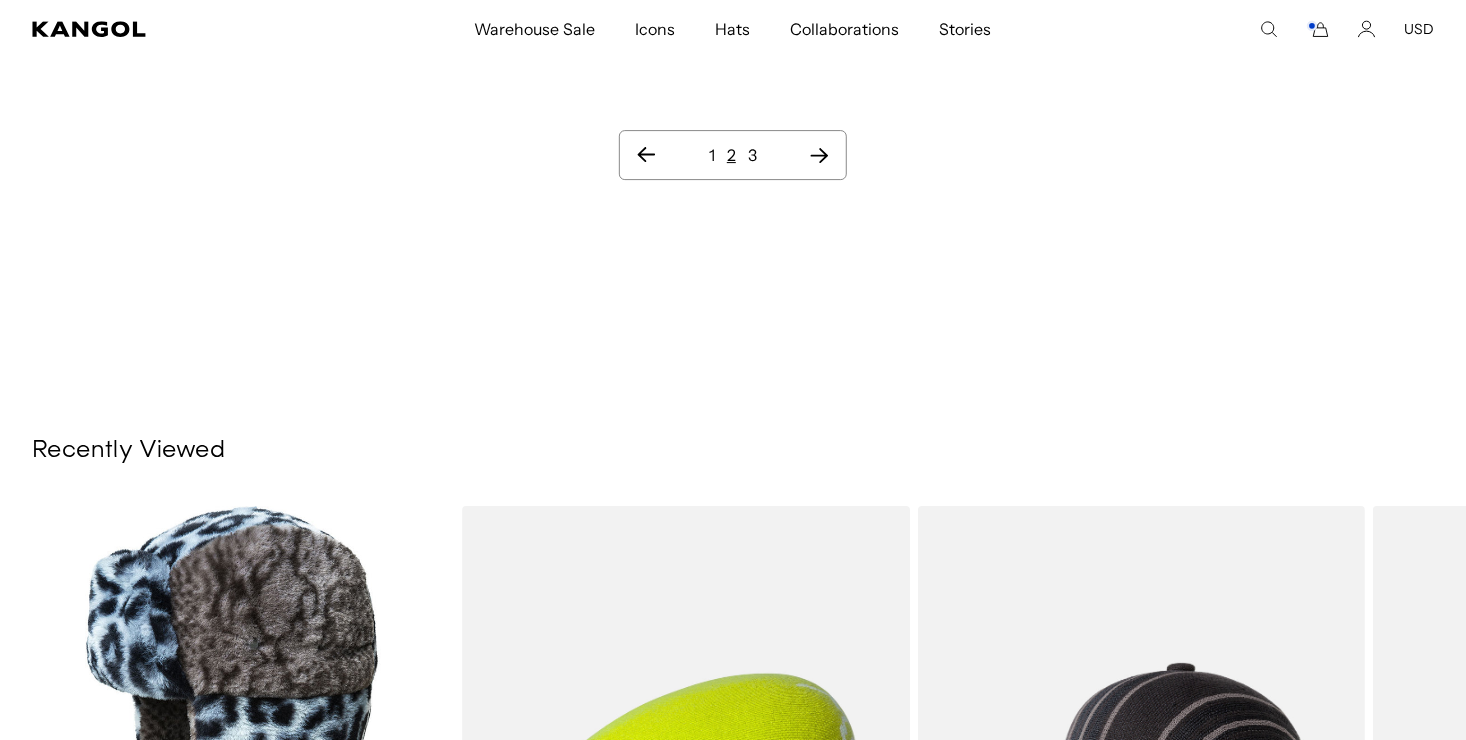 click 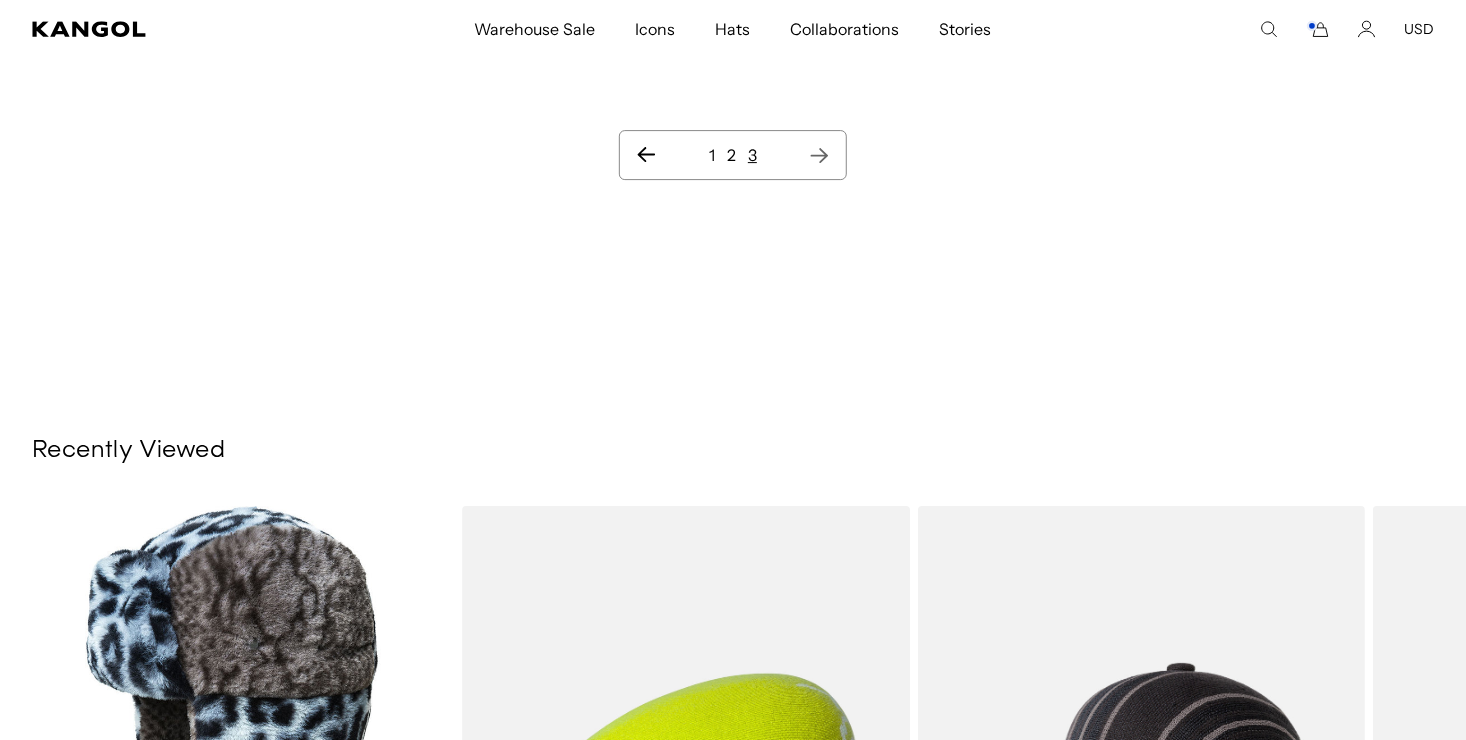 scroll, scrollTop: 0, scrollLeft: 0, axis: both 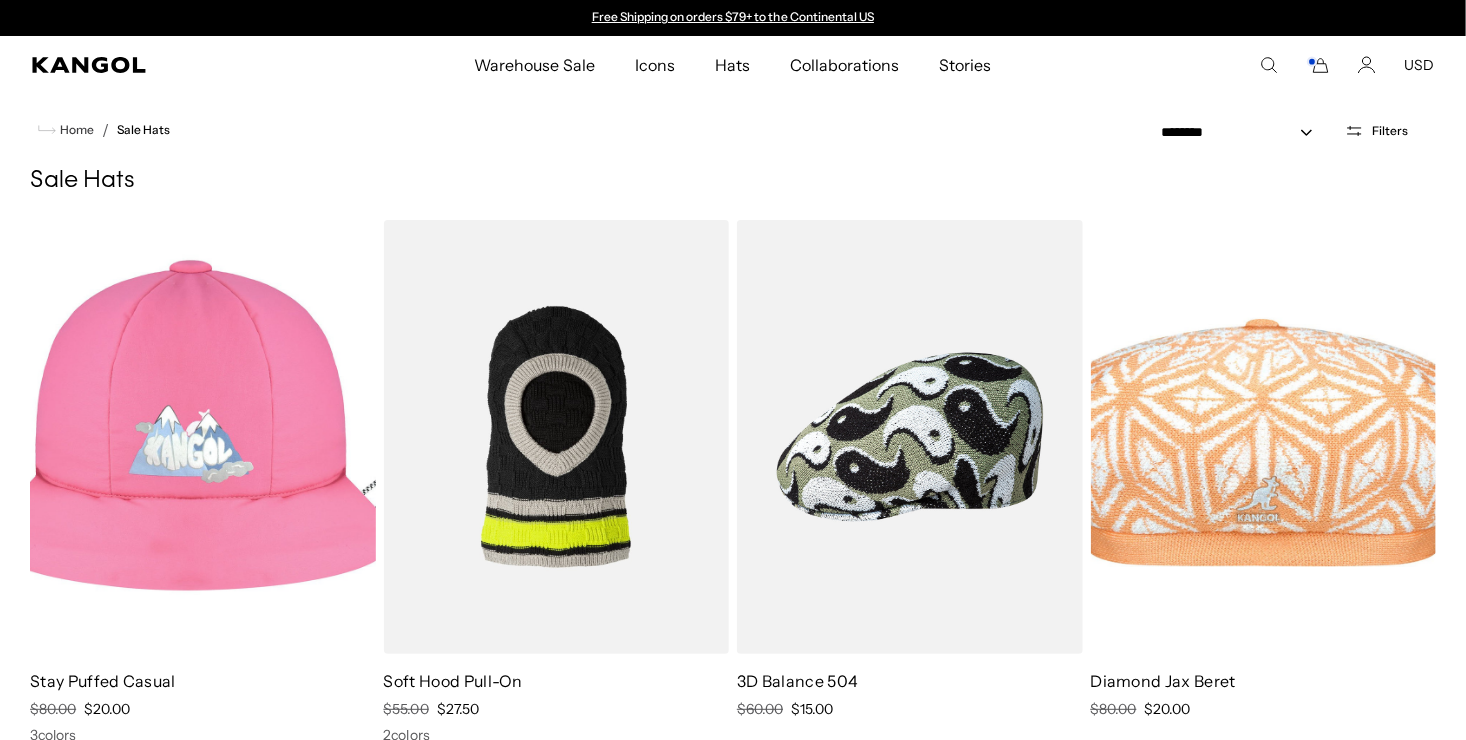 click at bounding box center (910, 437) 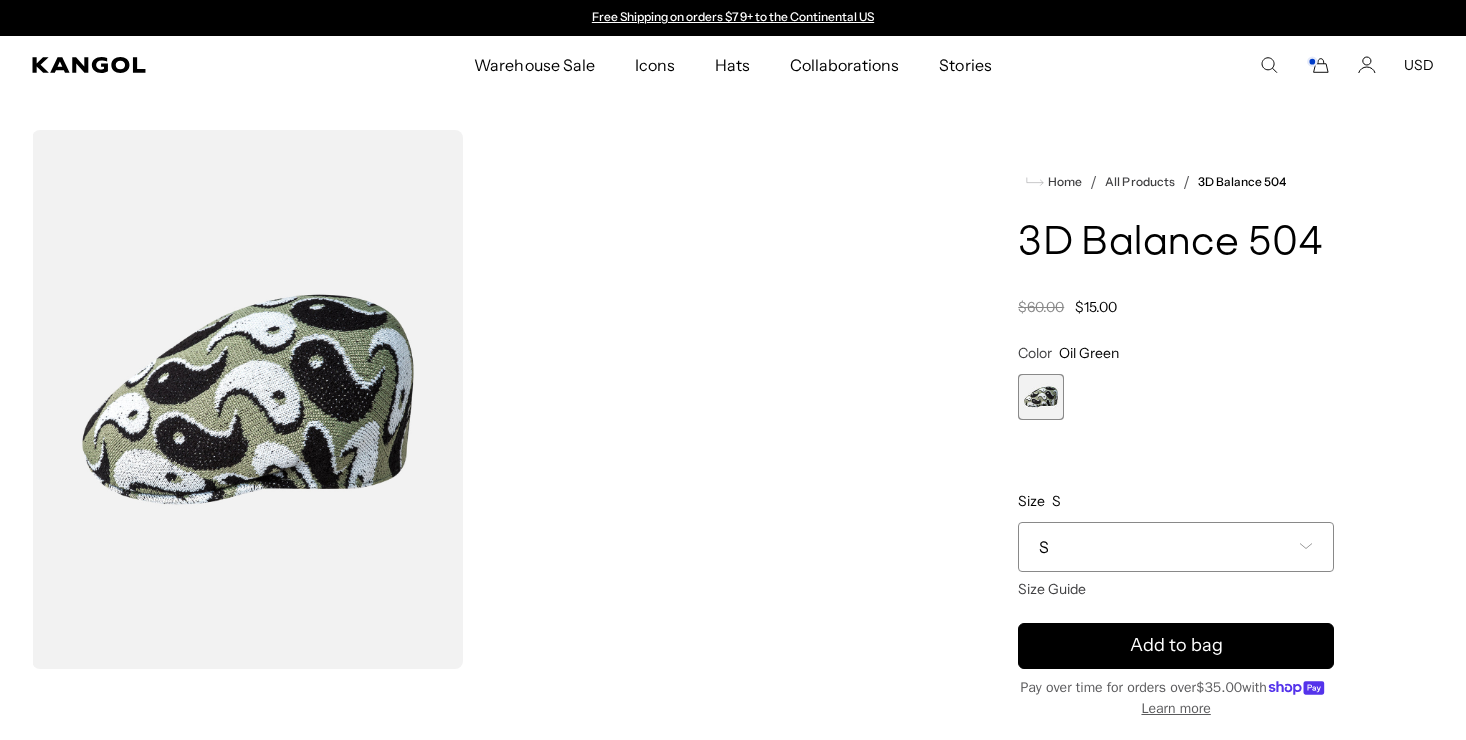 scroll, scrollTop: 0, scrollLeft: 0, axis: both 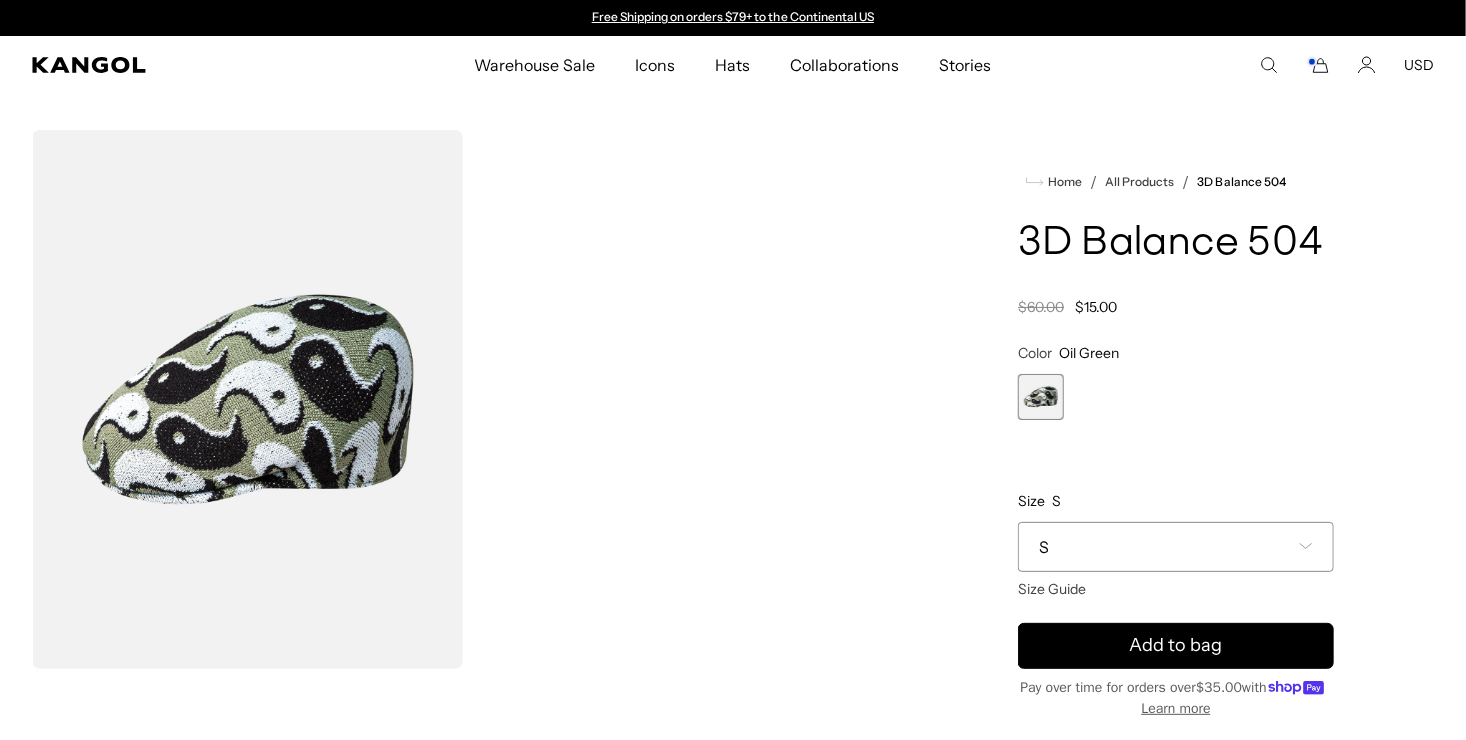 click on "S" at bounding box center [1176, 547] 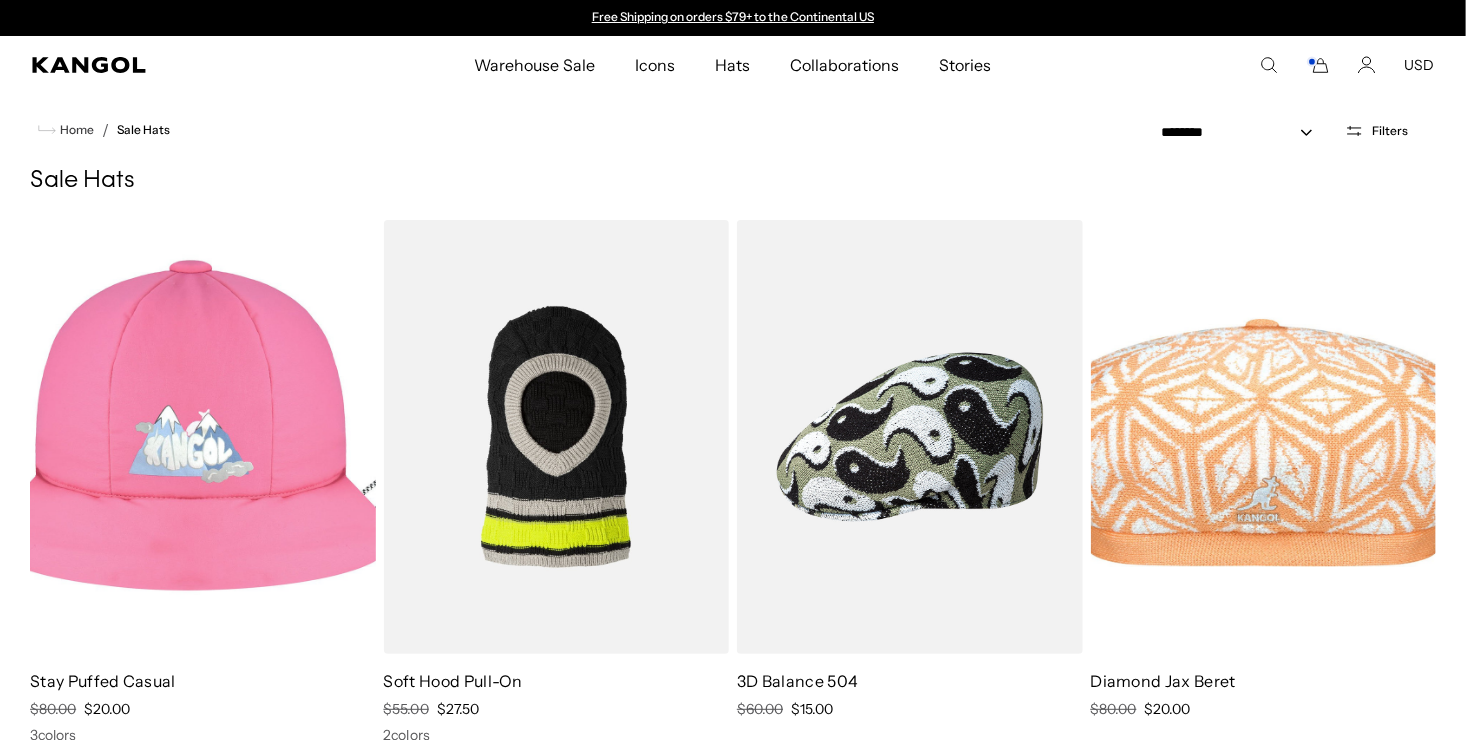 scroll, scrollTop: 0, scrollLeft: 0, axis: both 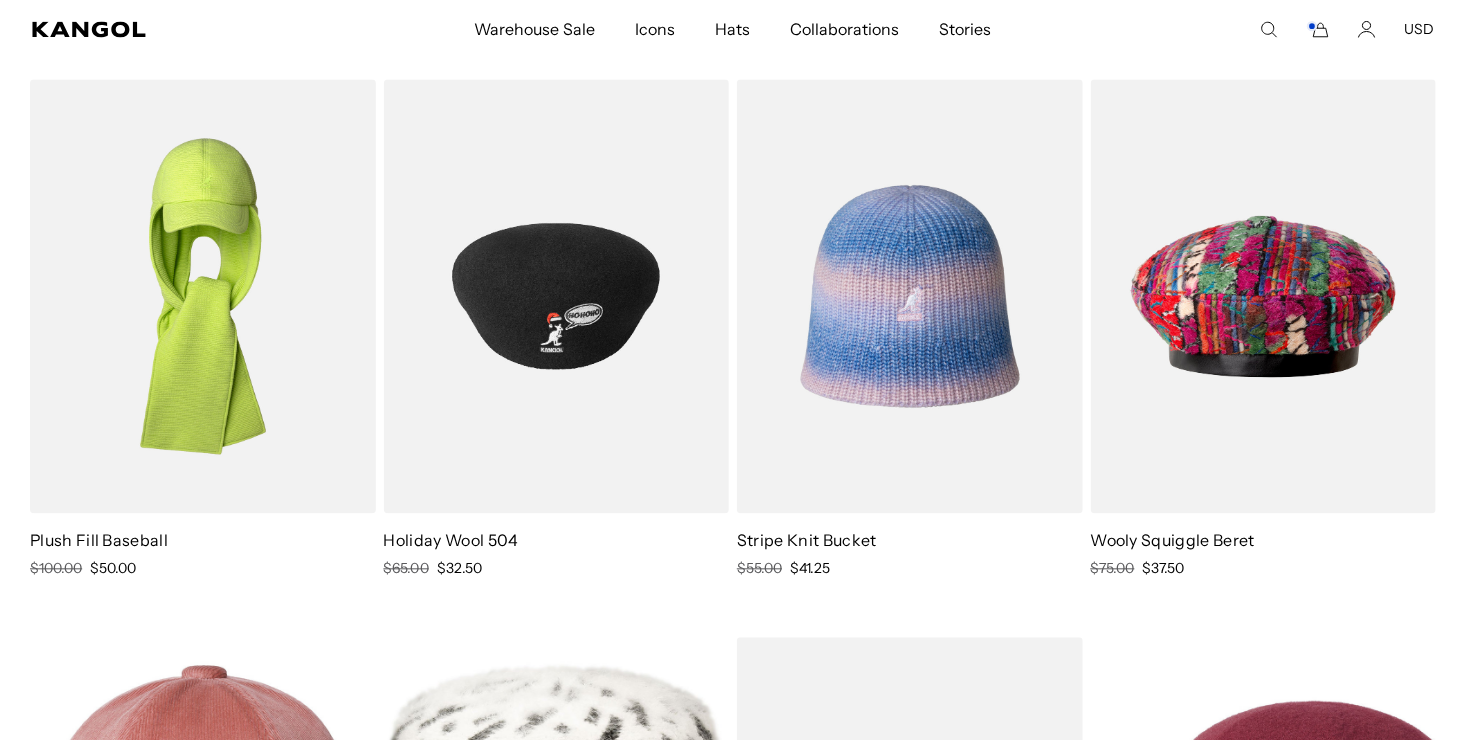 click at bounding box center [203, 296] 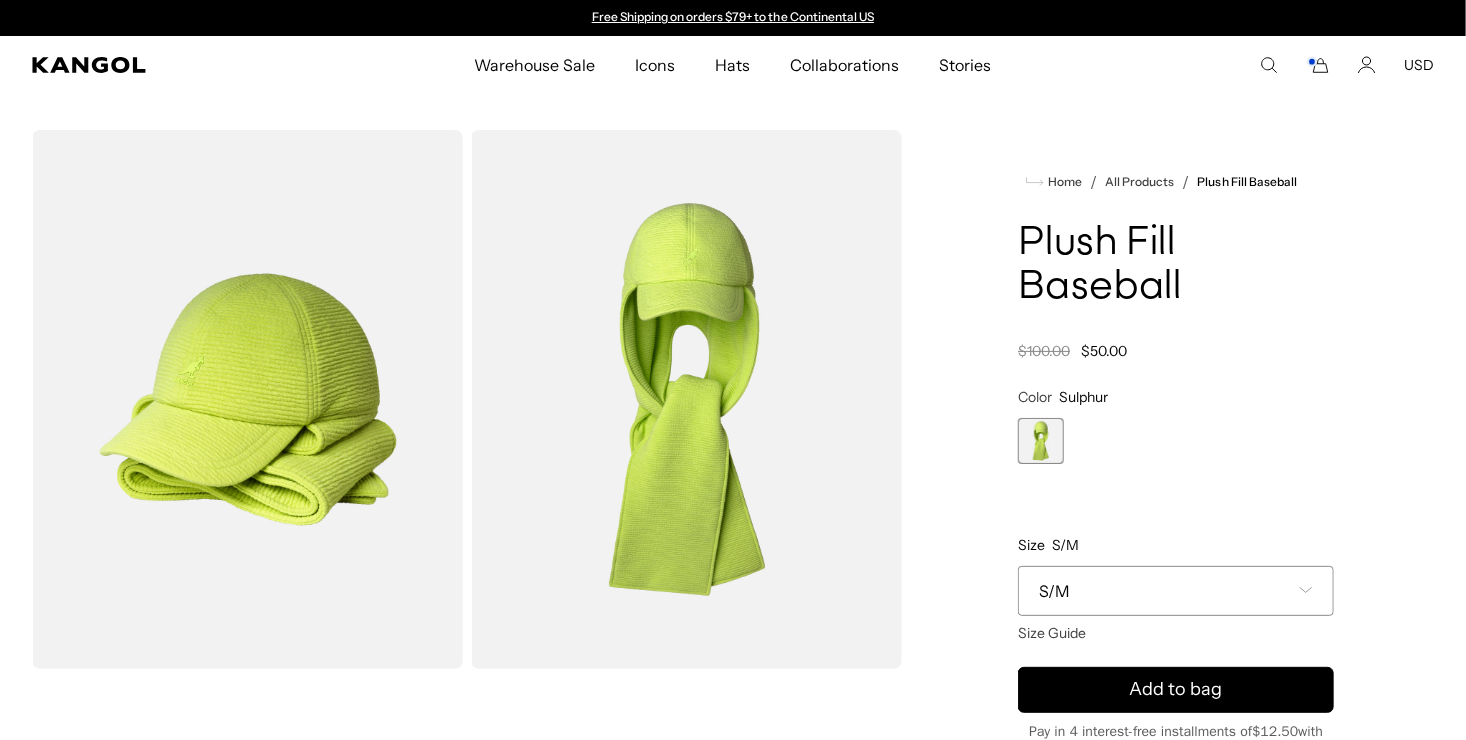 scroll, scrollTop: 0, scrollLeft: 0, axis: both 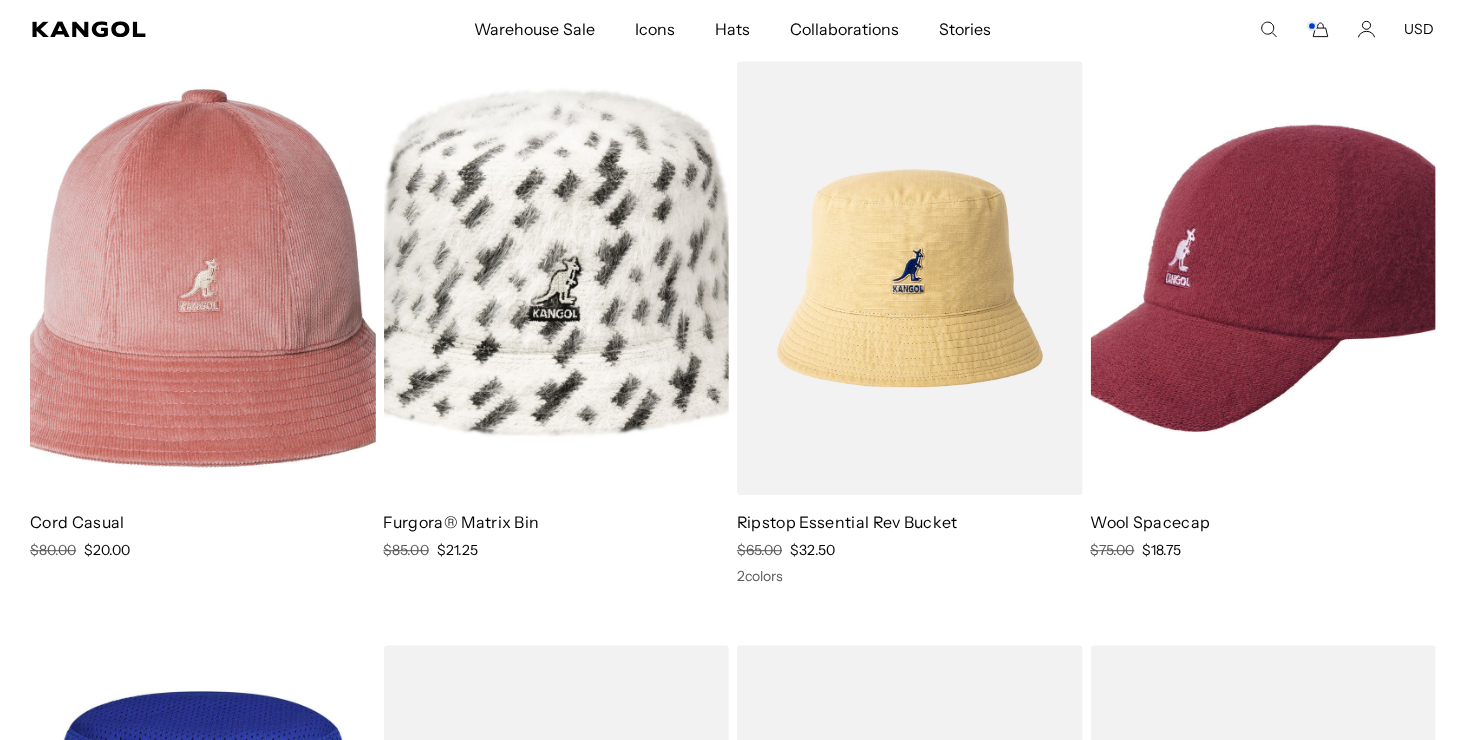 click at bounding box center (1264, 278) 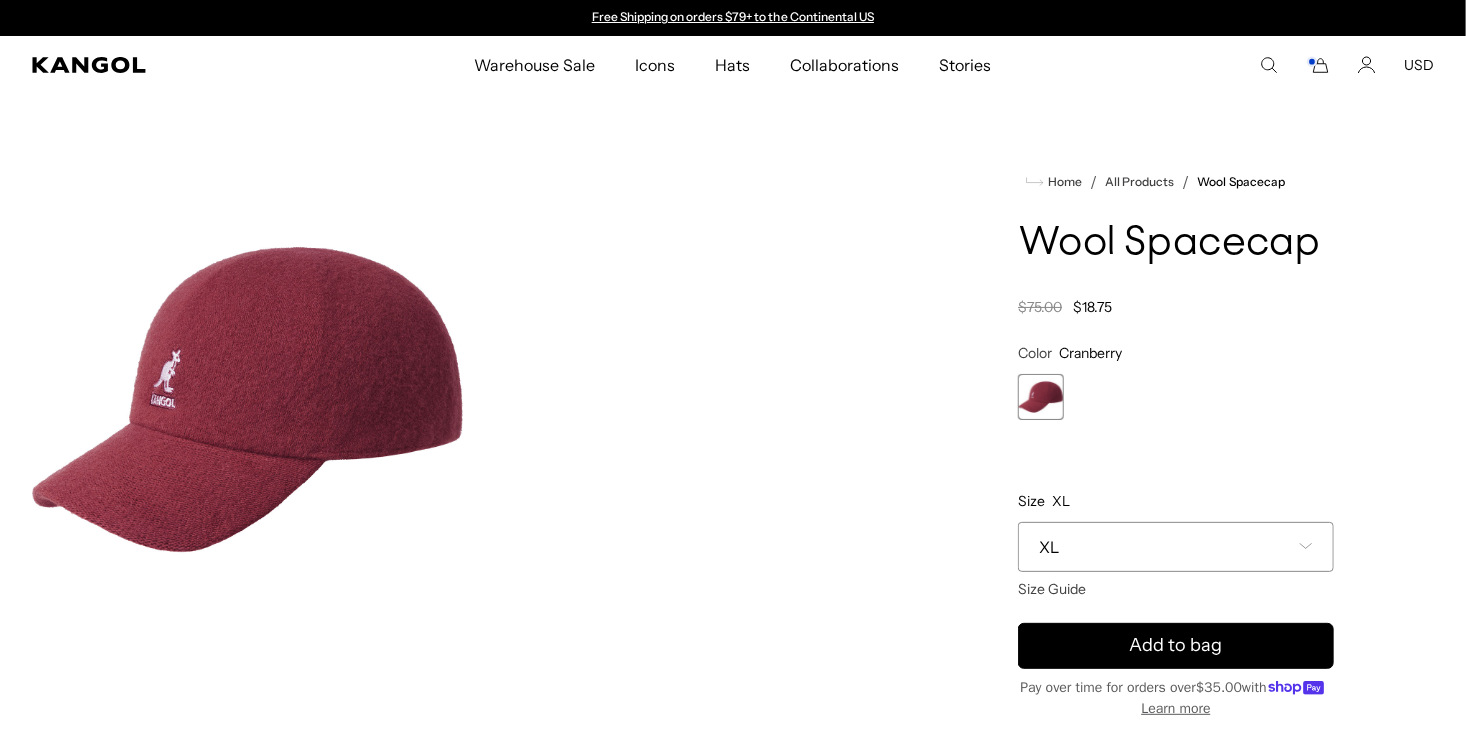 scroll, scrollTop: 0, scrollLeft: 0, axis: both 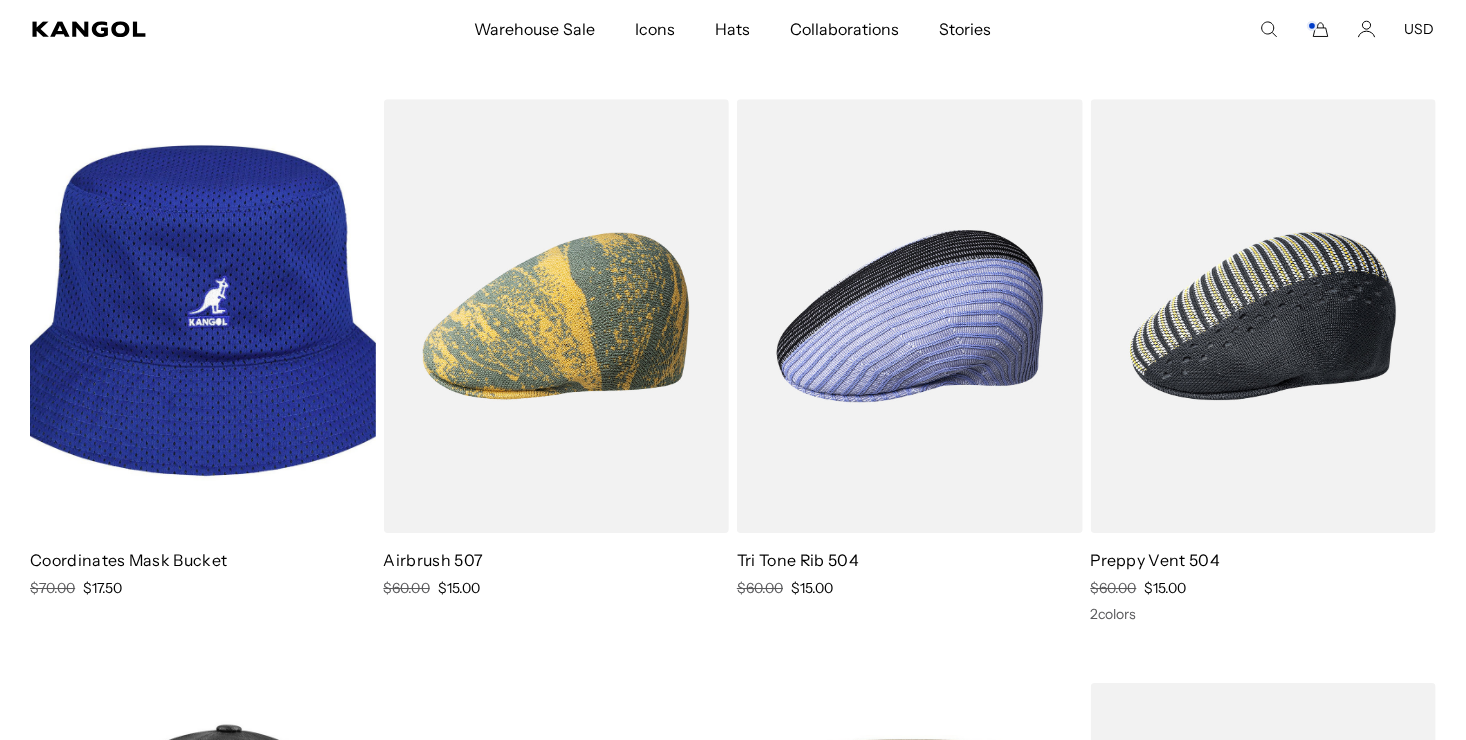 click at bounding box center (1264, 316) 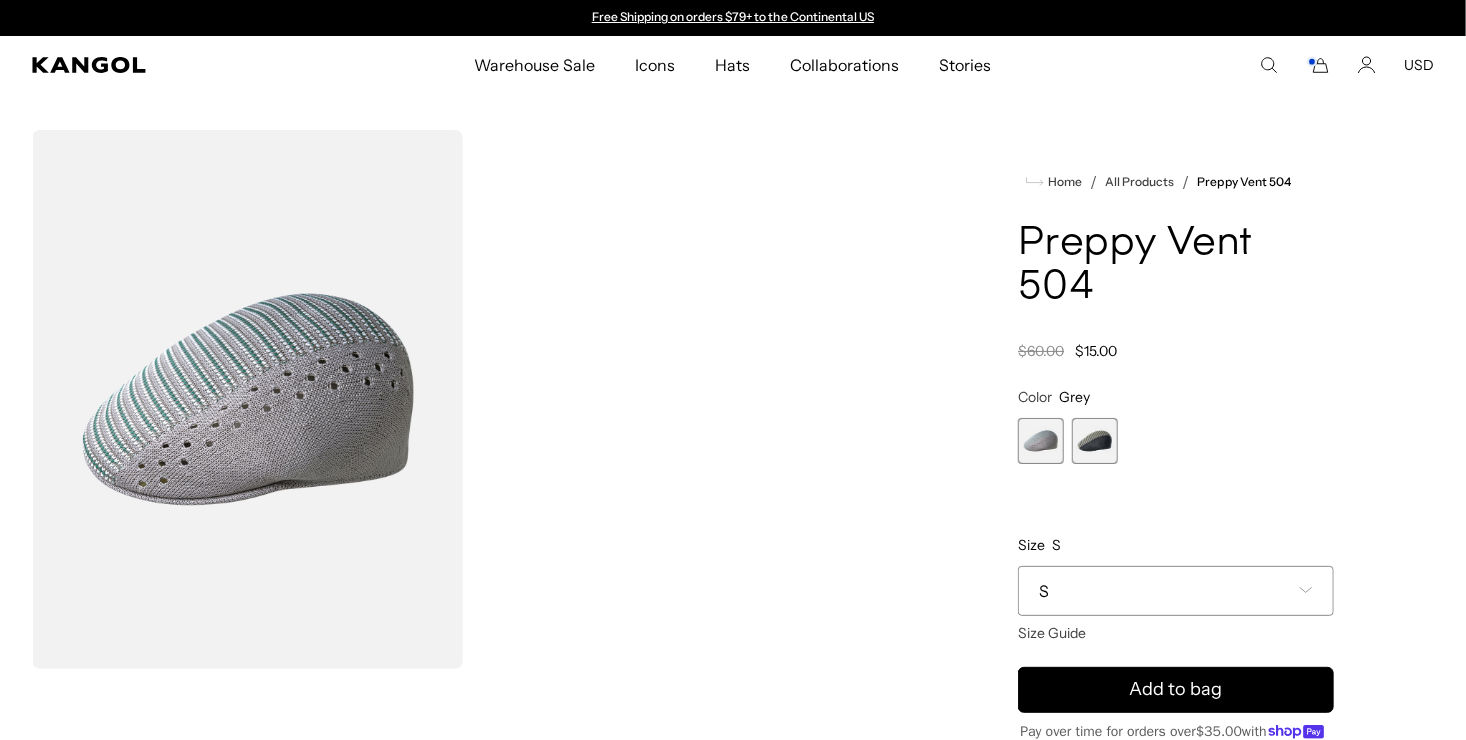 scroll, scrollTop: 0, scrollLeft: 0, axis: both 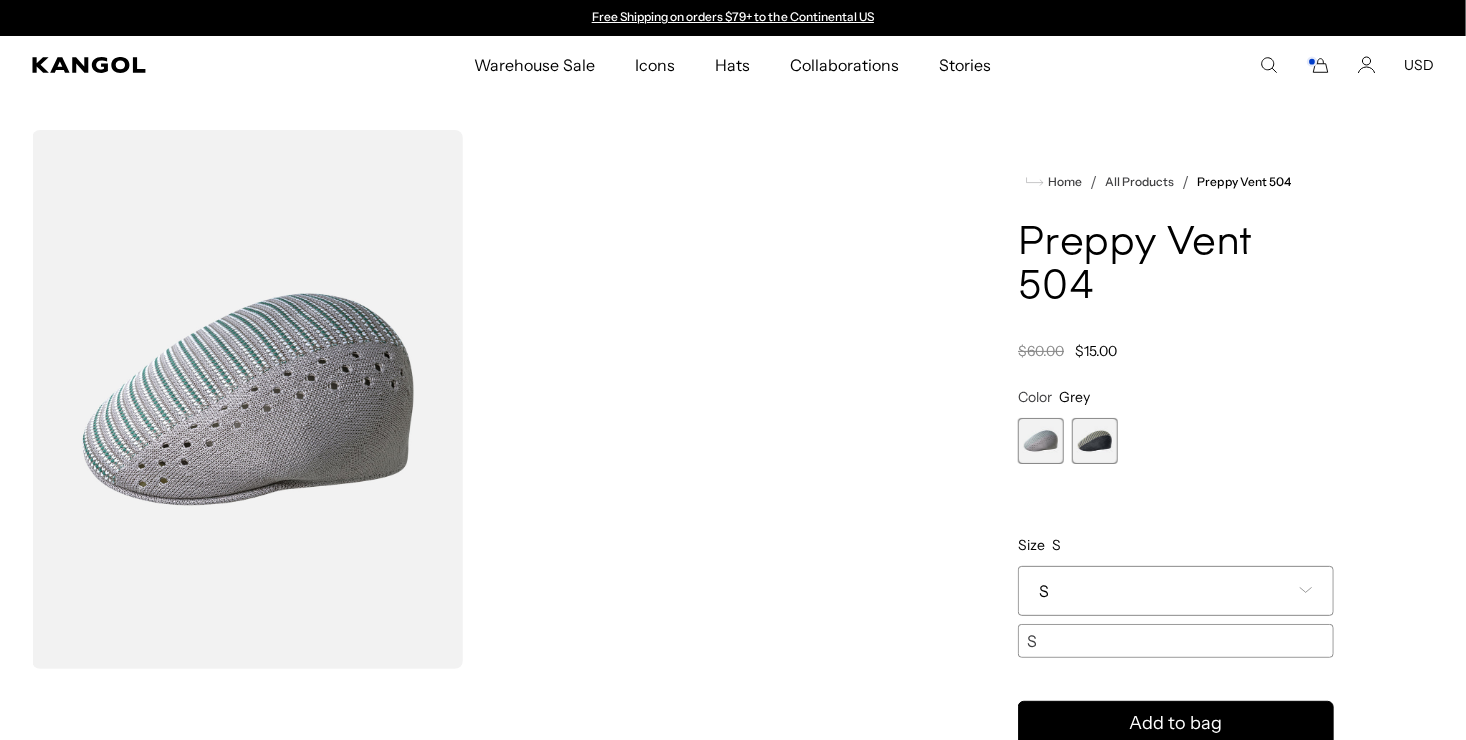 click at bounding box center [1095, 441] 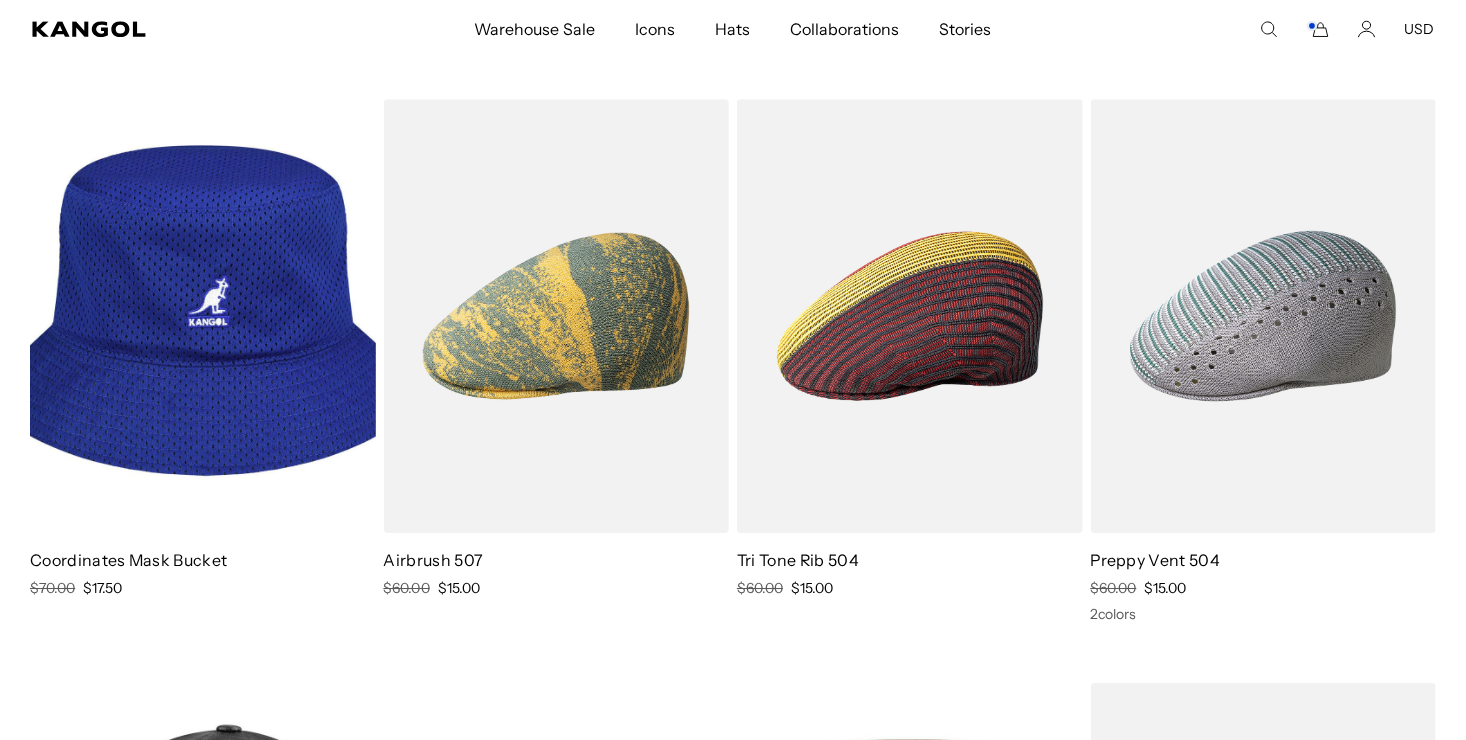 scroll, scrollTop: 0, scrollLeft: 0, axis: both 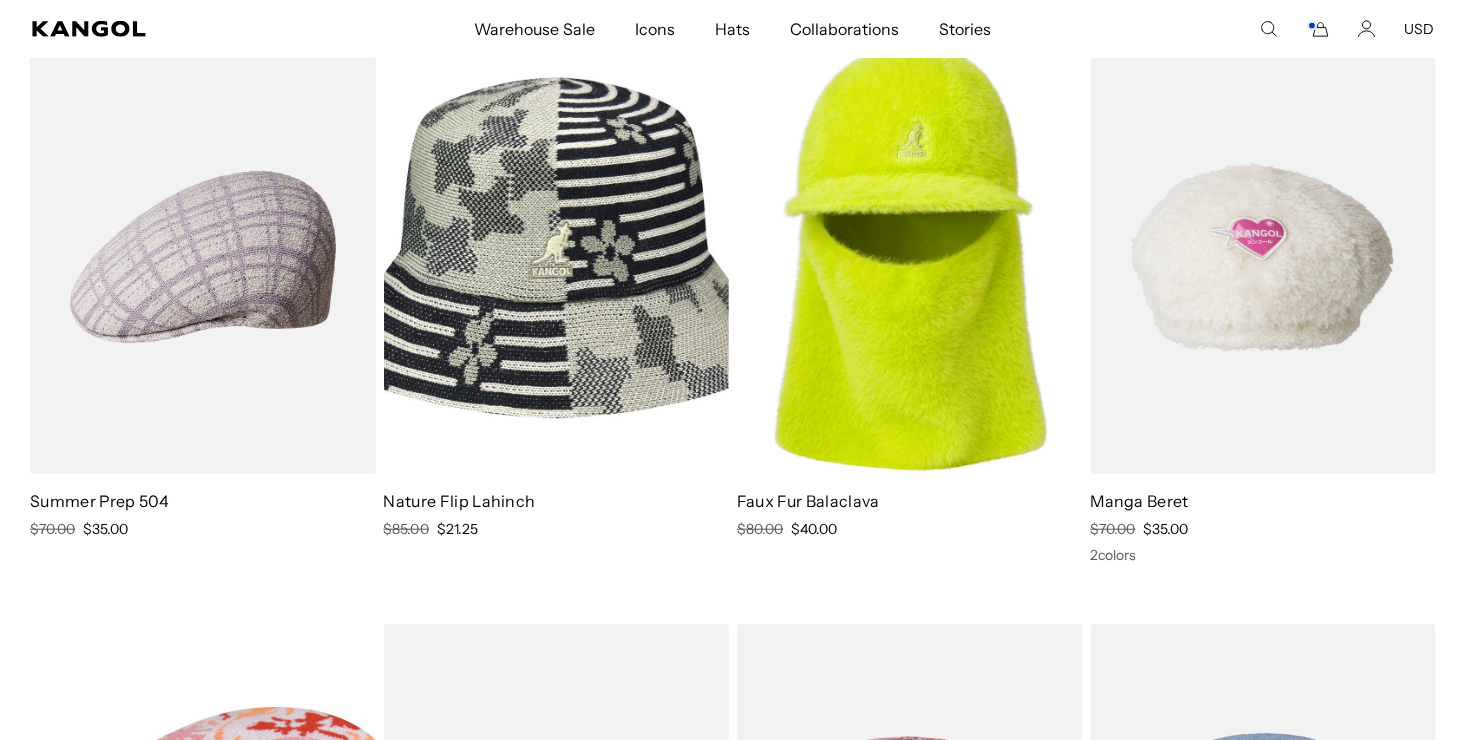 click at bounding box center [910, 257] 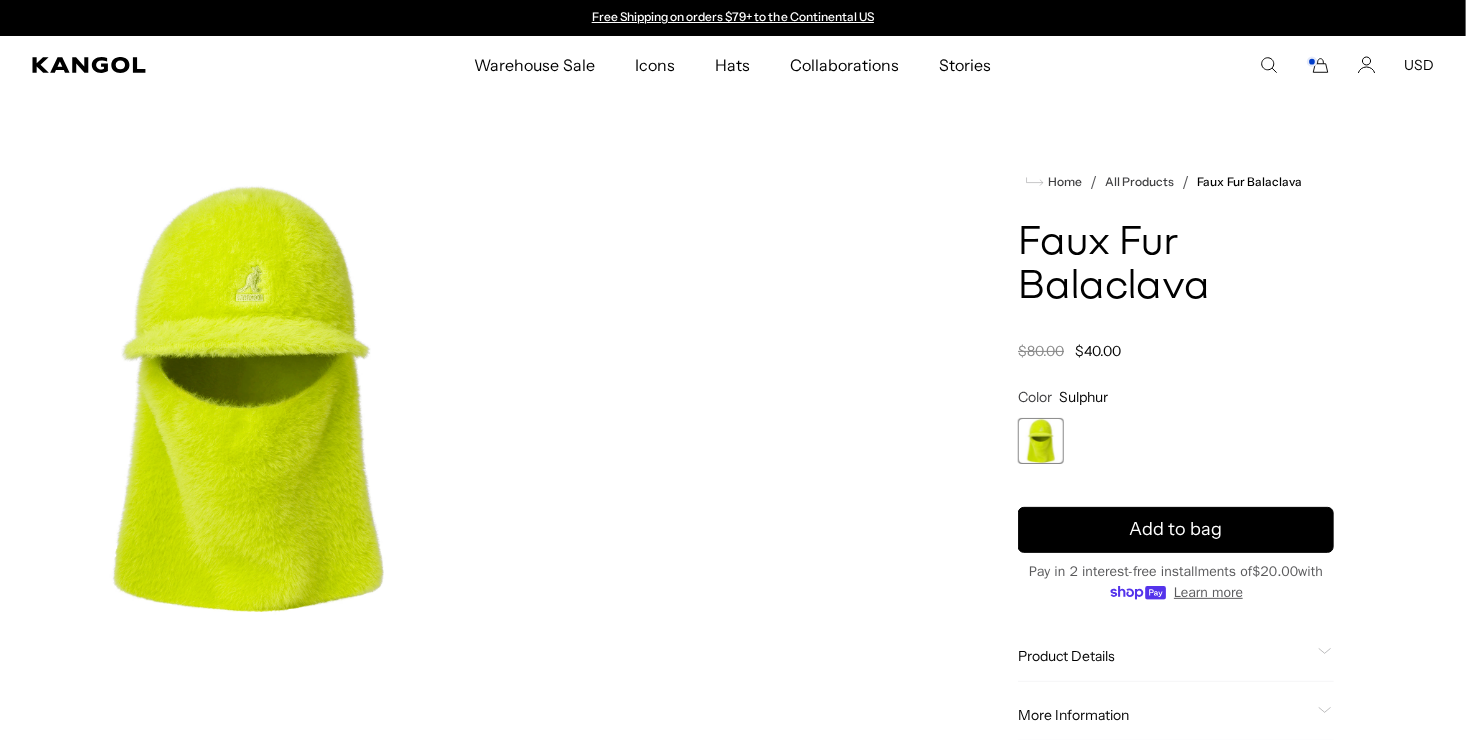 scroll, scrollTop: 0, scrollLeft: 0, axis: both 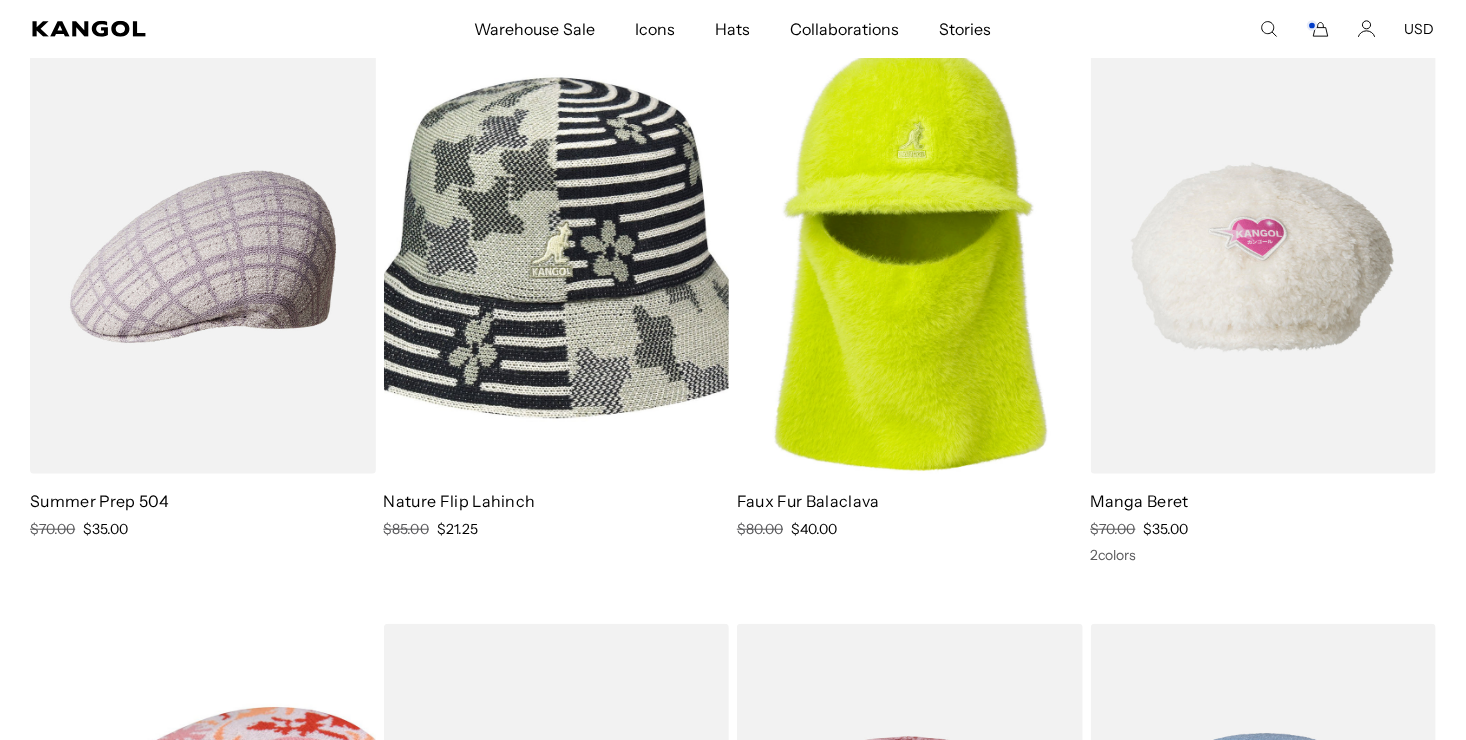 click at bounding box center [910, 257] 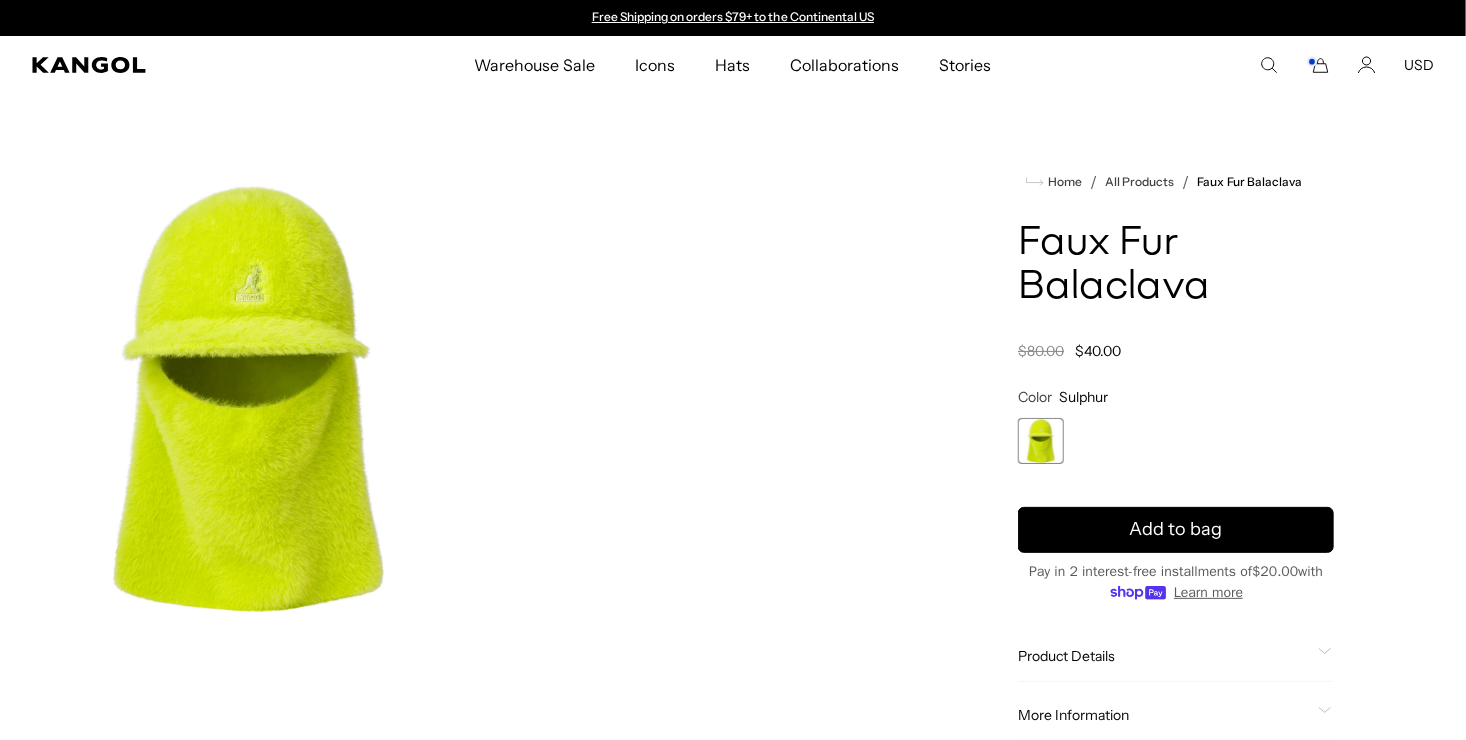 scroll, scrollTop: 0, scrollLeft: 0, axis: both 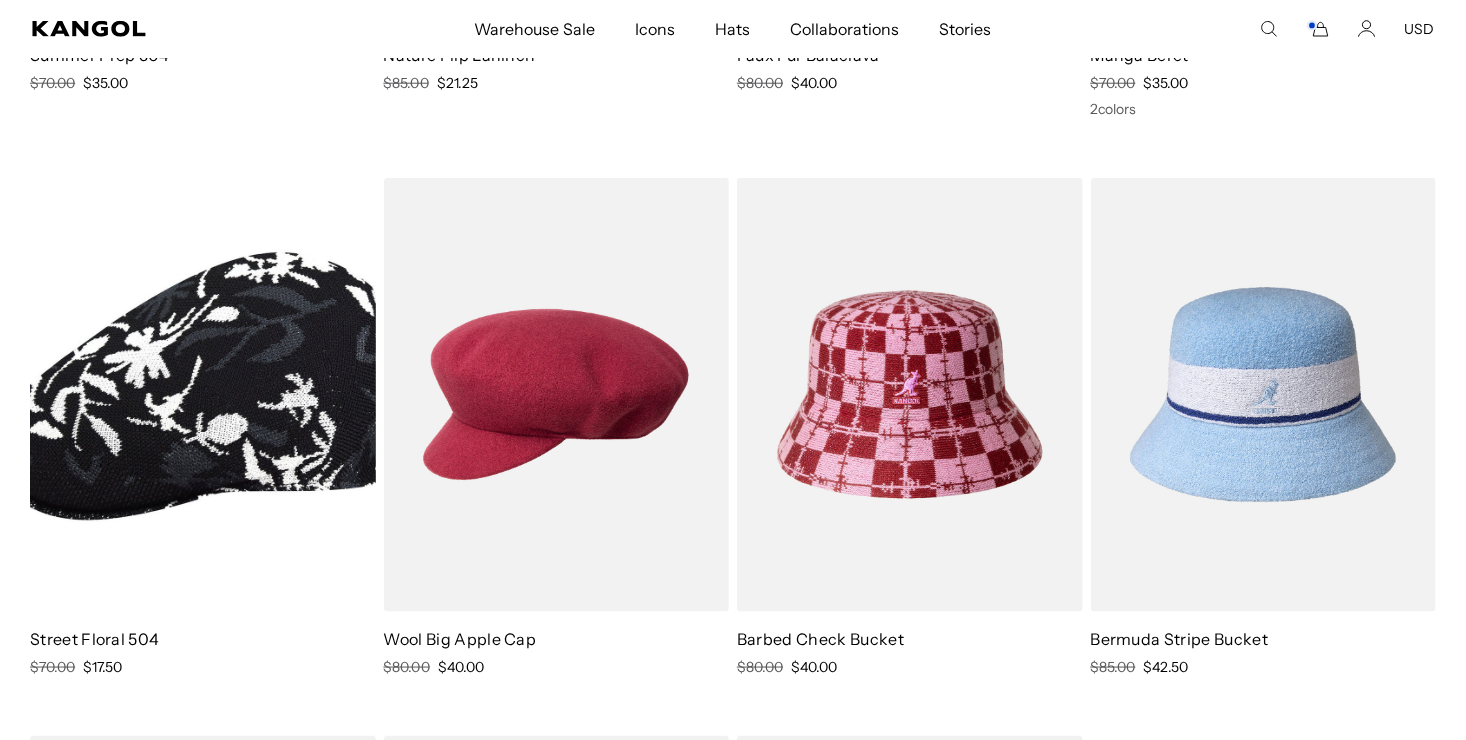 click at bounding box center (203, 395) 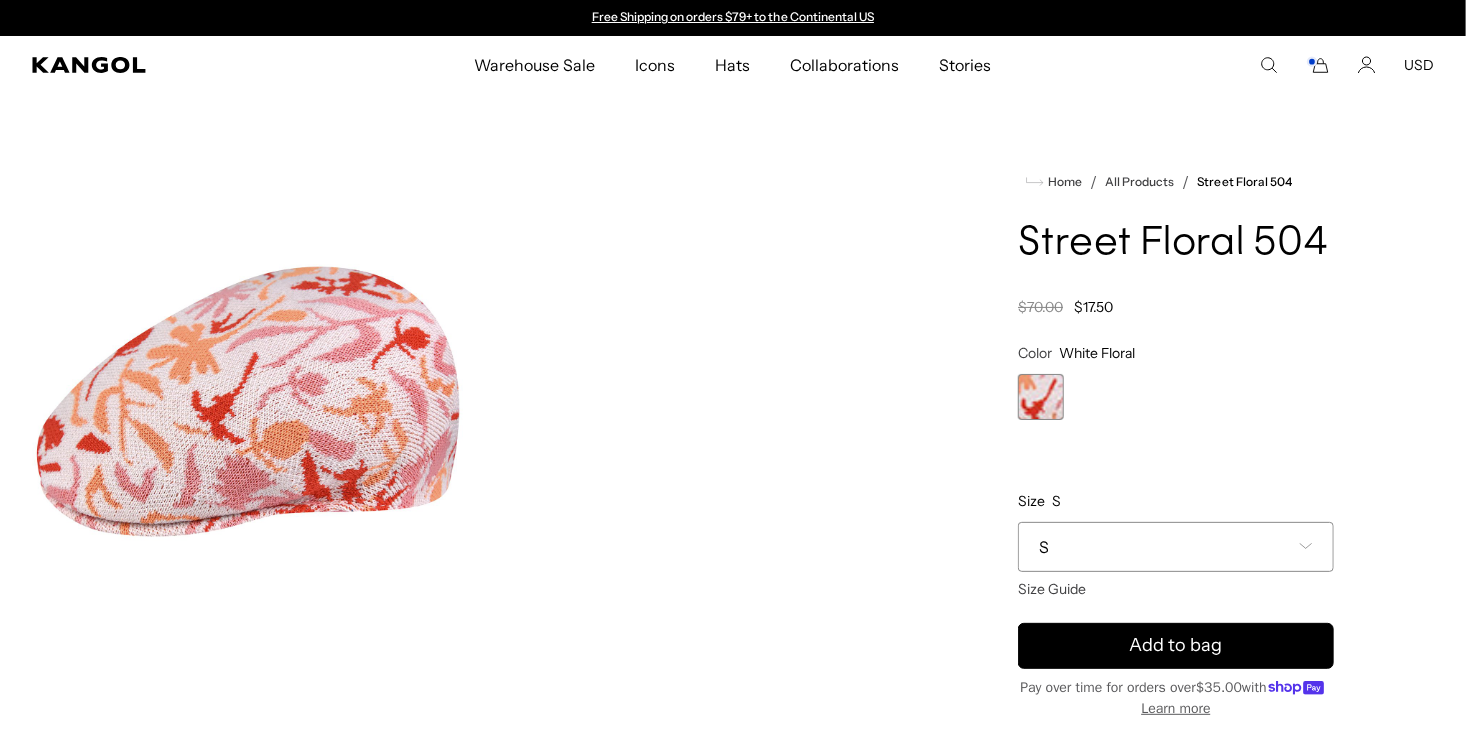 scroll, scrollTop: 0, scrollLeft: 0, axis: both 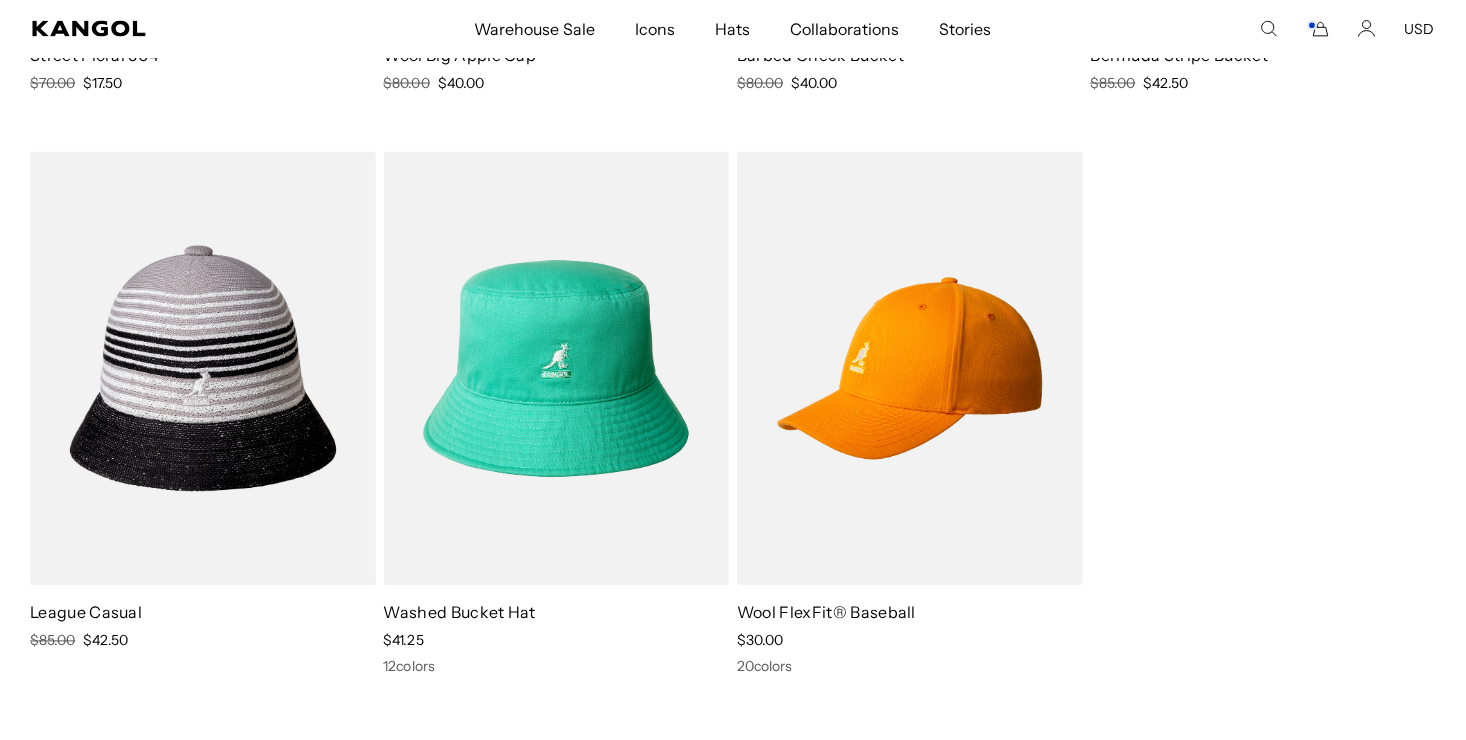 click at bounding box center [203, 369] 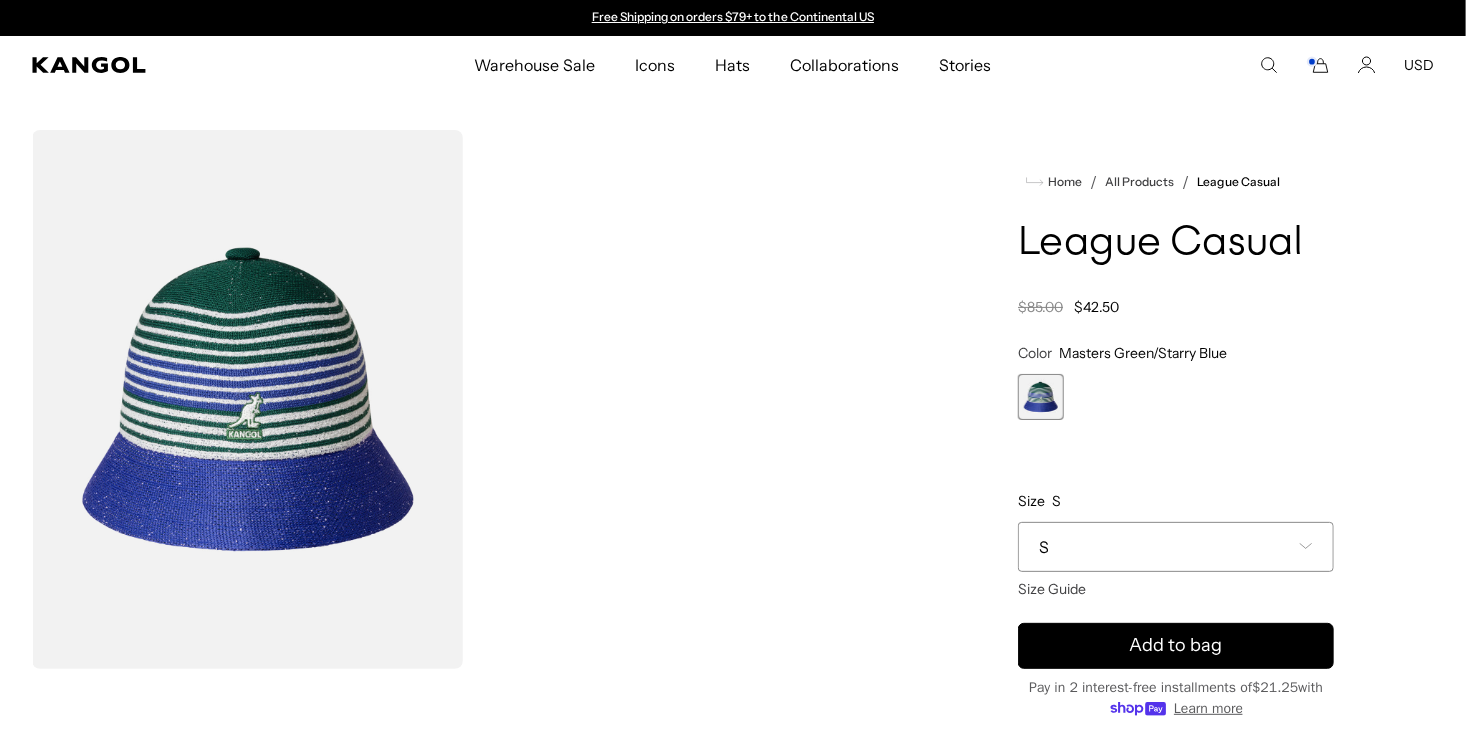 scroll, scrollTop: 0, scrollLeft: 0, axis: both 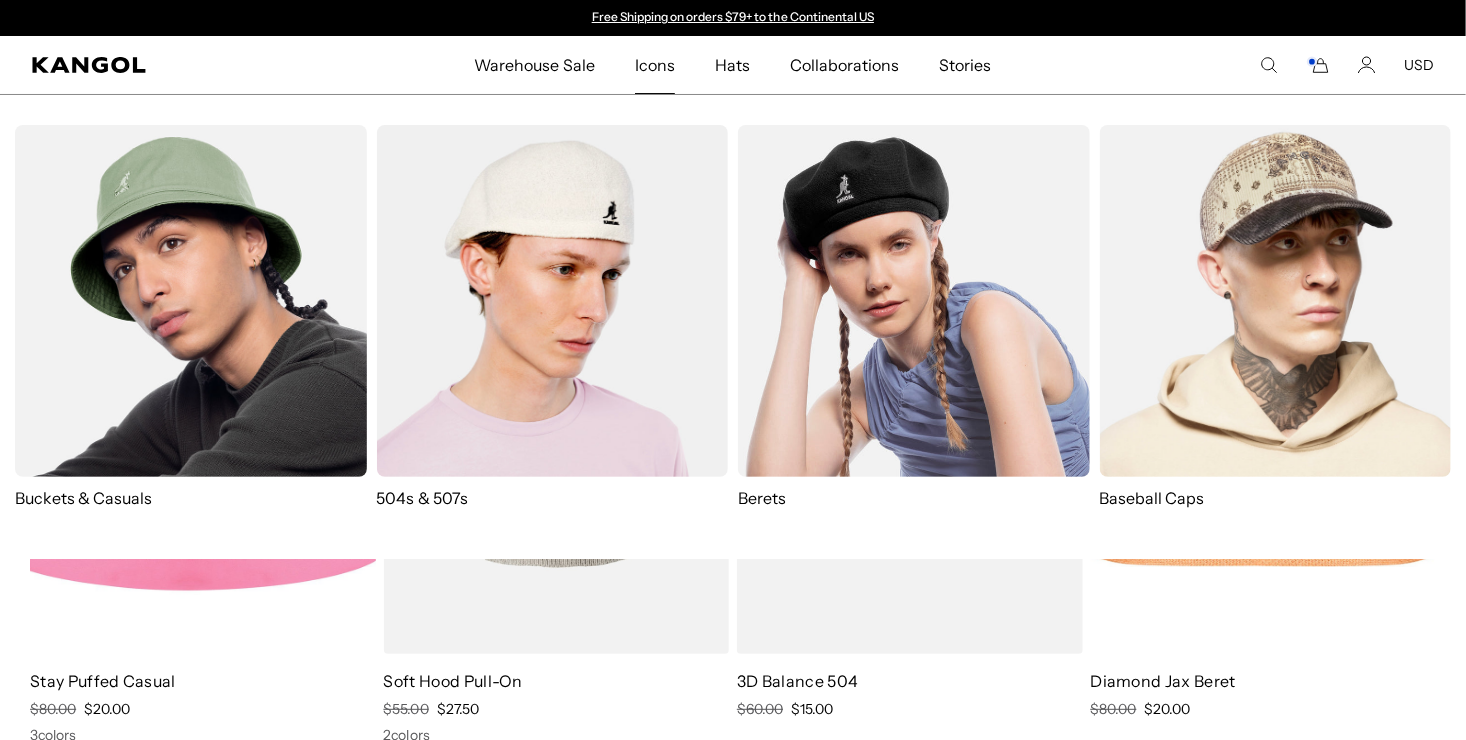 click on "Icons" at bounding box center [655, 65] 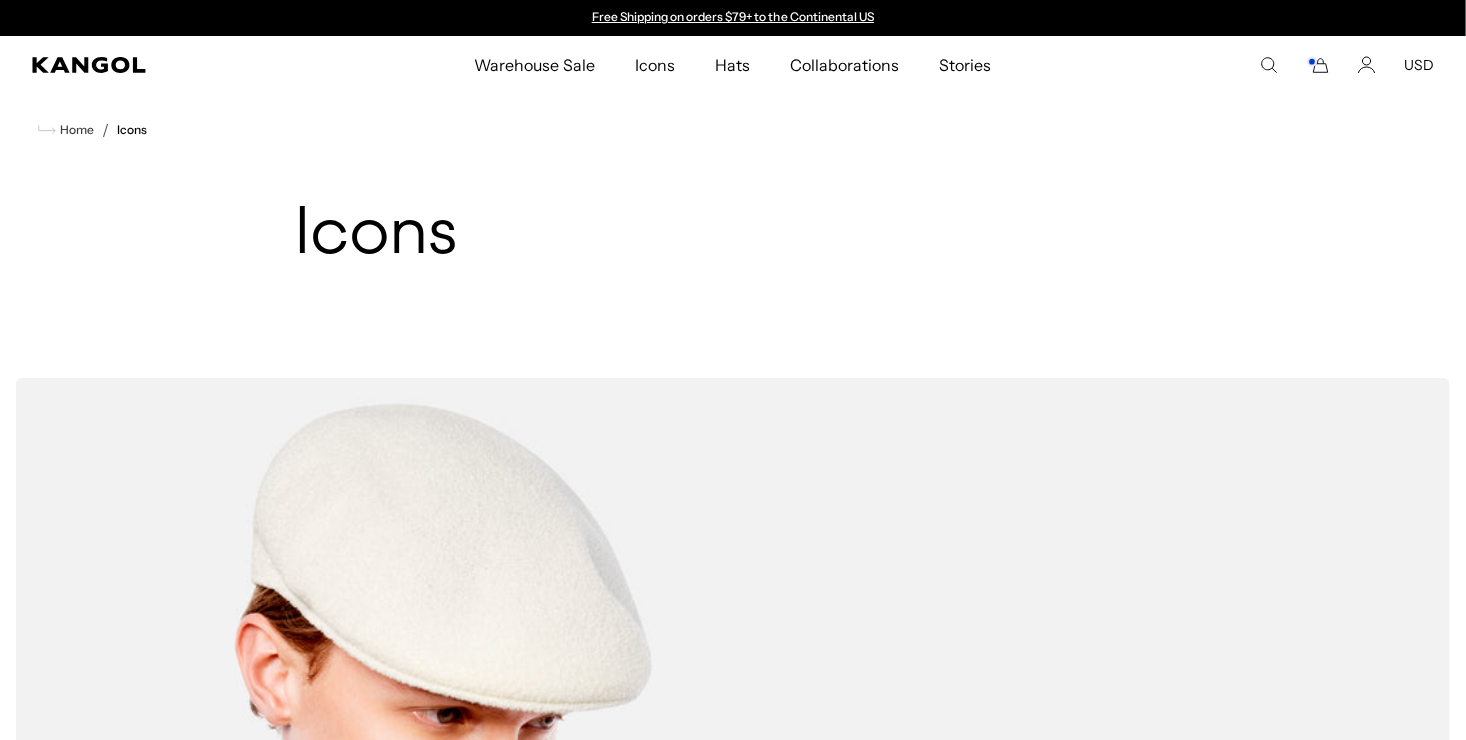 scroll, scrollTop: 0, scrollLeft: 0, axis: both 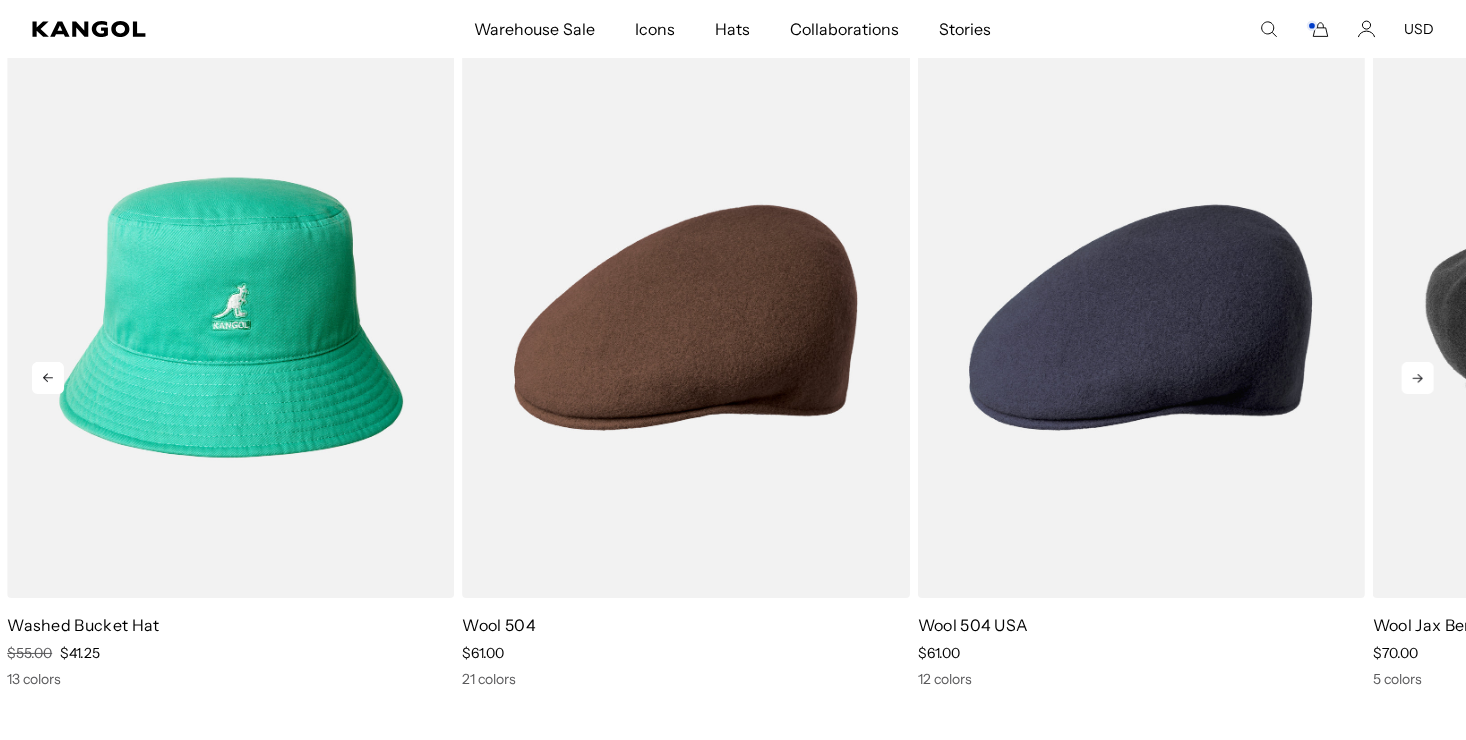 click 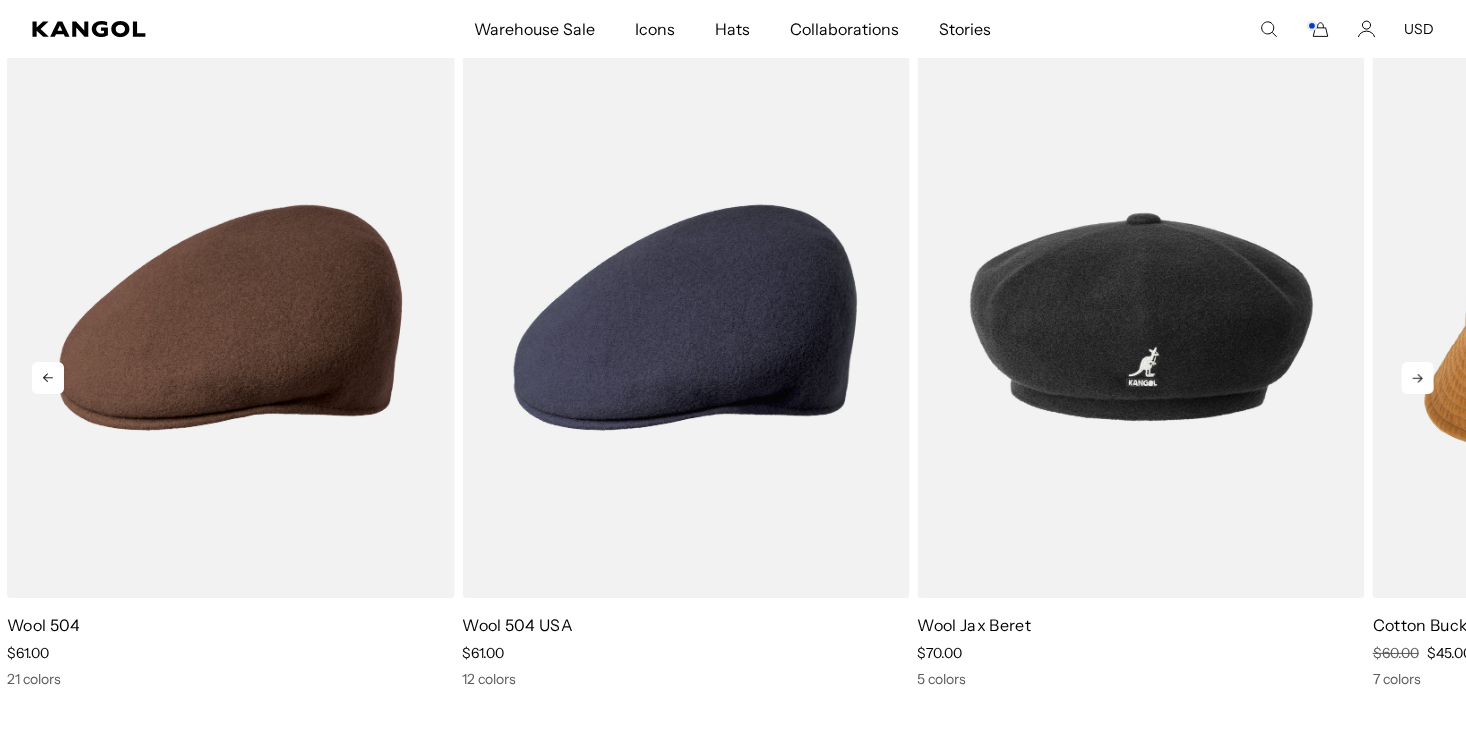 click 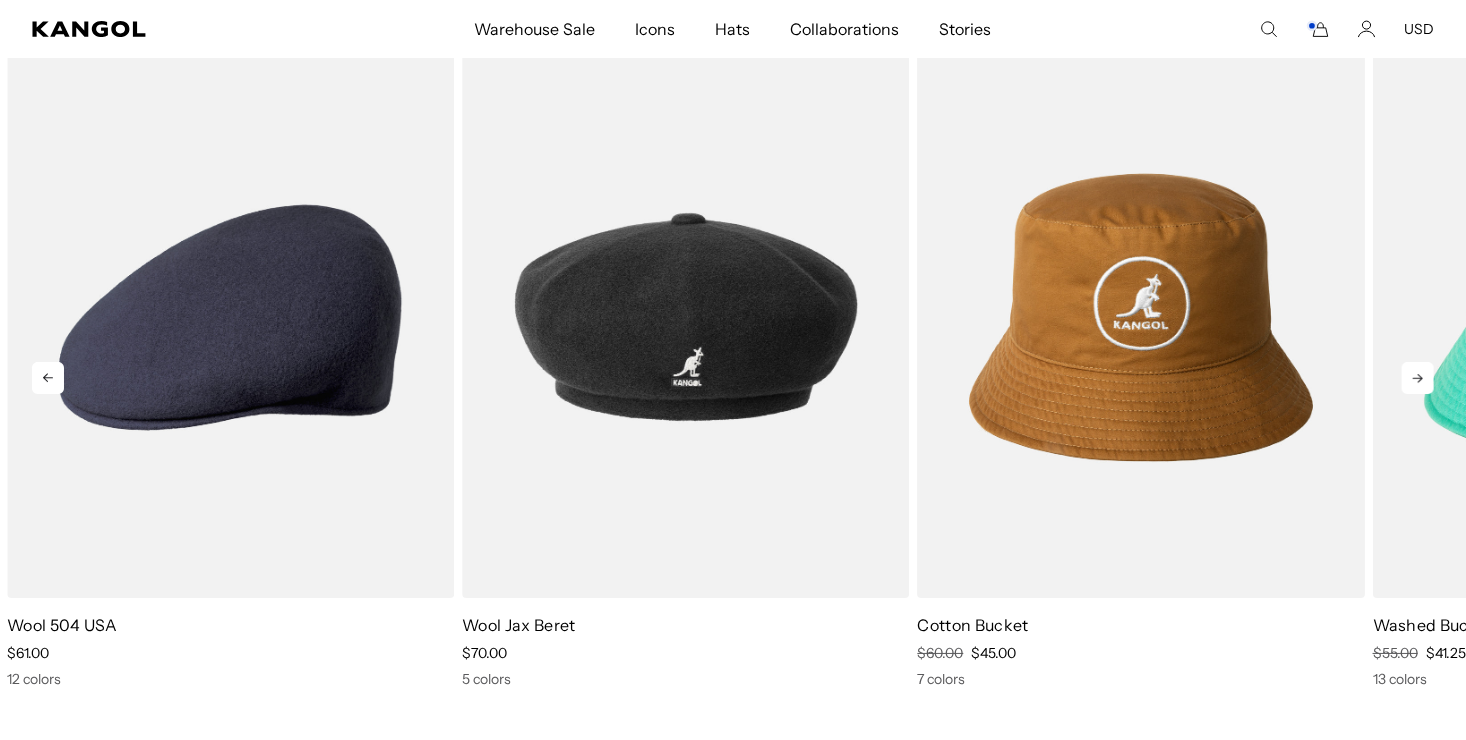 click 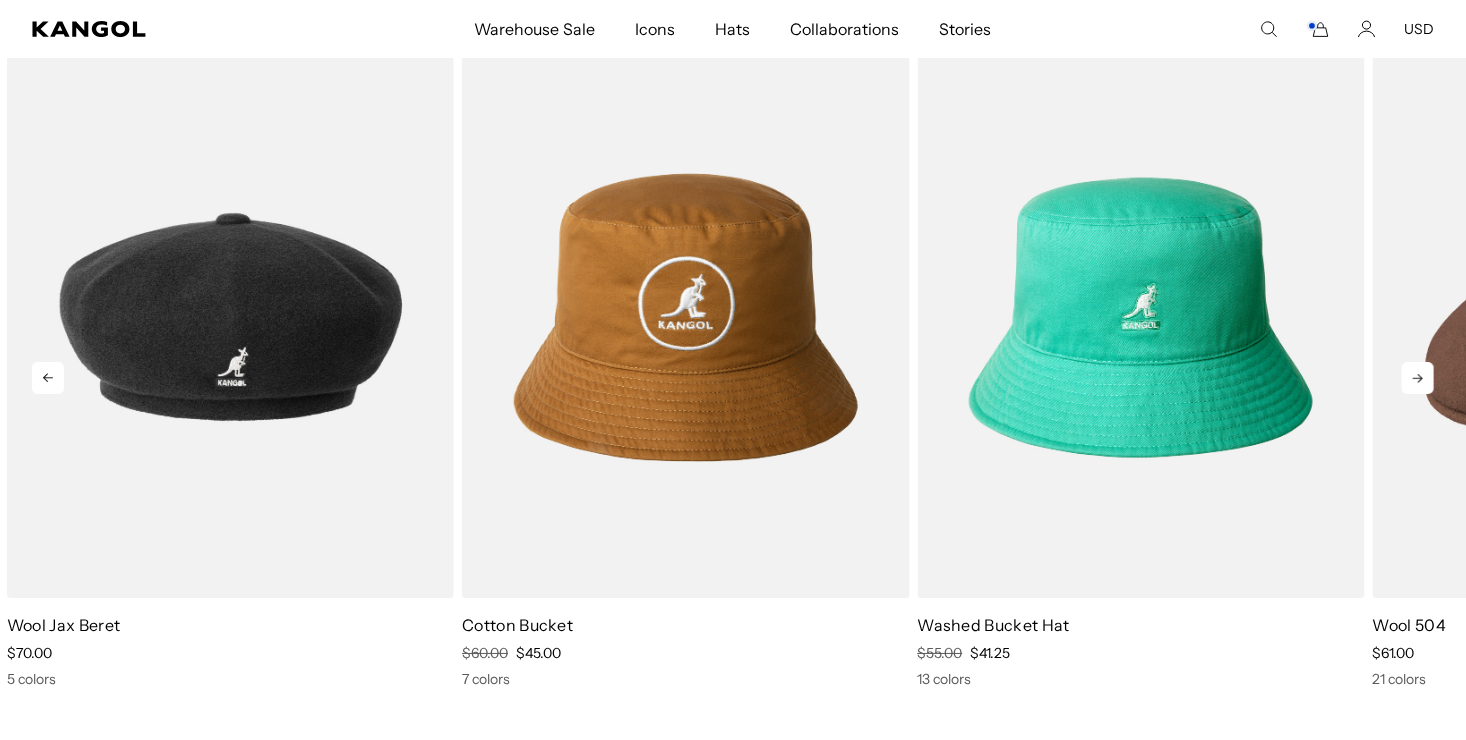 click 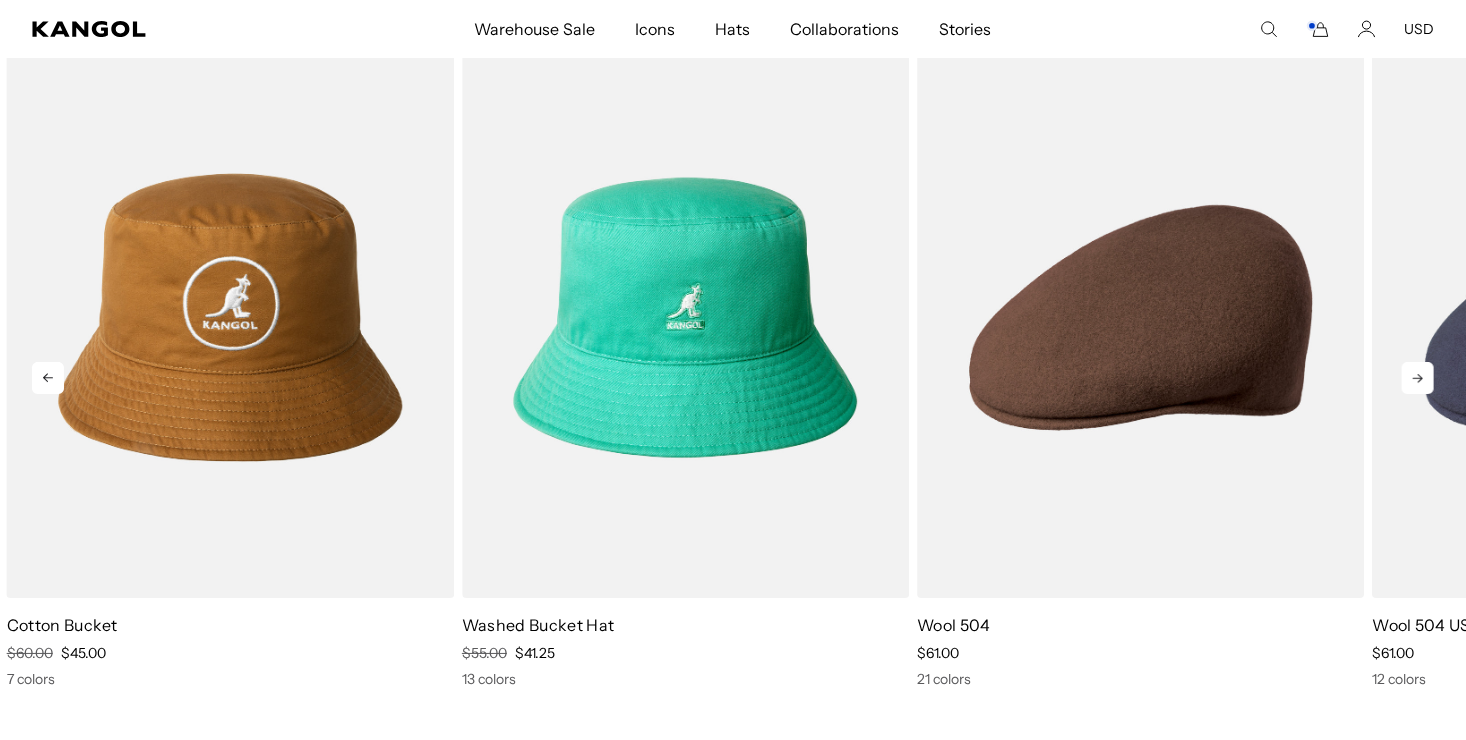 click 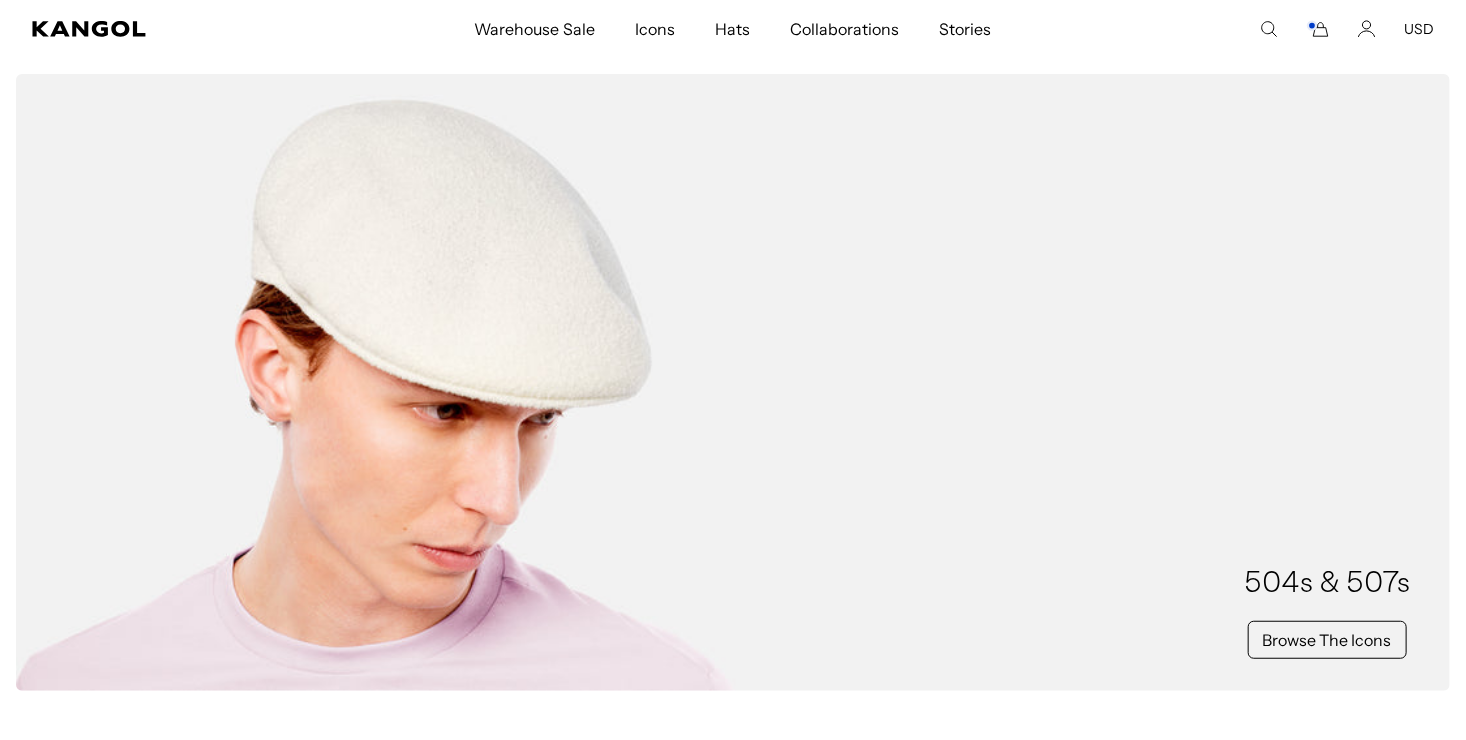 scroll, scrollTop: 235, scrollLeft: 0, axis: vertical 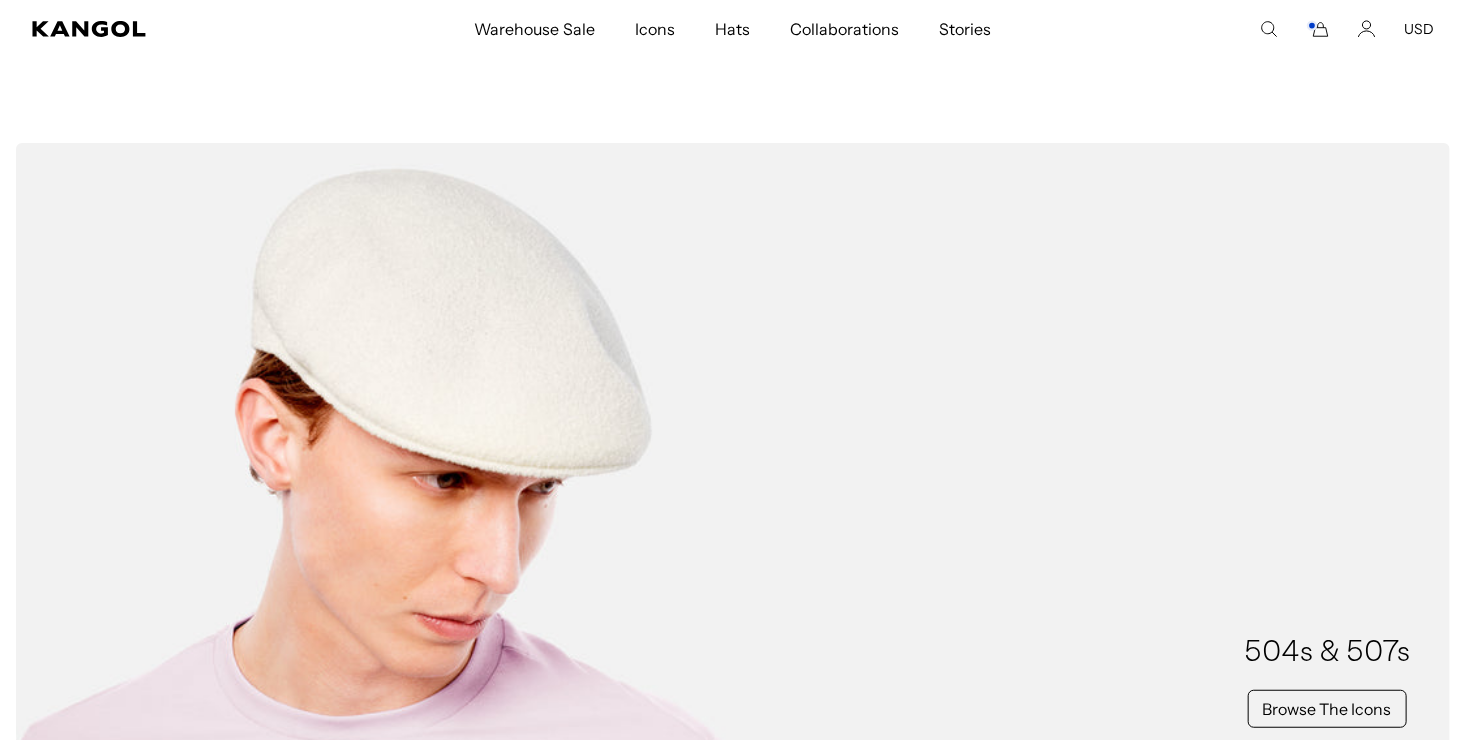click on "504s & 507s
Browse The Icons" at bounding box center [733, 451] 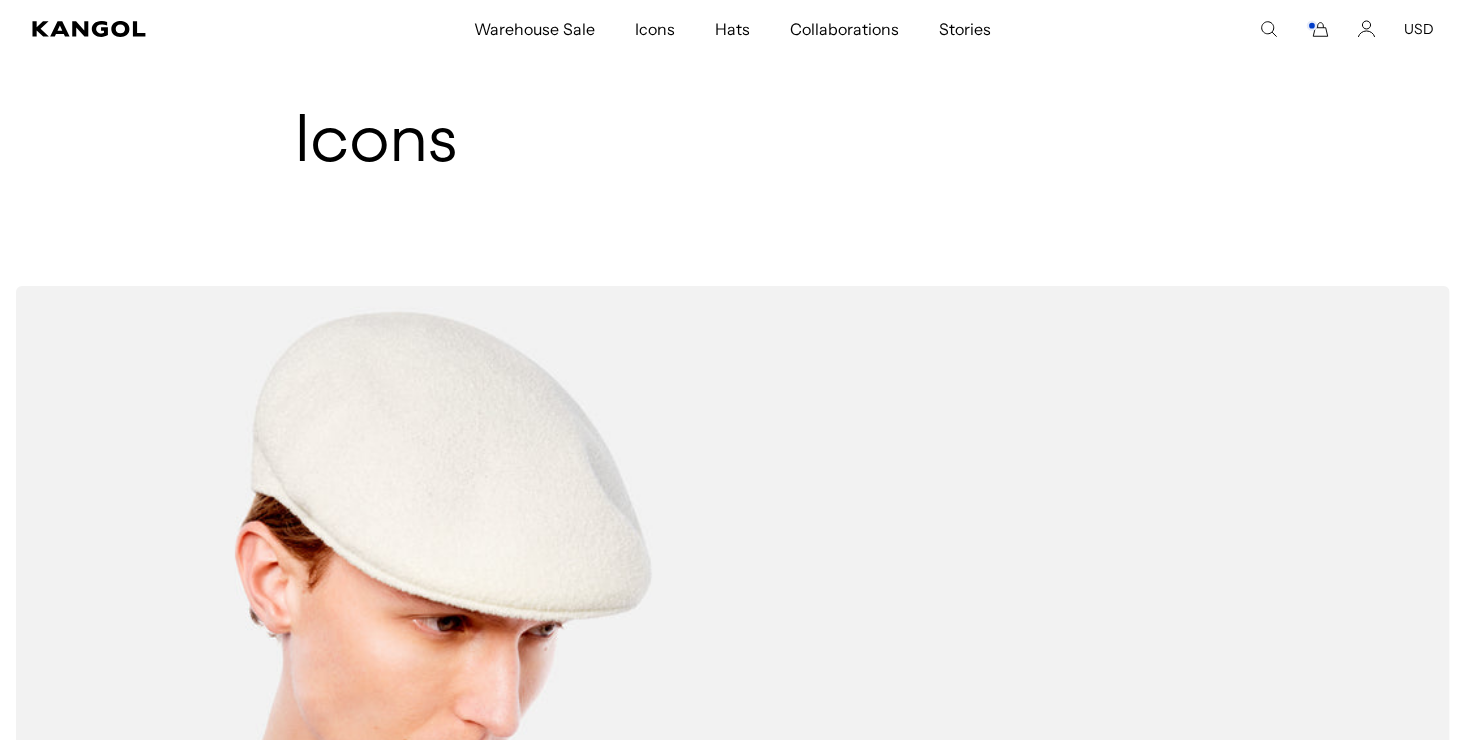 scroll, scrollTop: 0, scrollLeft: 0, axis: both 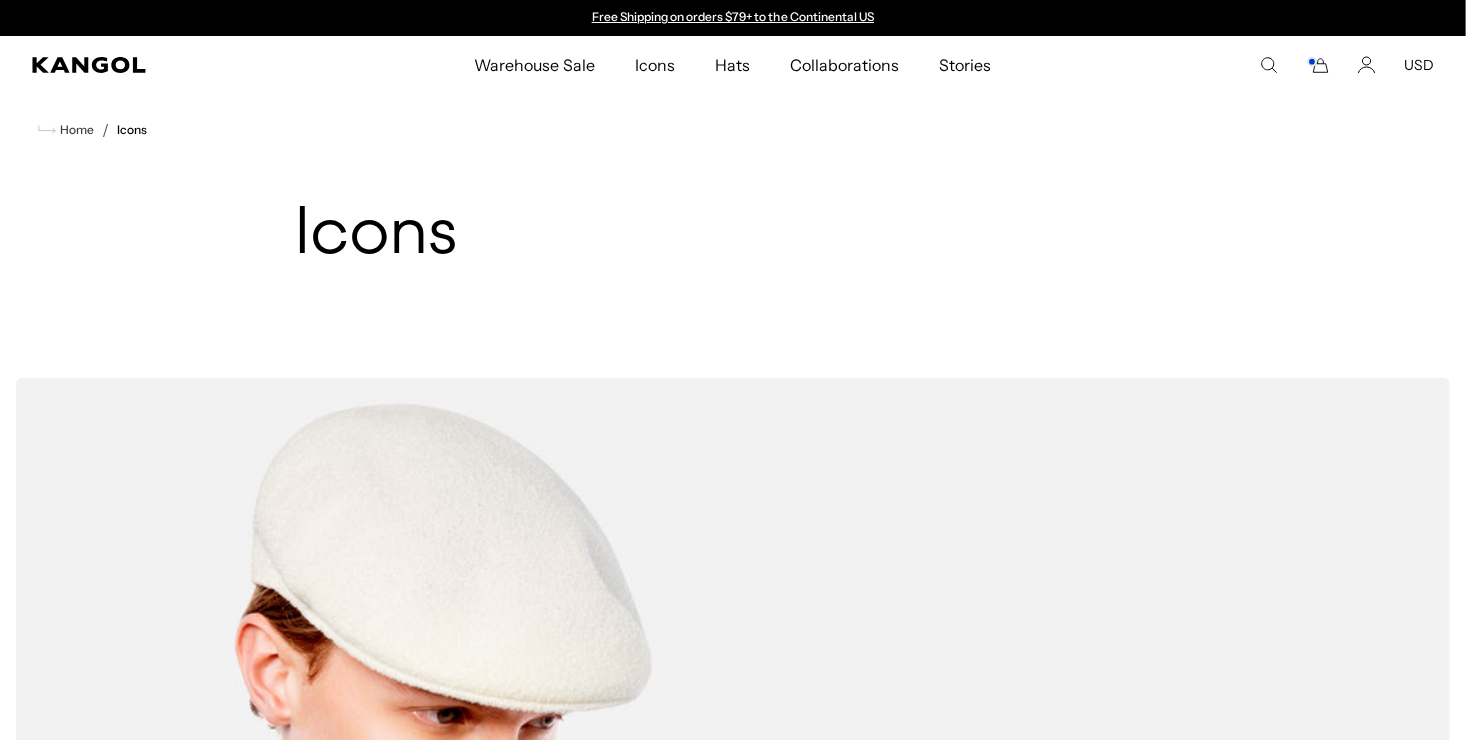 click on "Icons" at bounding box center [733, 236] 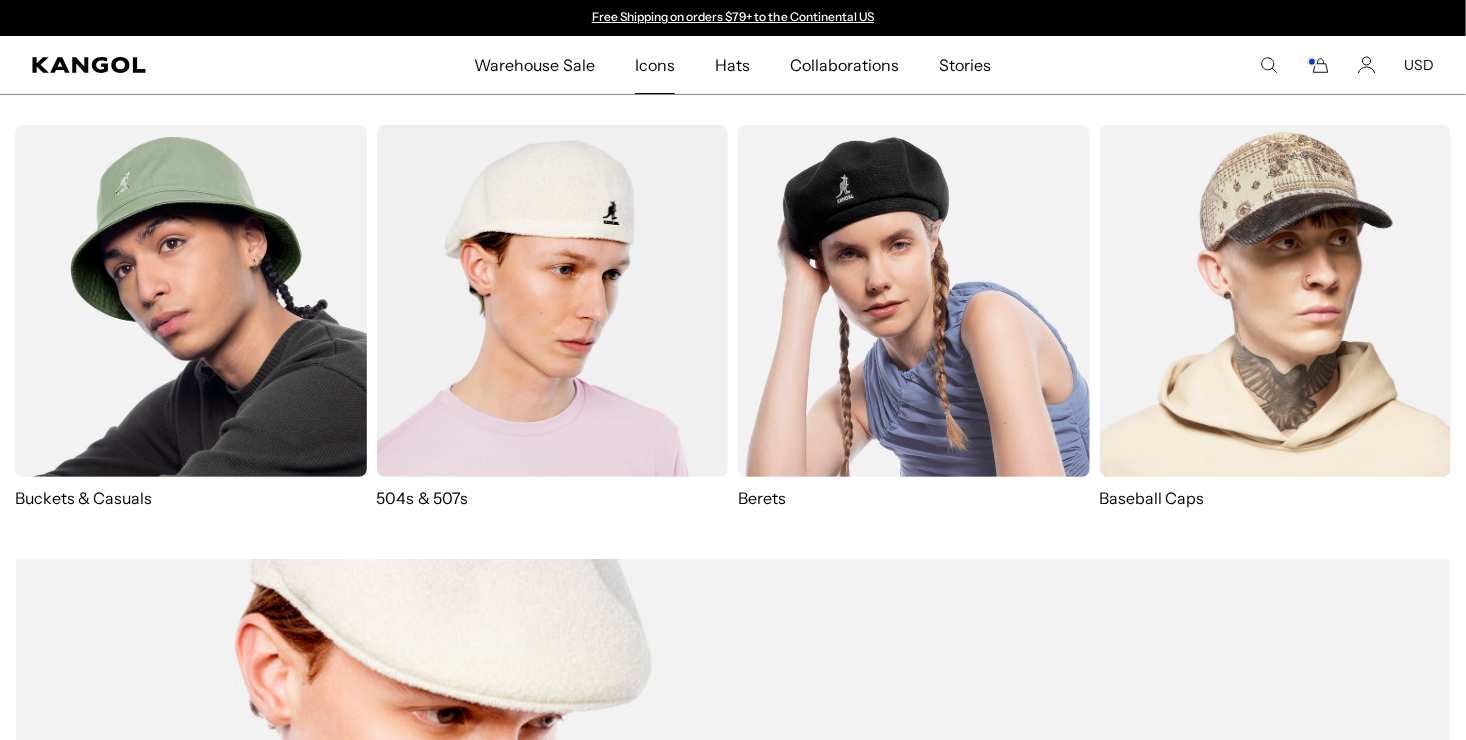 click on "Icons" at bounding box center [655, 65] 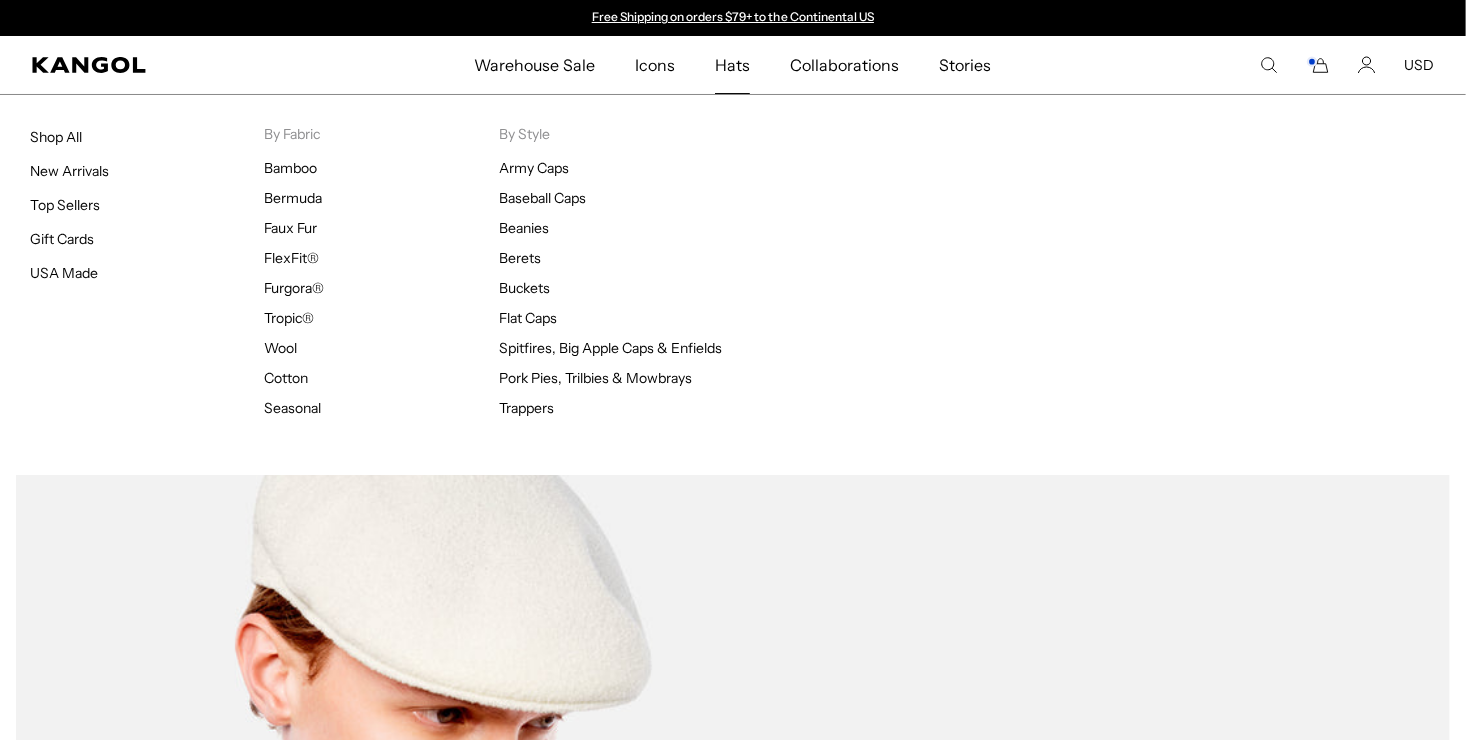 scroll, scrollTop: 0, scrollLeft: 0, axis: both 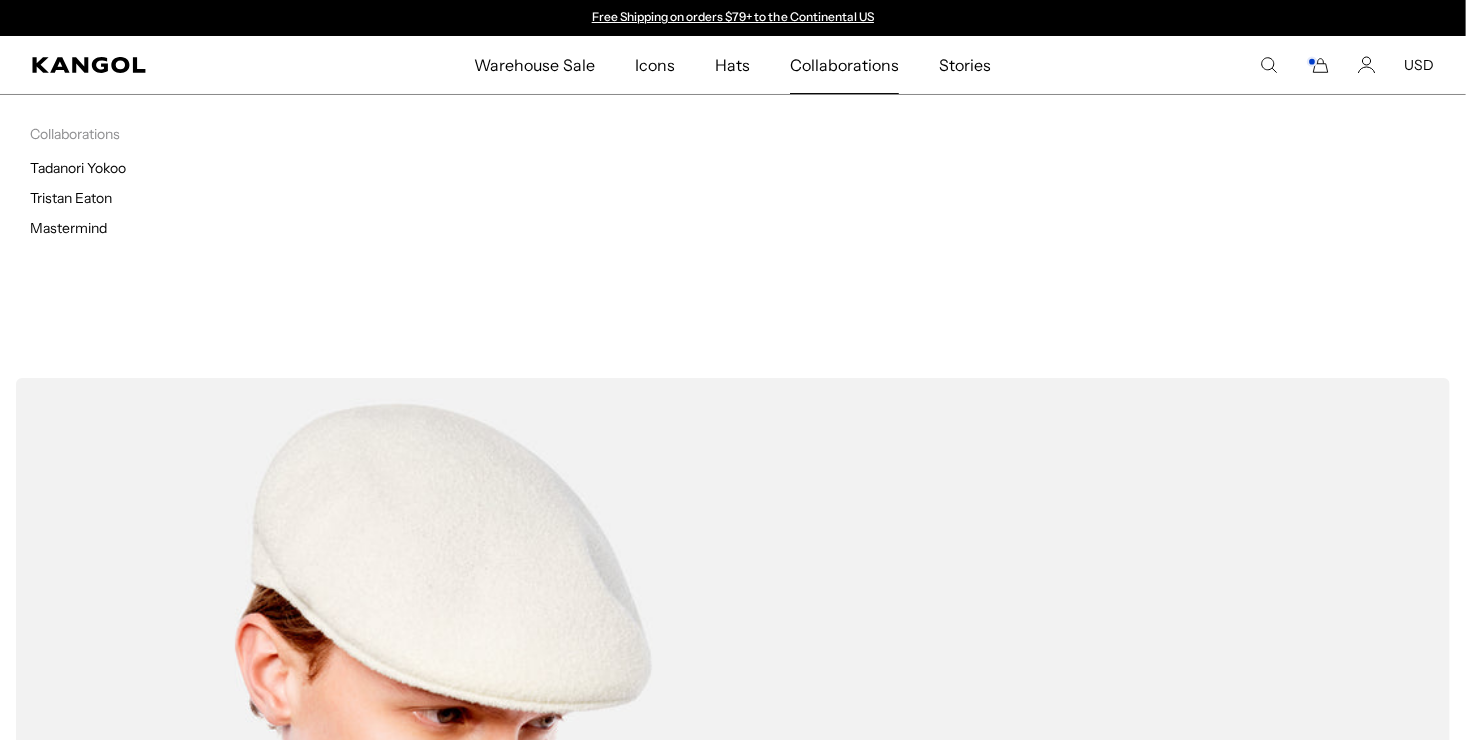 click on "Collaborations" at bounding box center [844, 65] 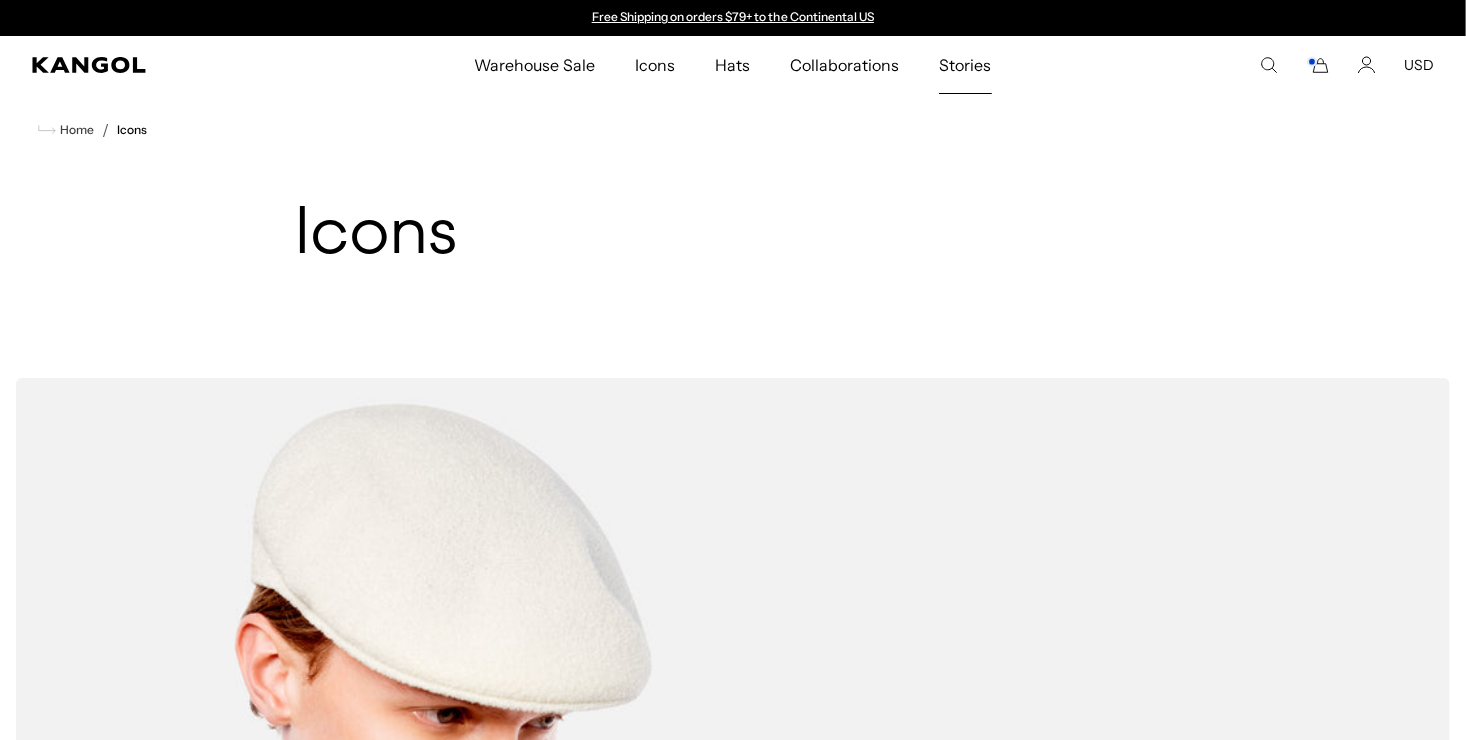click on "Stories" at bounding box center [965, 65] 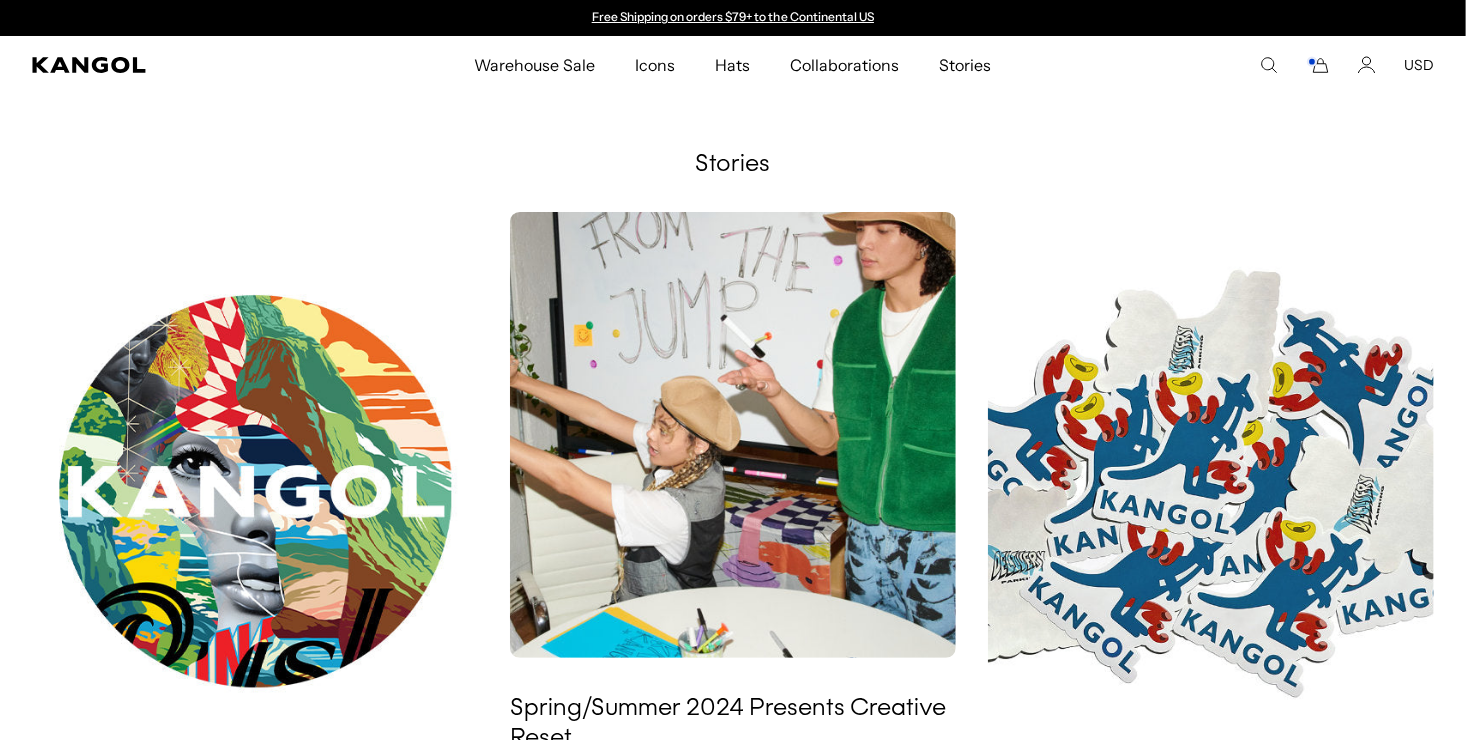 scroll, scrollTop: 0, scrollLeft: 0, axis: both 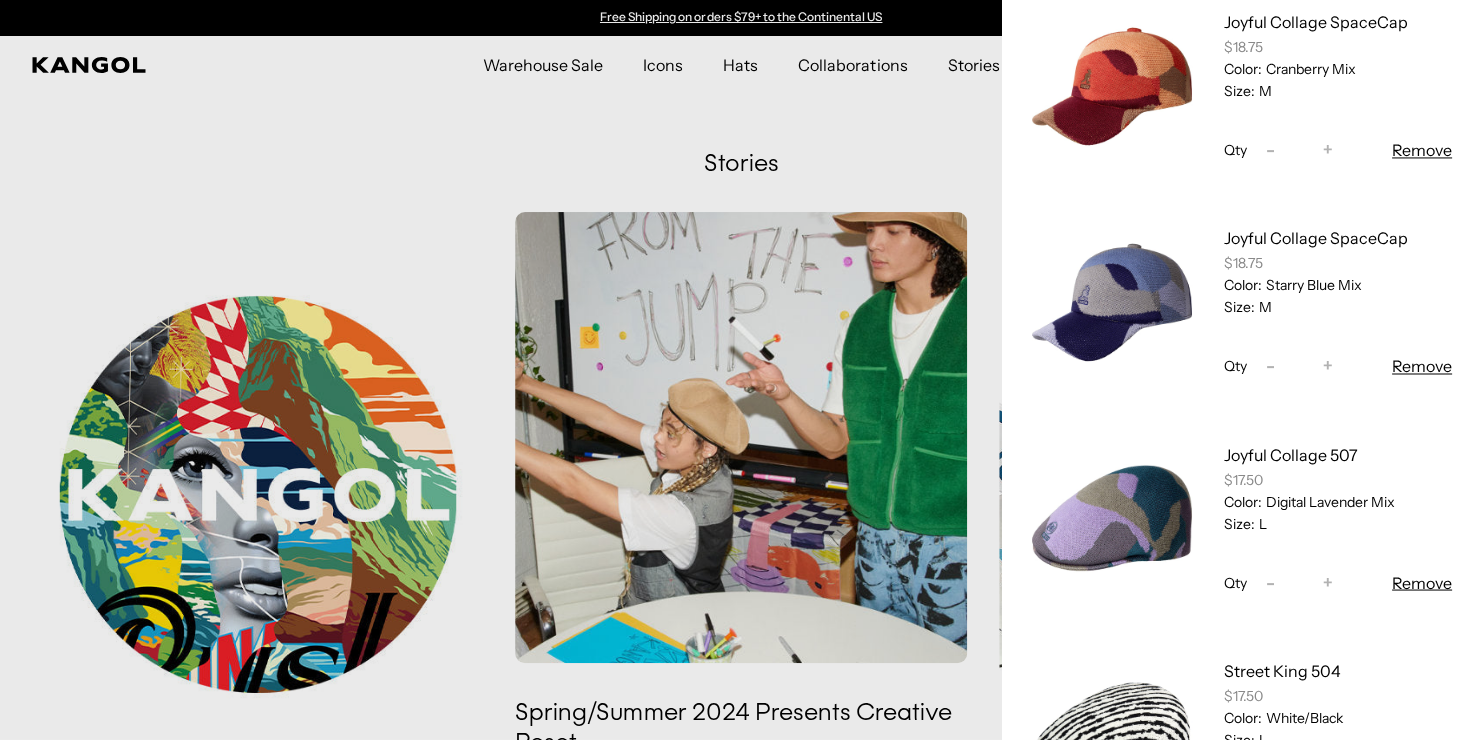 click at bounding box center [1112, 518] 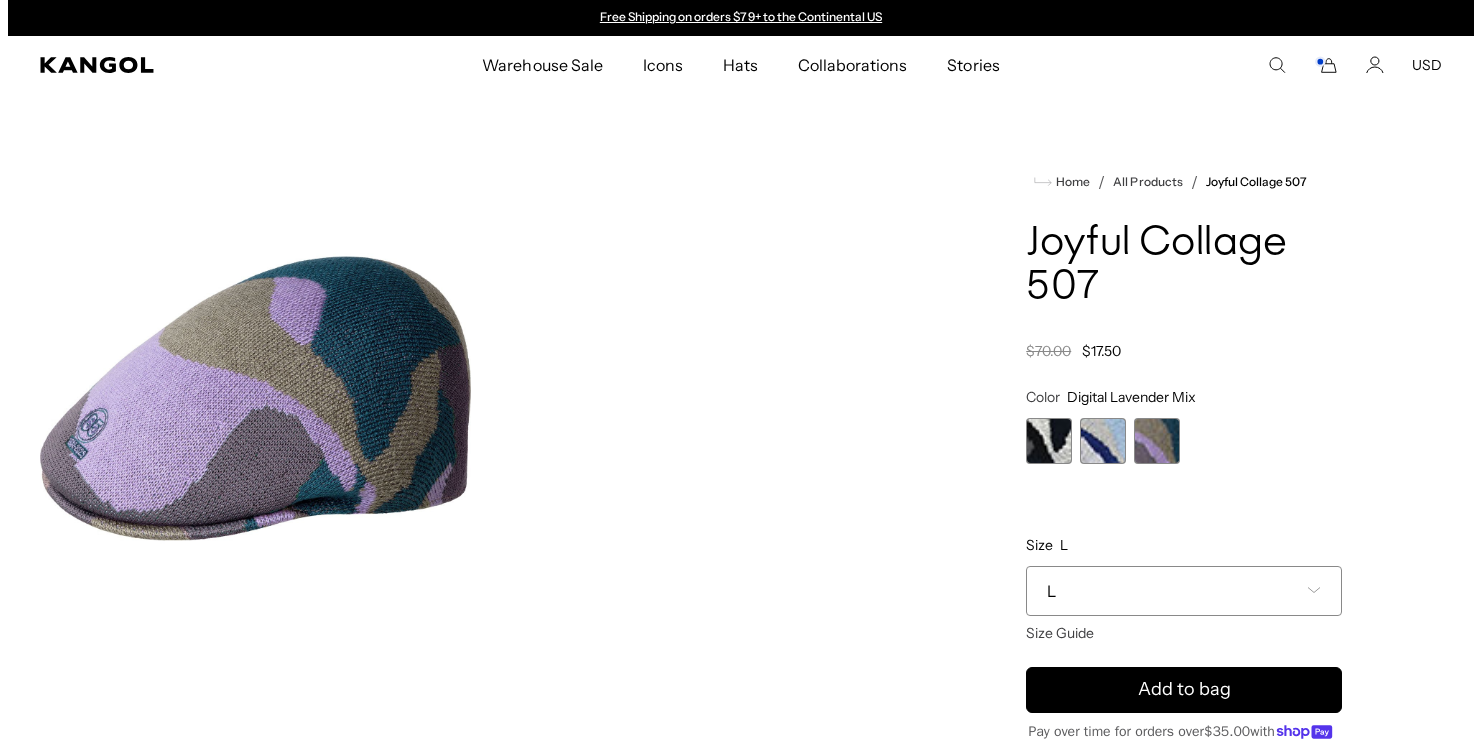 scroll, scrollTop: 0, scrollLeft: 0, axis: both 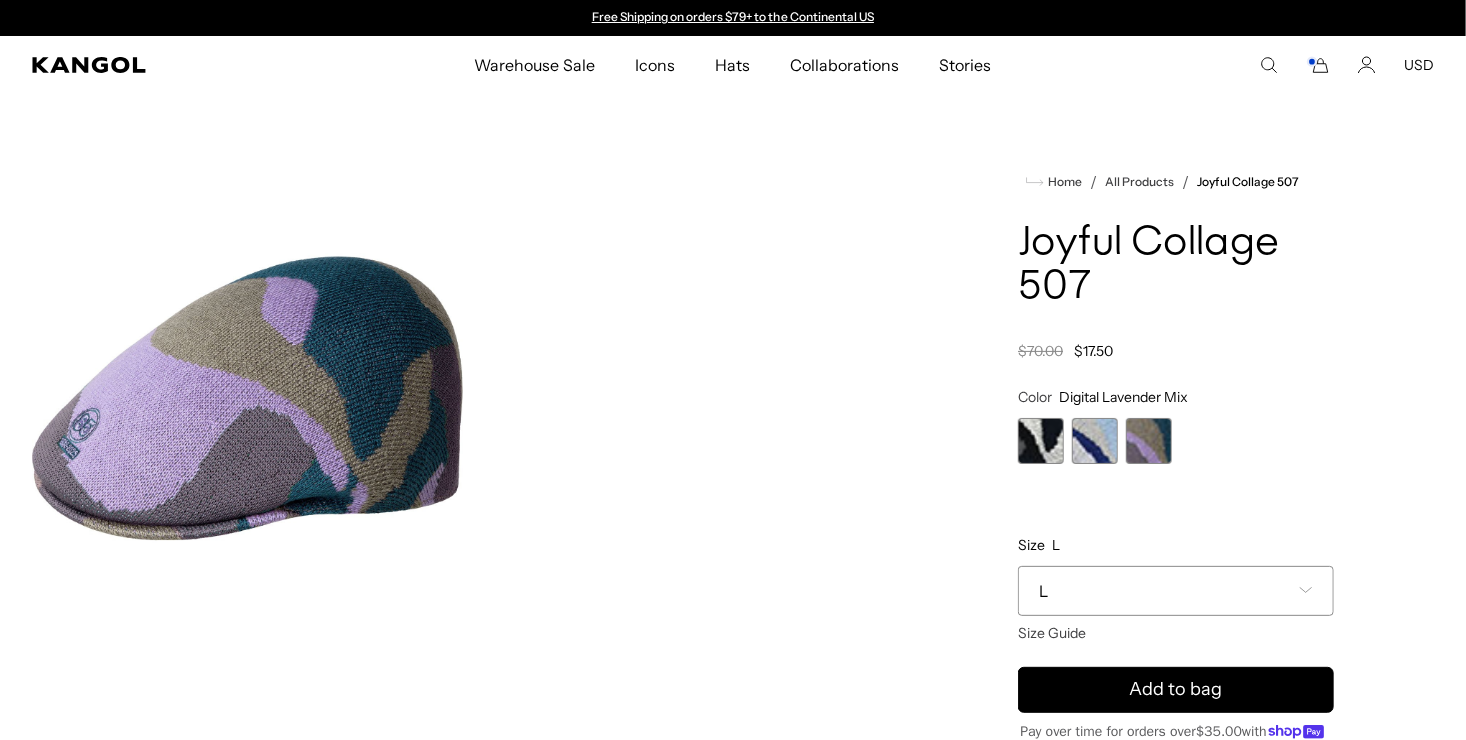 click 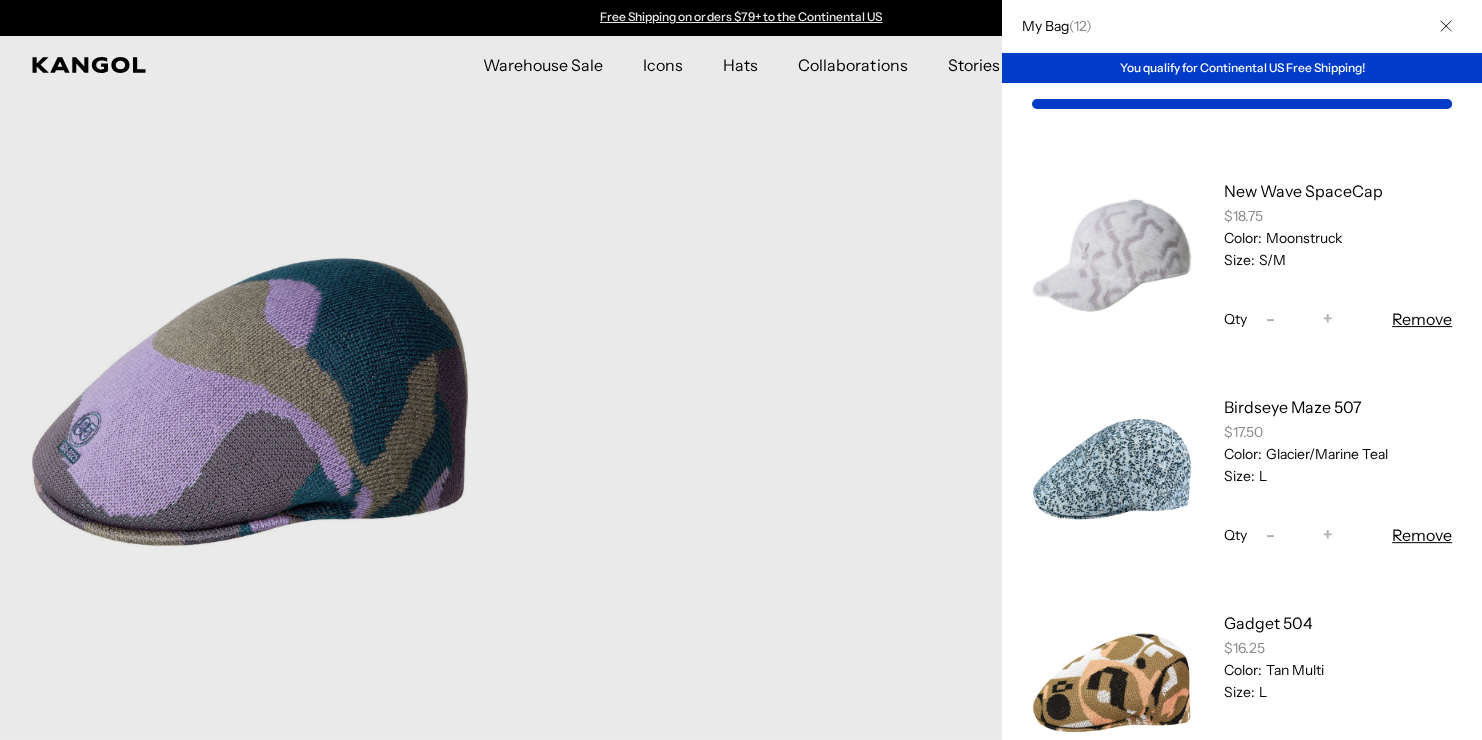 click at bounding box center (1112, 687) 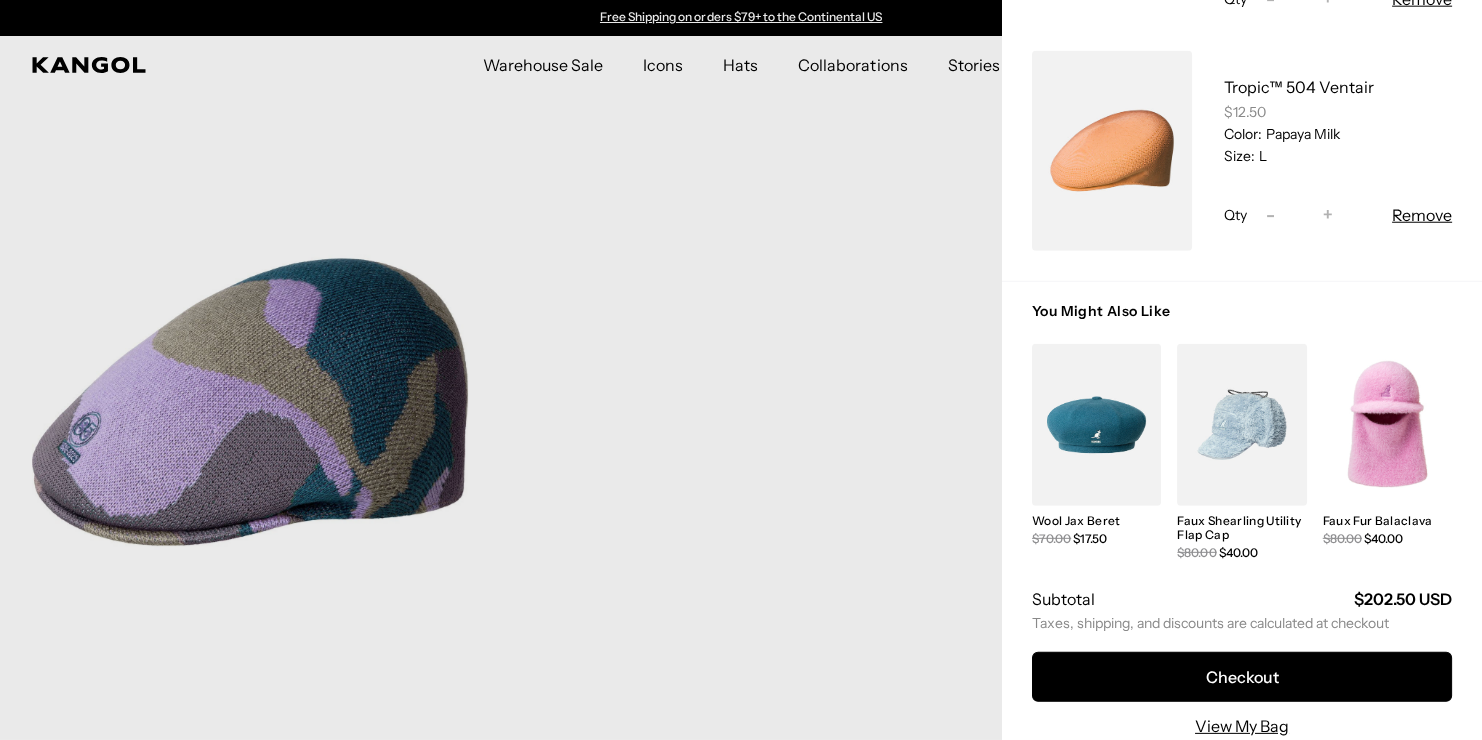 scroll, scrollTop: 2505, scrollLeft: 0, axis: vertical 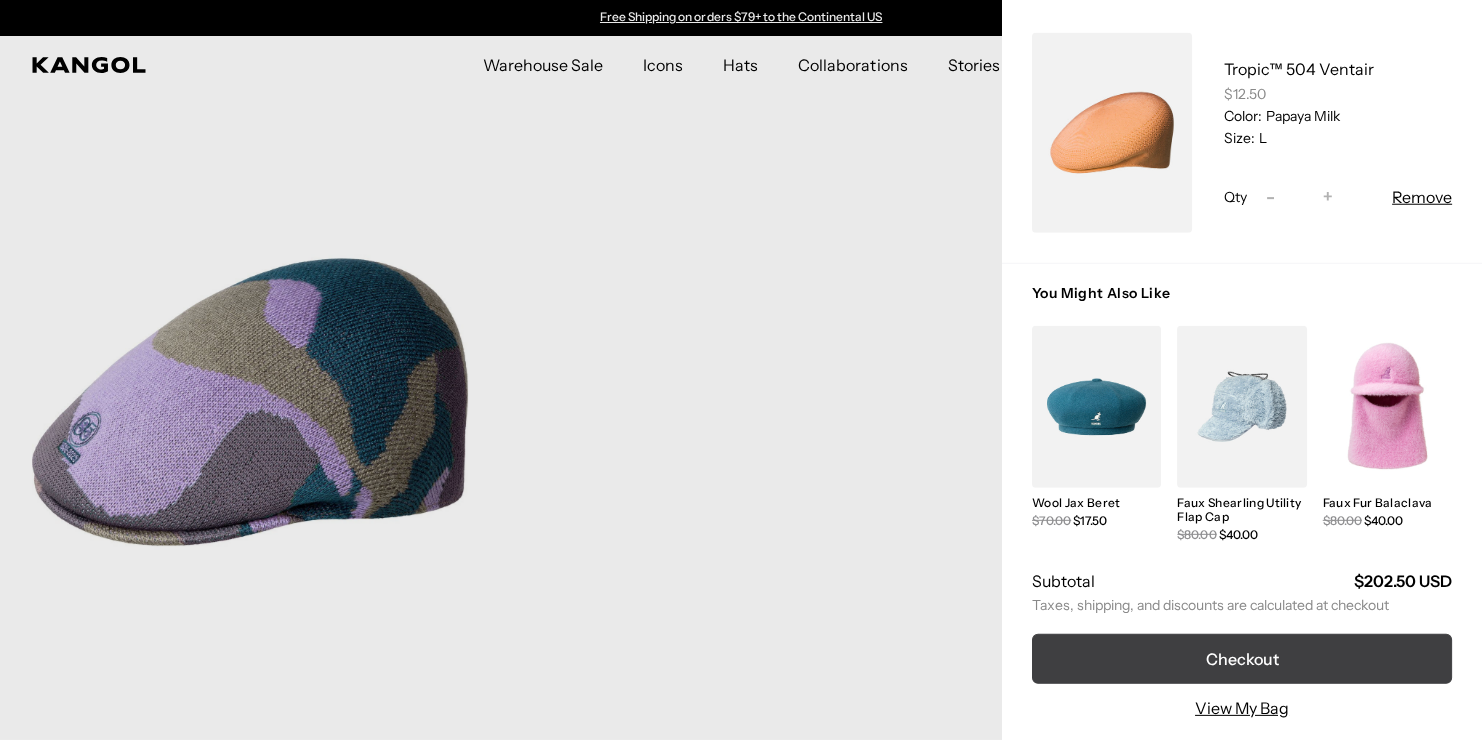 click on "Checkout" at bounding box center (1242, 659) 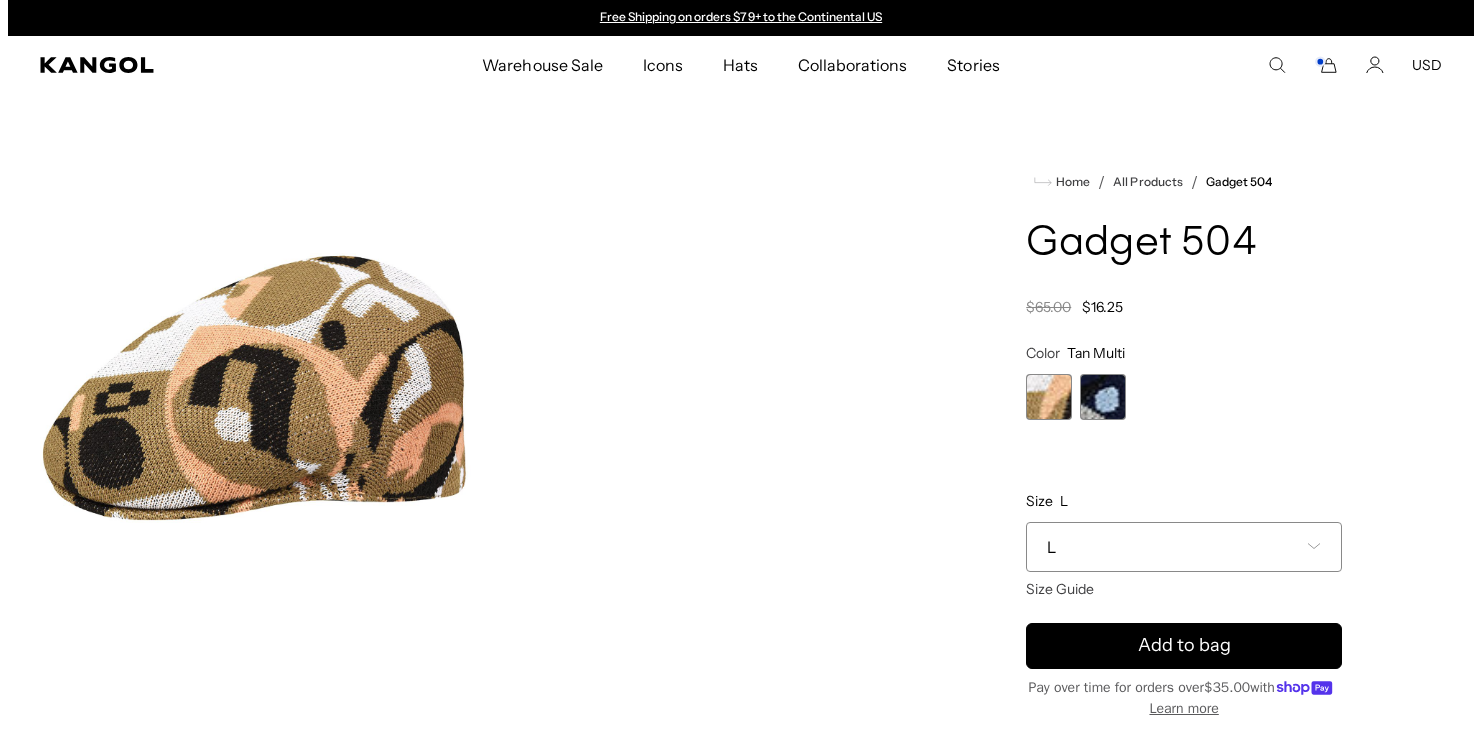 scroll, scrollTop: 0, scrollLeft: 0, axis: both 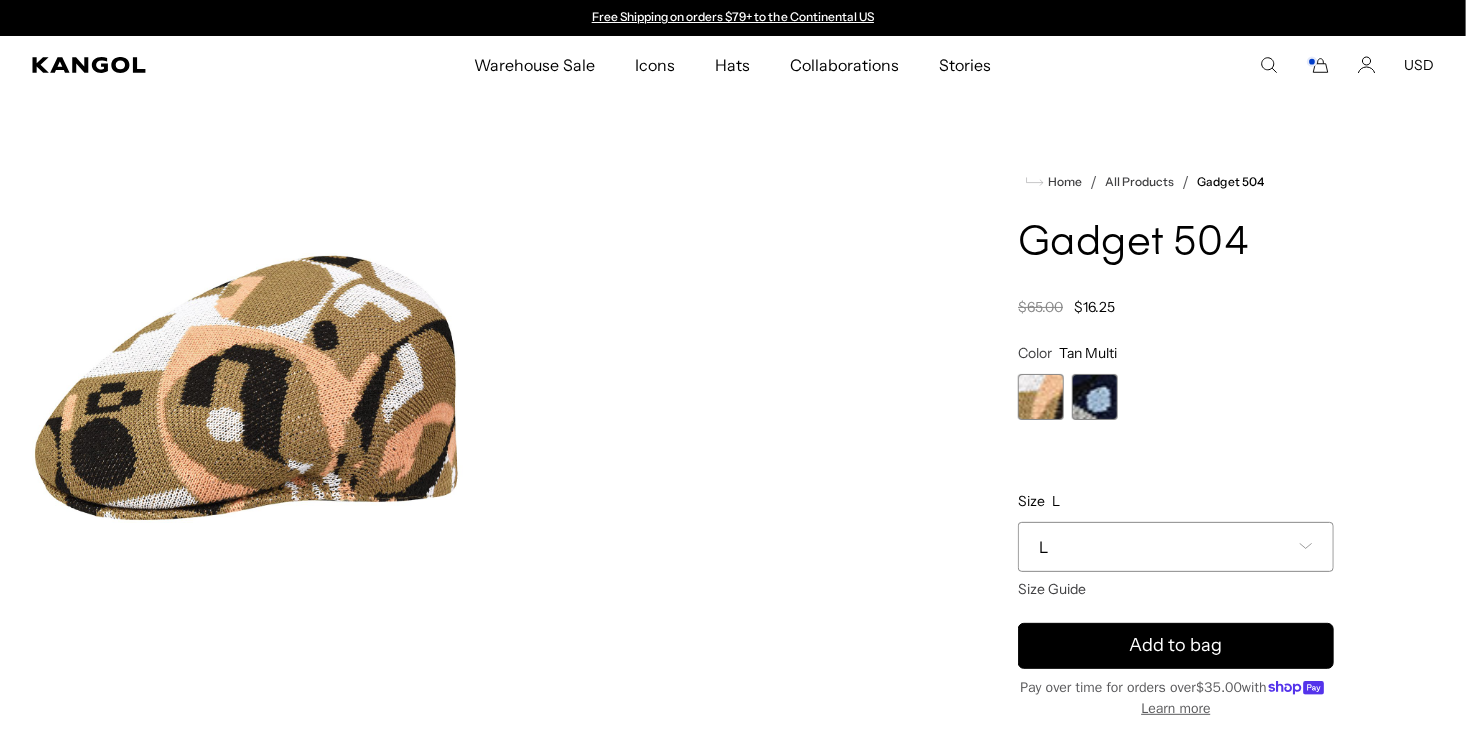 click at bounding box center [1095, 397] 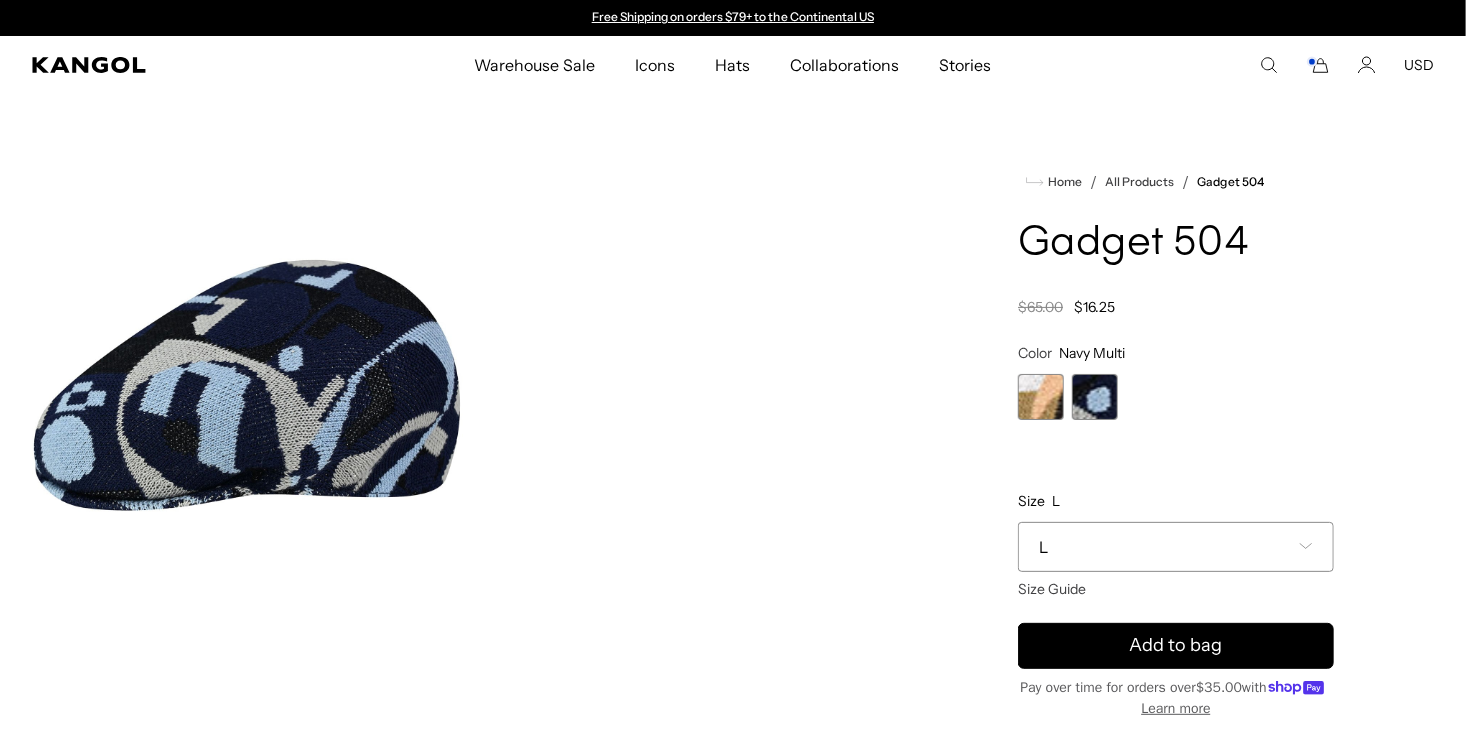 click at bounding box center (1041, 397) 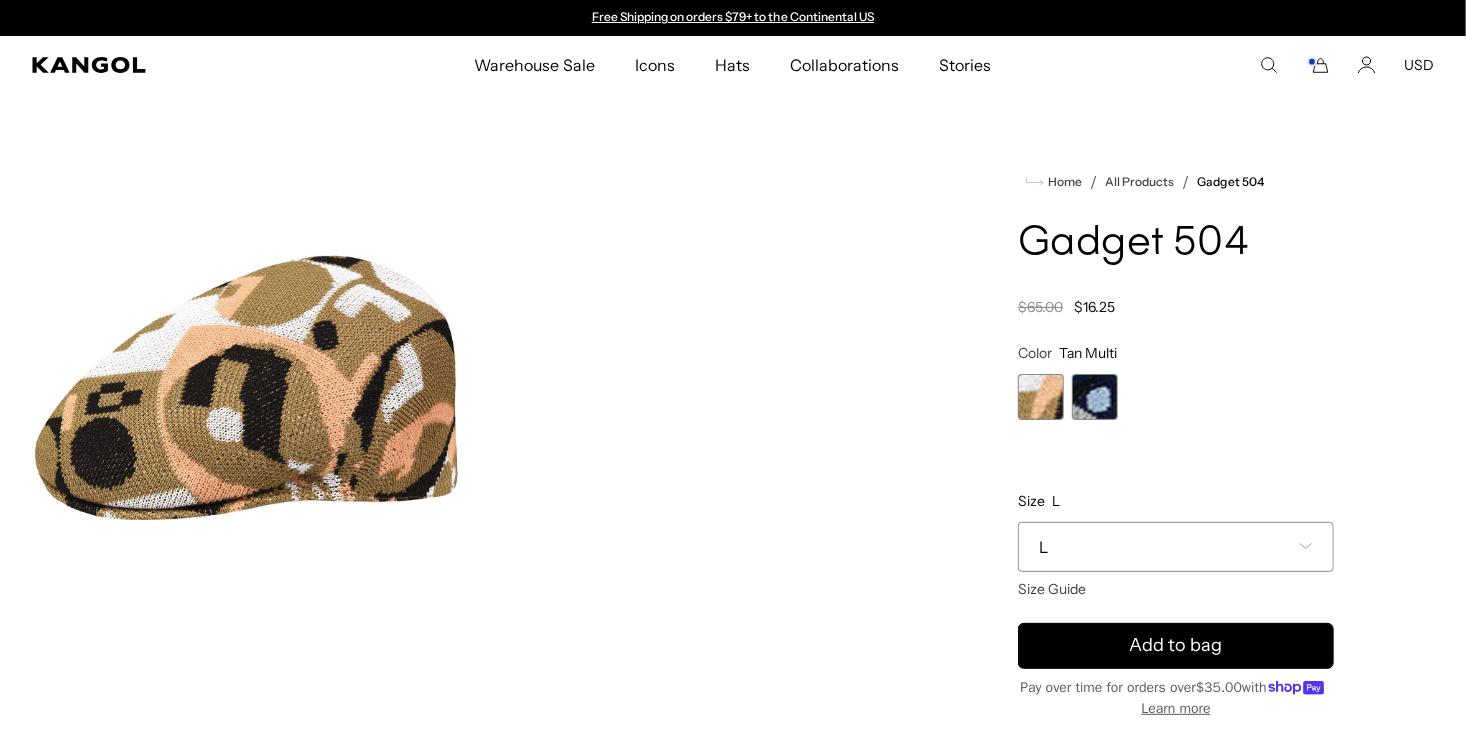 click 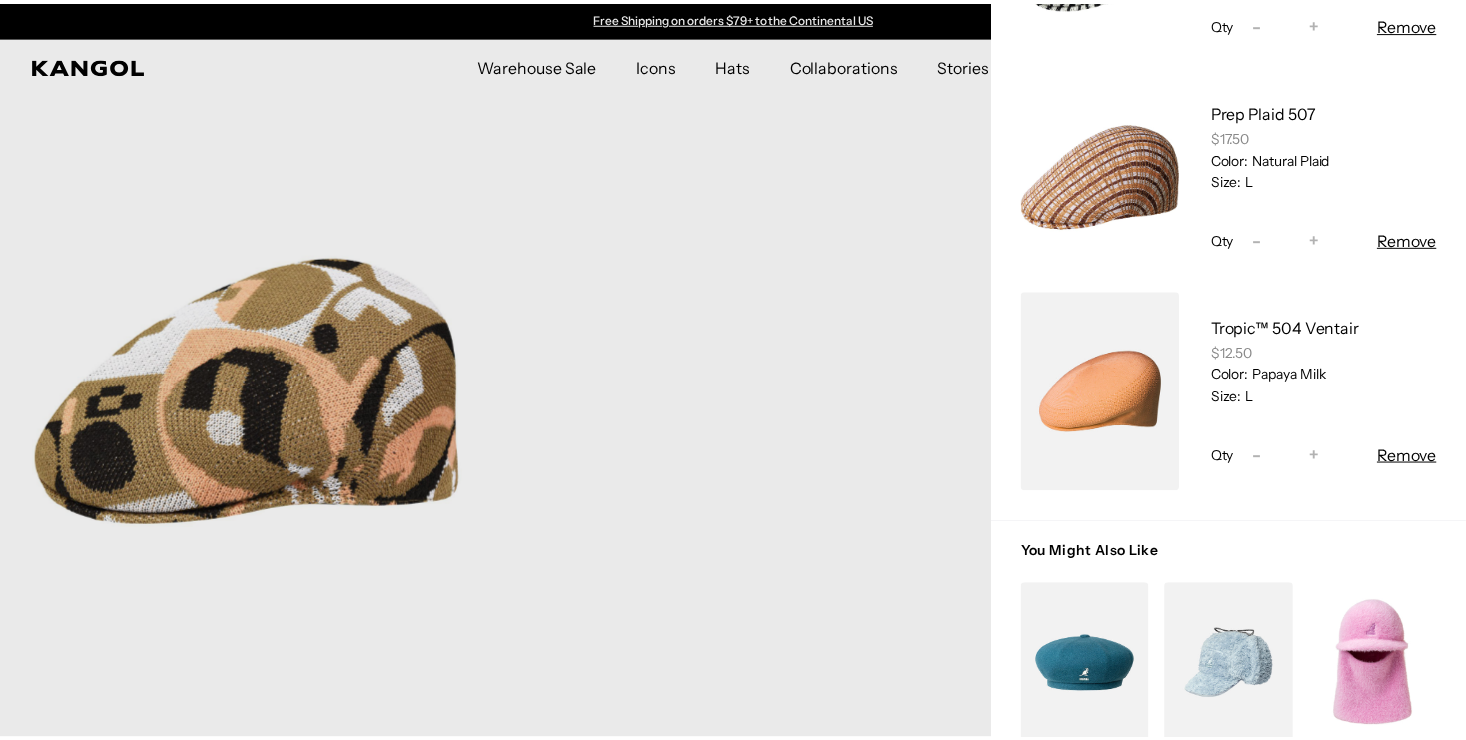 scroll, scrollTop: 2280, scrollLeft: 0, axis: vertical 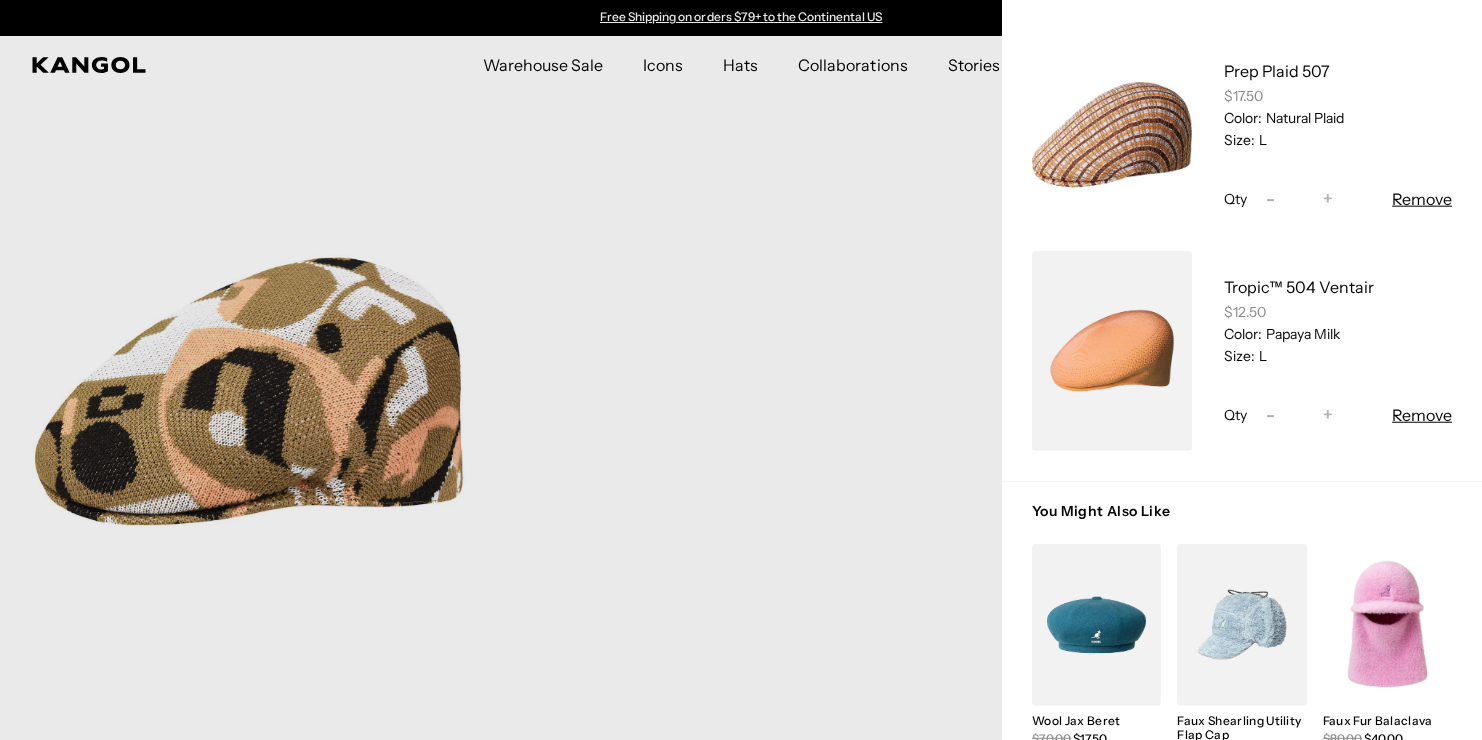 click at bounding box center (741, 370) 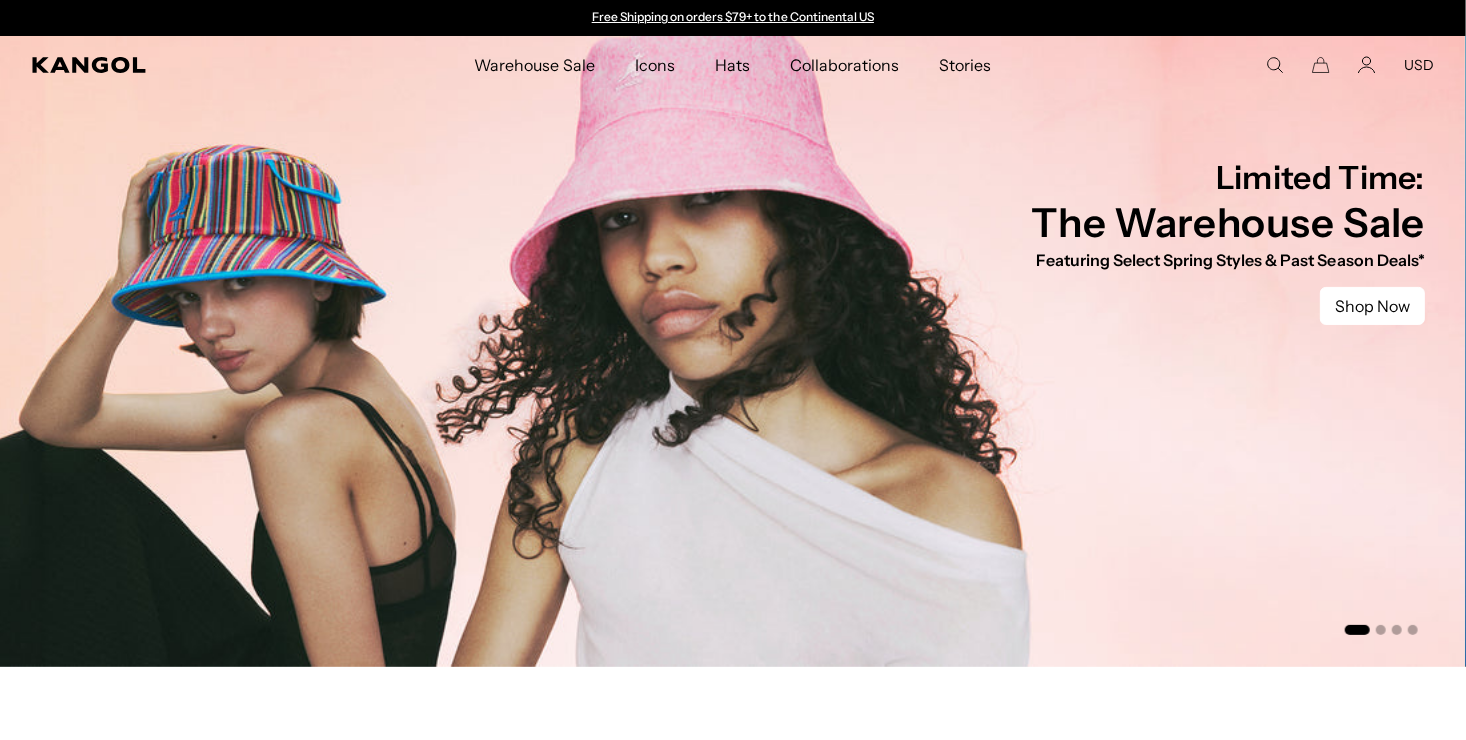 scroll, scrollTop: 0, scrollLeft: 0, axis: both 